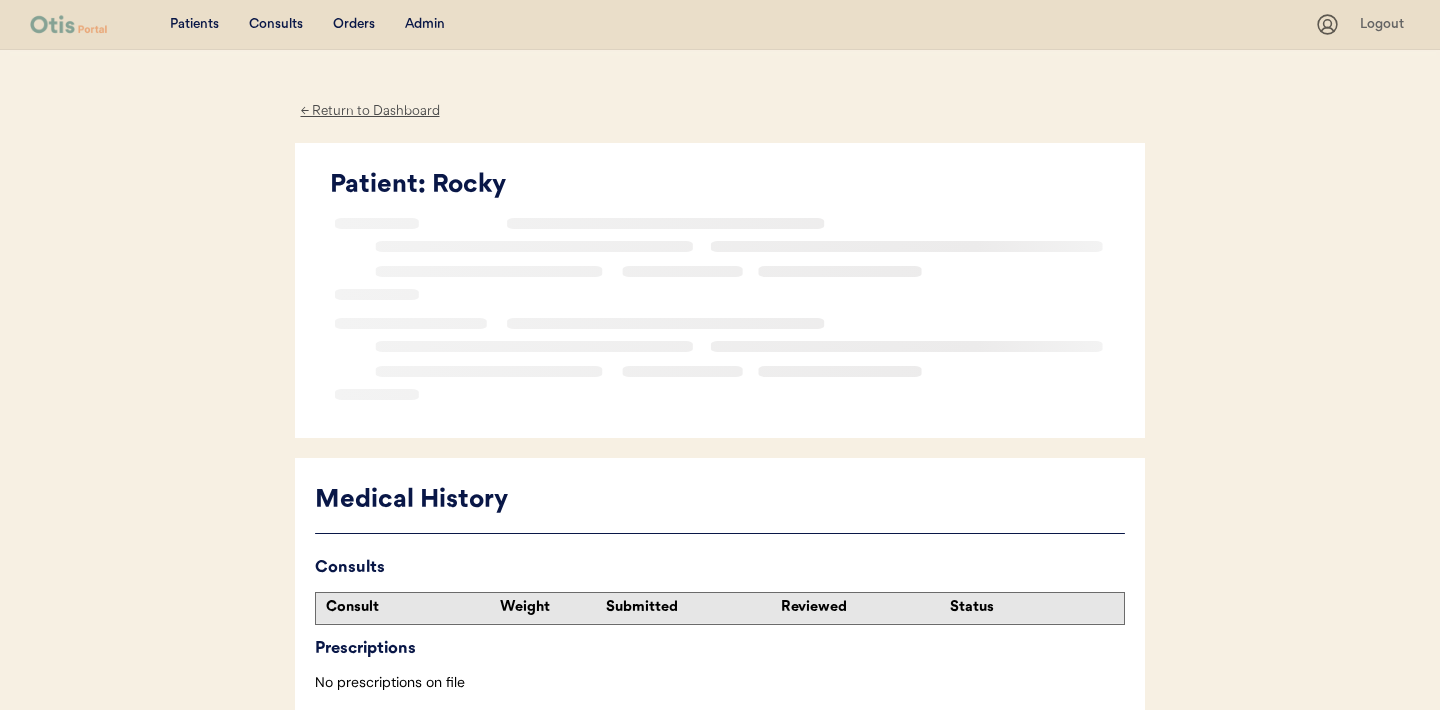 scroll, scrollTop: 0, scrollLeft: 0, axis: both 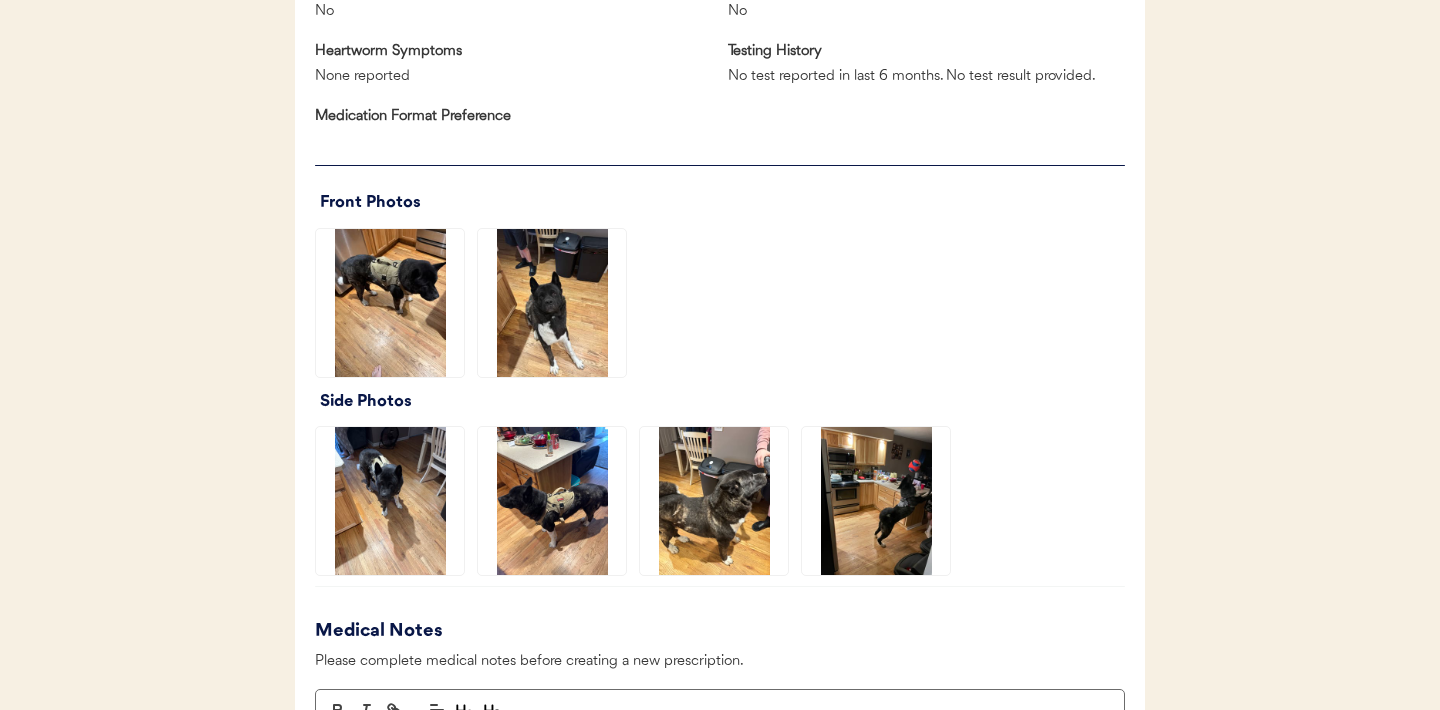 click 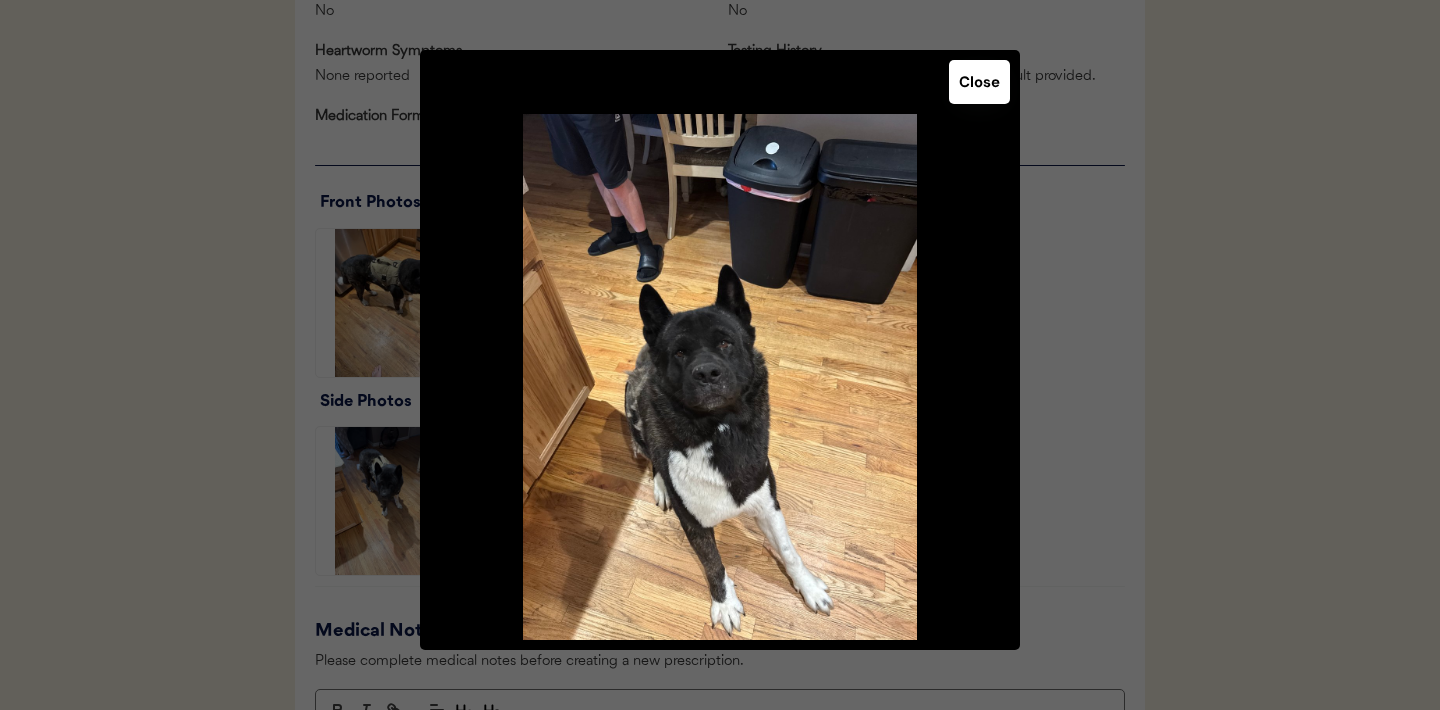 click on "Close" at bounding box center (979, 82) 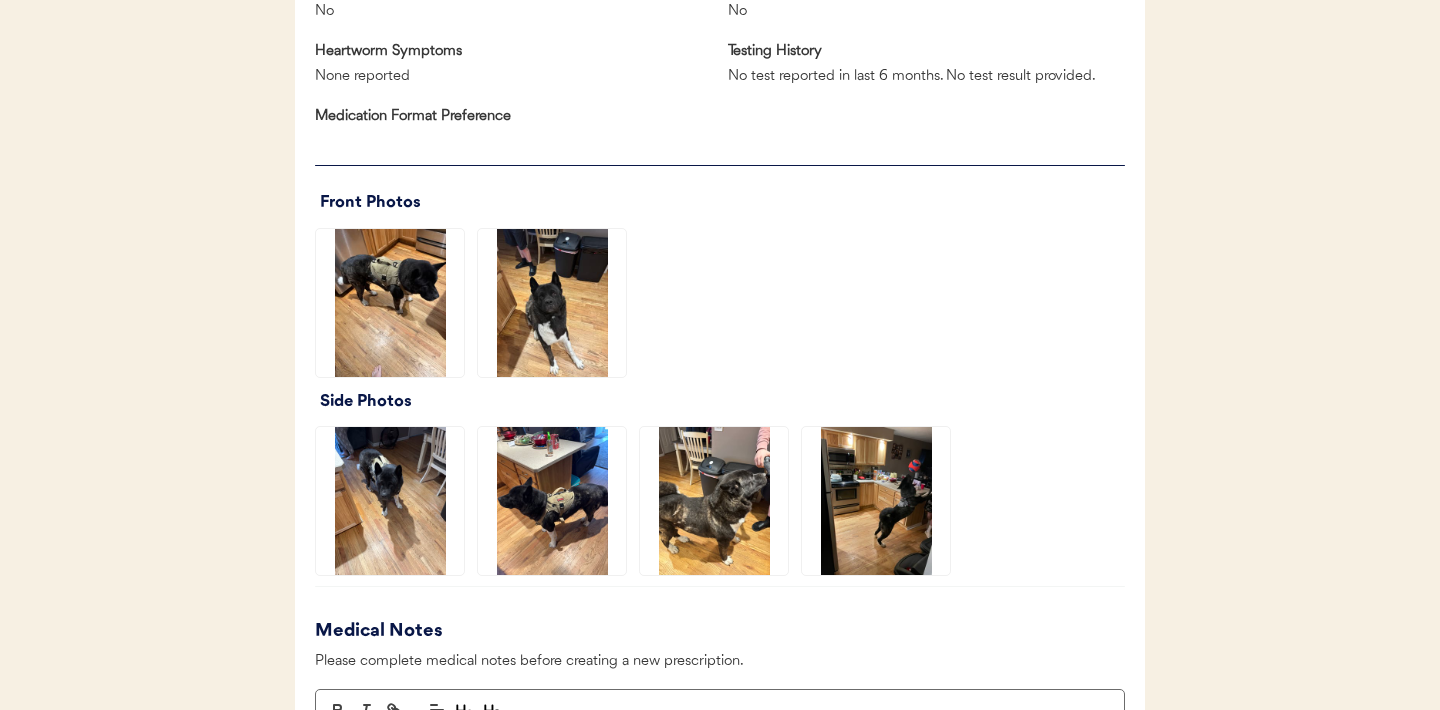 click 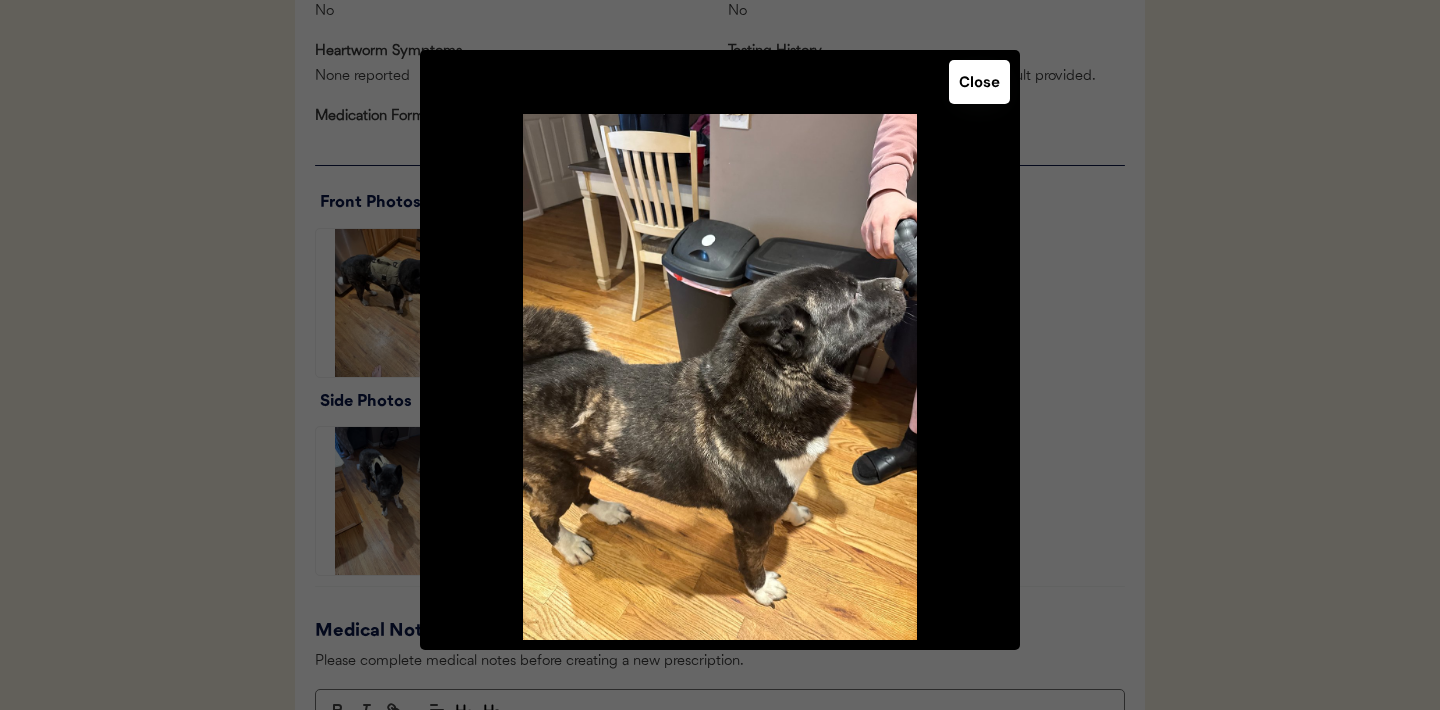 click on "Close" at bounding box center [979, 82] 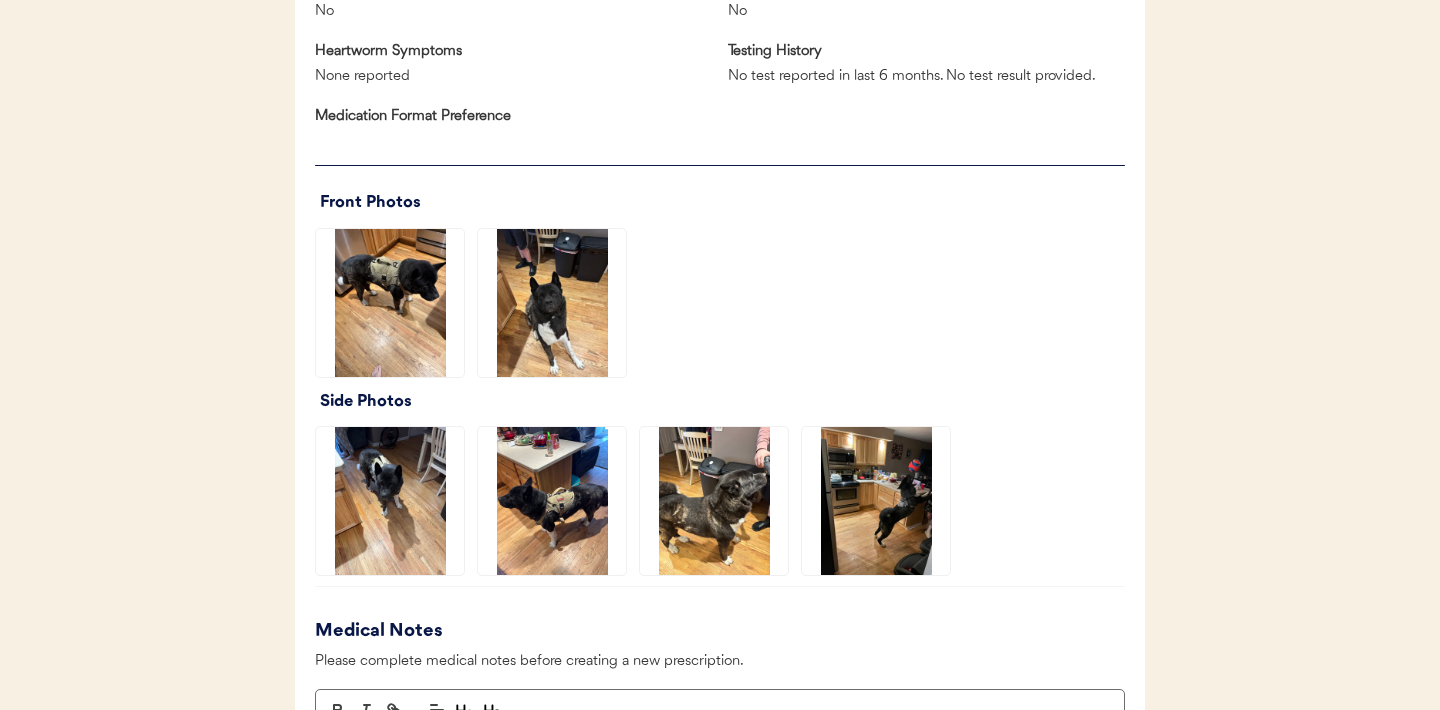 click 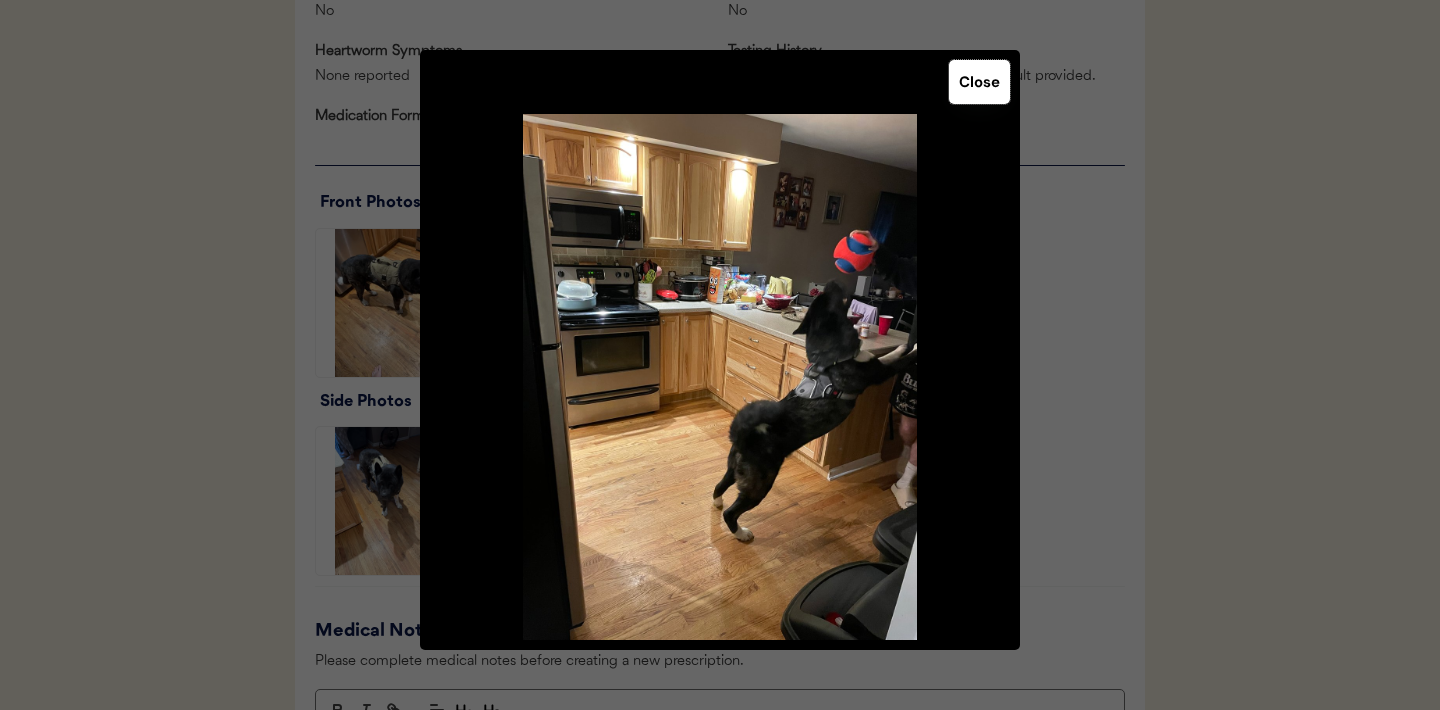 click on "Close" at bounding box center [979, 82] 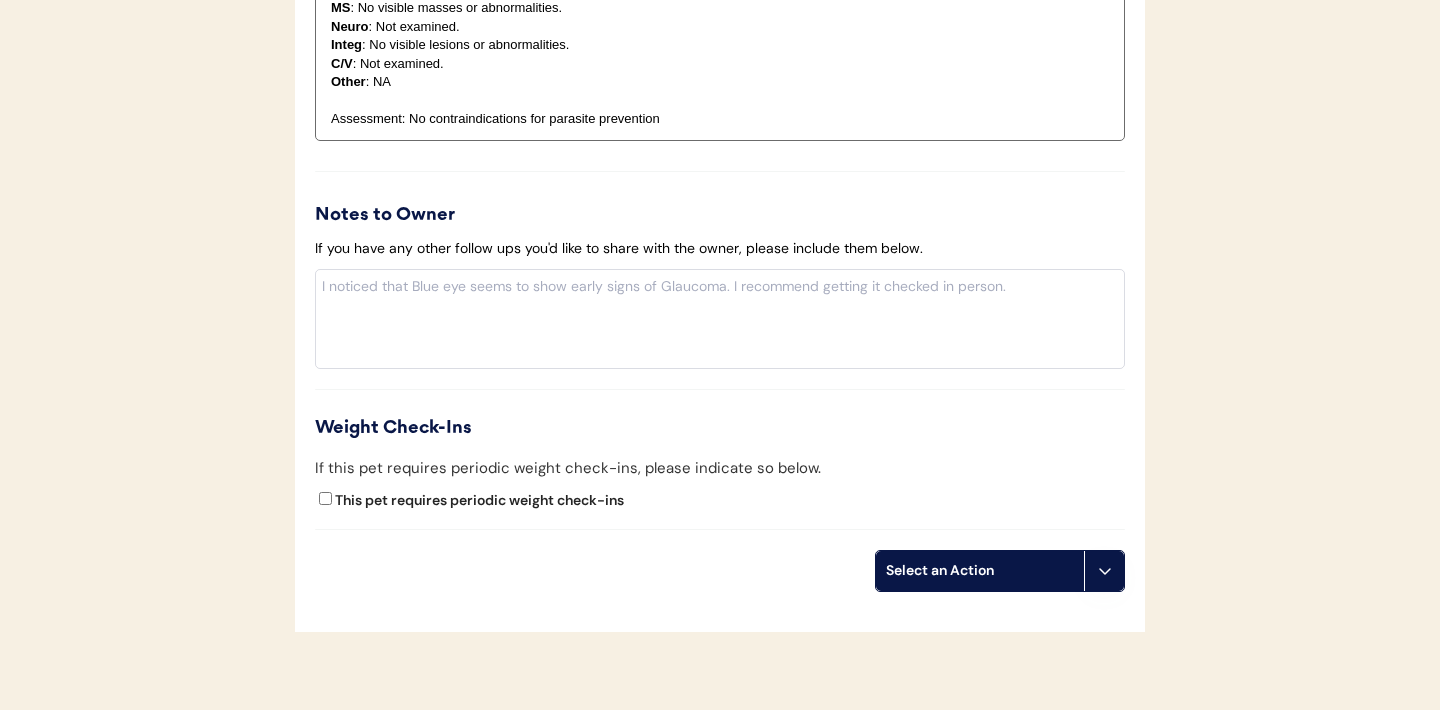 scroll, scrollTop: 2285, scrollLeft: 0, axis: vertical 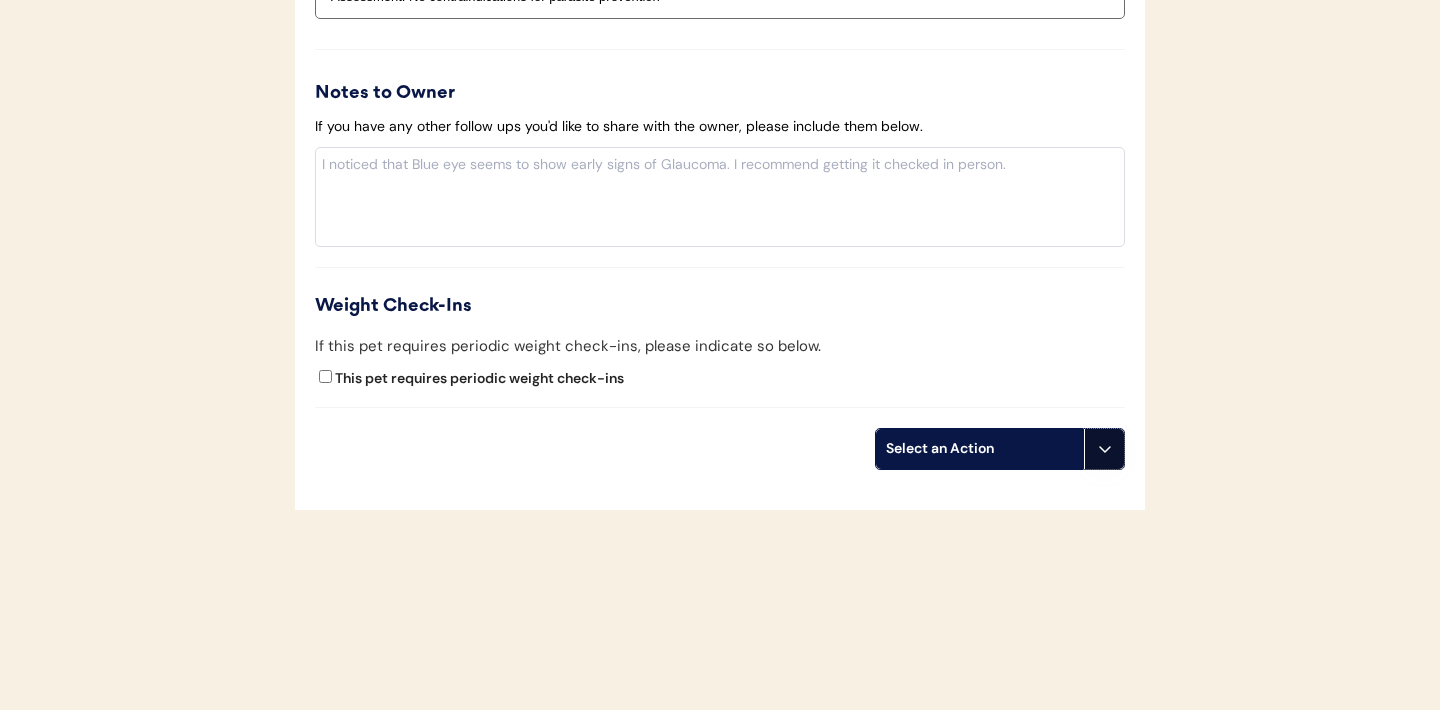 click 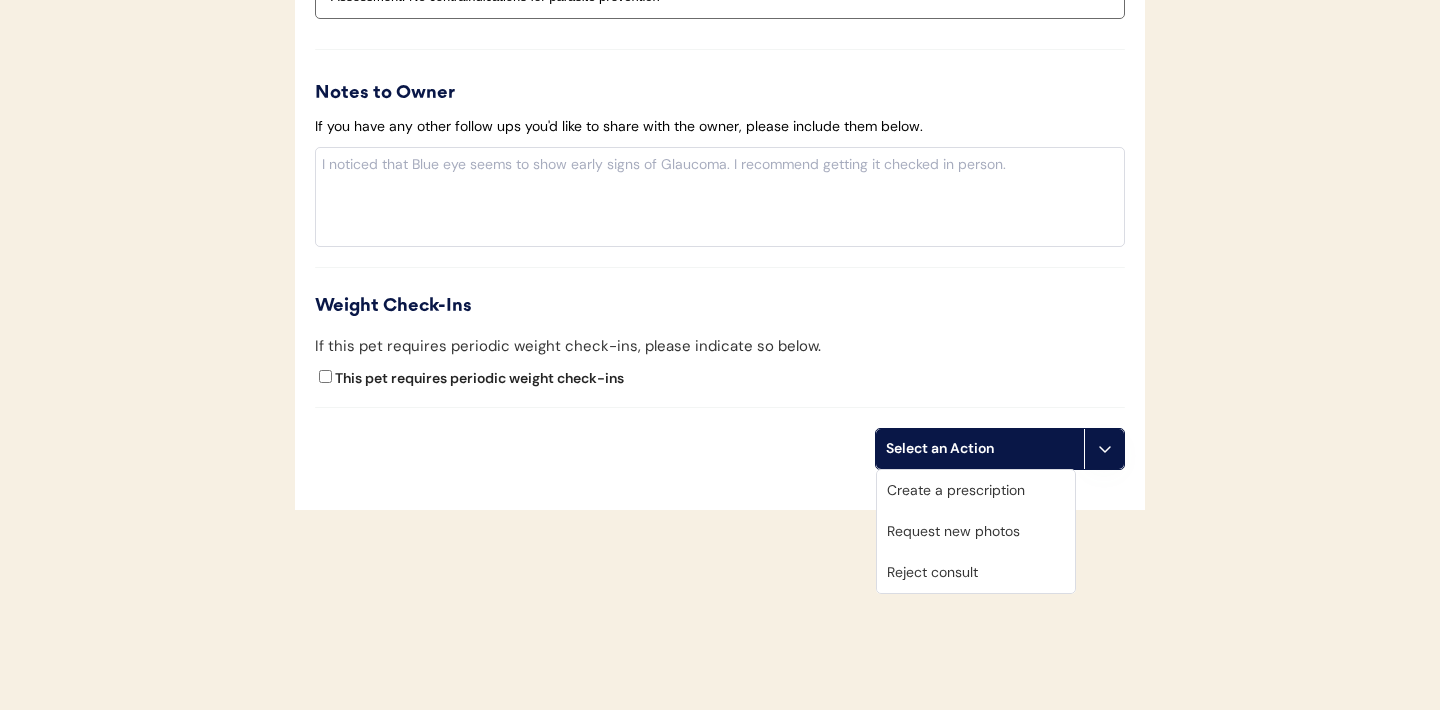click on "Request new photos" at bounding box center [976, 531] 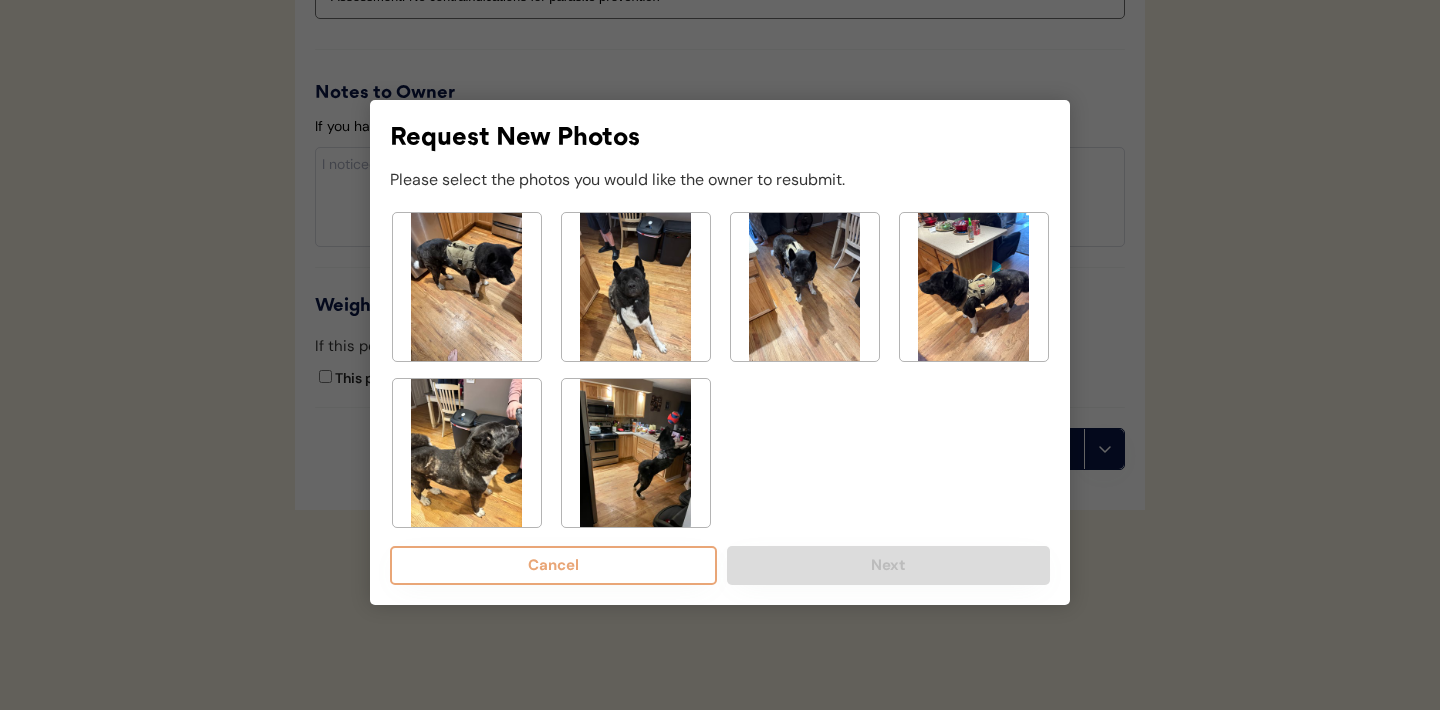 click 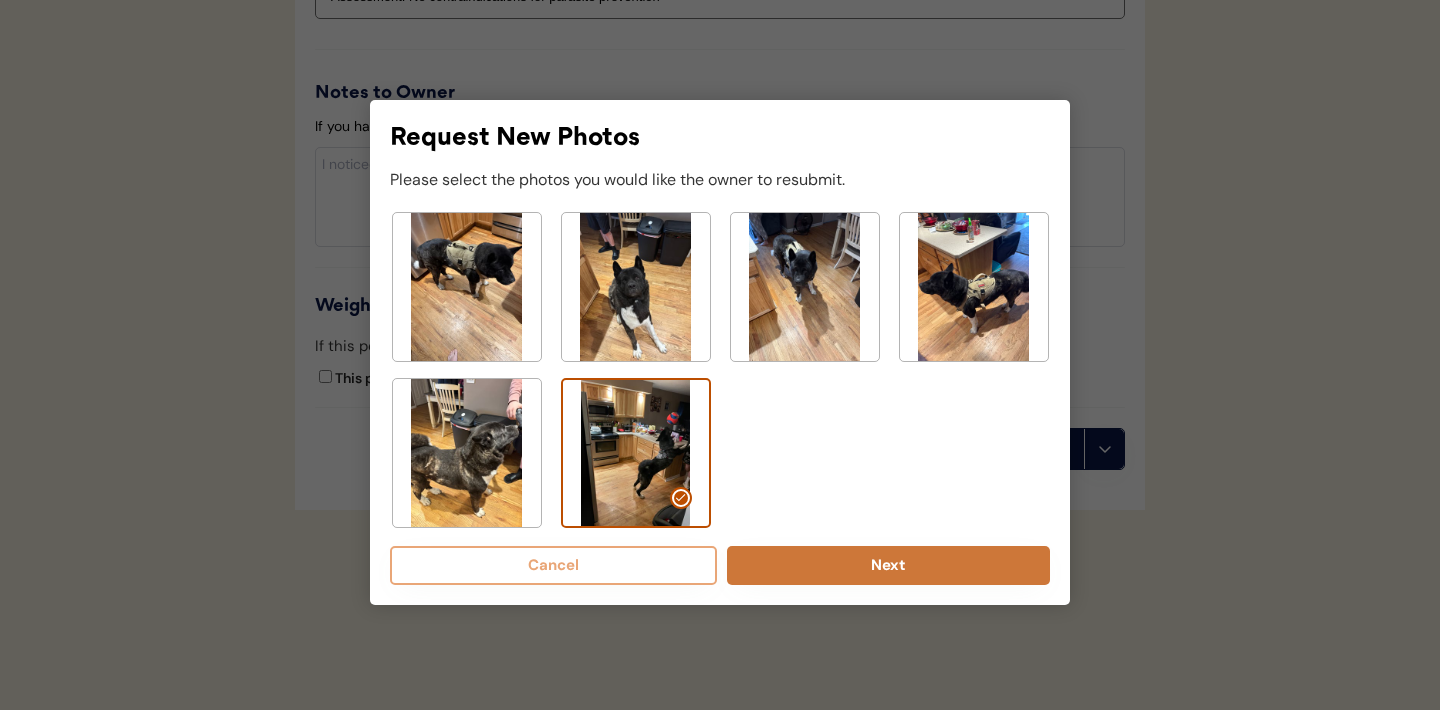 click on "Next" at bounding box center [888, 565] 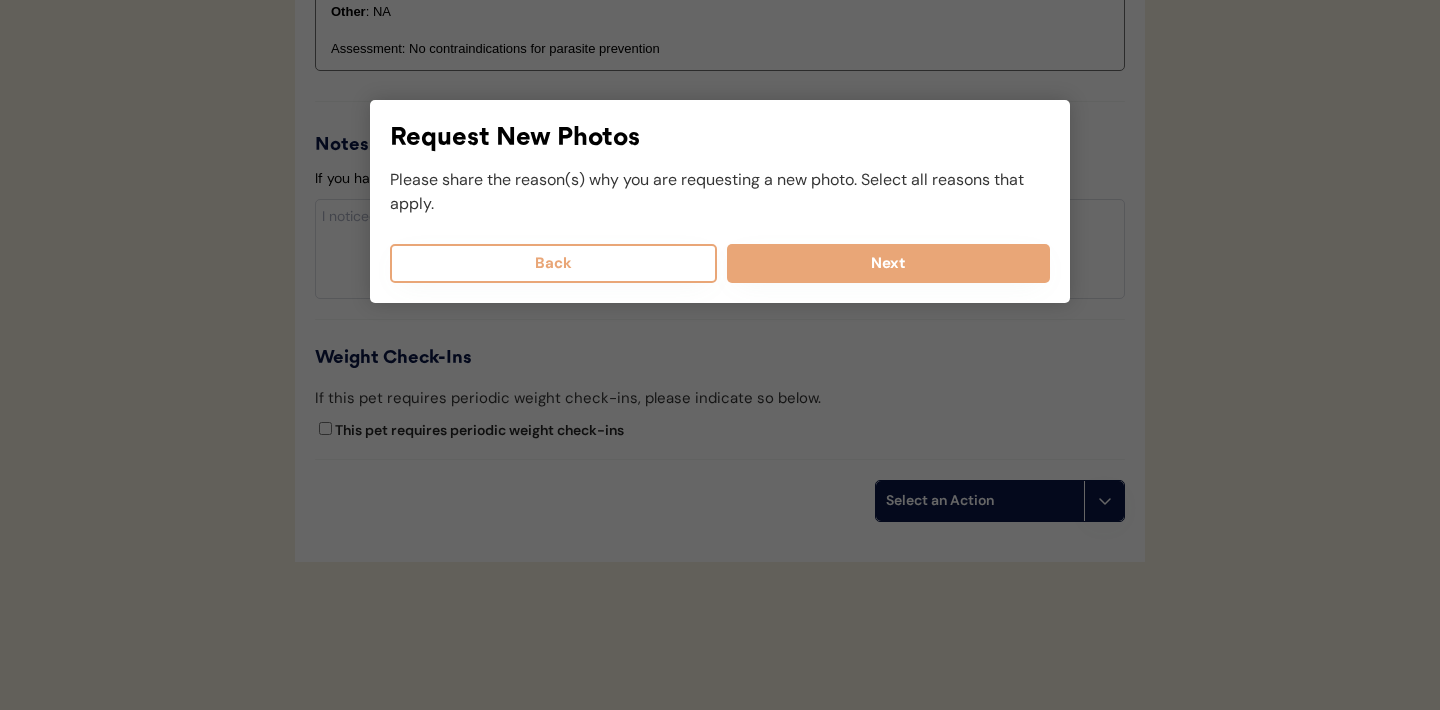 scroll, scrollTop: 2180, scrollLeft: 0, axis: vertical 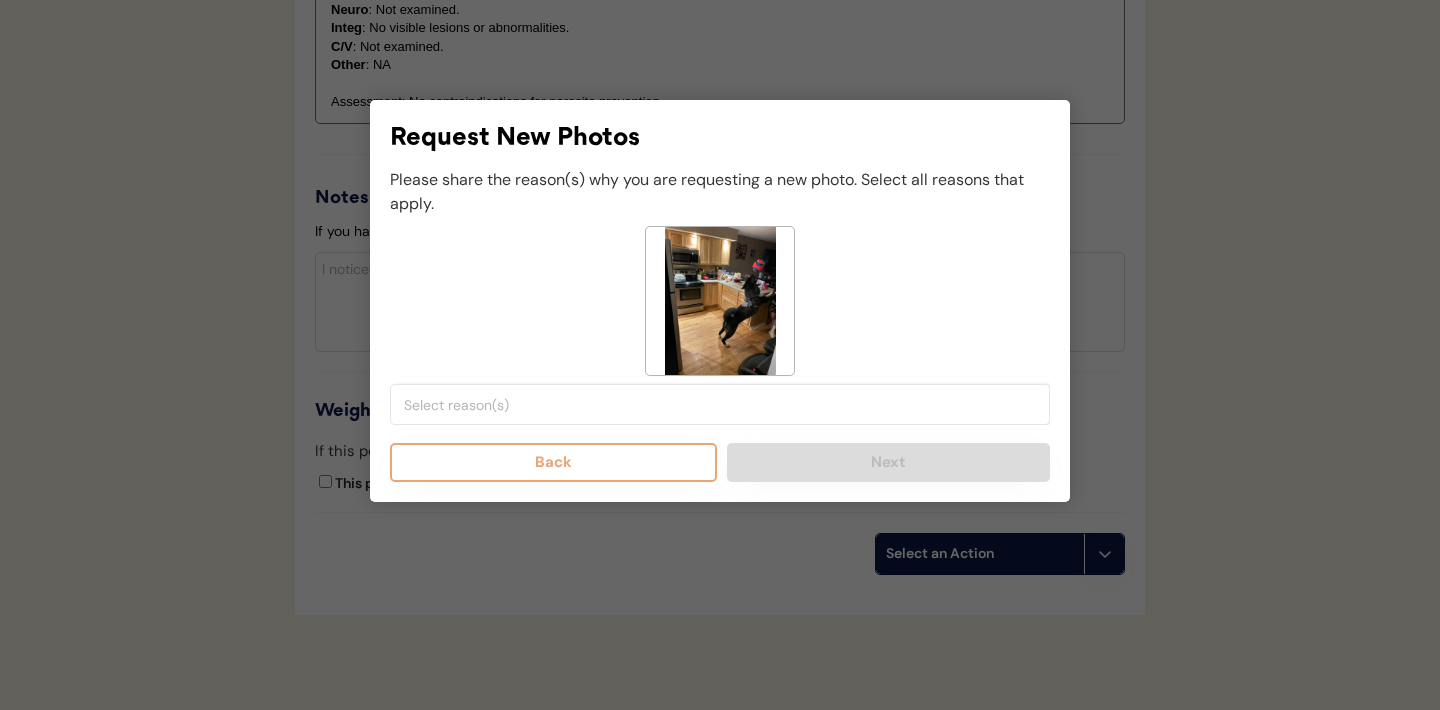 click on "< --- Select Reasons --- > Both sides of face are not visible Poor lighting/visibility Photo is blurry or low quality Multiple pets in the same photo Something blocking view of pet Need standing/sitting side view Side view taken from above or front instead of side Missing view of both sides of body Entire face or body not visible Pet is too far away/unclear Photos are screenshots/edited Front view taken from above instead of front Need closer view / more detail" at bounding box center [720, 404] 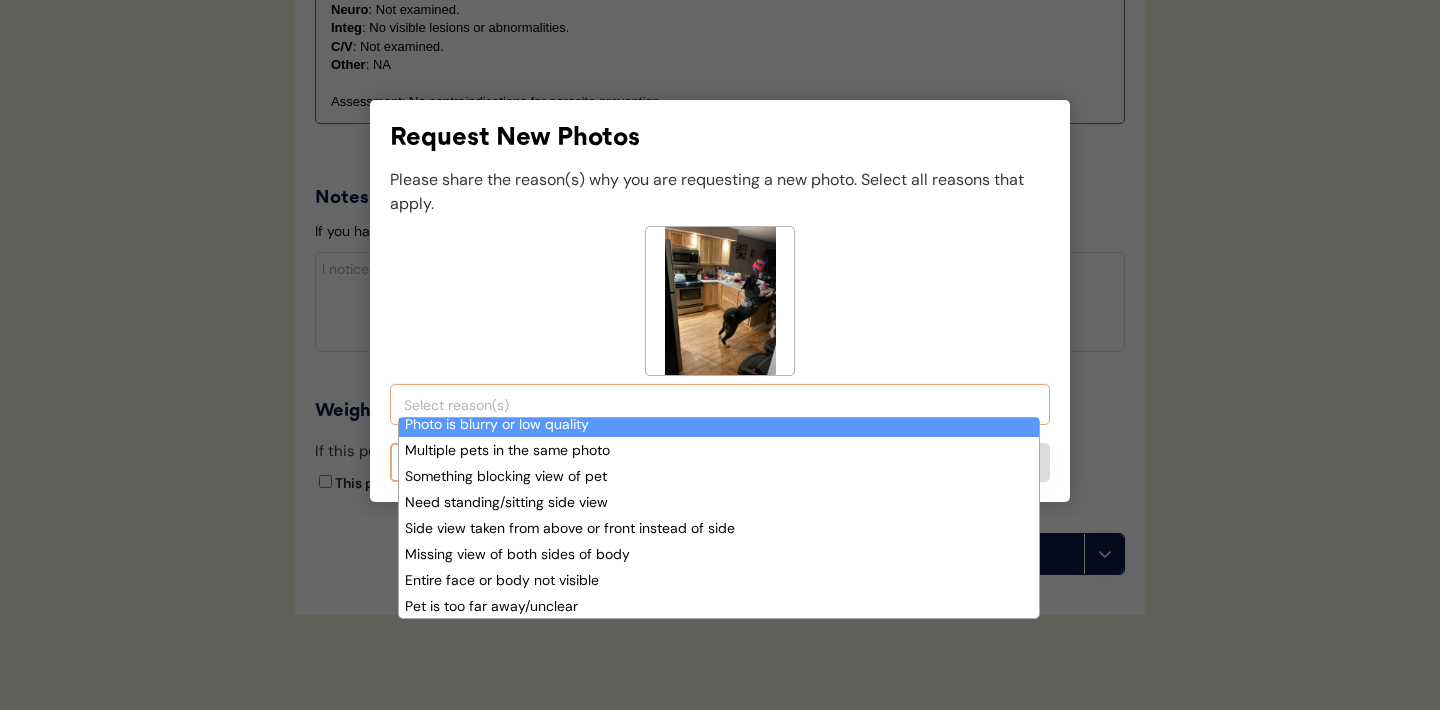 scroll, scrollTop: 92, scrollLeft: 0, axis: vertical 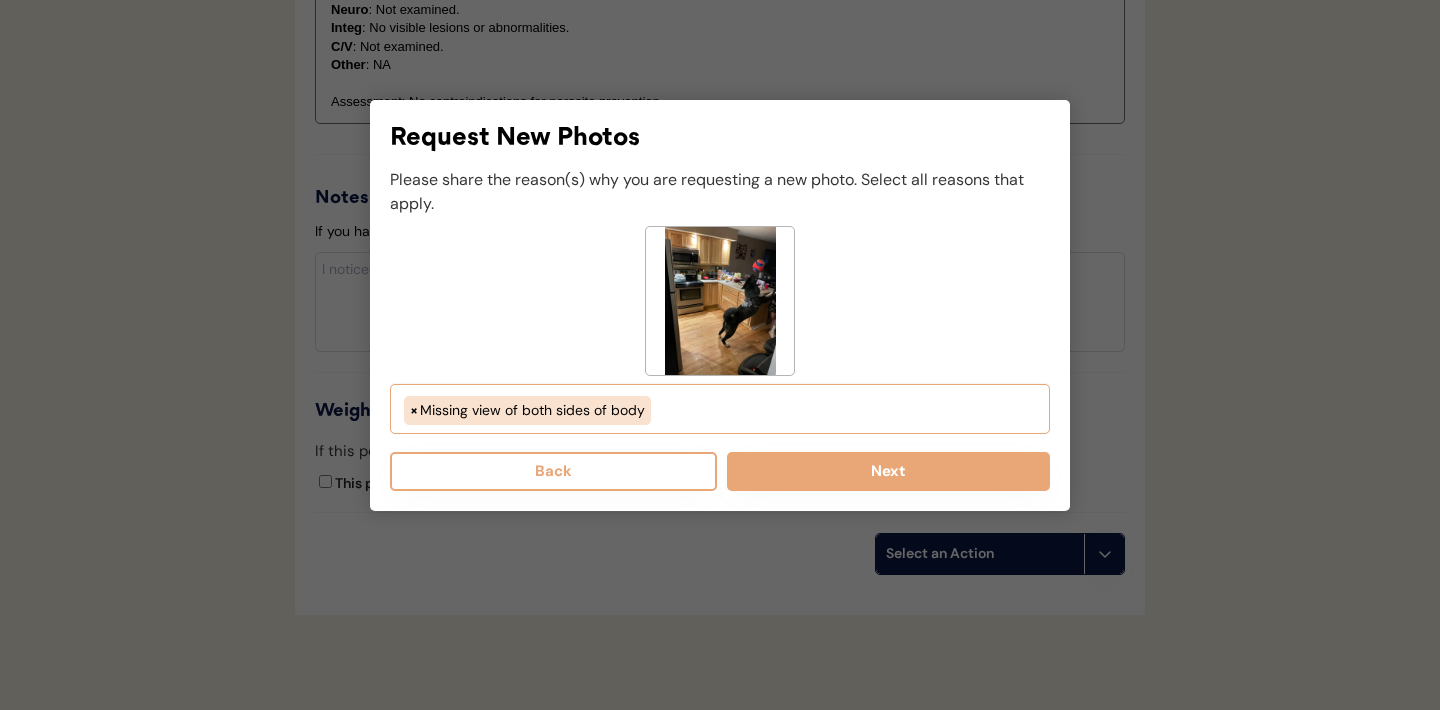 click on "× Missing view of both sides of body" at bounding box center (720, 408) 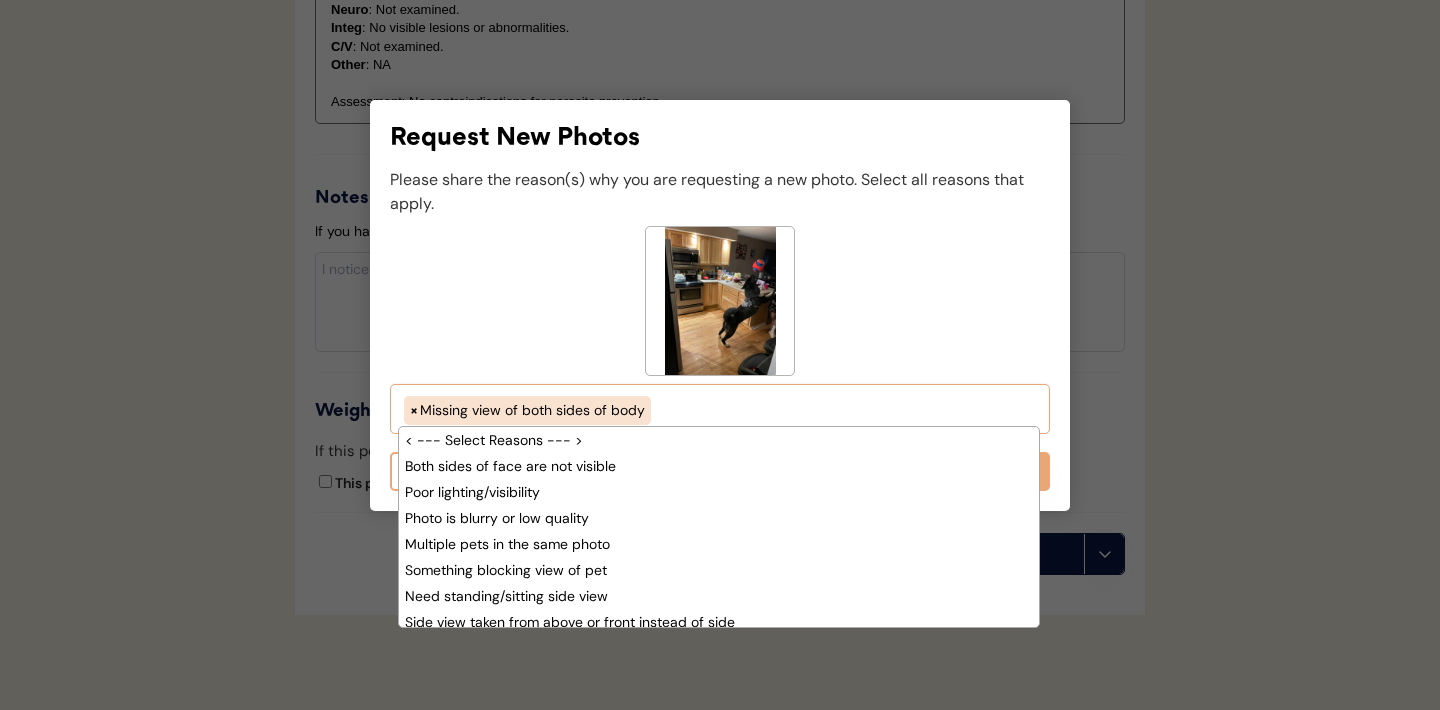 scroll, scrollTop: 156, scrollLeft: 0, axis: vertical 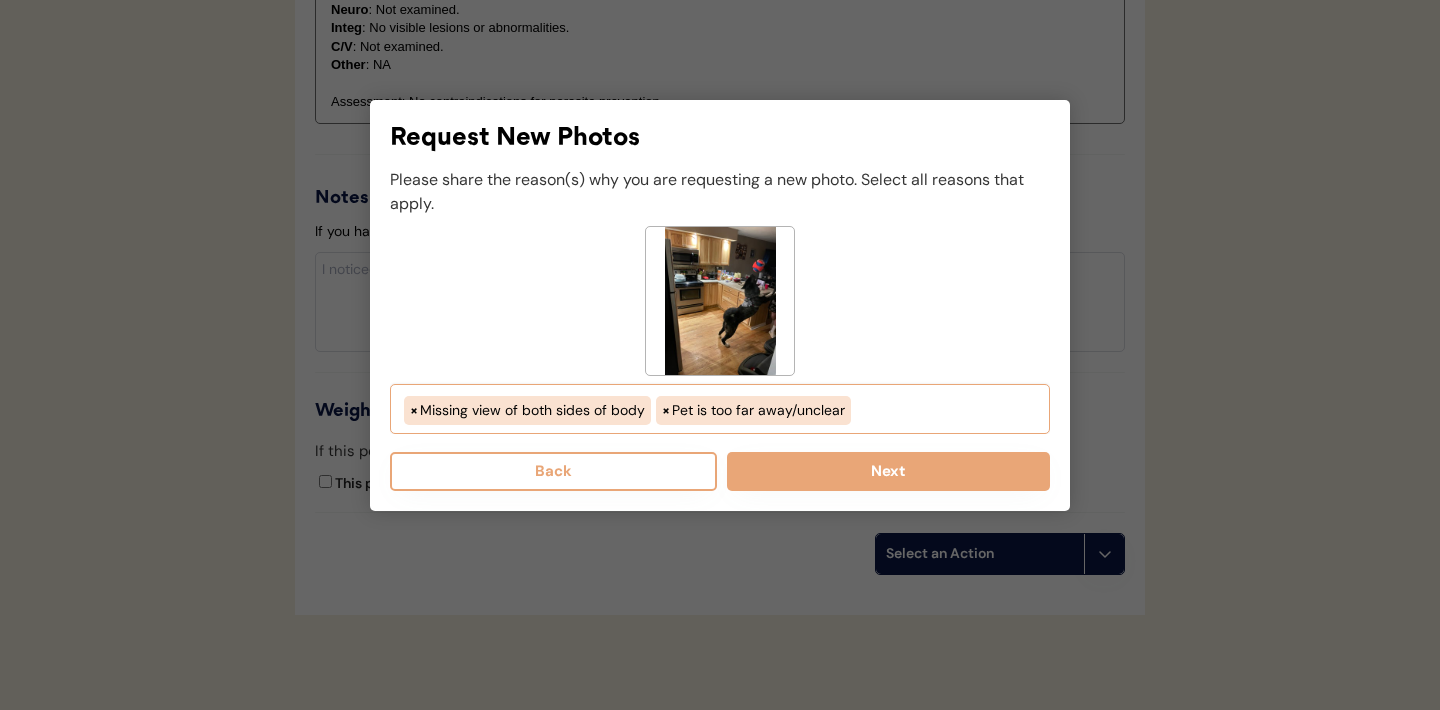 click on "× Missing view of both sides of body × Pet is too far away/unclear" at bounding box center [720, 408] 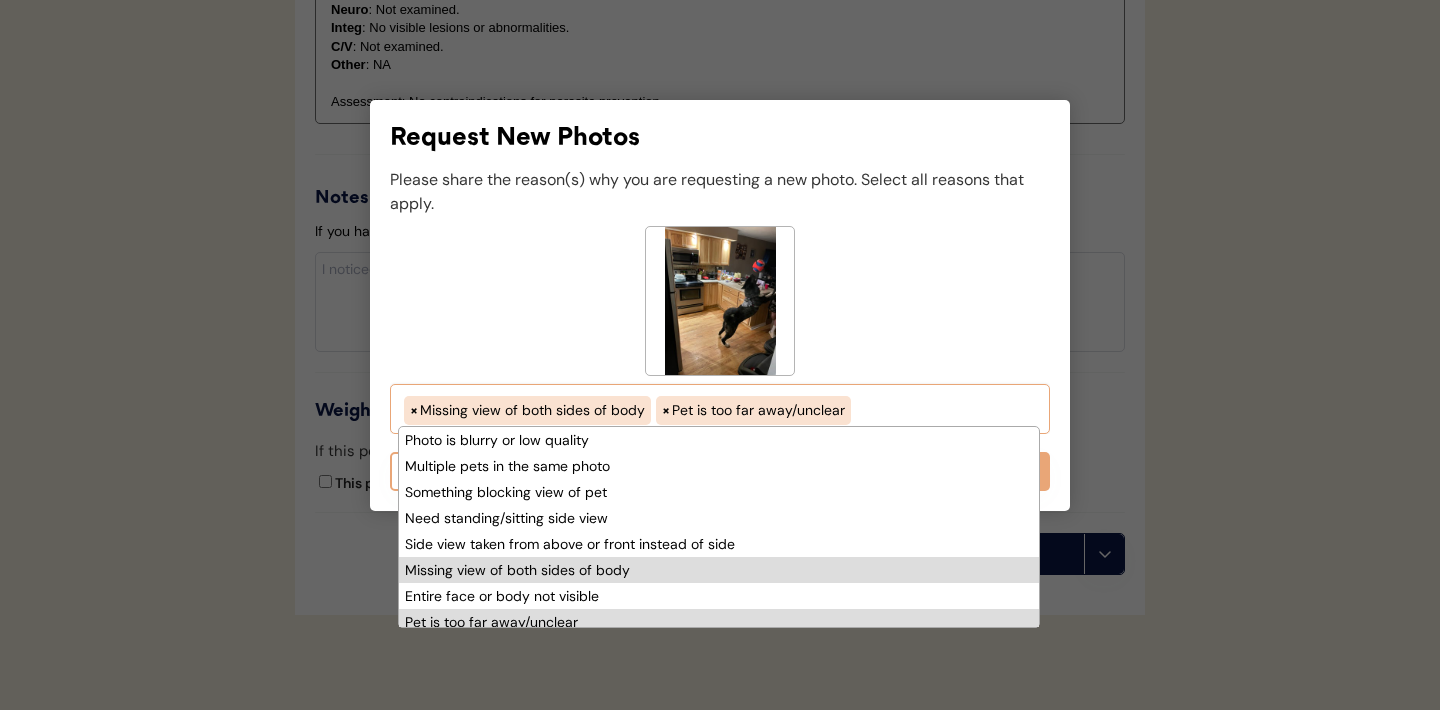 scroll, scrollTop: 41, scrollLeft: 0, axis: vertical 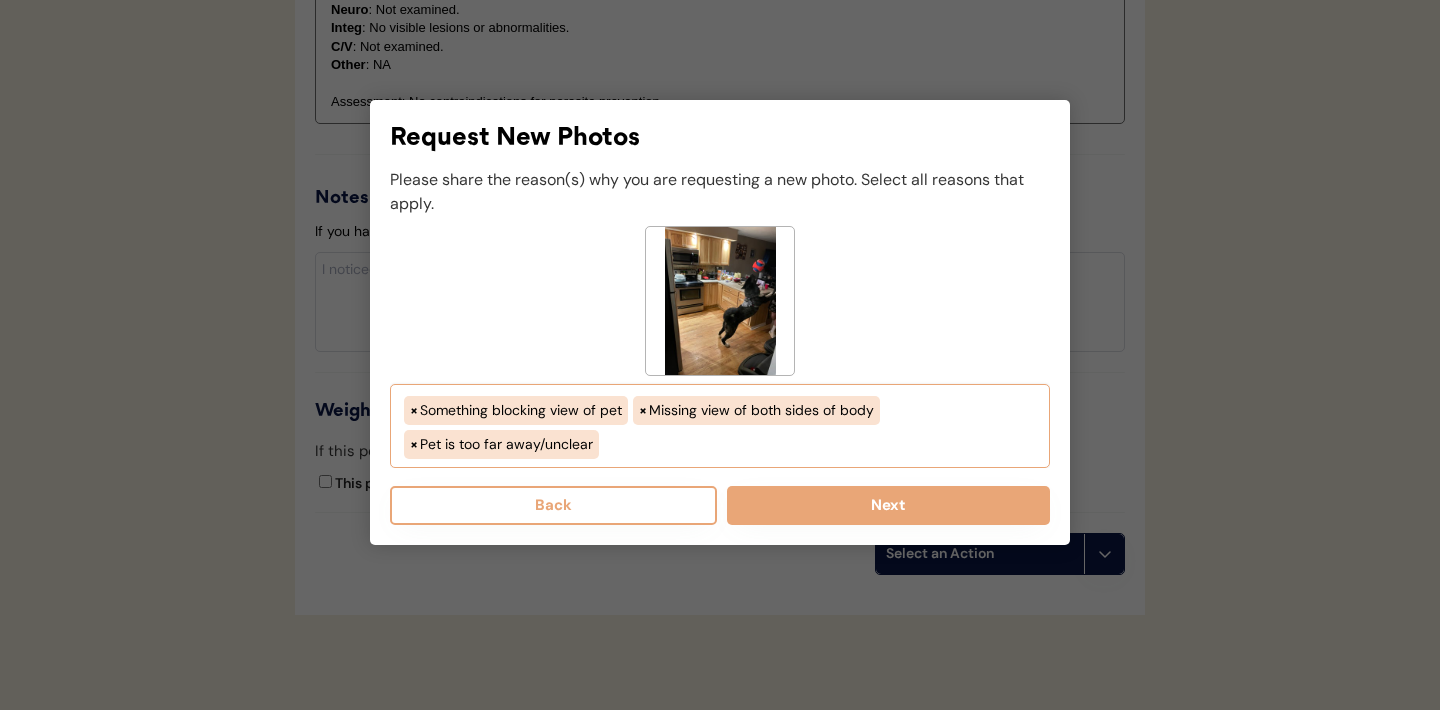 select on "something_blocking_view_of_pet" 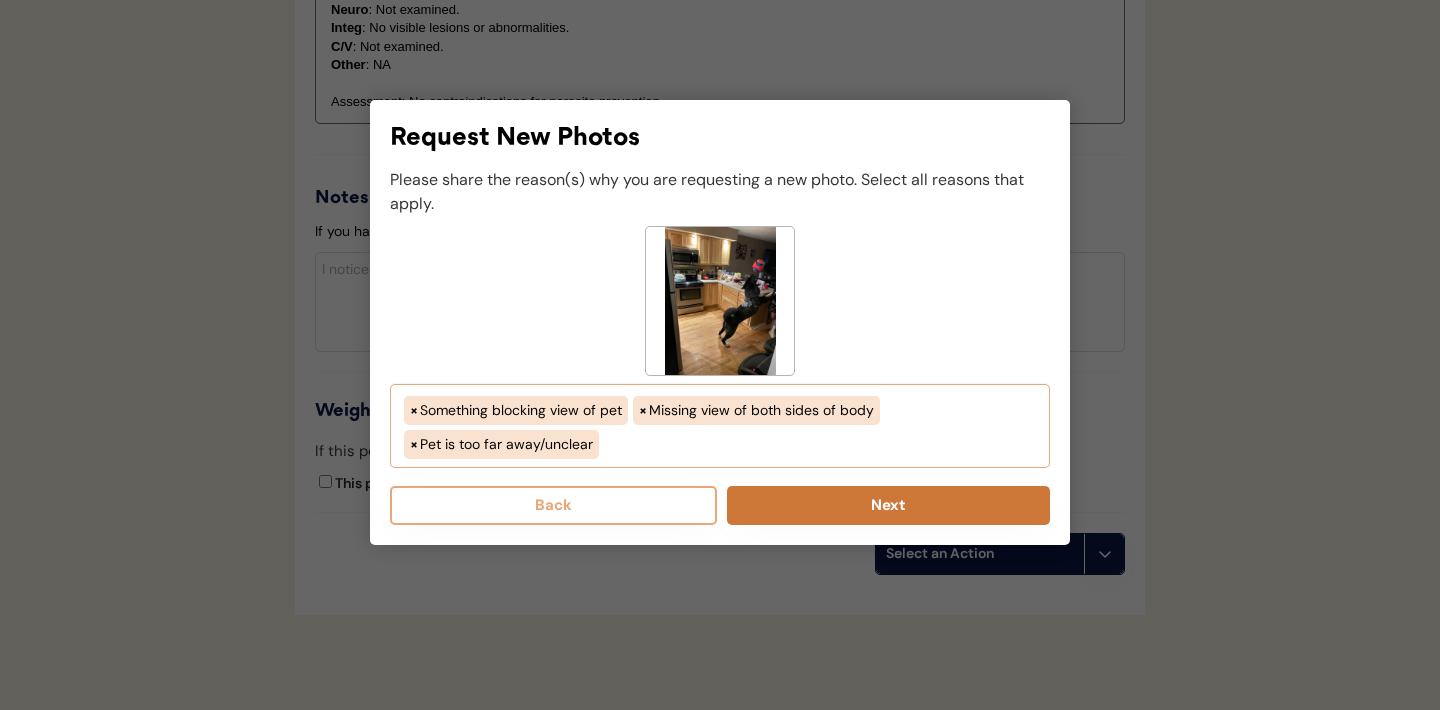 click on "Next" at bounding box center (888, 505) 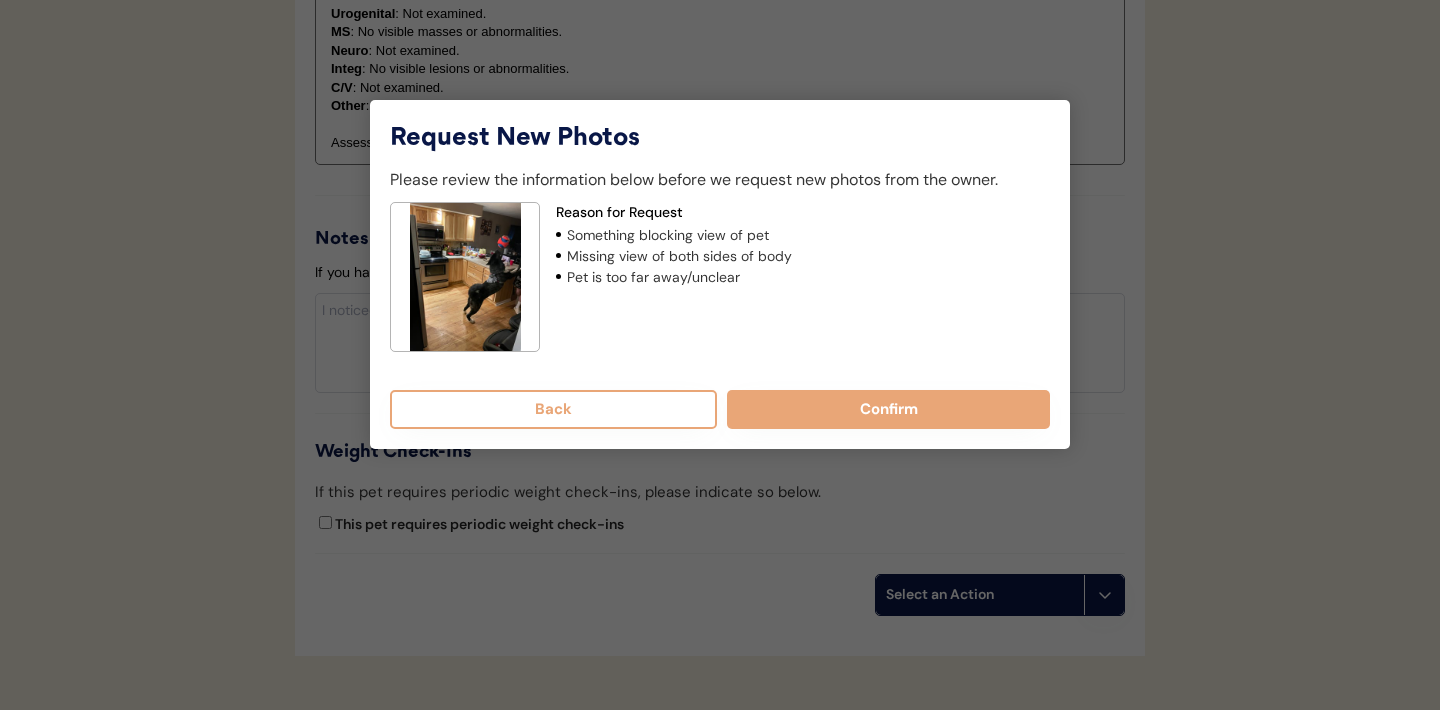 scroll, scrollTop: 2015, scrollLeft: 0, axis: vertical 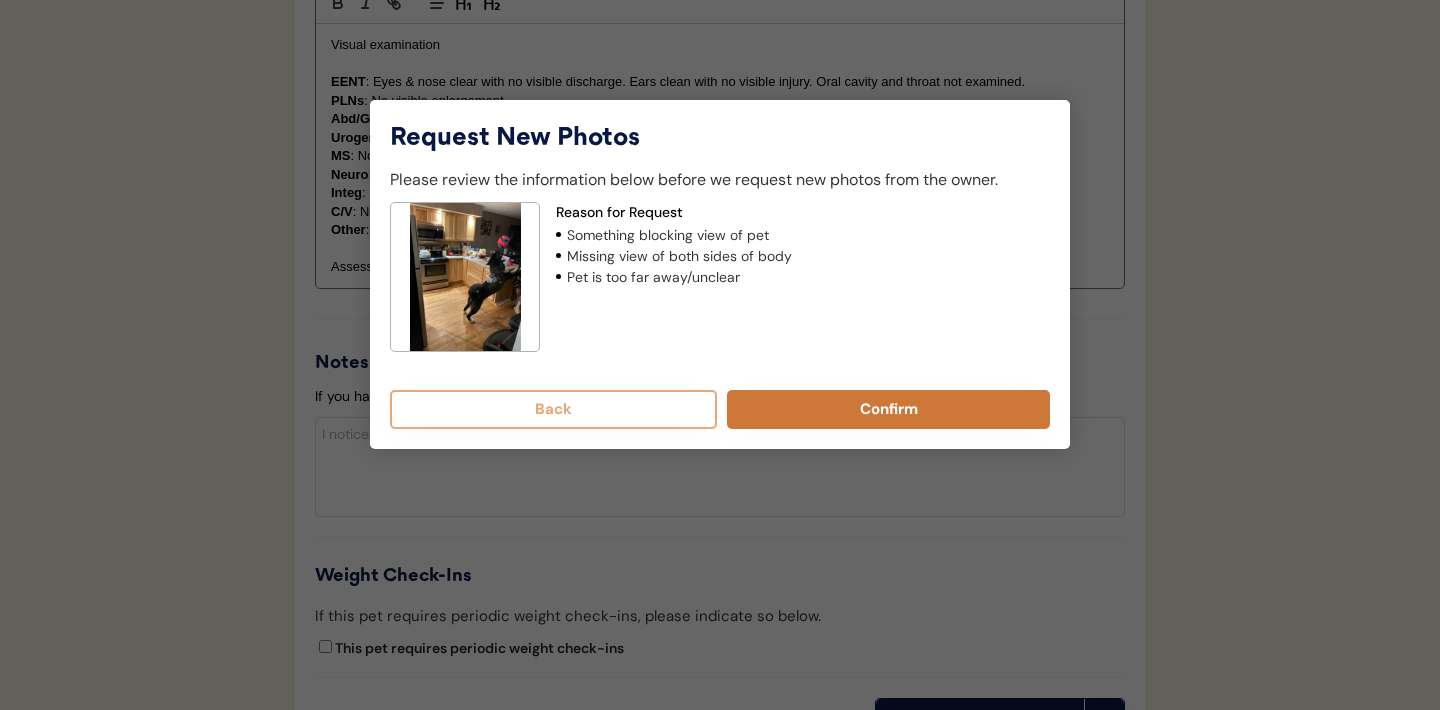 click on "Confirm" at bounding box center [888, 409] 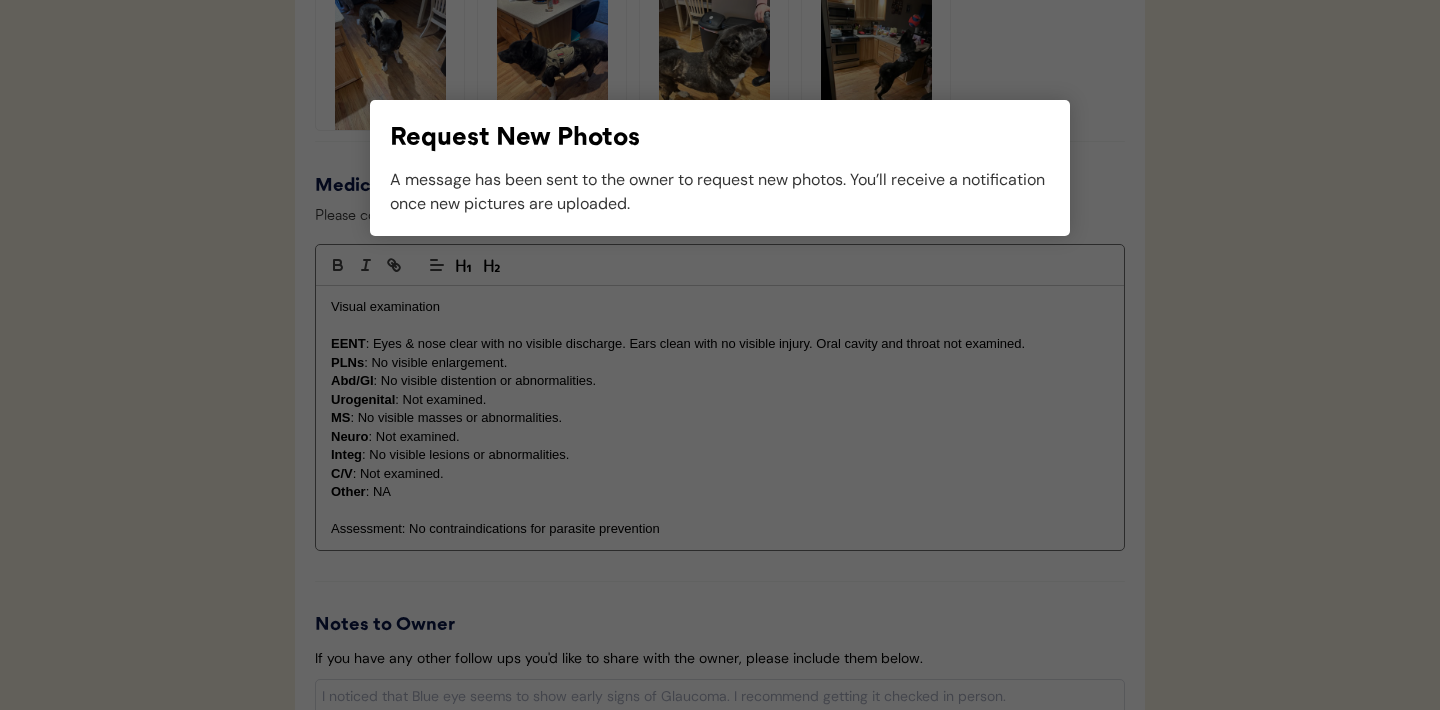 scroll, scrollTop: 1793, scrollLeft: 0, axis: vertical 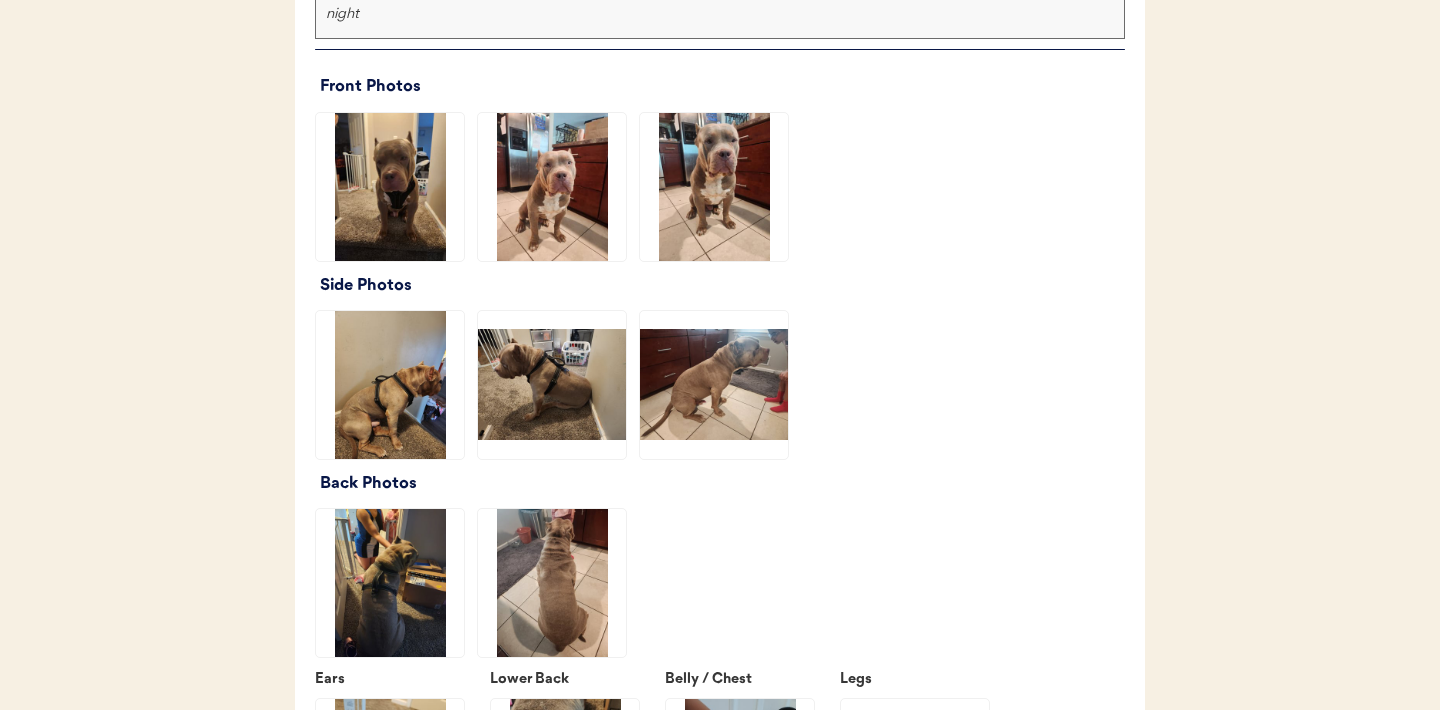 click 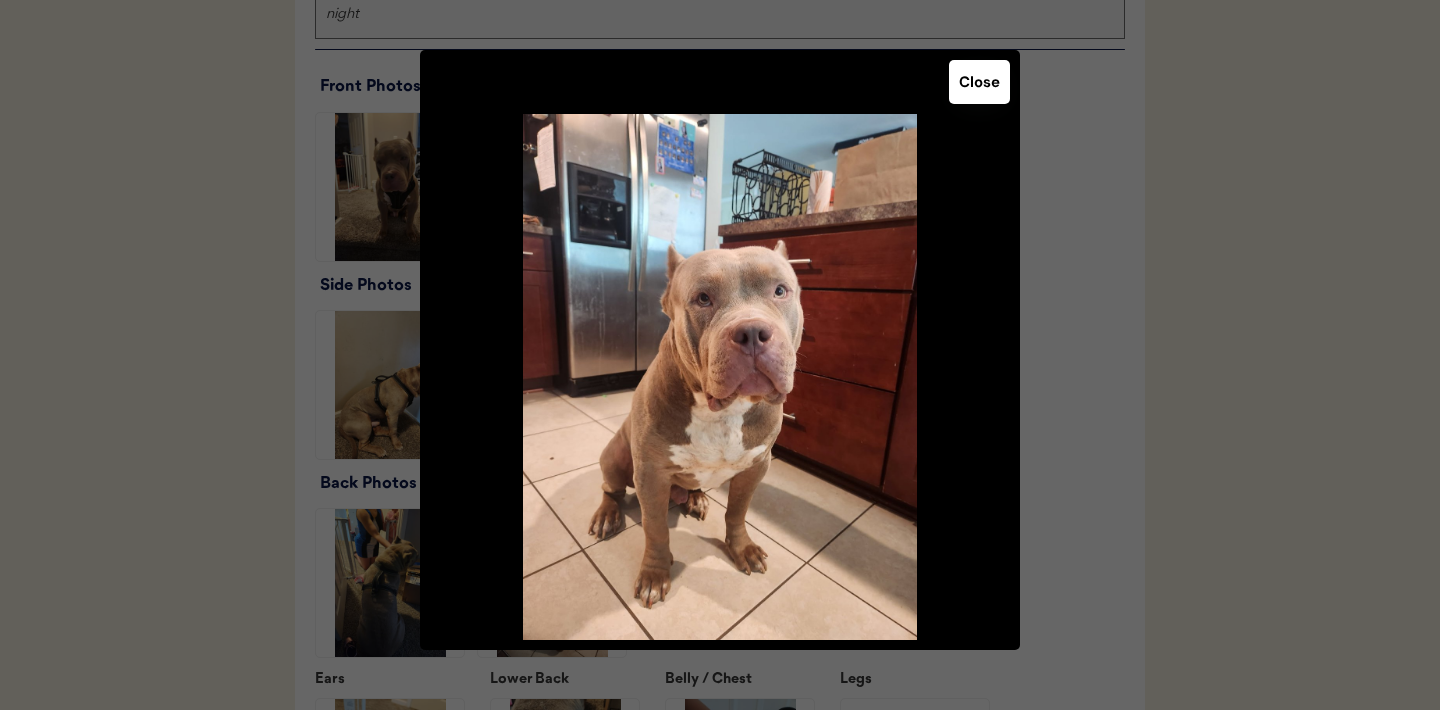 click on "Close" at bounding box center (979, 82) 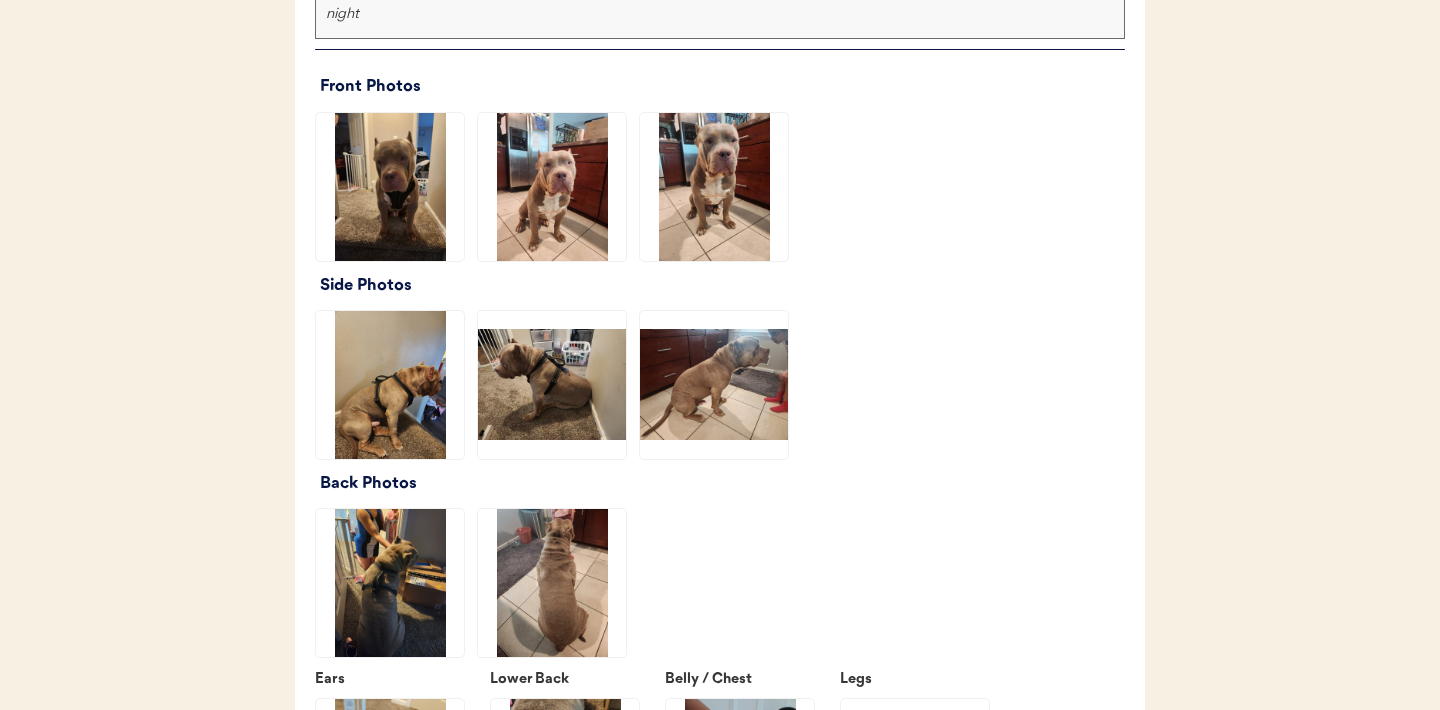 click 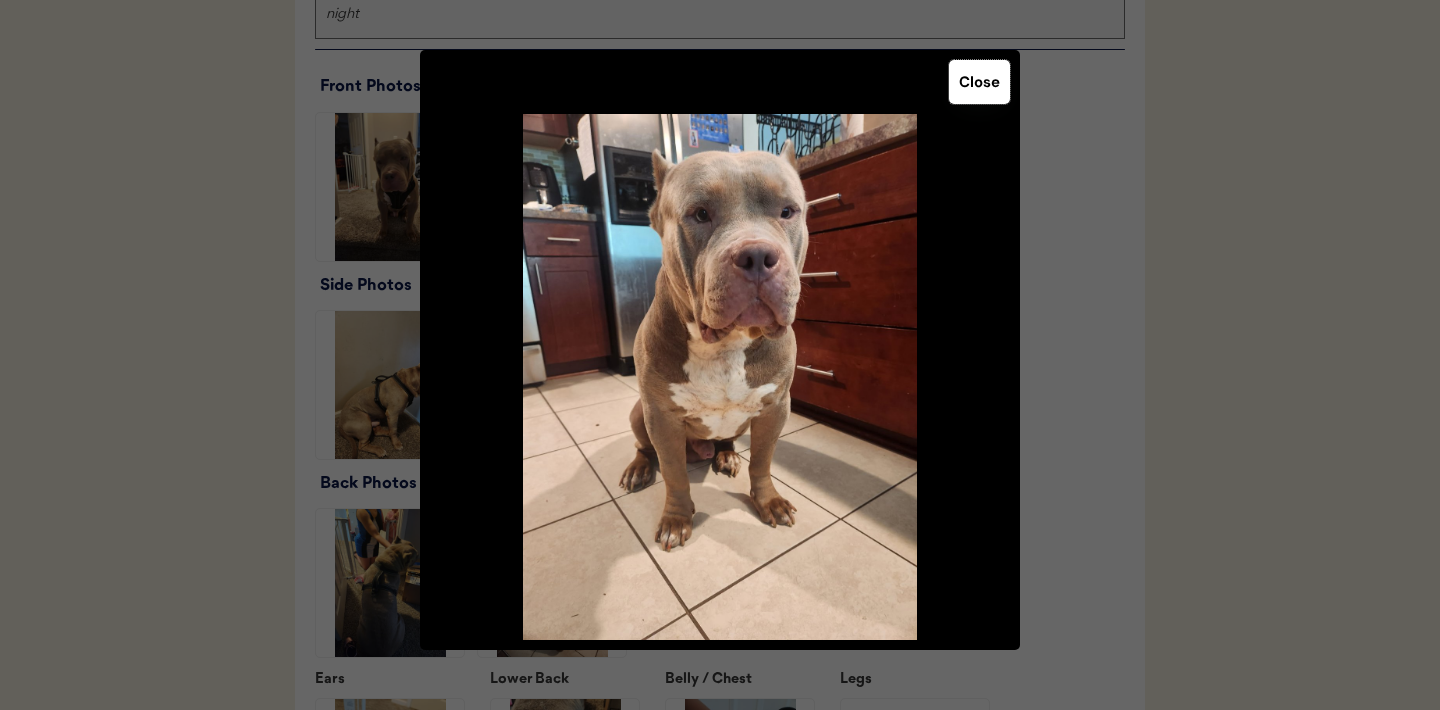 click on "Close" at bounding box center [979, 82] 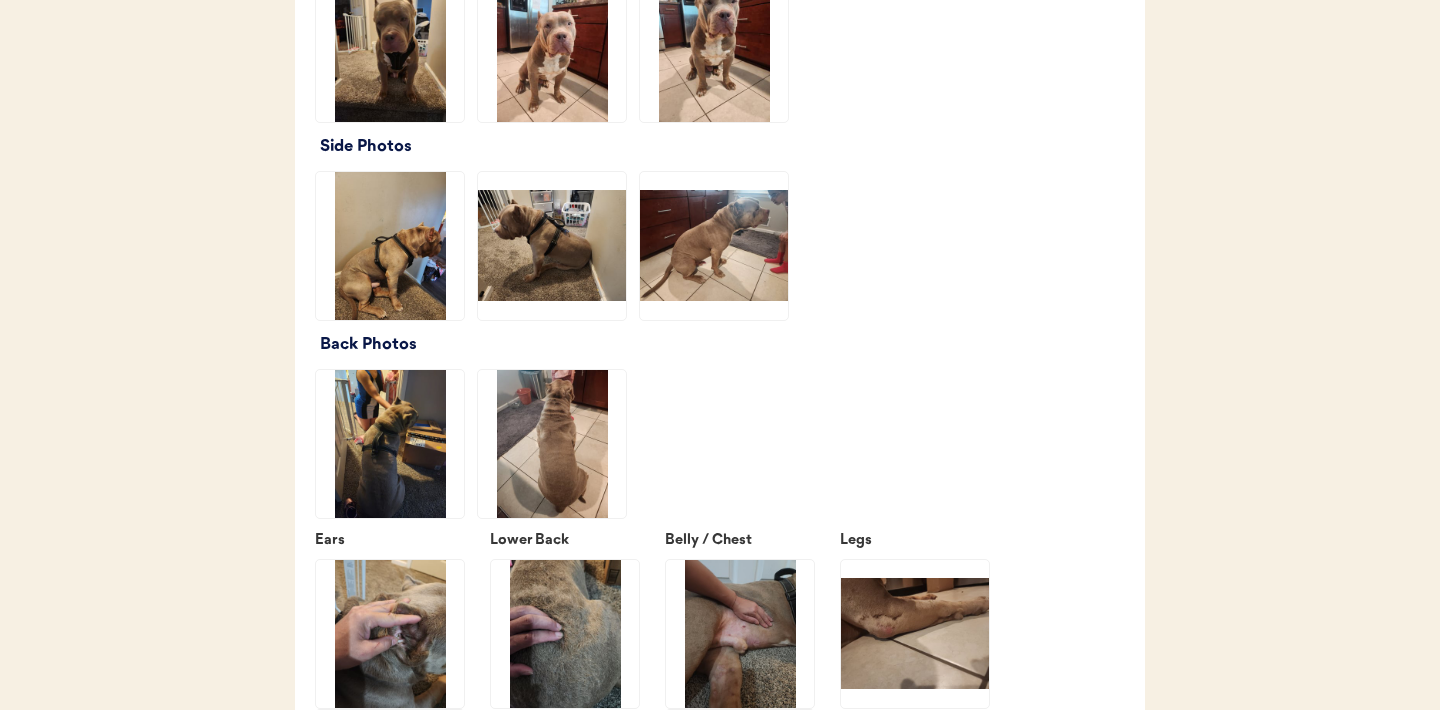 scroll, scrollTop: 2298, scrollLeft: 0, axis: vertical 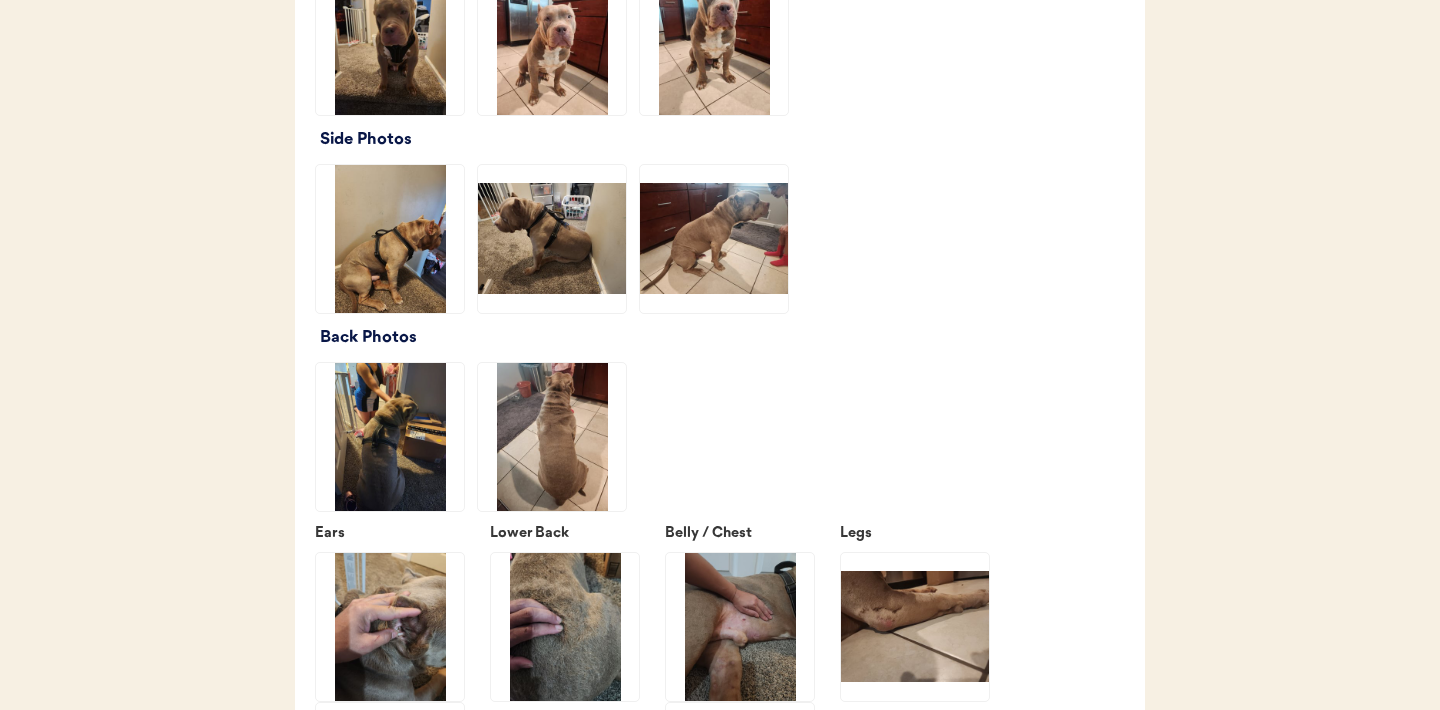 click 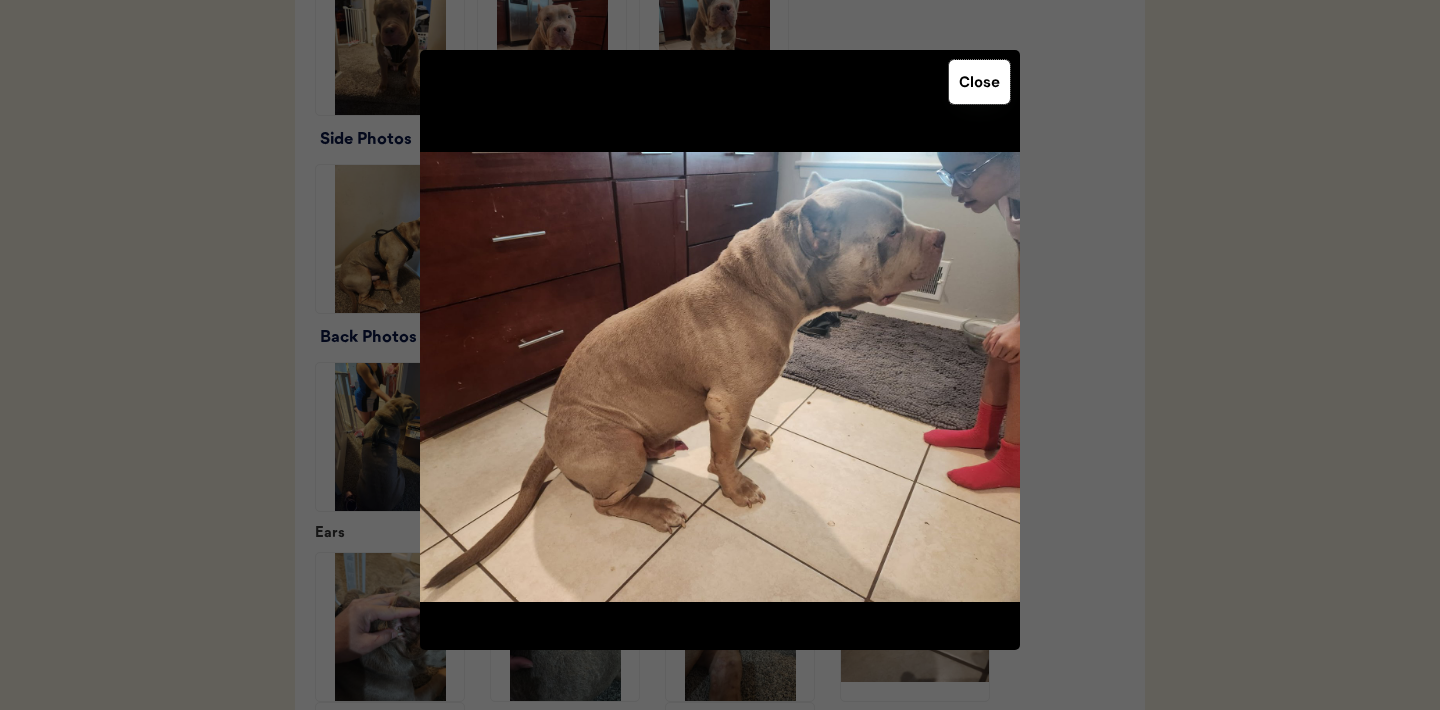 click on "Close" at bounding box center (979, 82) 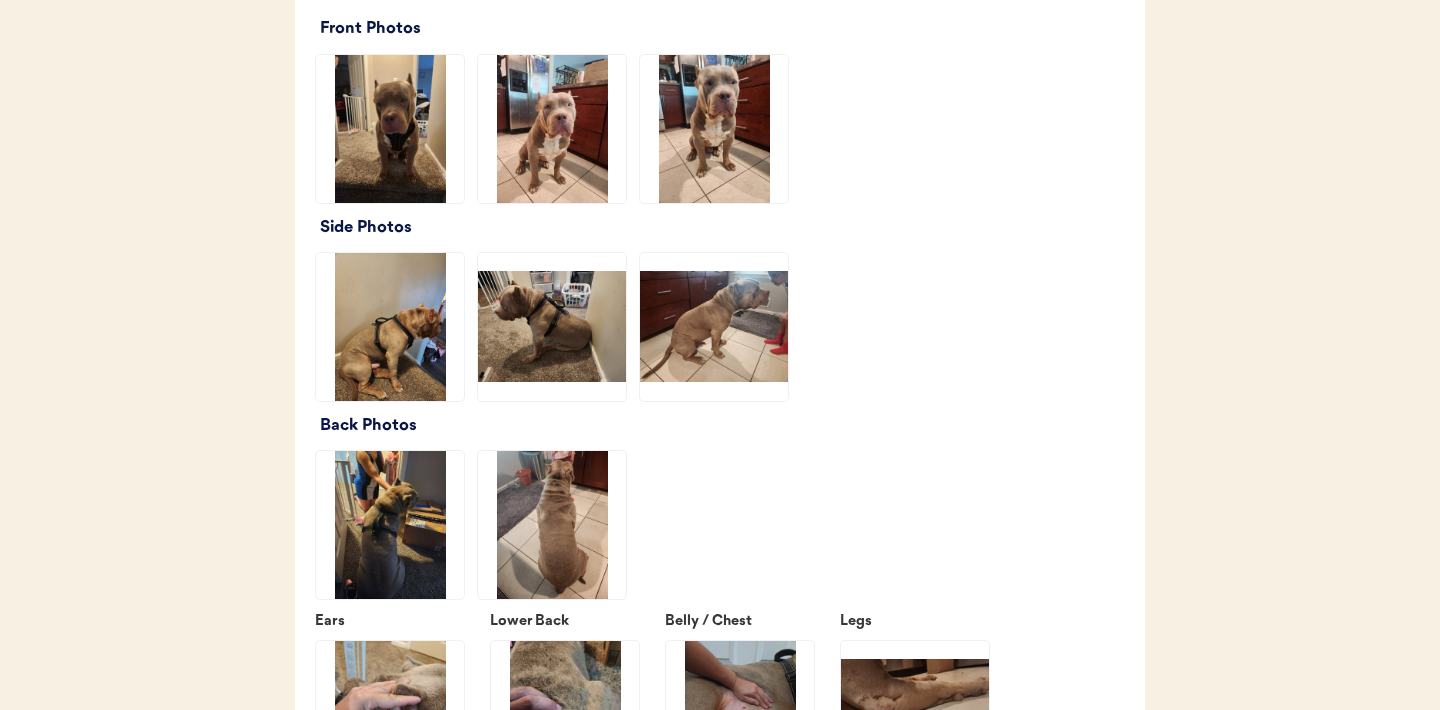 scroll, scrollTop: 2264, scrollLeft: 0, axis: vertical 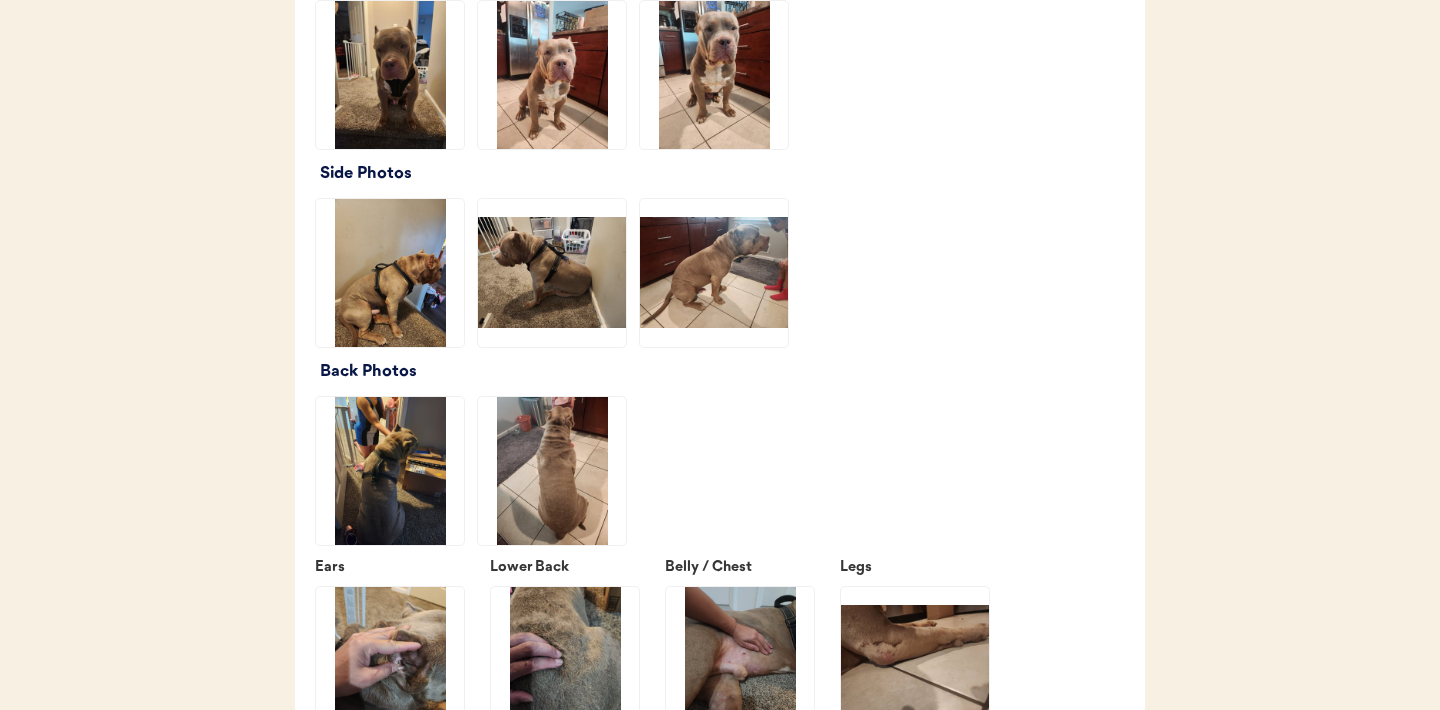 click 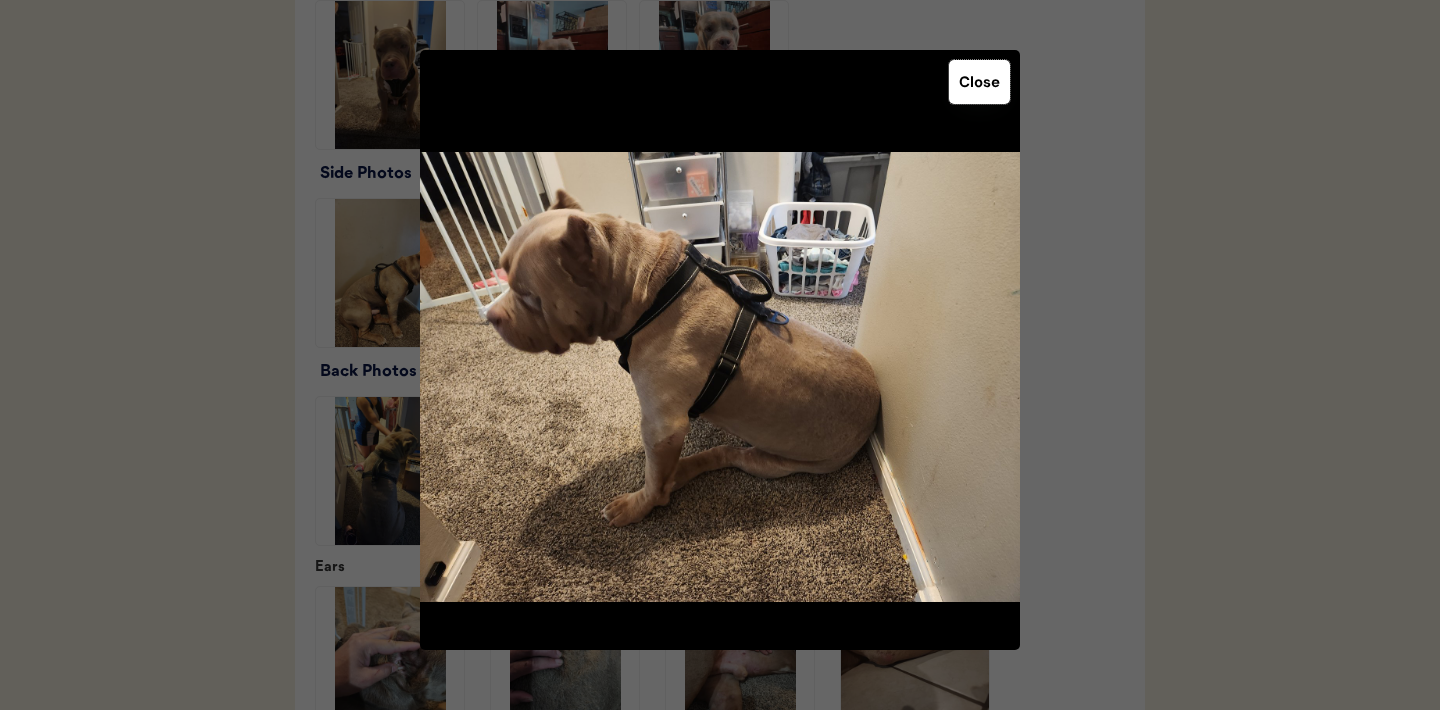 click on "Close" at bounding box center (979, 82) 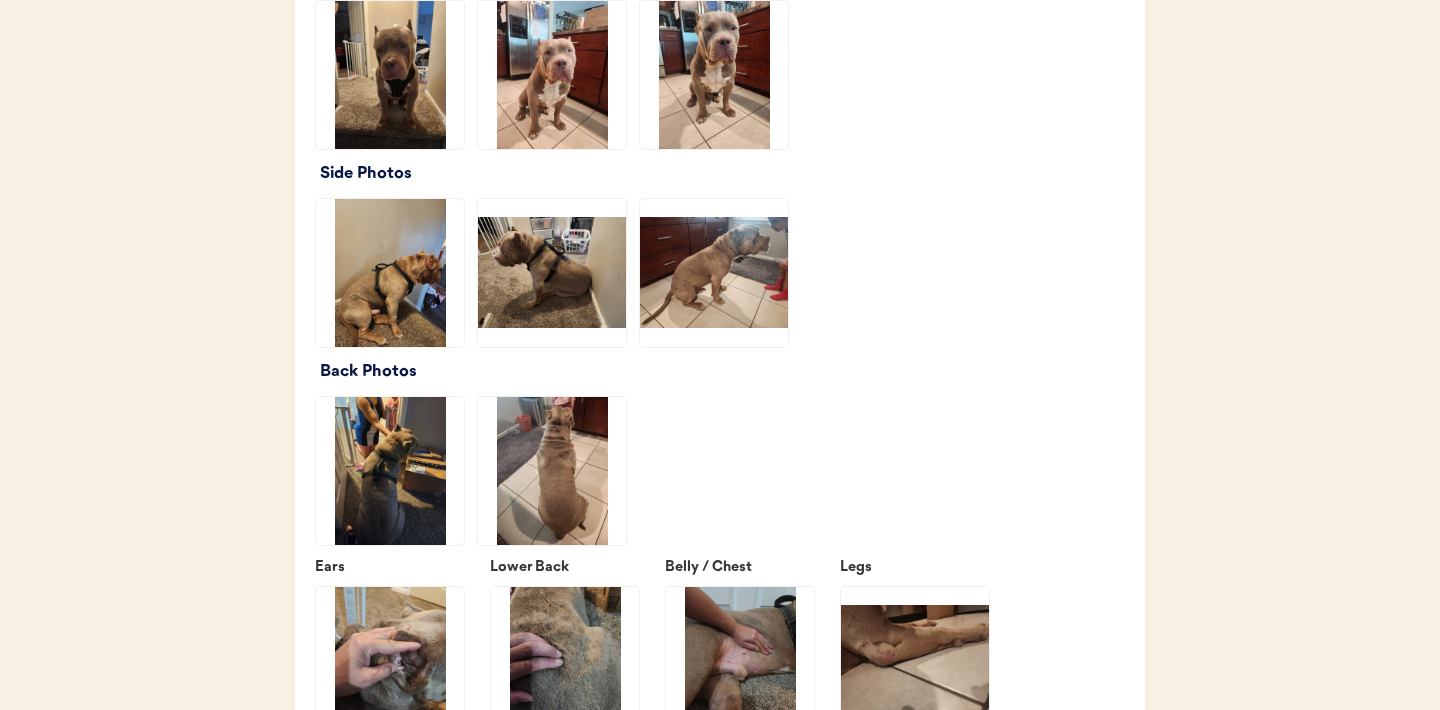click 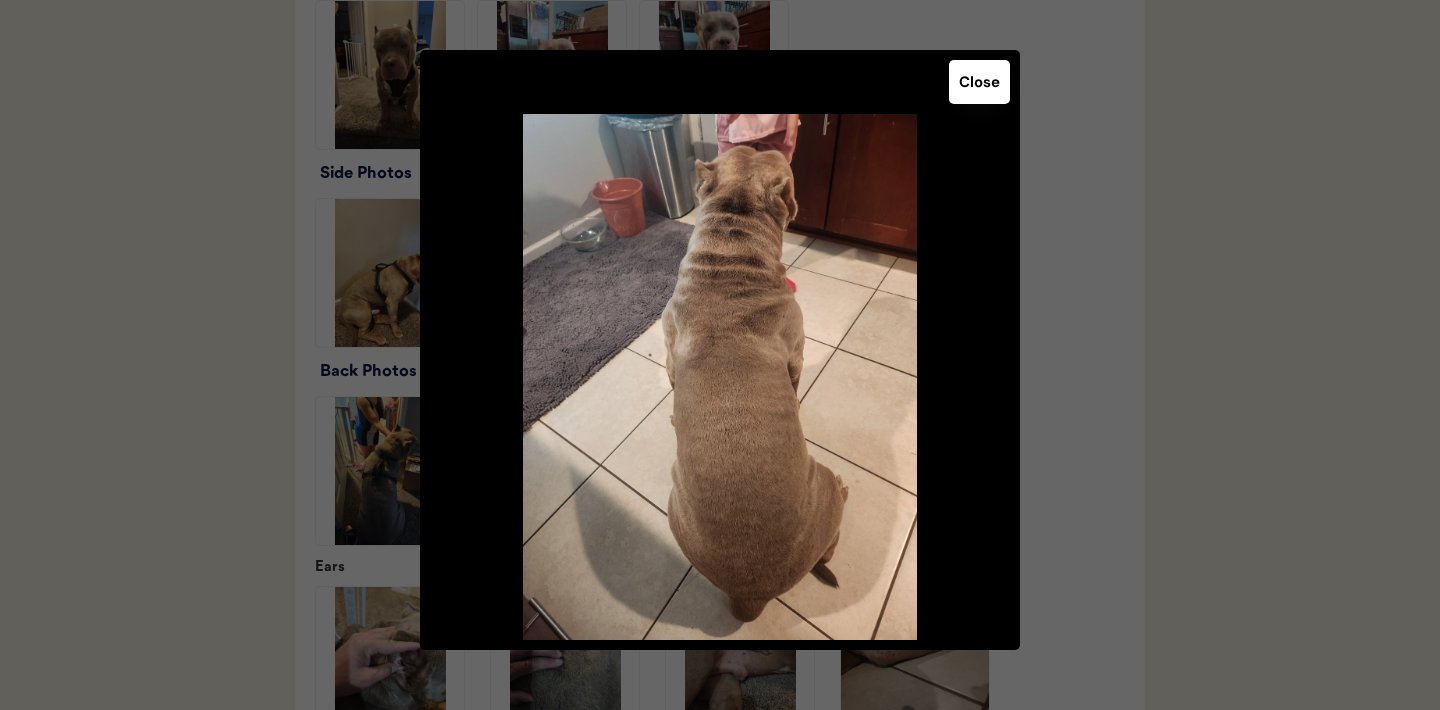 click on "Close" at bounding box center (979, 82) 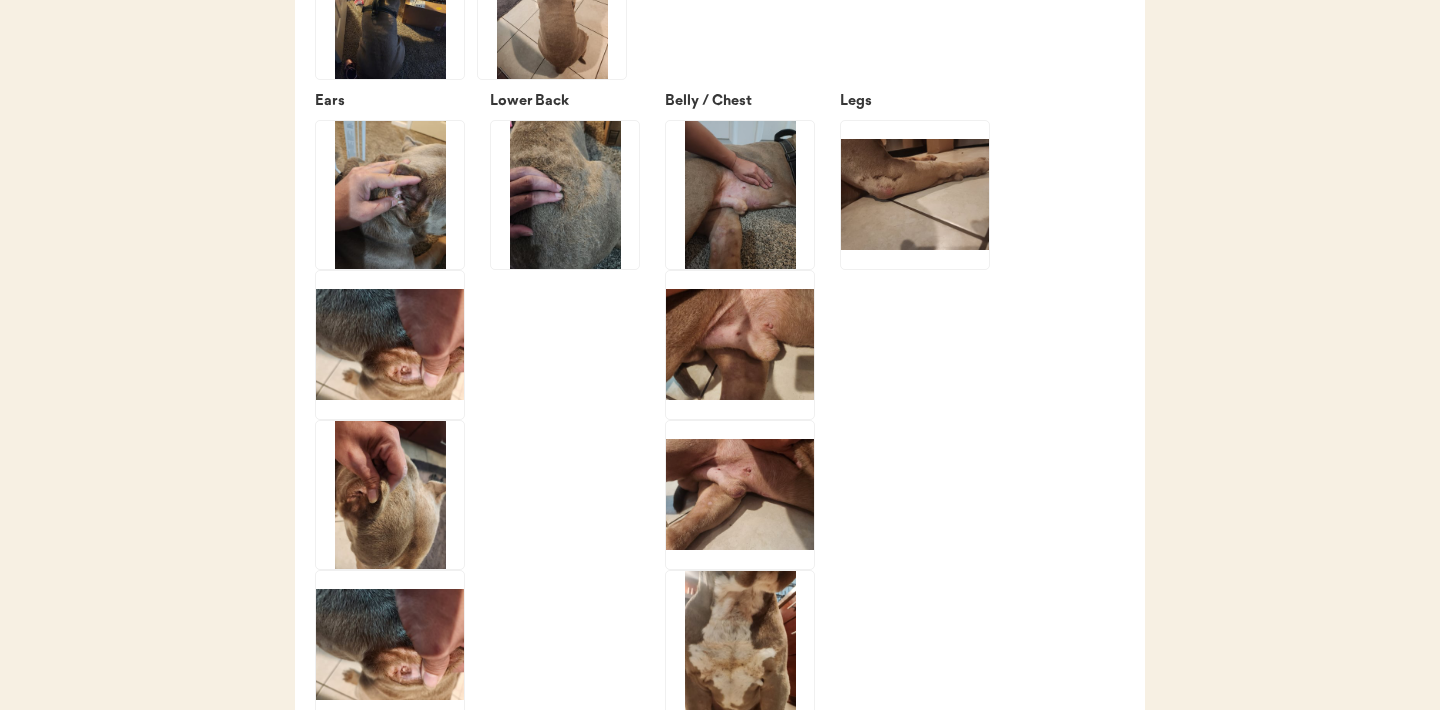 scroll, scrollTop: 2747, scrollLeft: 0, axis: vertical 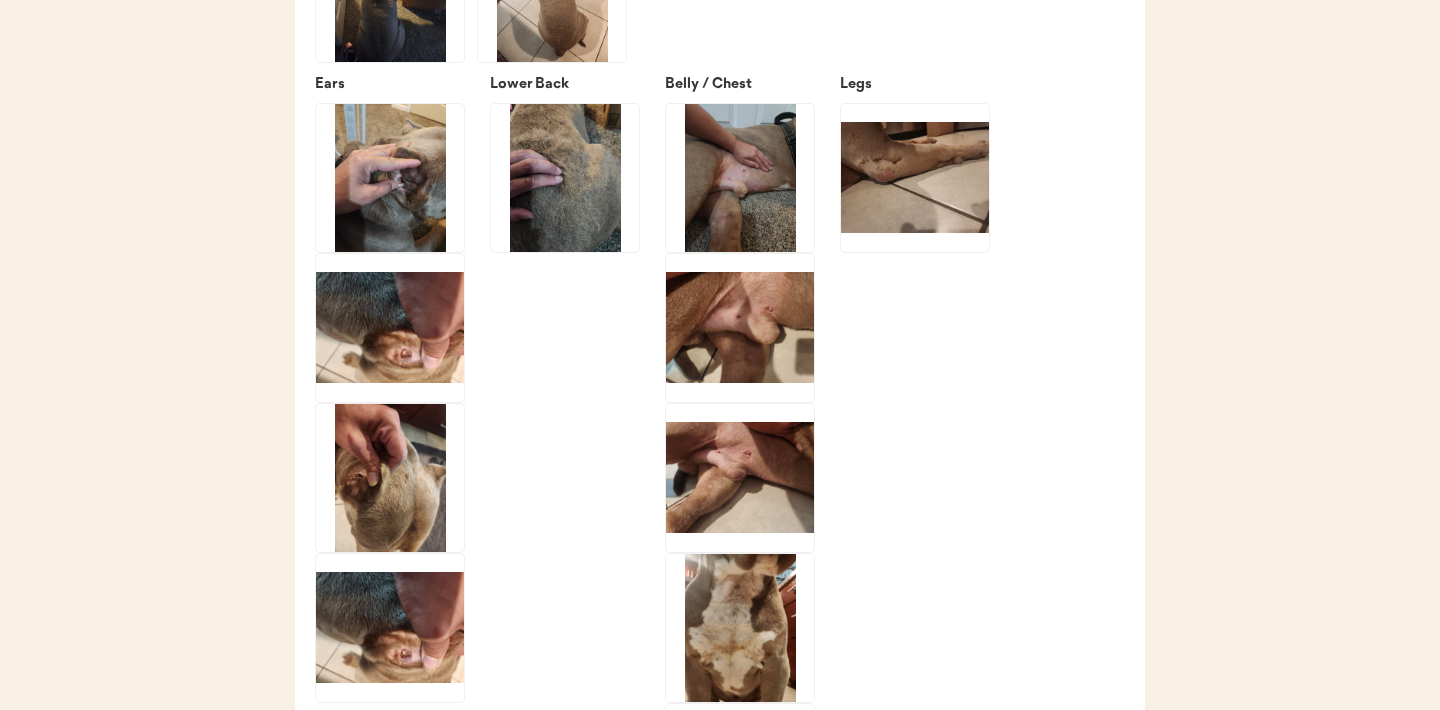 click 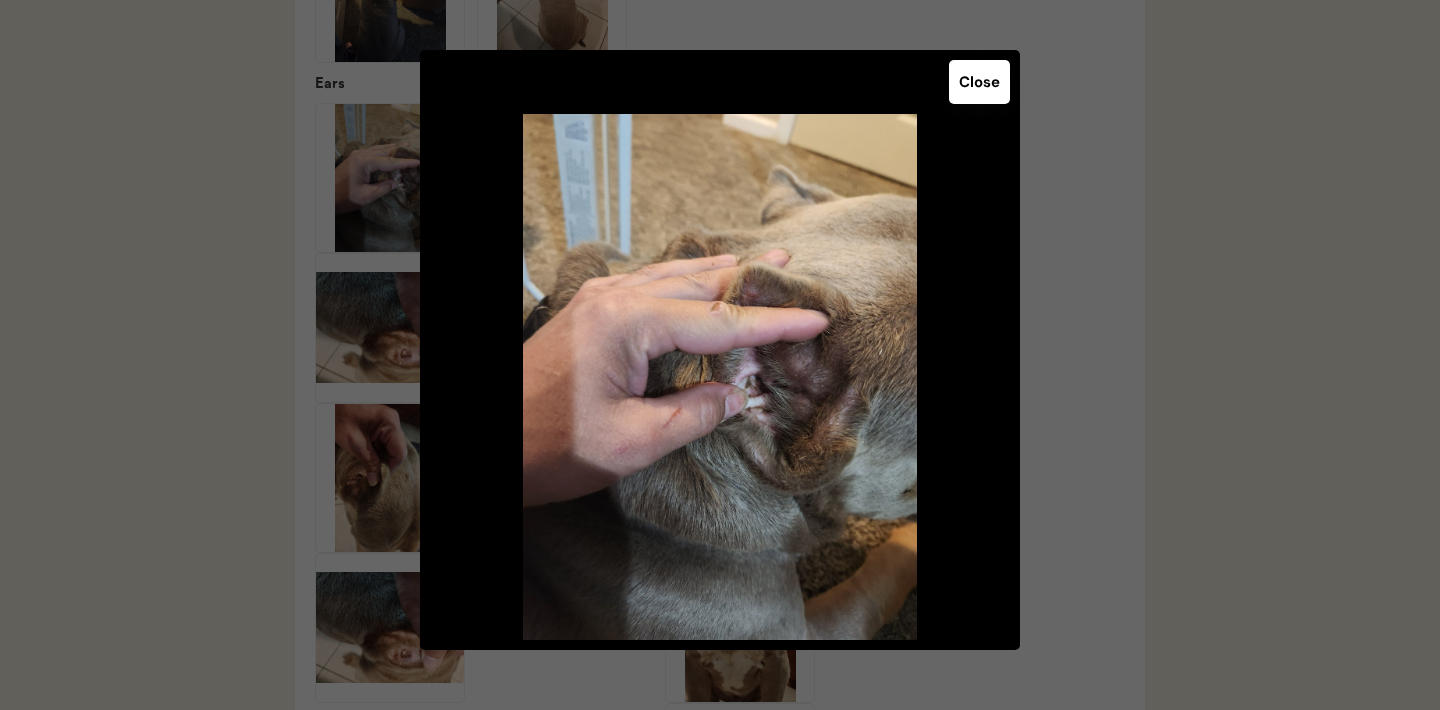click on "Close" at bounding box center (979, 82) 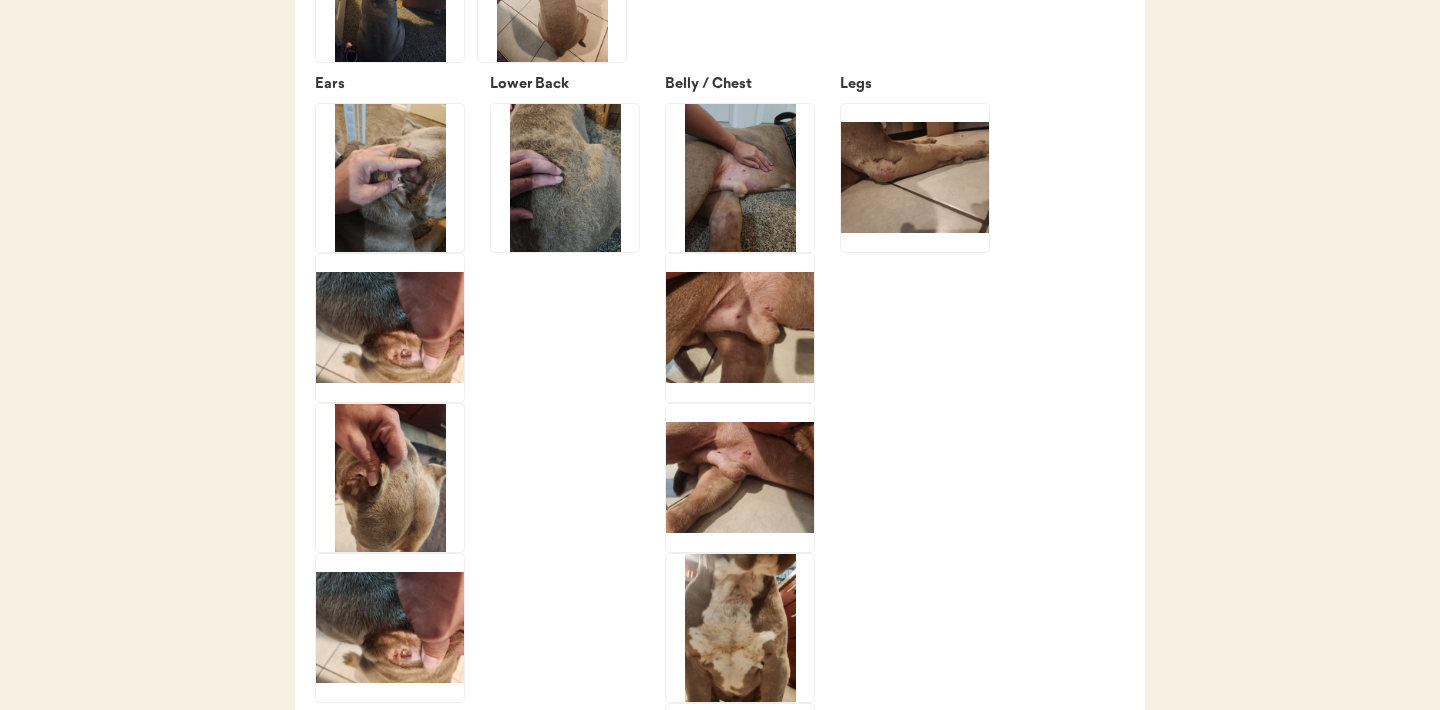 click 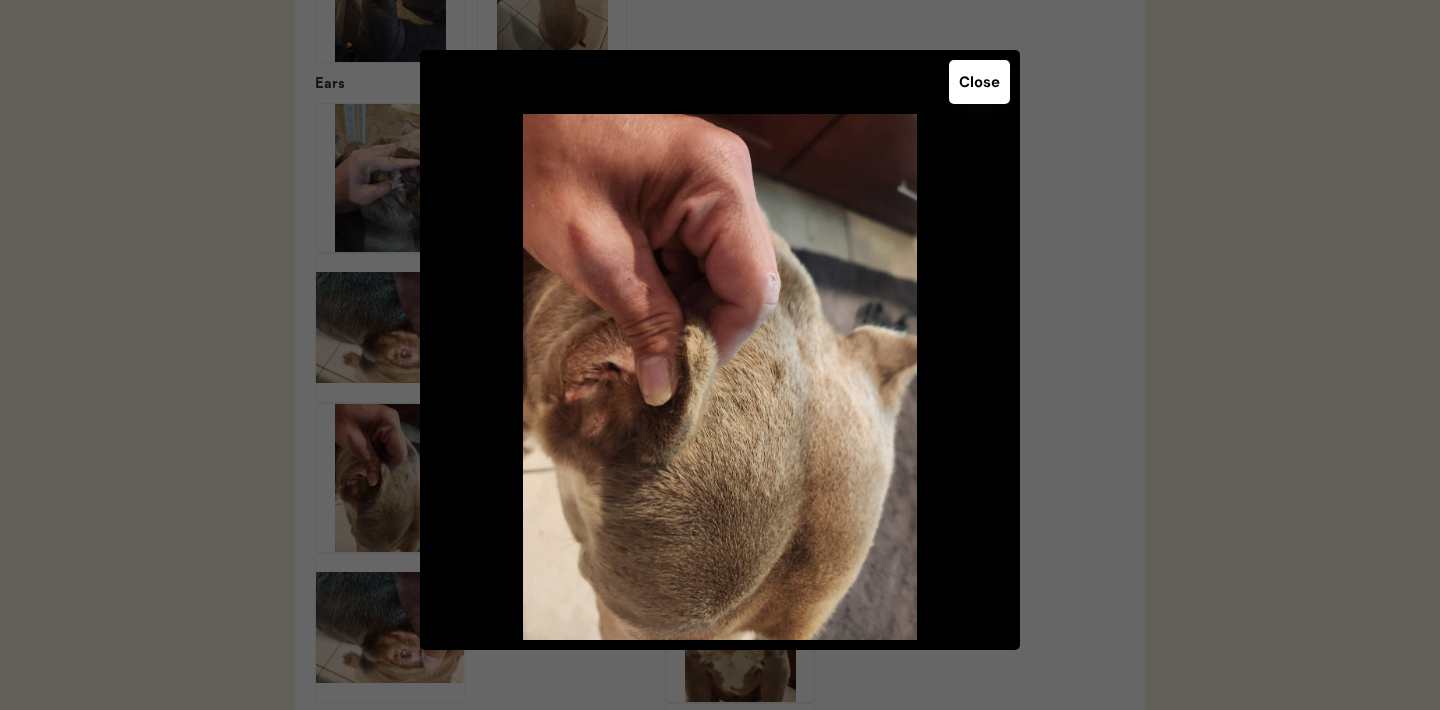 click on "Close" at bounding box center (979, 82) 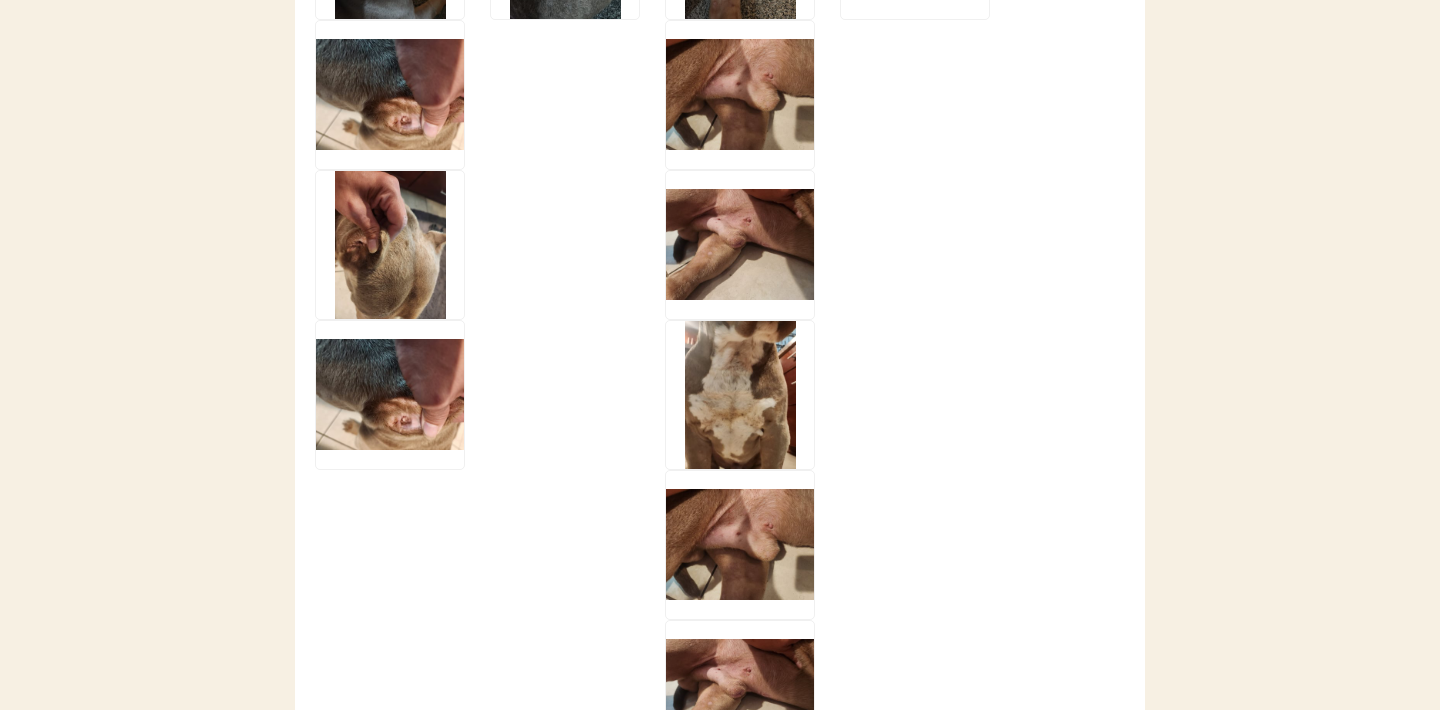 scroll, scrollTop: 2990, scrollLeft: 0, axis: vertical 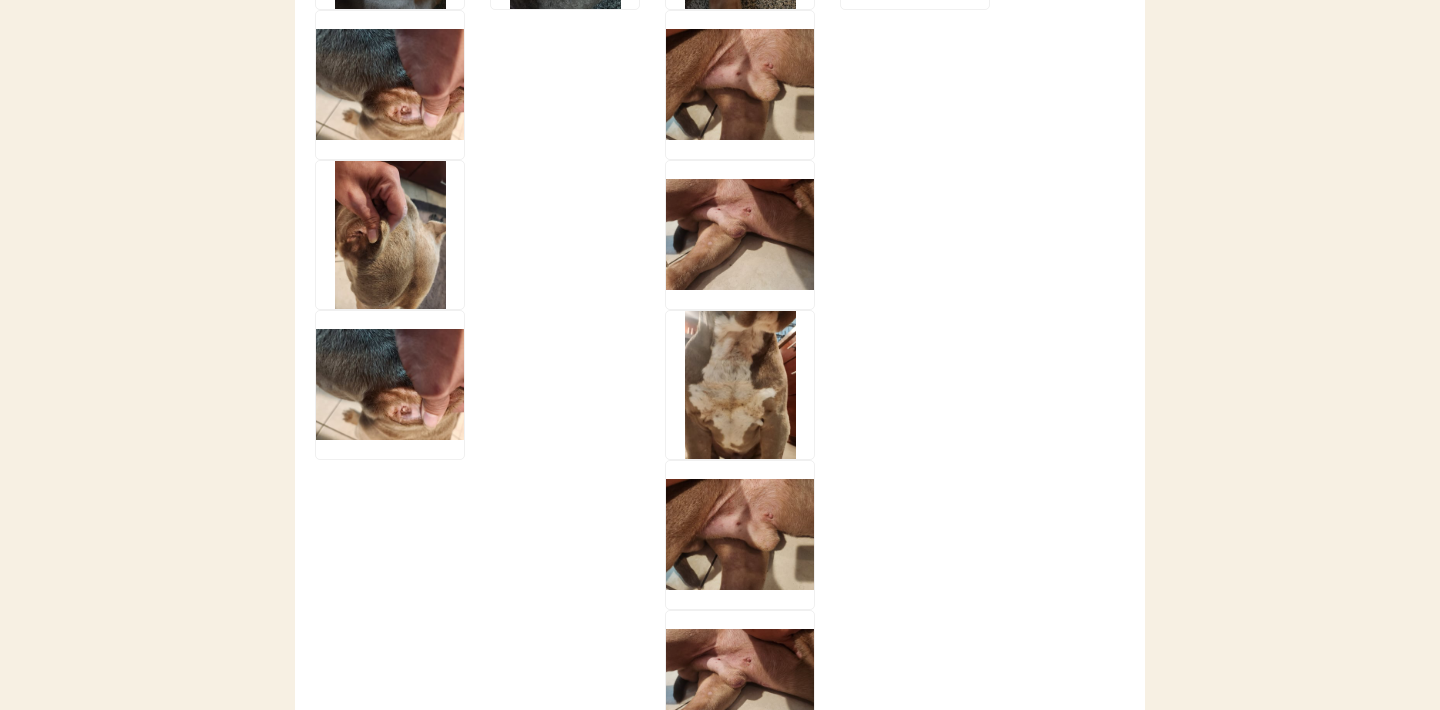 click 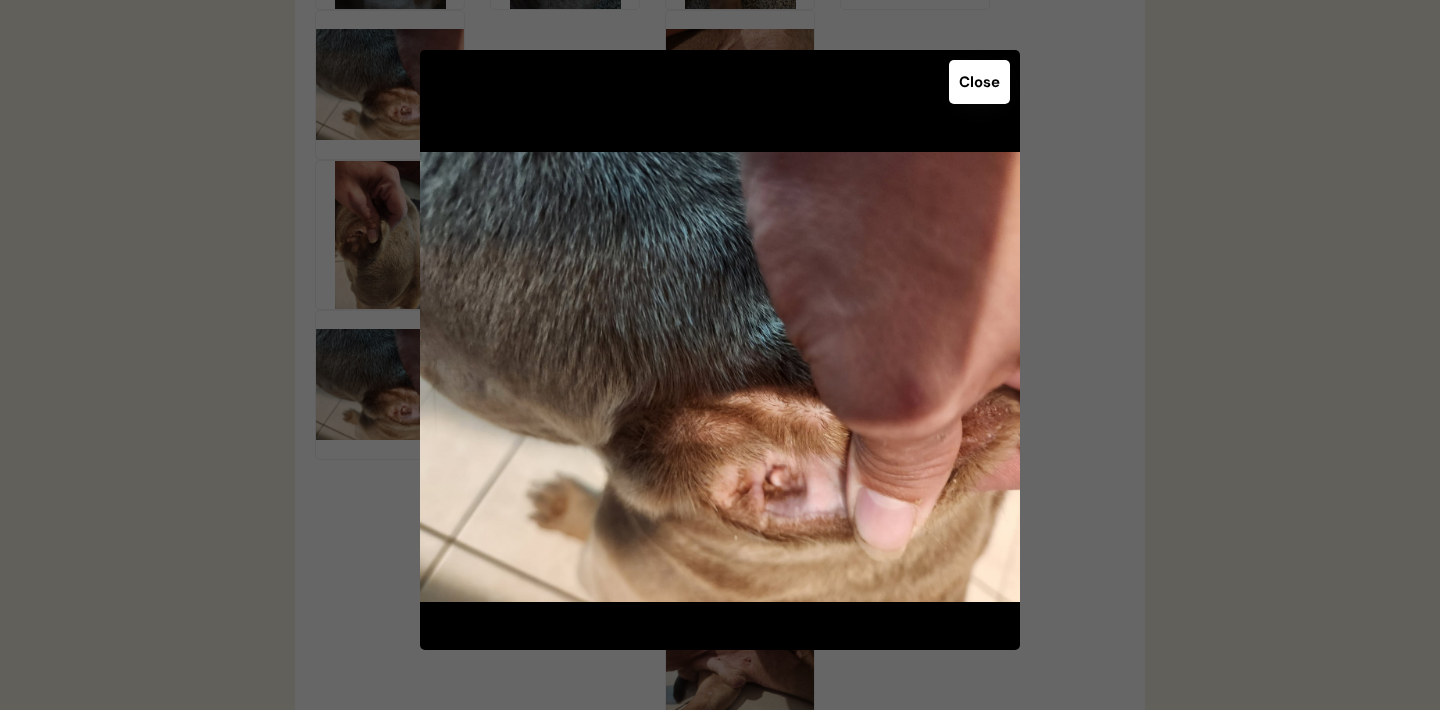 click on "Close" at bounding box center (979, 82) 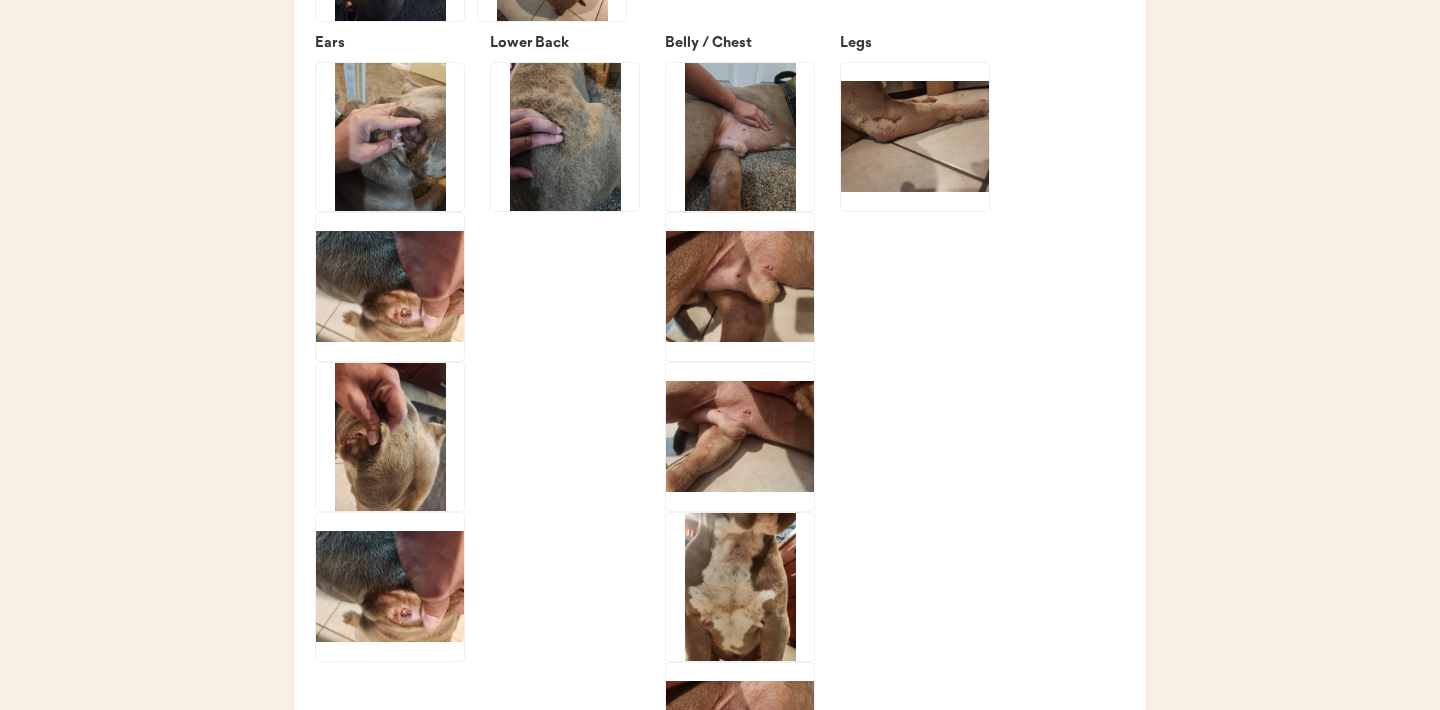 scroll, scrollTop: 2779, scrollLeft: 0, axis: vertical 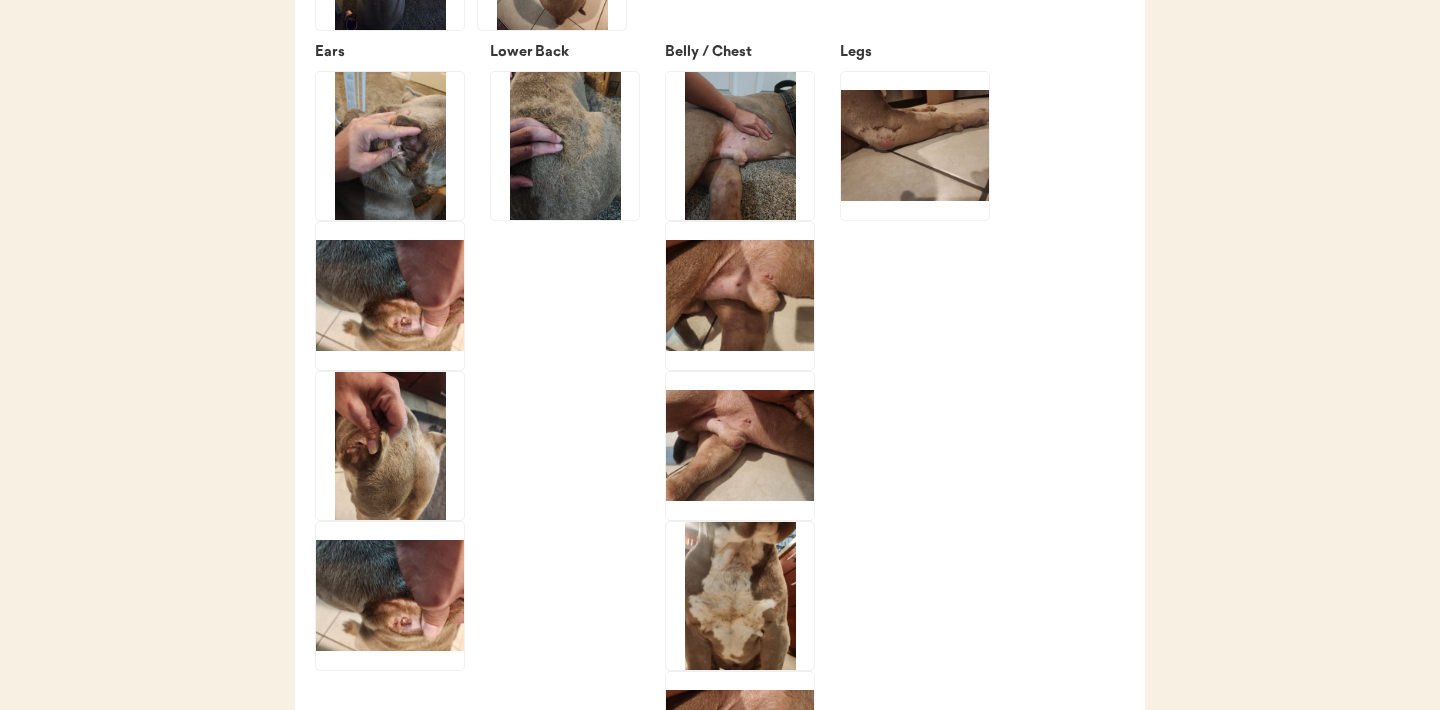 click 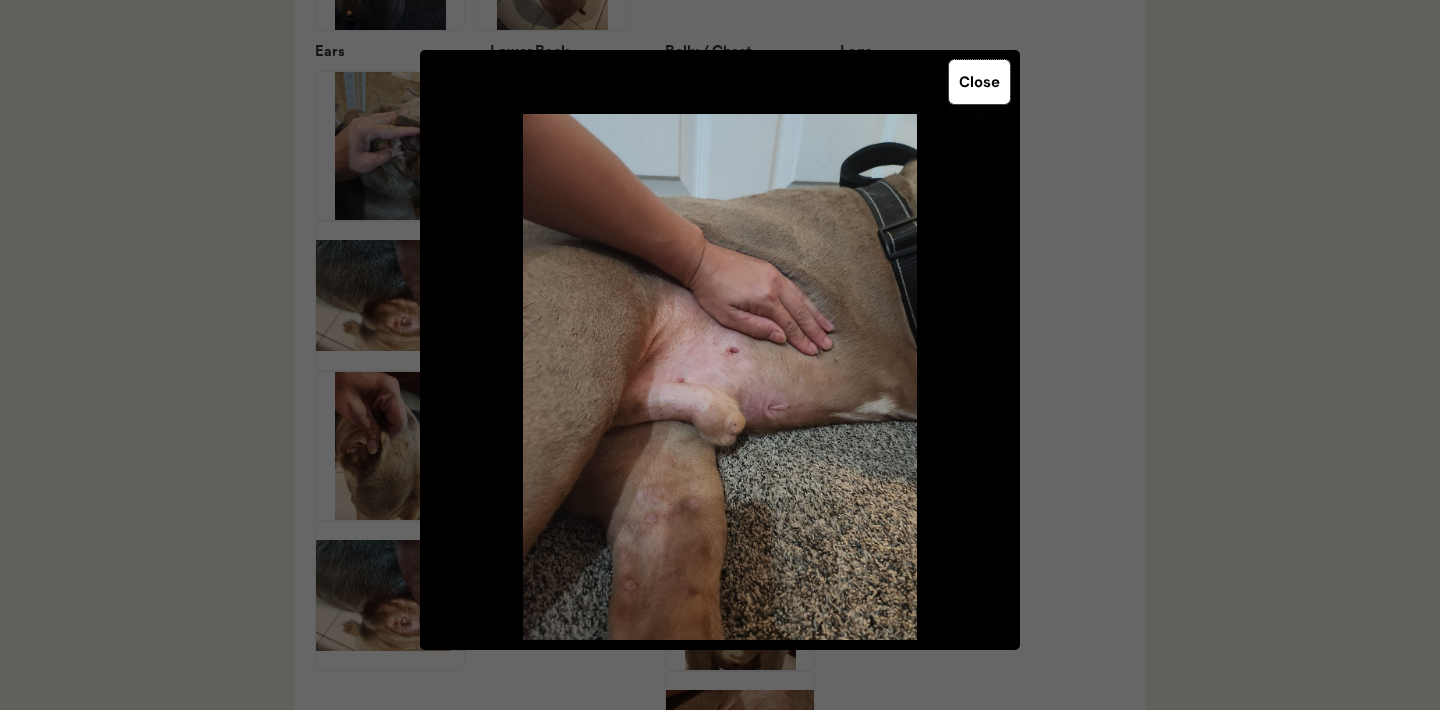 click on "Close" at bounding box center [979, 82] 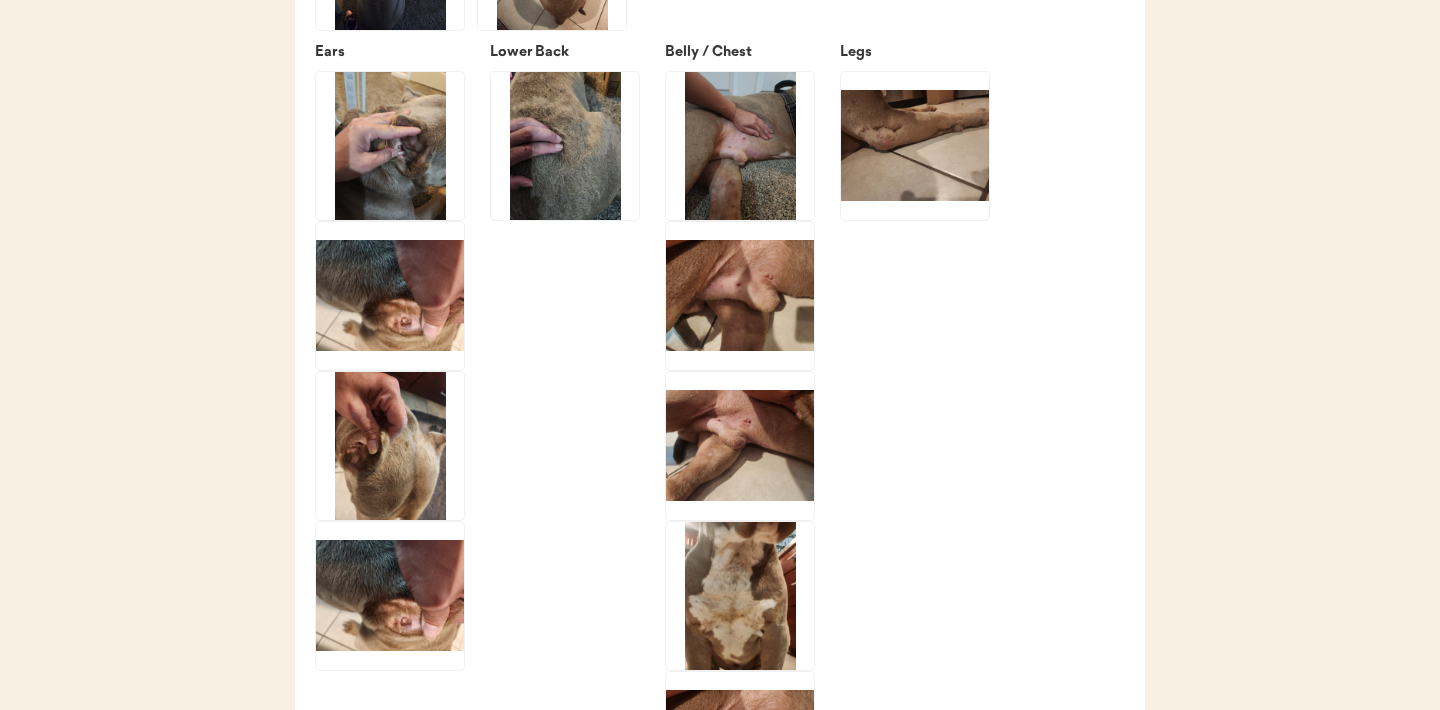 click 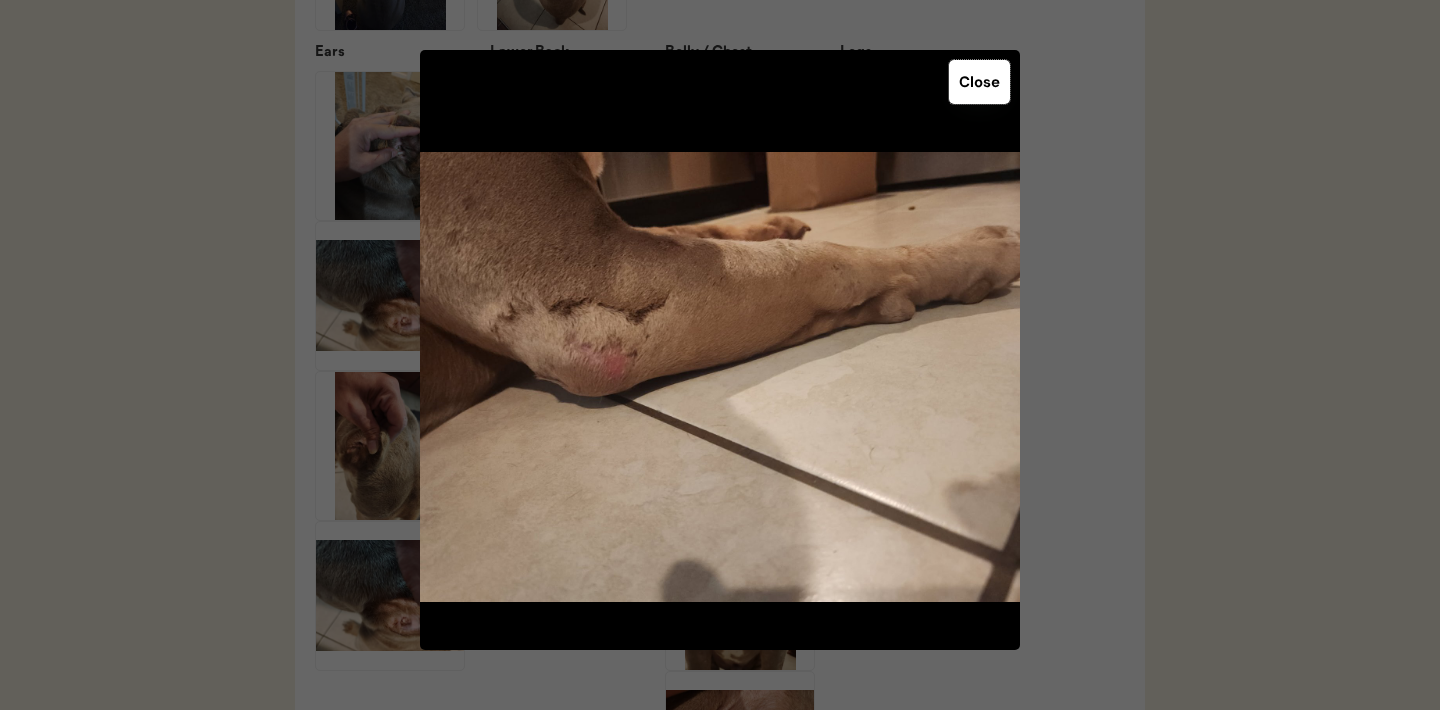 click on "Close" at bounding box center (979, 82) 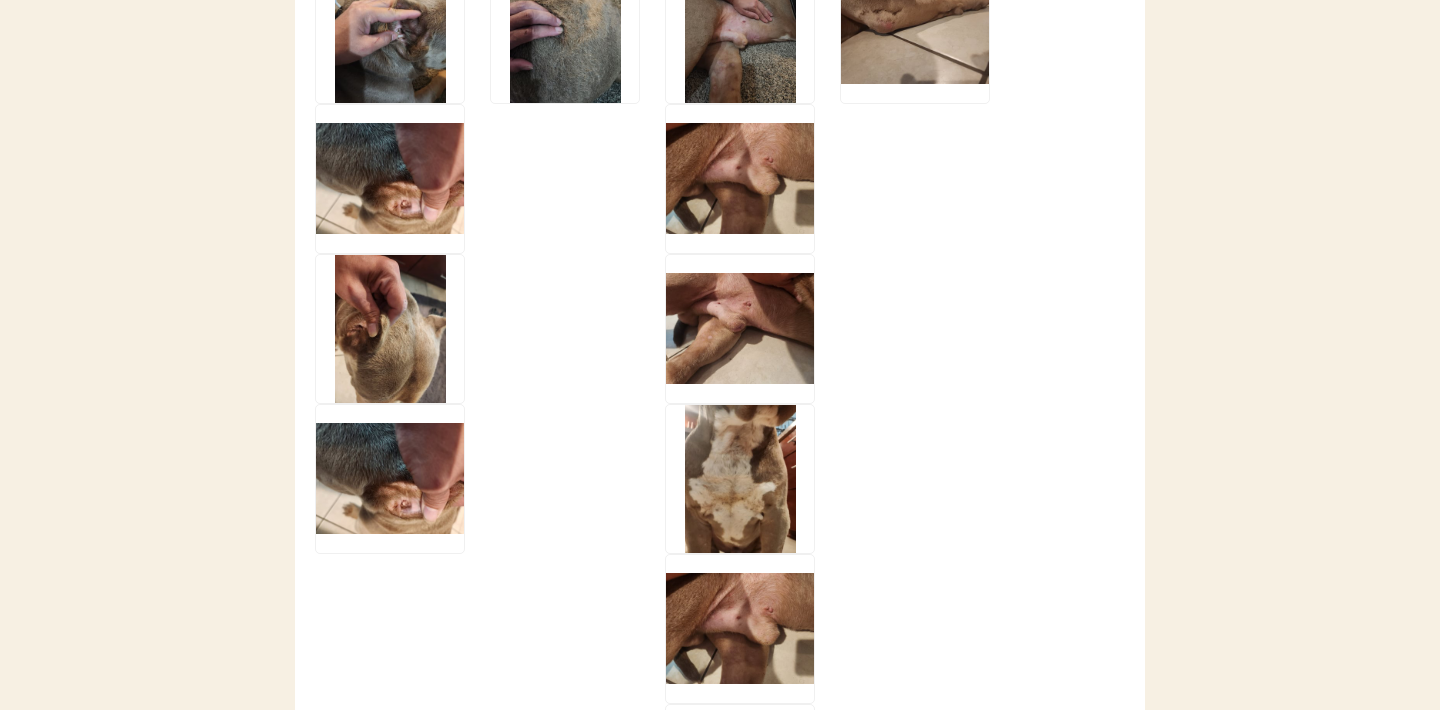 scroll, scrollTop: 2905, scrollLeft: 0, axis: vertical 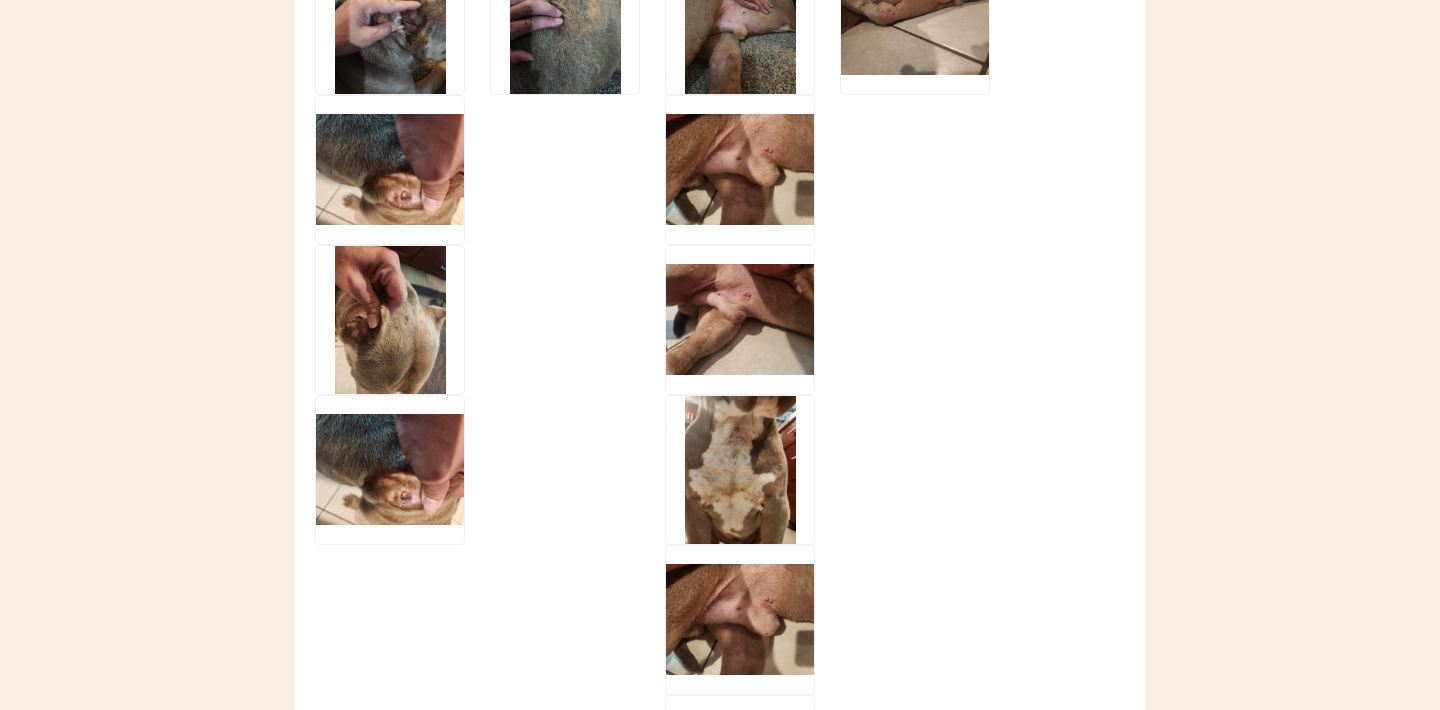 click 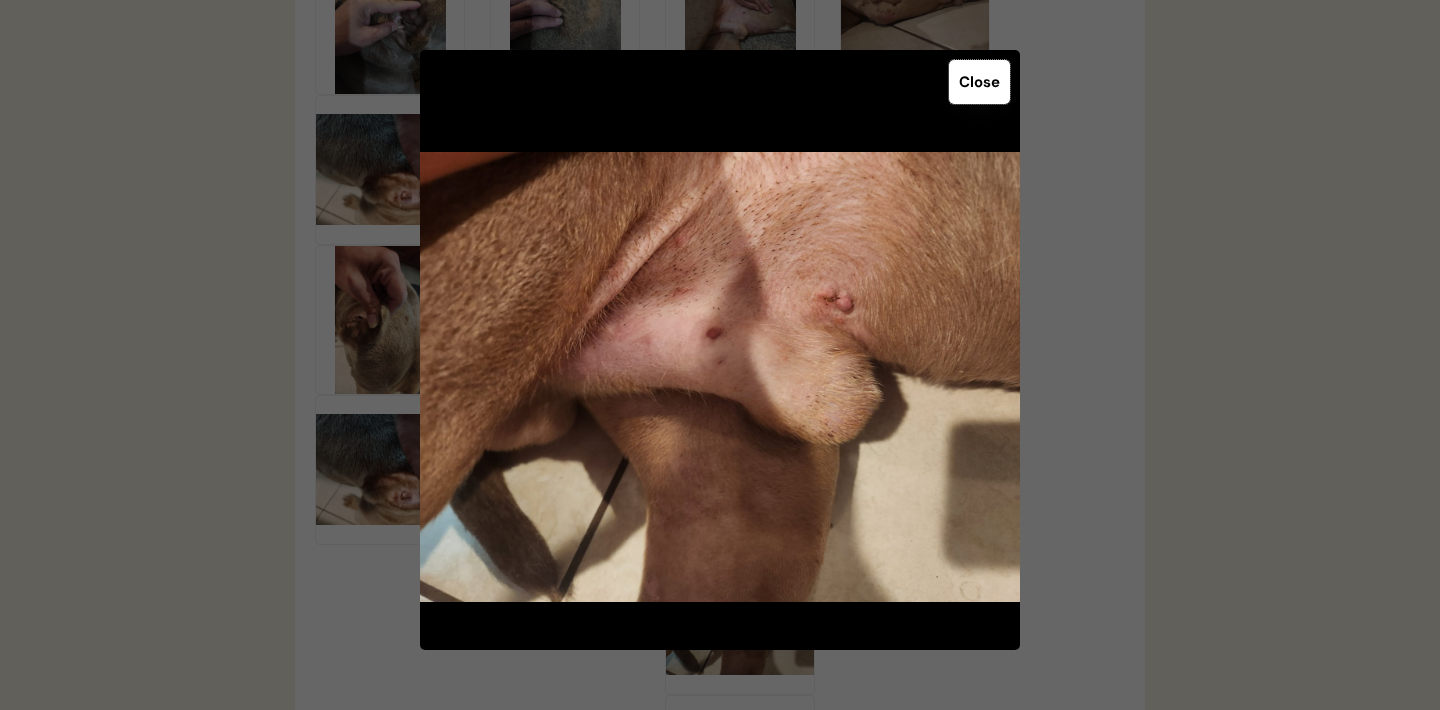 click on "Close" at bounding box center [979, 82] 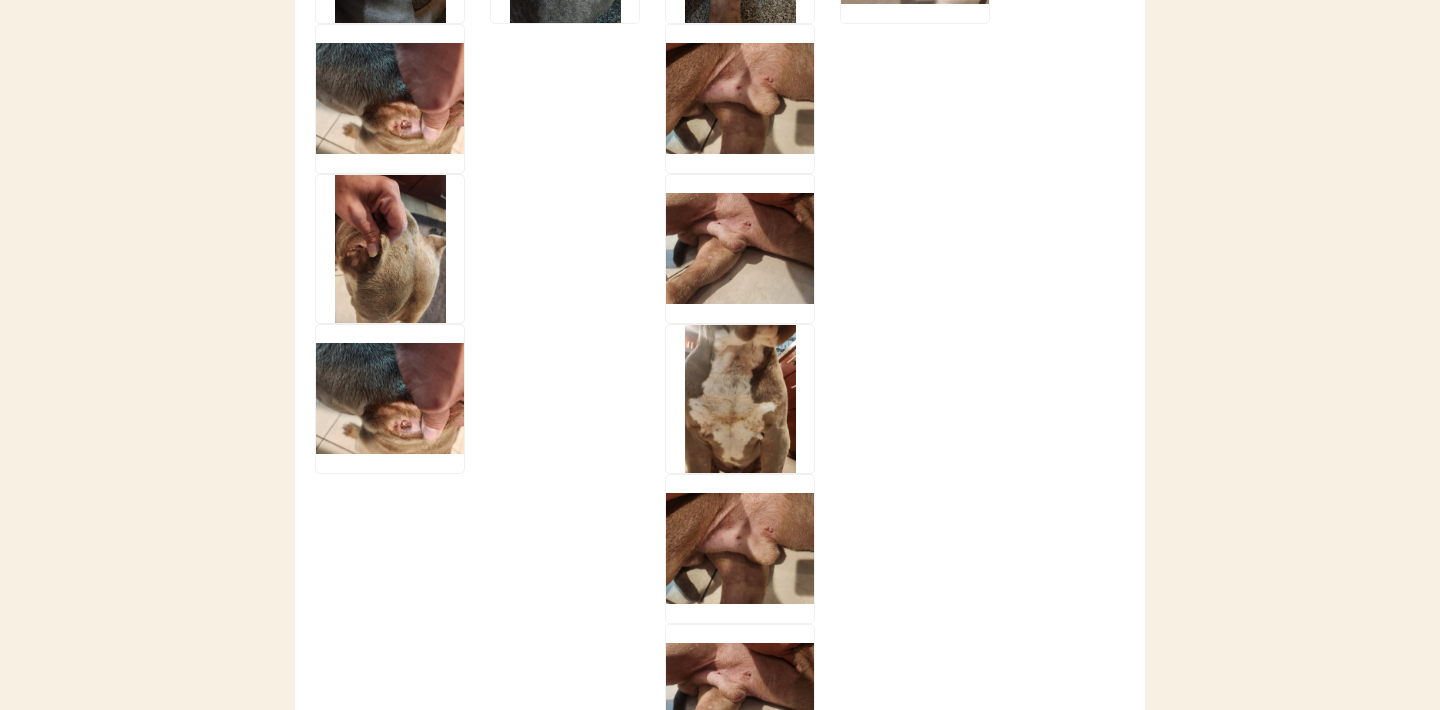 scroll, scrollTop: 2979, scrollLeft: 0, axis: vertical 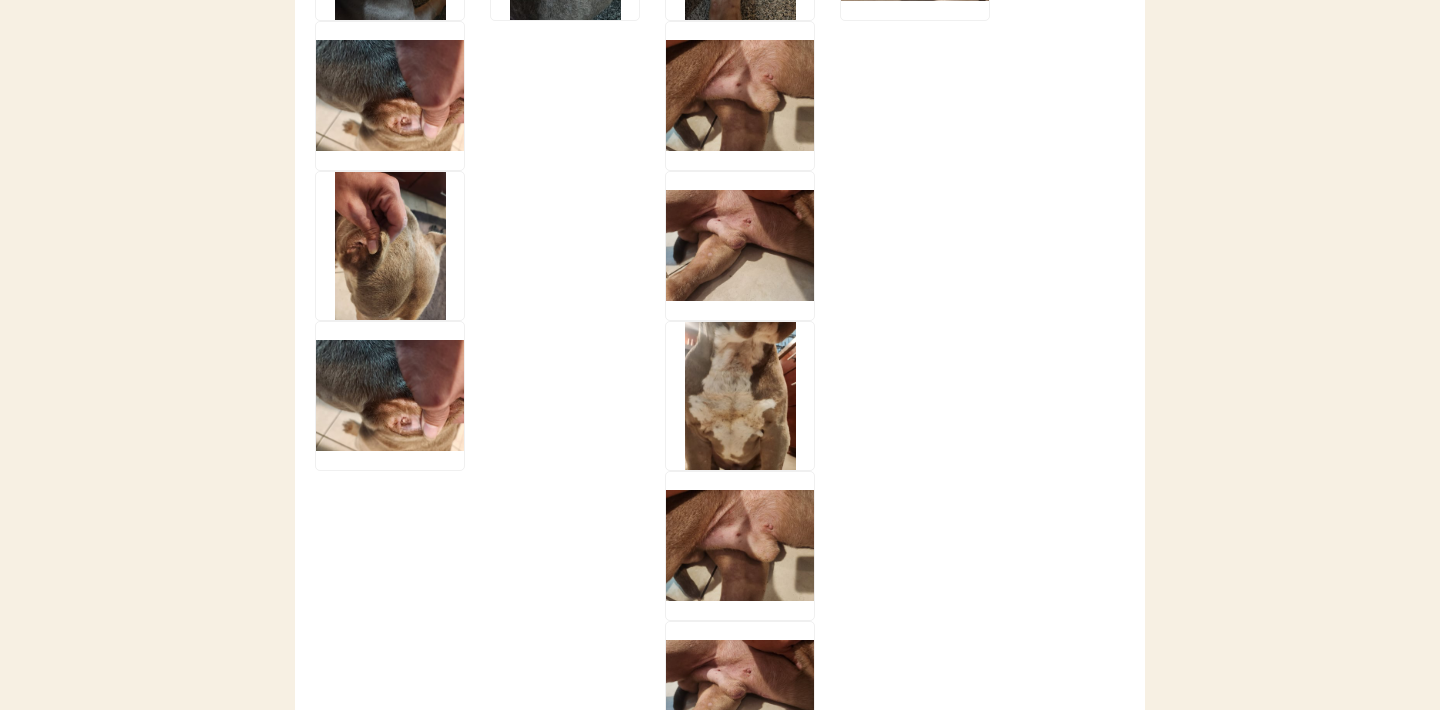 click 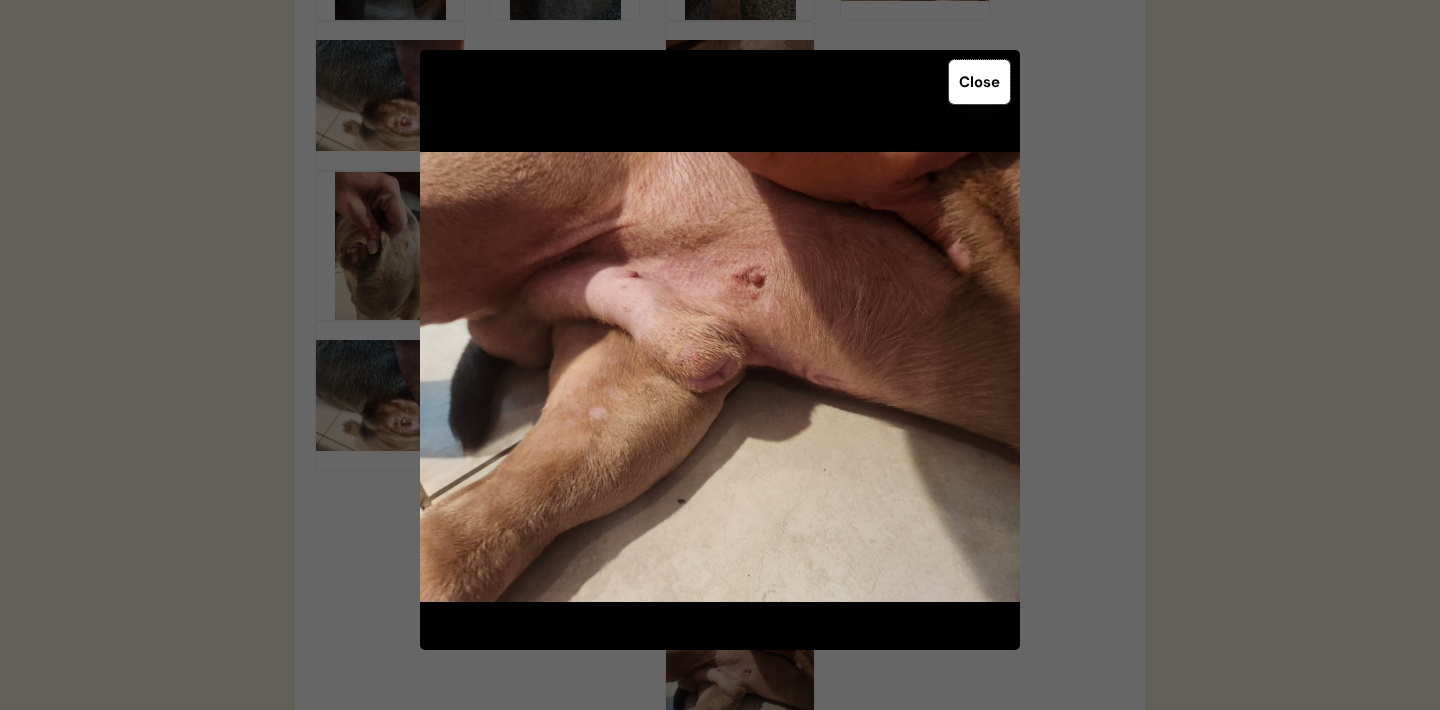click on "Close" at bounding box center [979, 82] 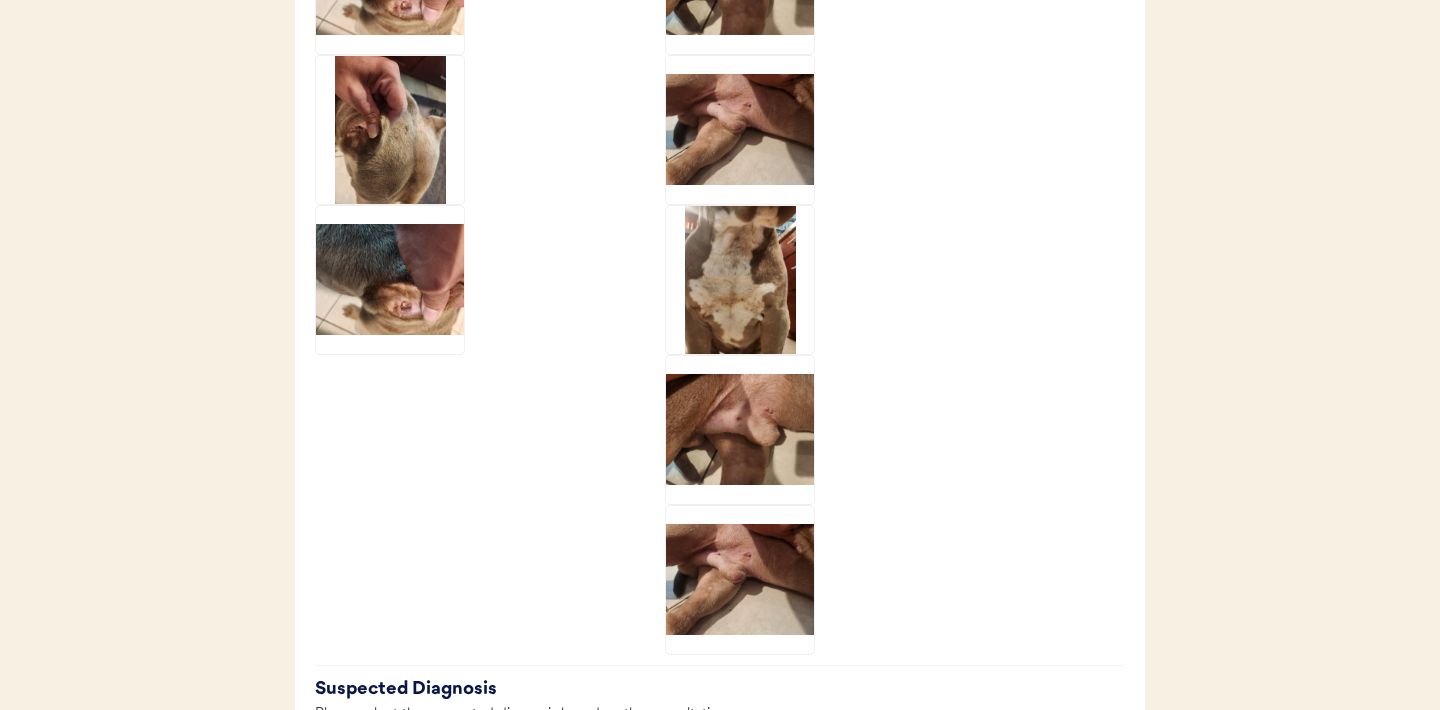 scroll, scrollTop: 3115, scrollLeft: 0, axis: vertical 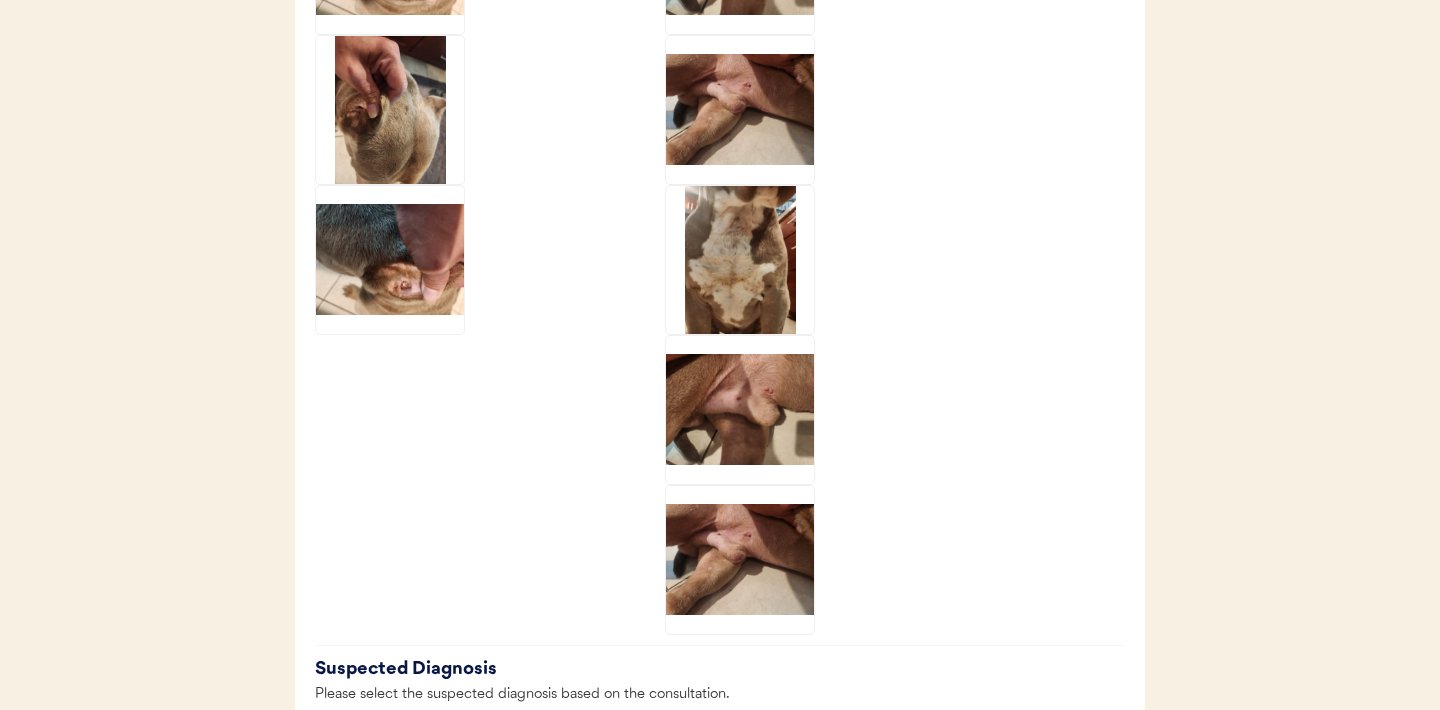 click 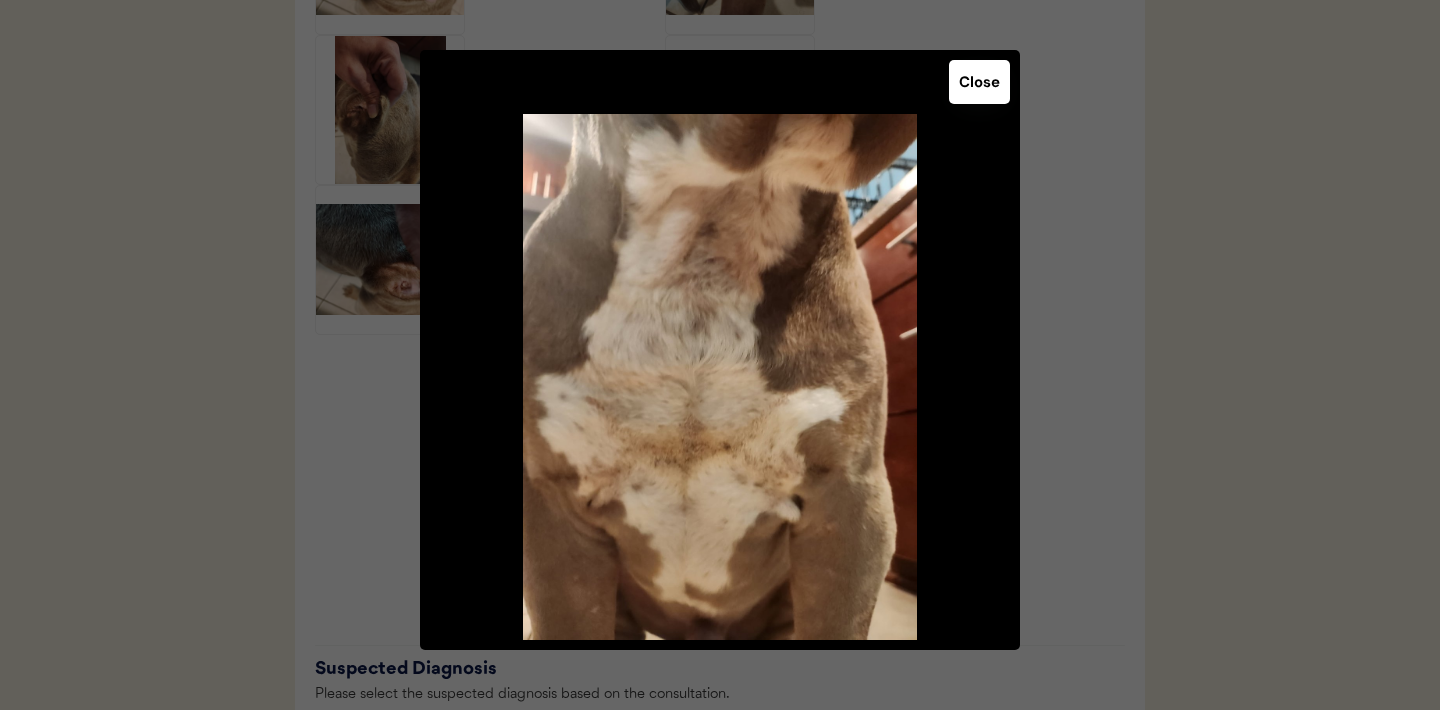 click on "Close" at bounding box center (979, 82) 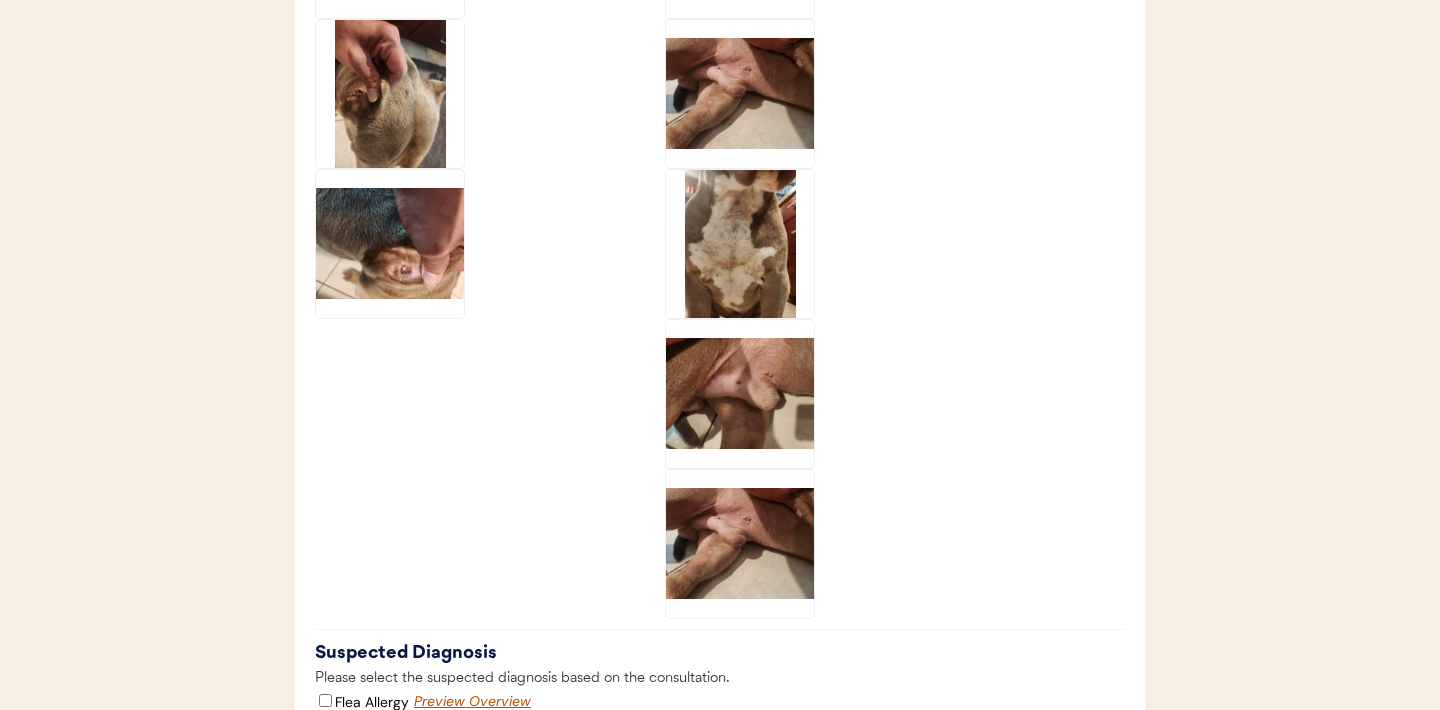 scroll, scrollTop: 3175, scrollLeft: 0, axis: vertical 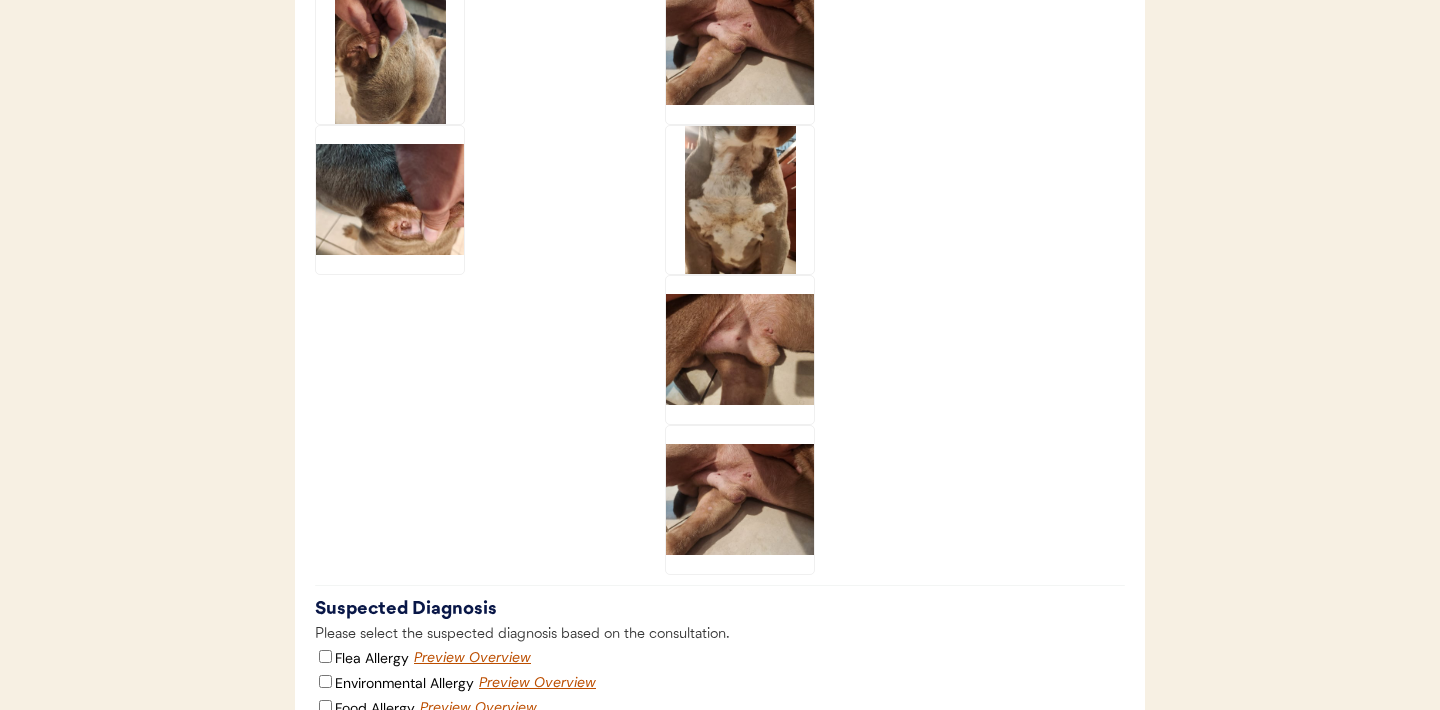 click 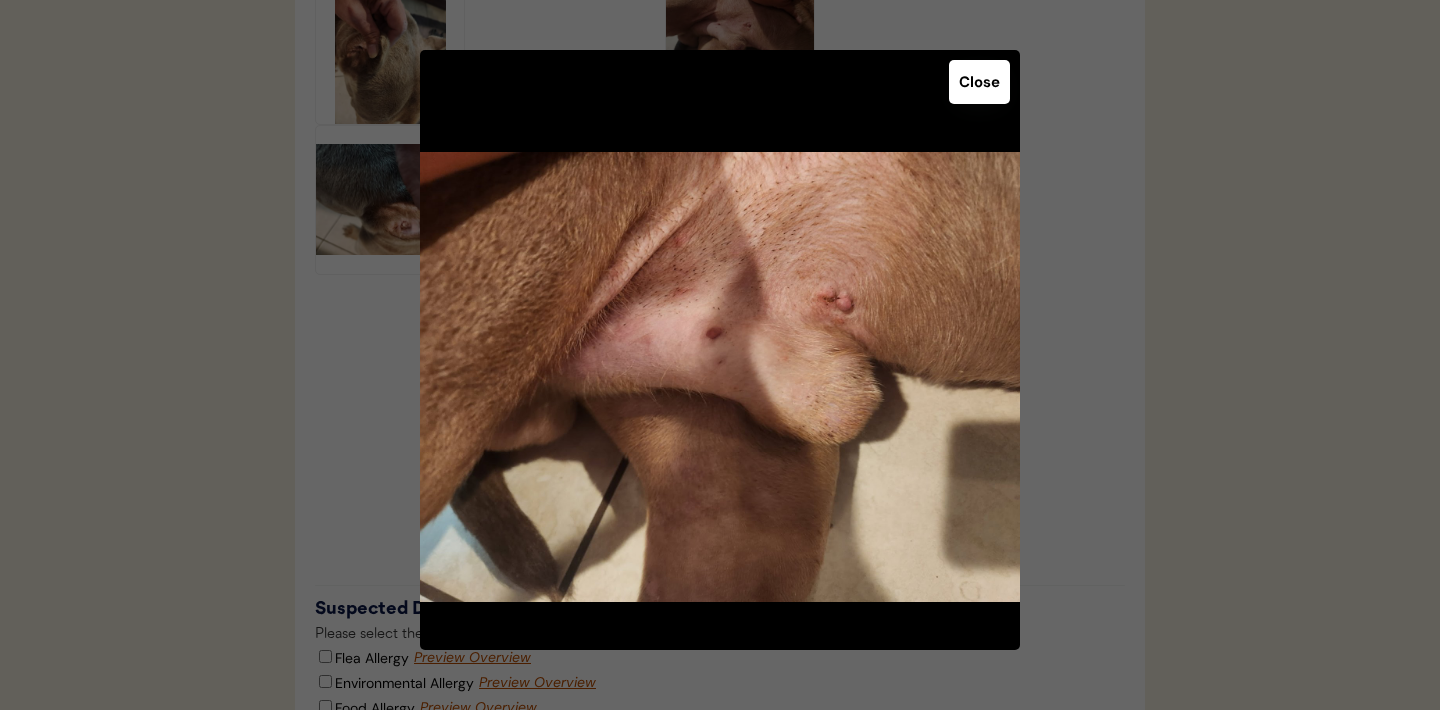 click on "Close" at bounding box center [979, 82] 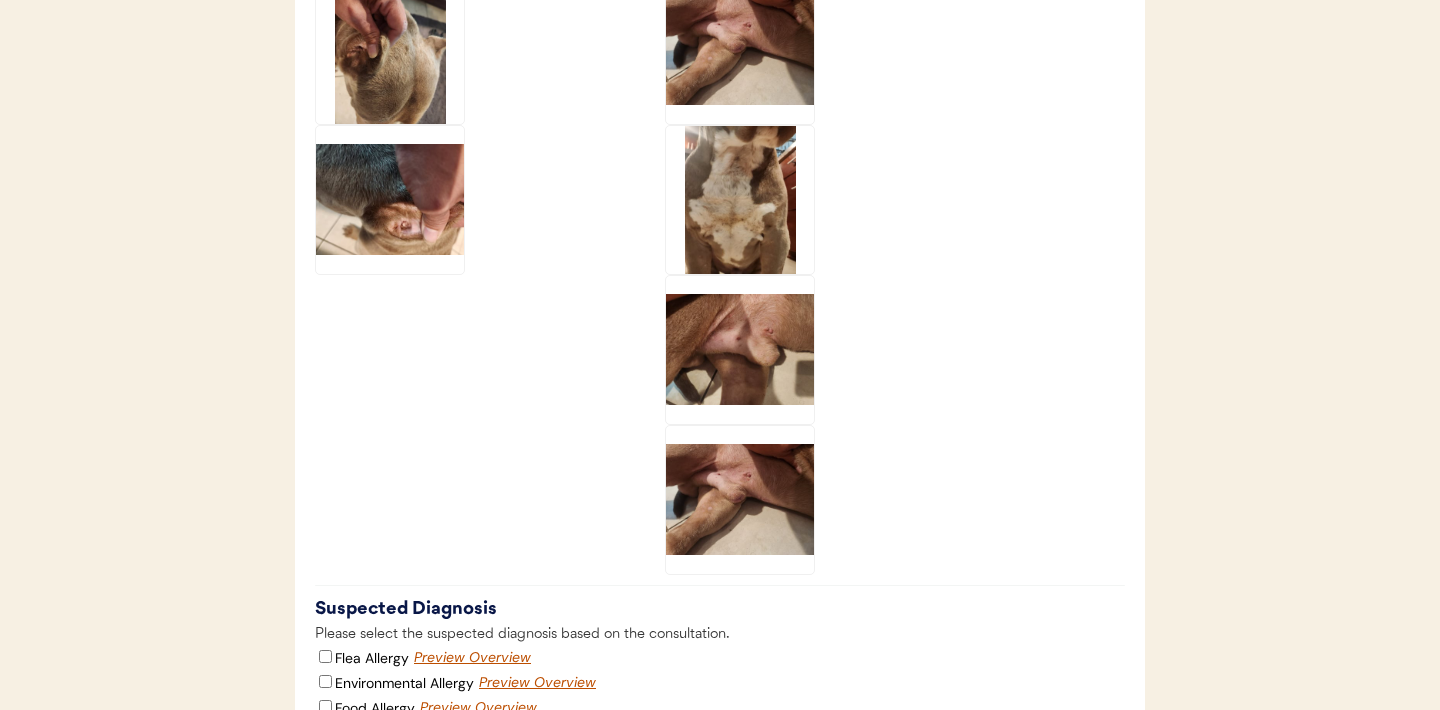click 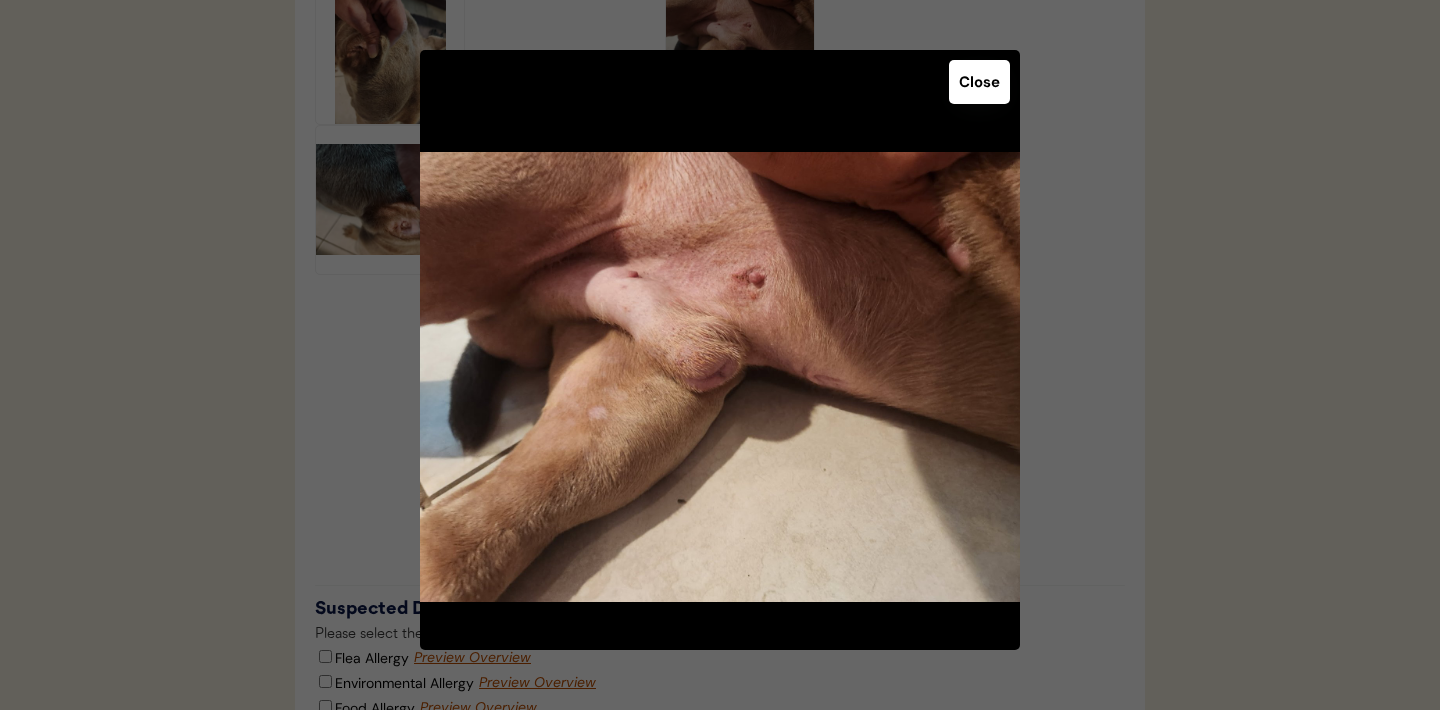 click on "Close" at bounding box center [979, 82] 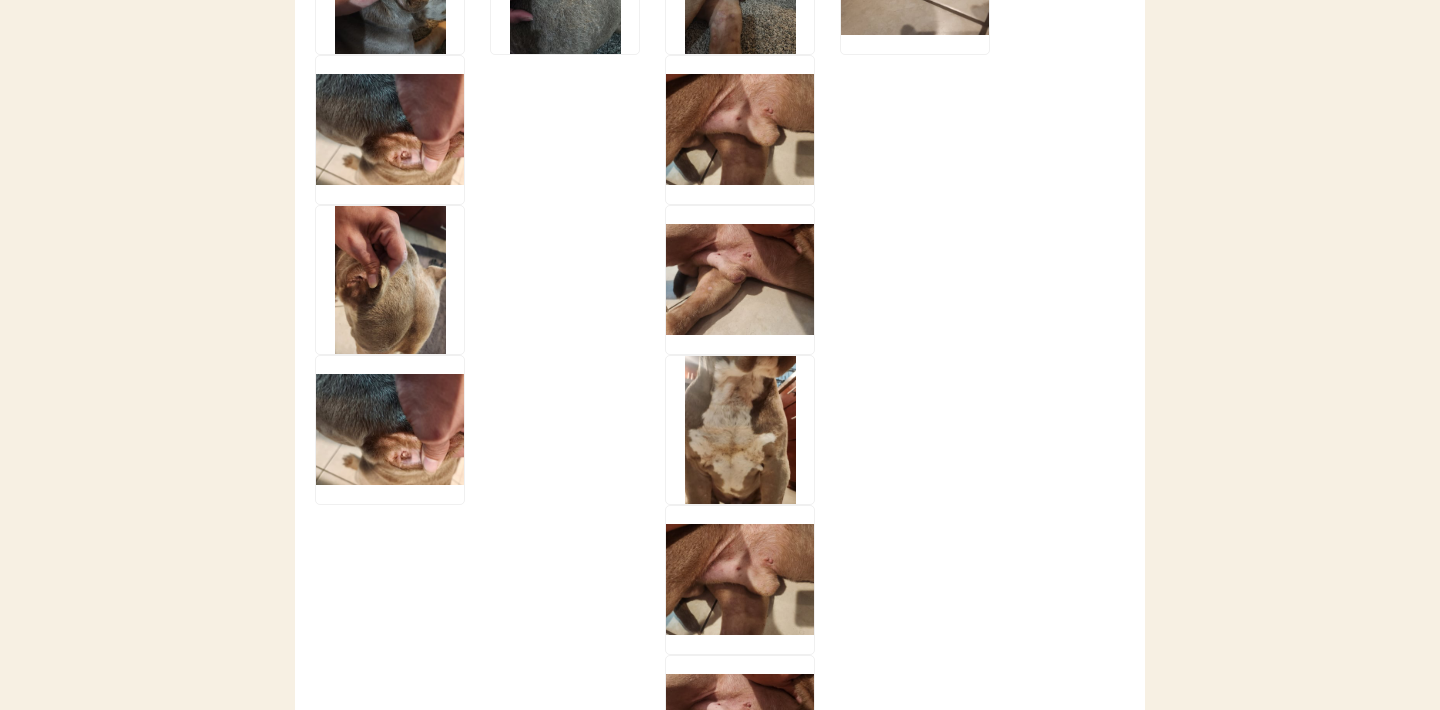 scroll, scrollTop: 2922, scrollLeft: 0, axis: vertical 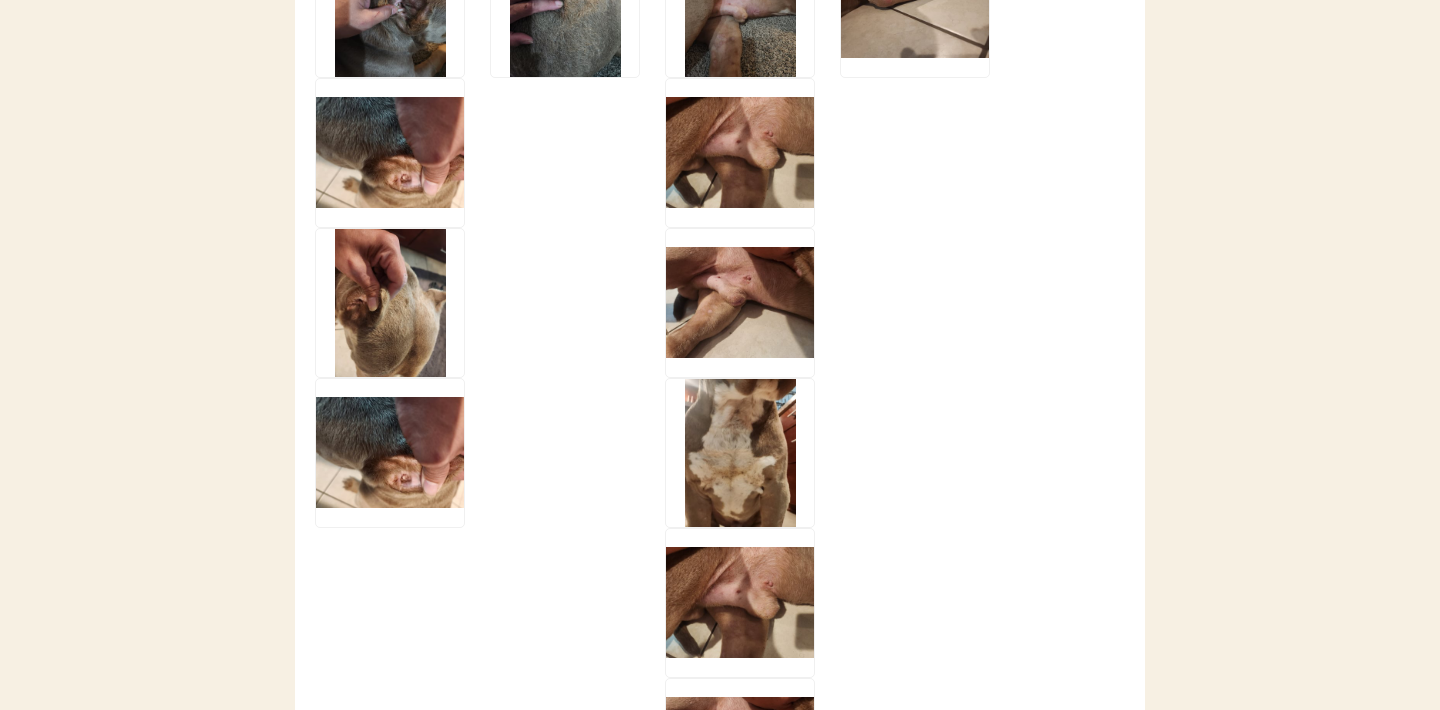 click 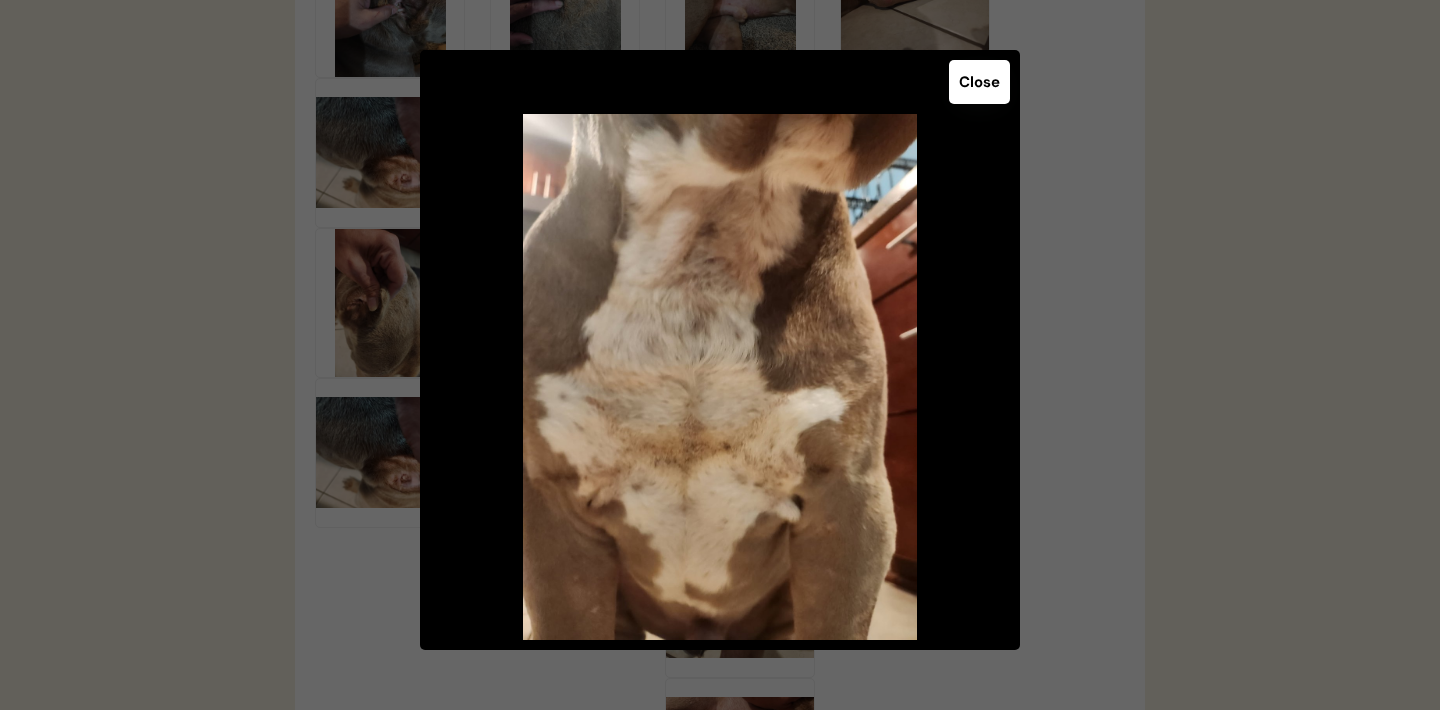 click on "Close" at bounding box center (979, 82) 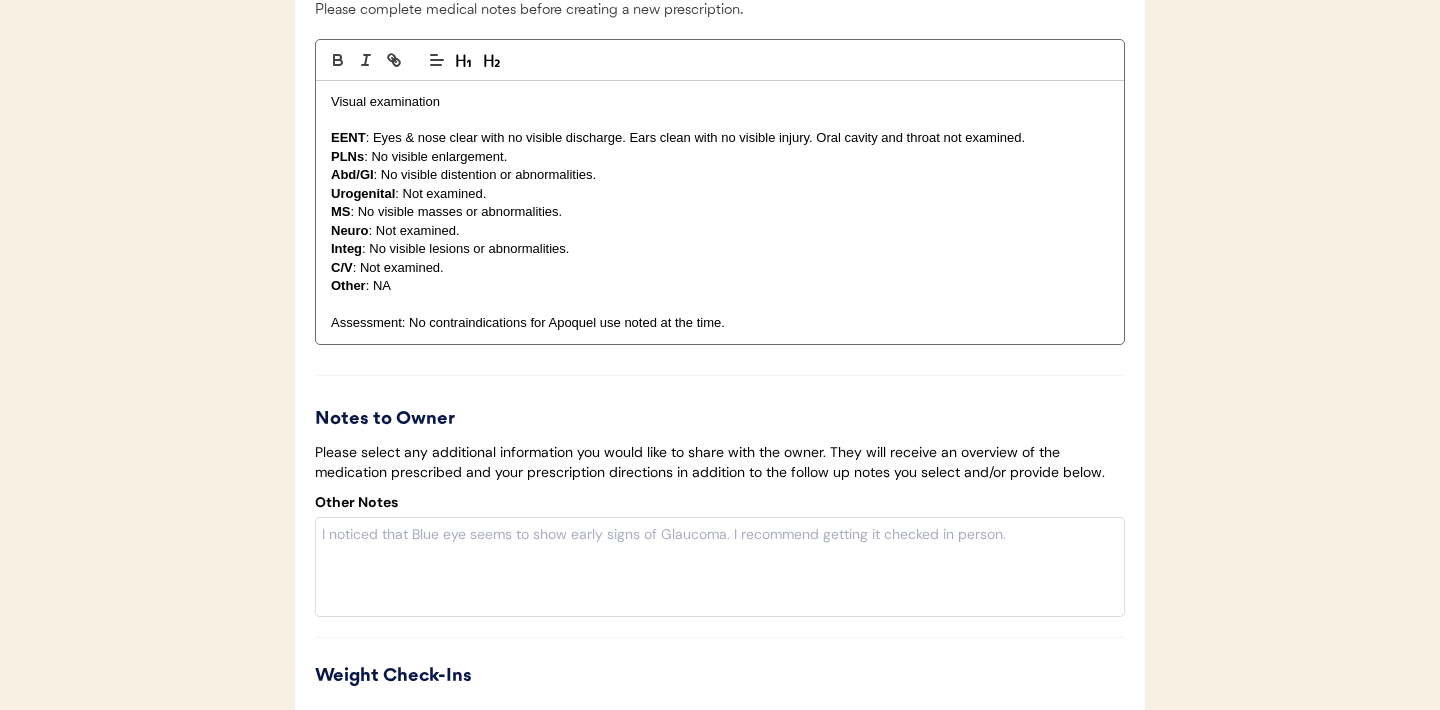 scroll, scrollTop: 4007, scrollLeft: 0, axis: vertical 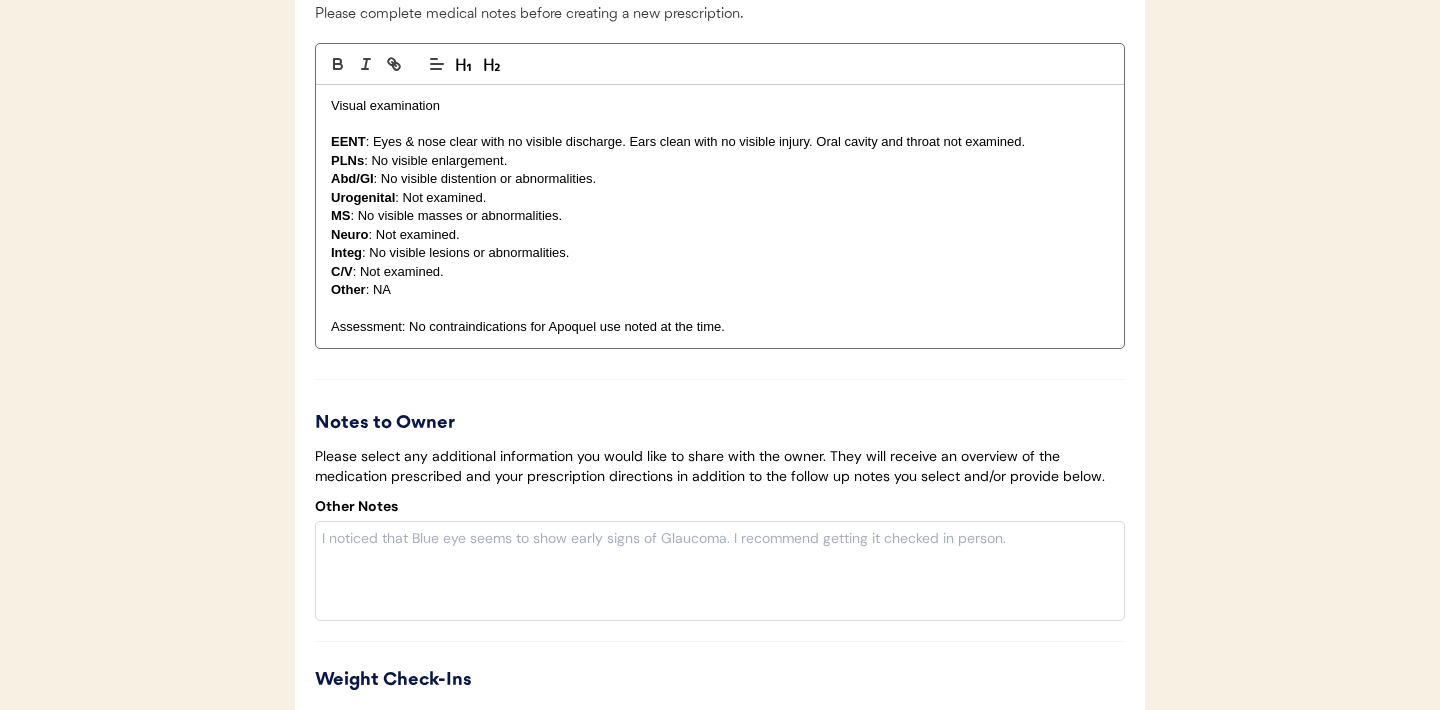 click on "Assessment: No contraindications for Apoquel use noted at the time." at bounding box center [720, 327] 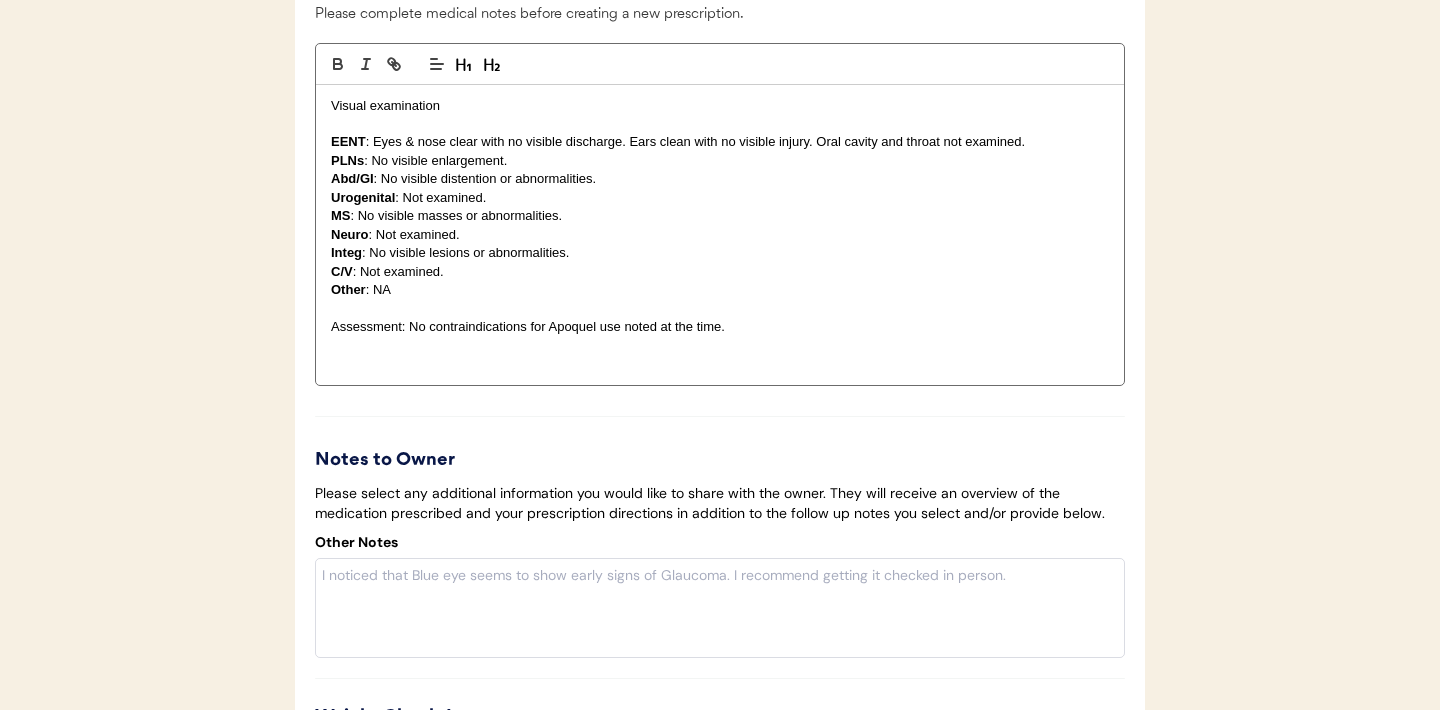 type 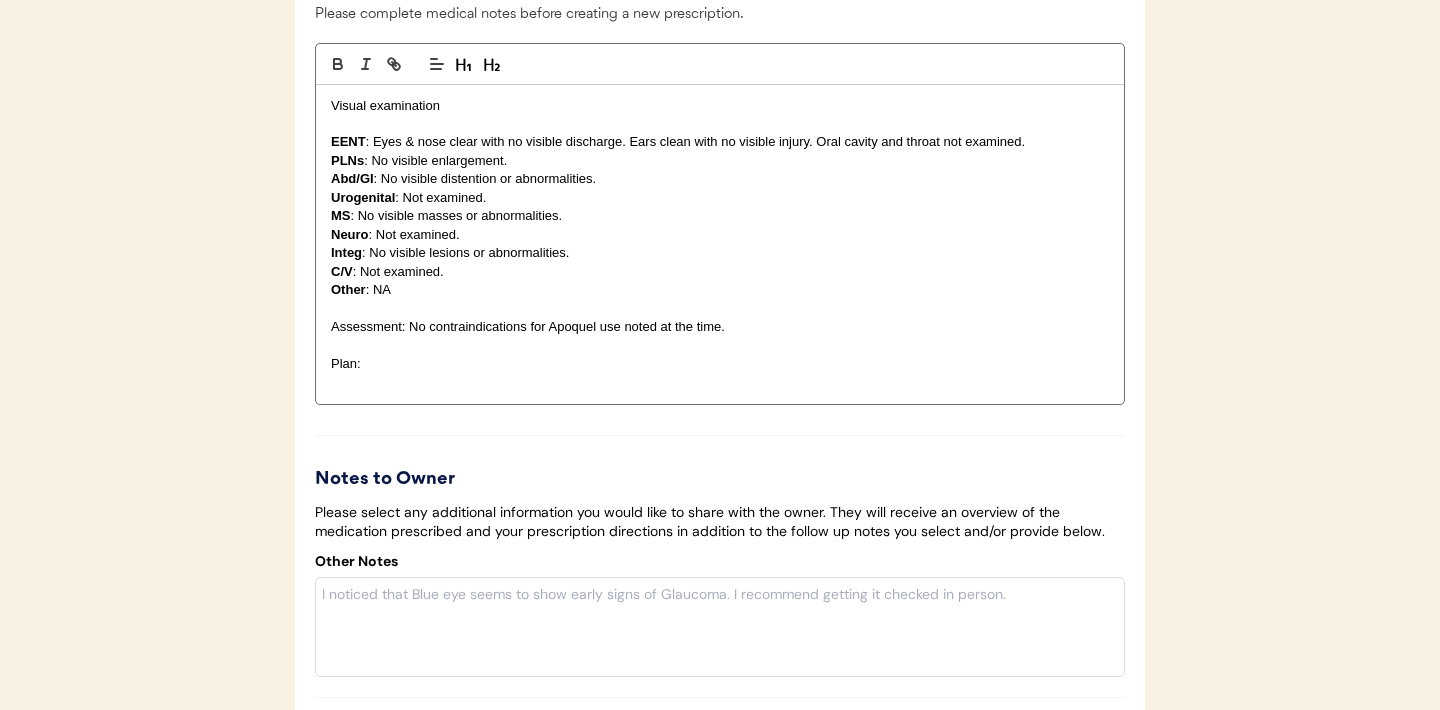 scroll, scrollTop: 0, scrollLeft: 0, axis: both 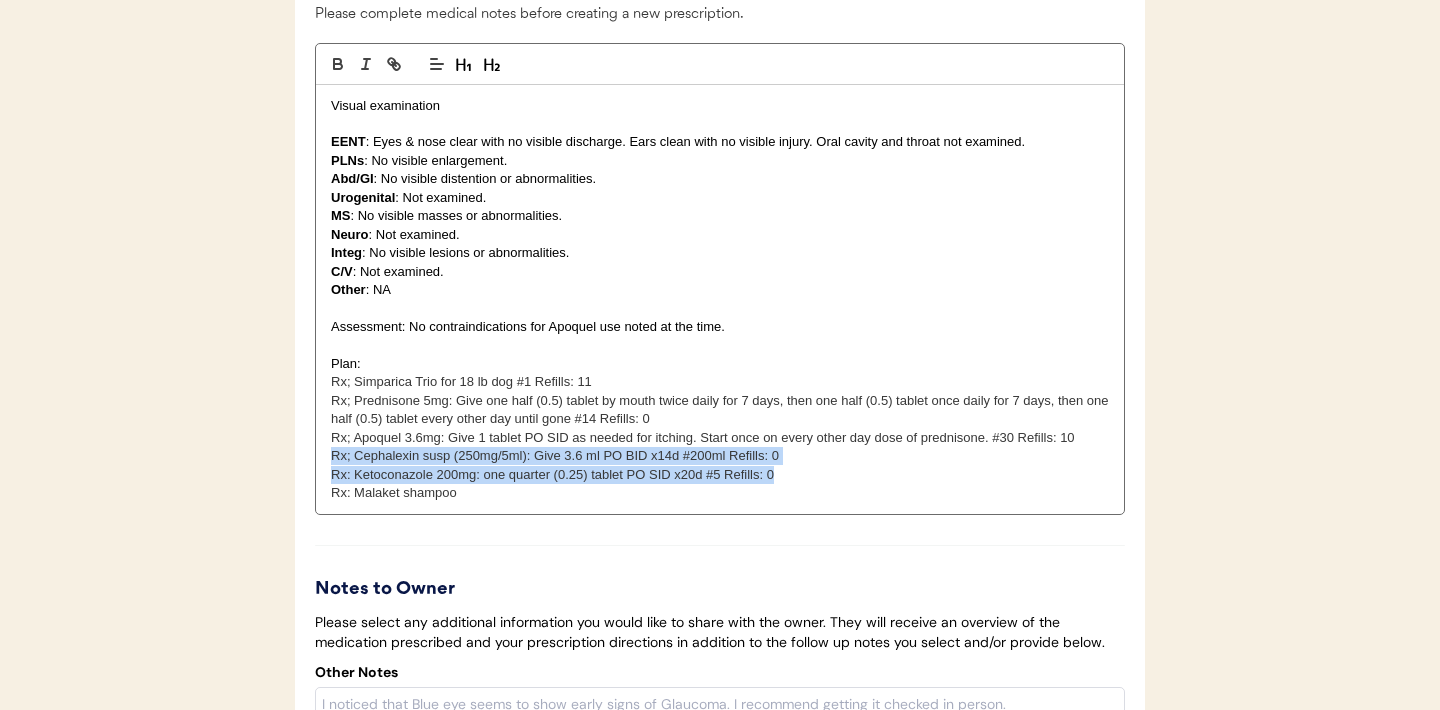 drag, startPoint x: 782, startPoint y: 501, endPoint x: 318, endPoint y: 485, distance: 464.2758 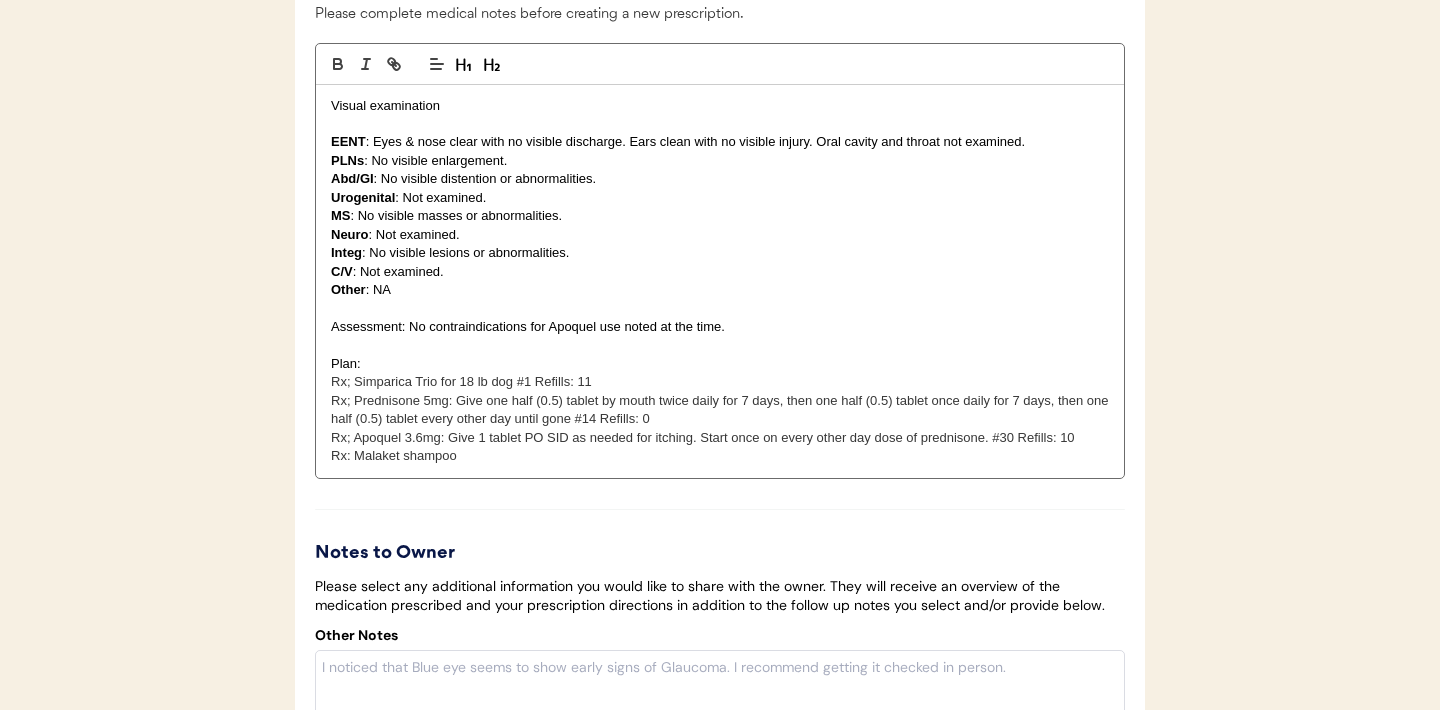 click on "Rx; Apoquel 3.6mg: Give 1 tablet PO SID as needed for itching. Start once on every other day dose of prednisone. #30 Refills: 10" at bounding box center [703, 437] 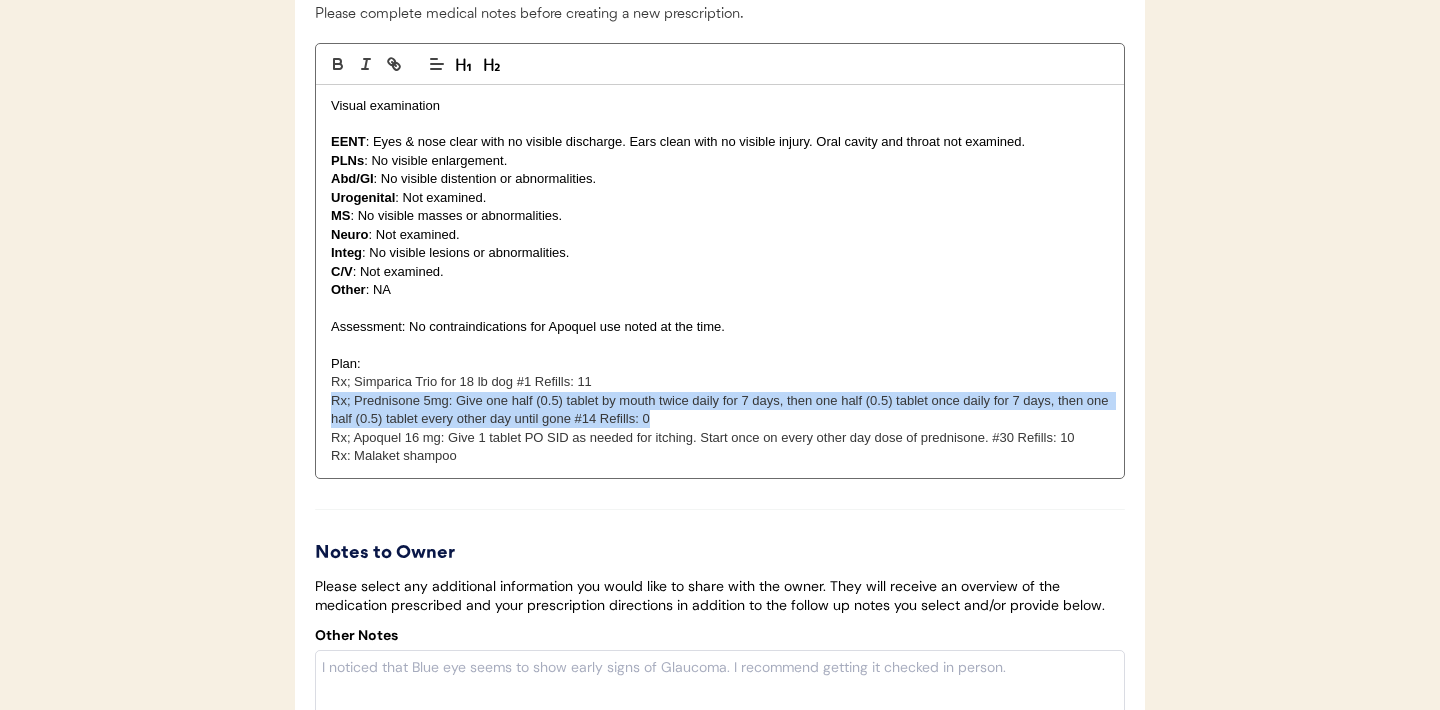 drag, startPoint x: 666, startPoint y: 439, endPoint x: 319, endPoint y: 424, distance: 347.32407 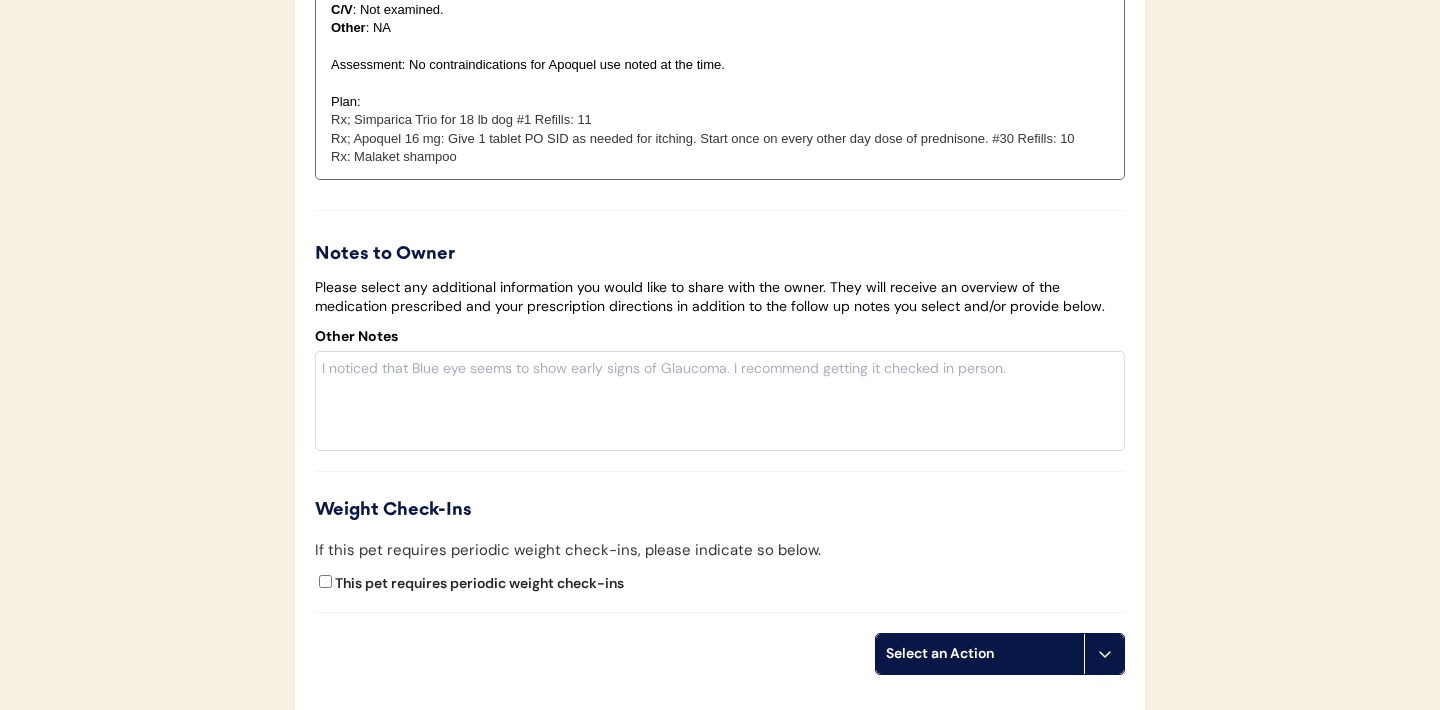 scroll, scrollTop: 3974, scrollLeft: 0, axis: vertical 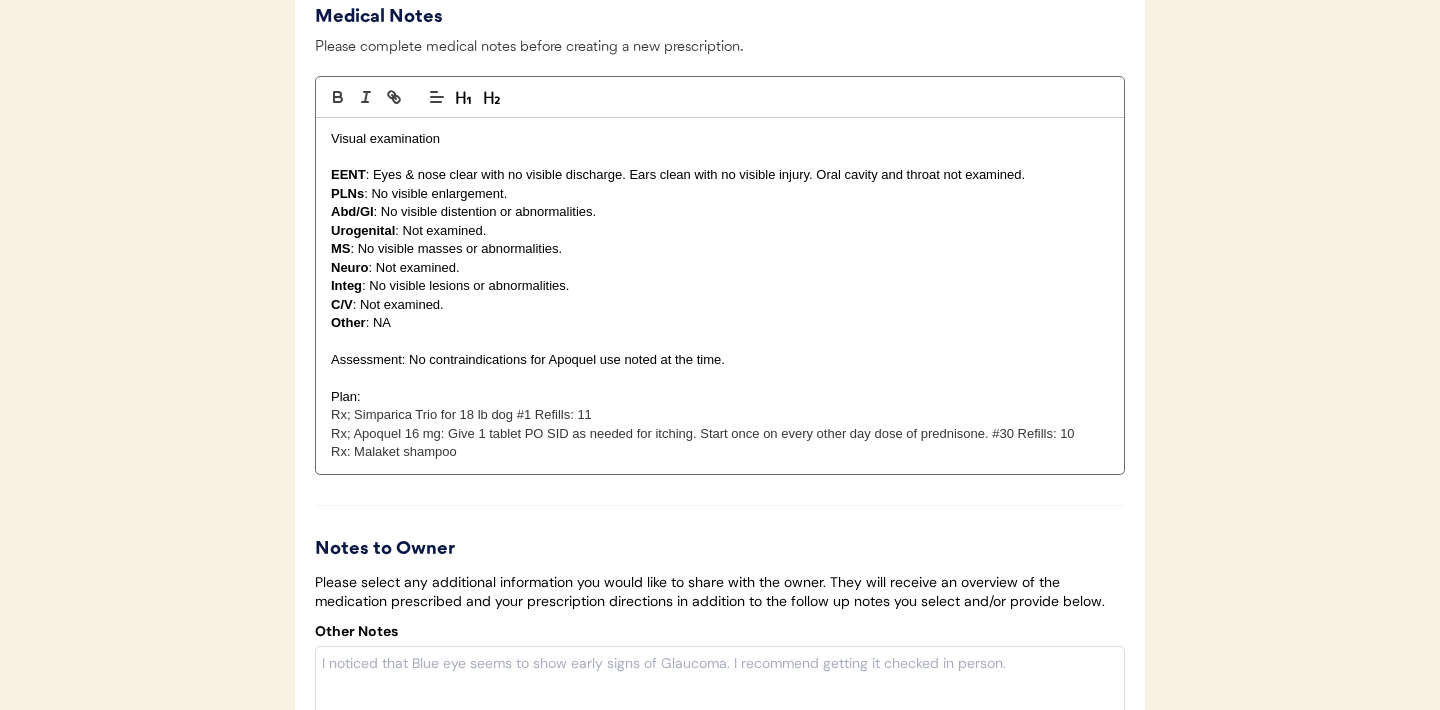 click on "Rx; Simparica Trio for 18 lb dog #1 Refills: 11" at bounding box center [461, 414] 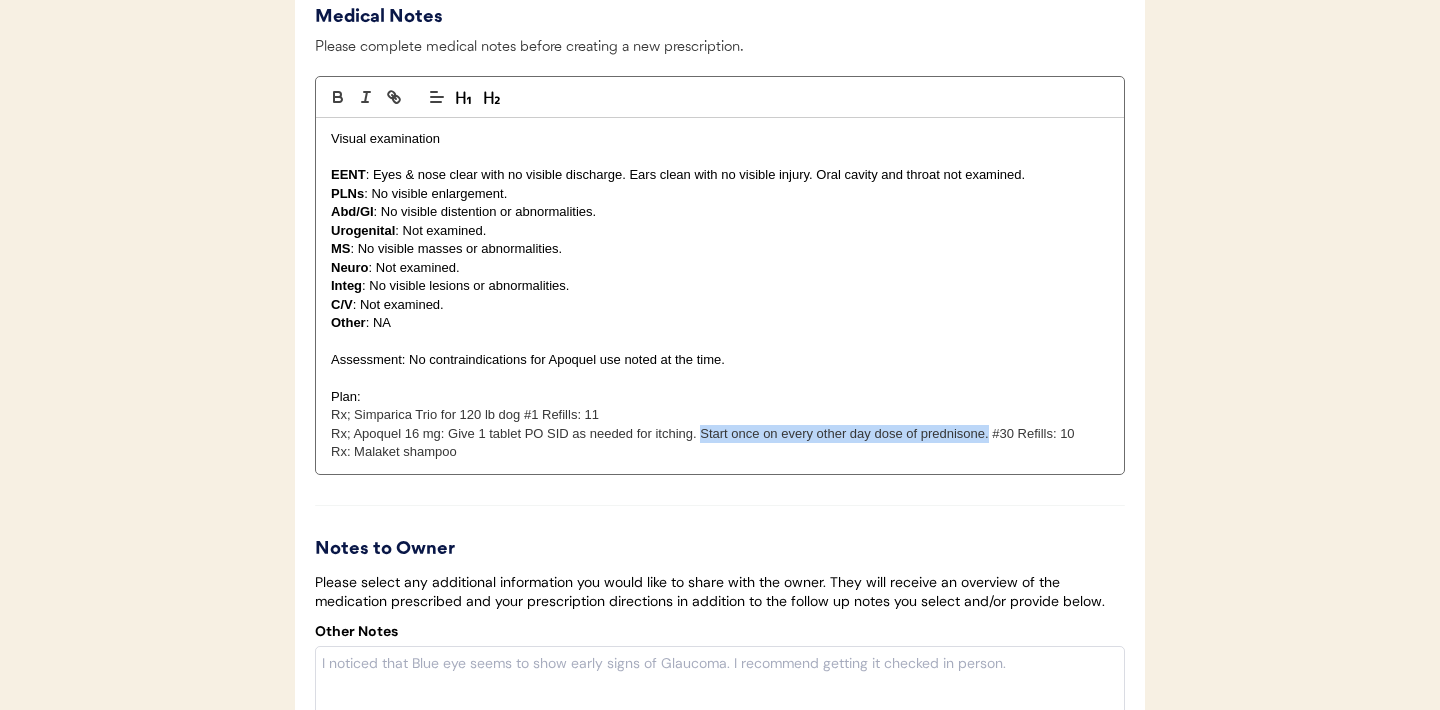 drag, startPoint x: 701, startPoint y: 459, endPoint x: 987, endPoint y: 461, distance: 286.007 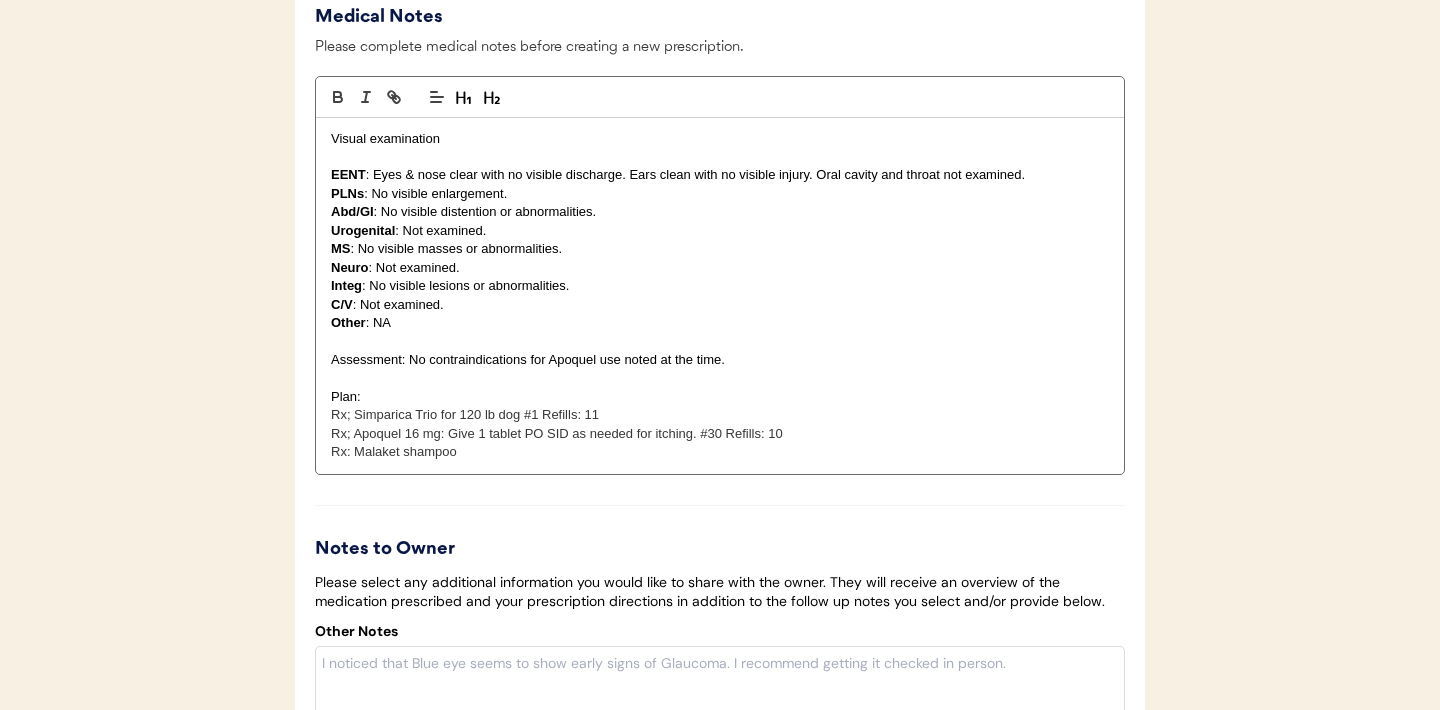click on "Rx; Apoquel 16 mg: Give 1 tablet PO SID as needed for itching. #30 Refills: 10" at bounding box center [557, 433] 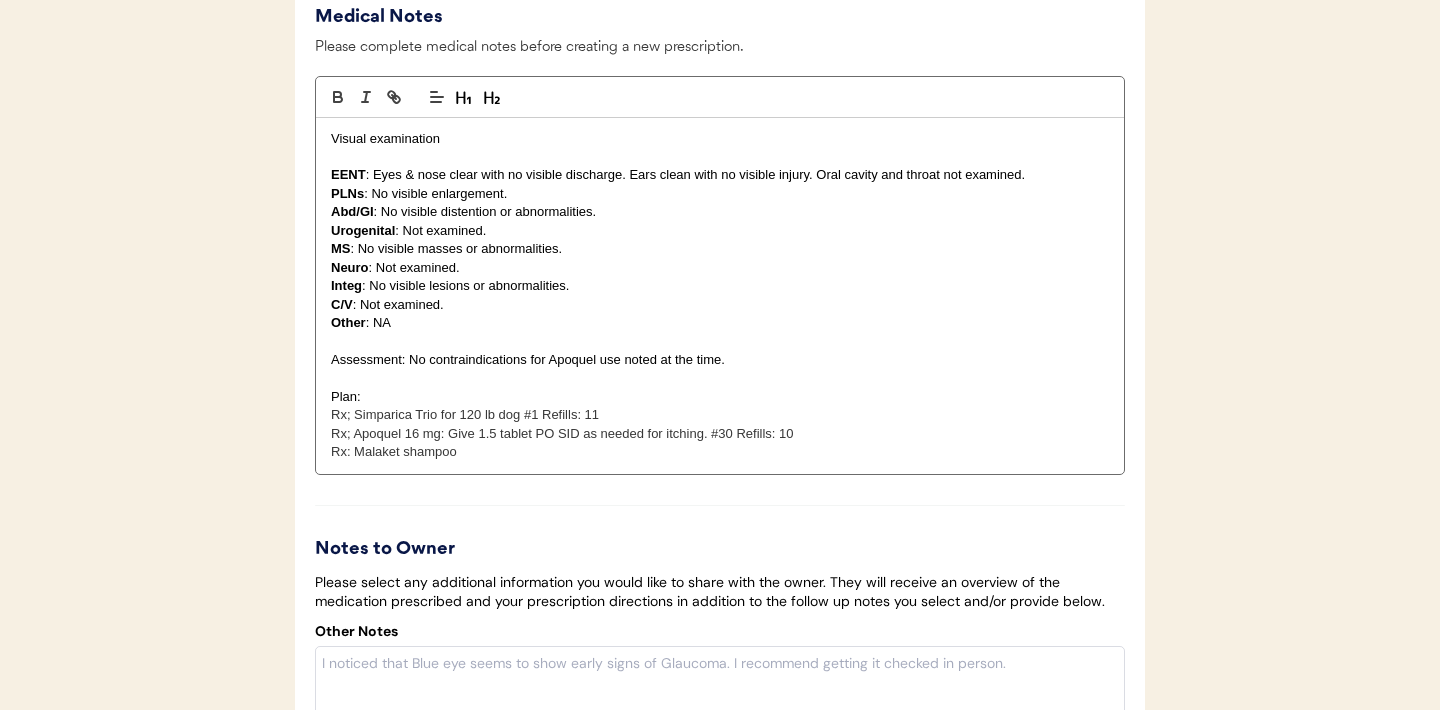 click on "Rx; Apoquel 16 mg: Give 1.5 tablet PO SID as needed for itching. #30 Refills: 10" at bounding box center (562, 433) 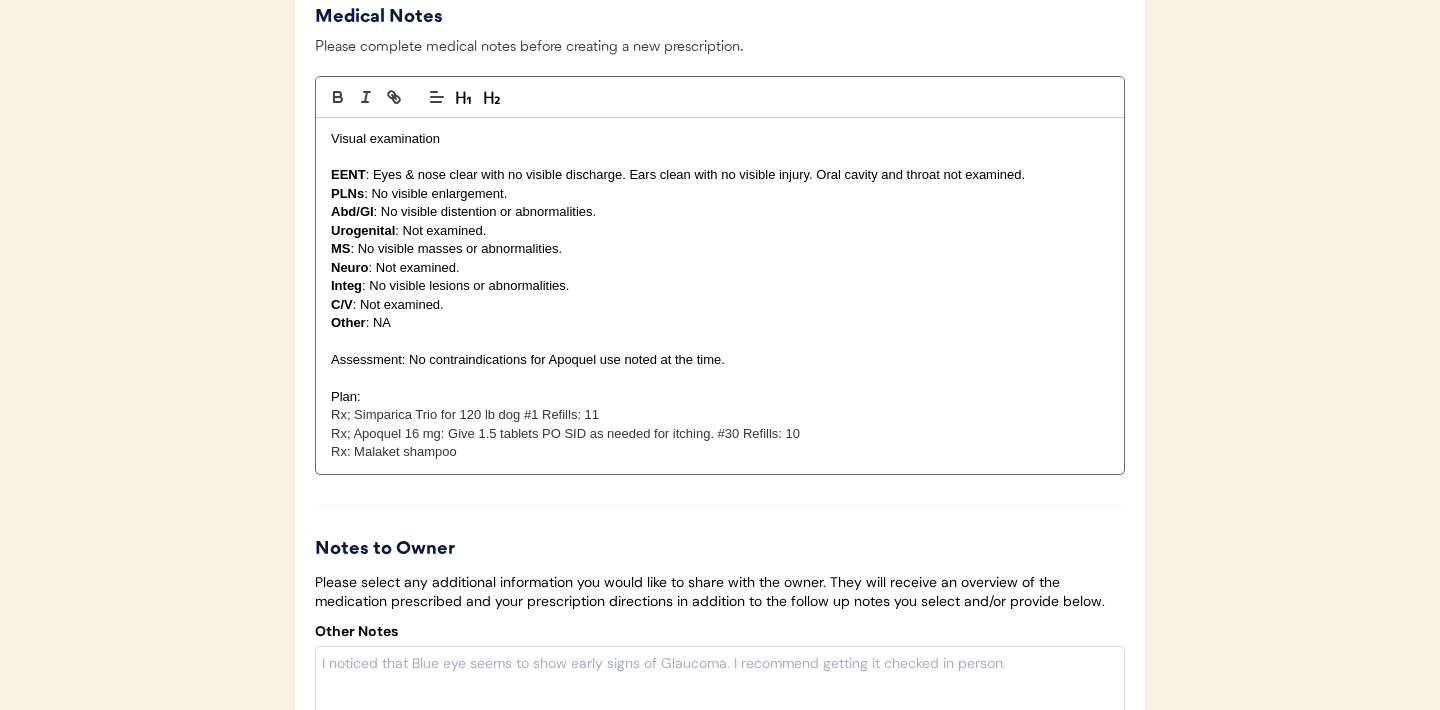 click on "Rx; Apoquel 16 mg: Give 1.5 tablets PO SID as needed for itching. #30 Refills: 10" at bounding box center (565, 433) 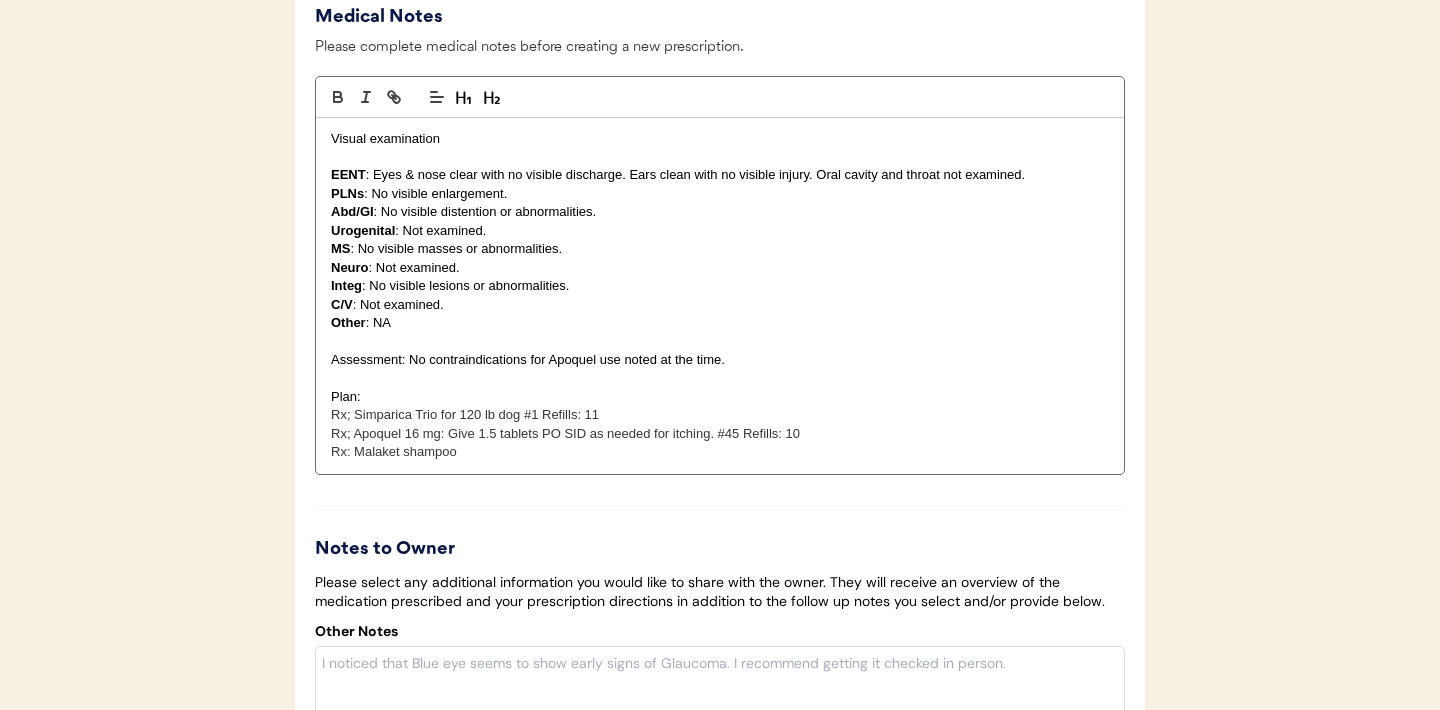 click on "Rx; Apoquel 16 mg: Give 1.5 tablets PO SID as needed for itching. #45 Refills: 10" at bounding box center [565, 433] 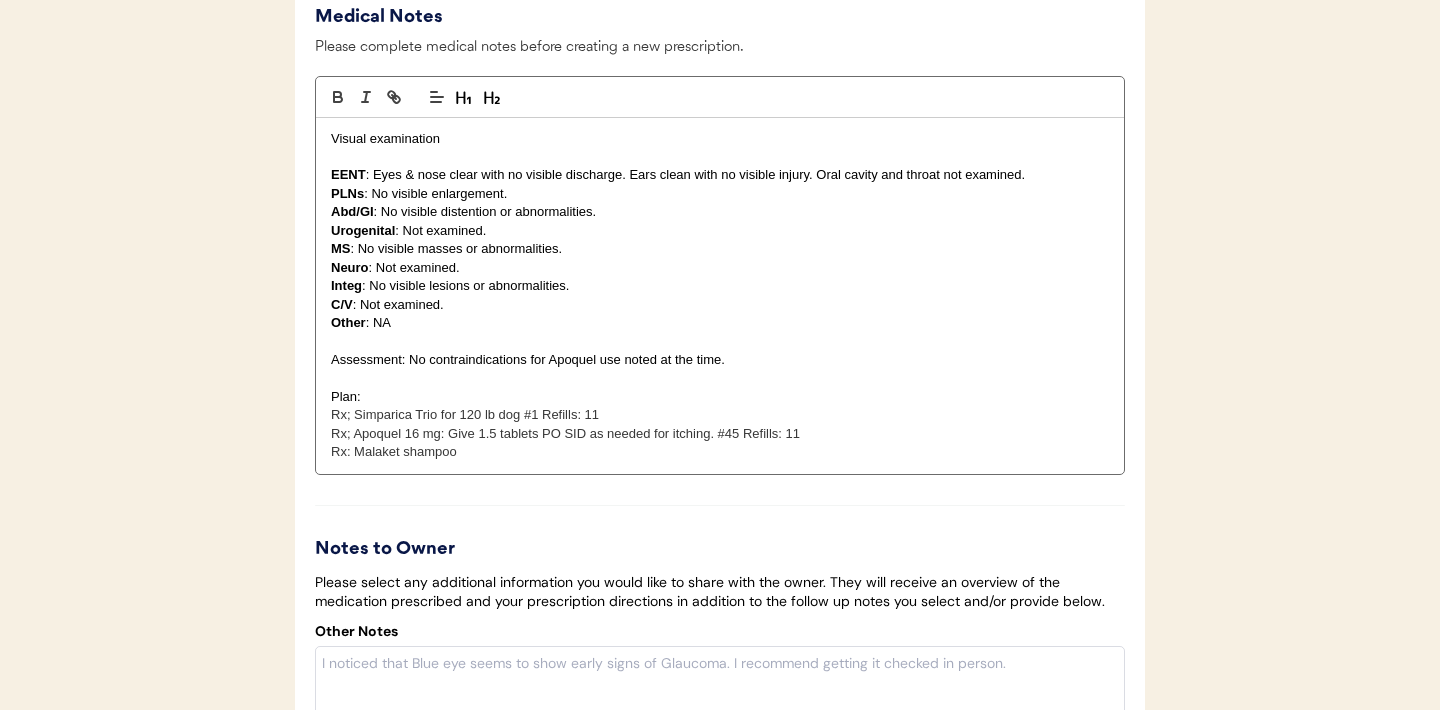 click on "Rx: Malaket shampoo" at bounding box center (720, 452) 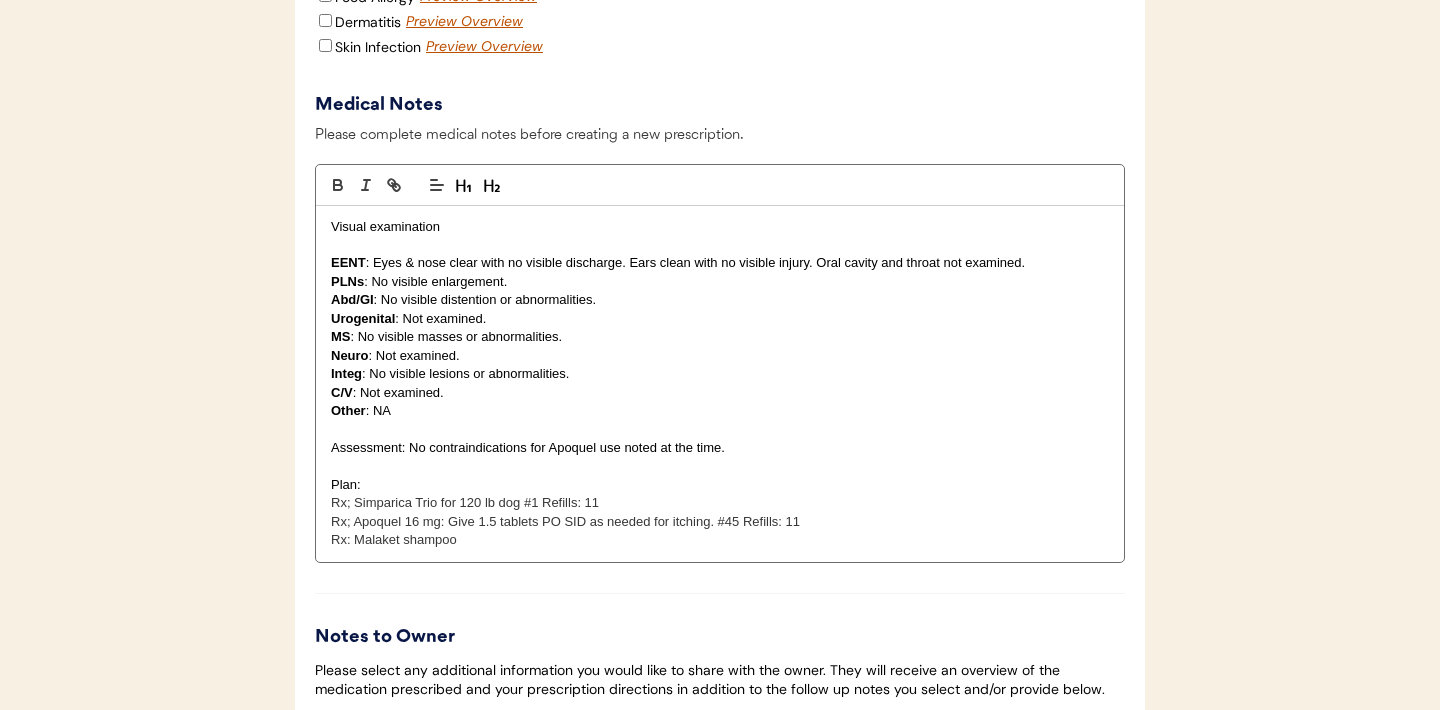 scroll, scrollTop: 3885, scrollLeft: 0, axis: vertical 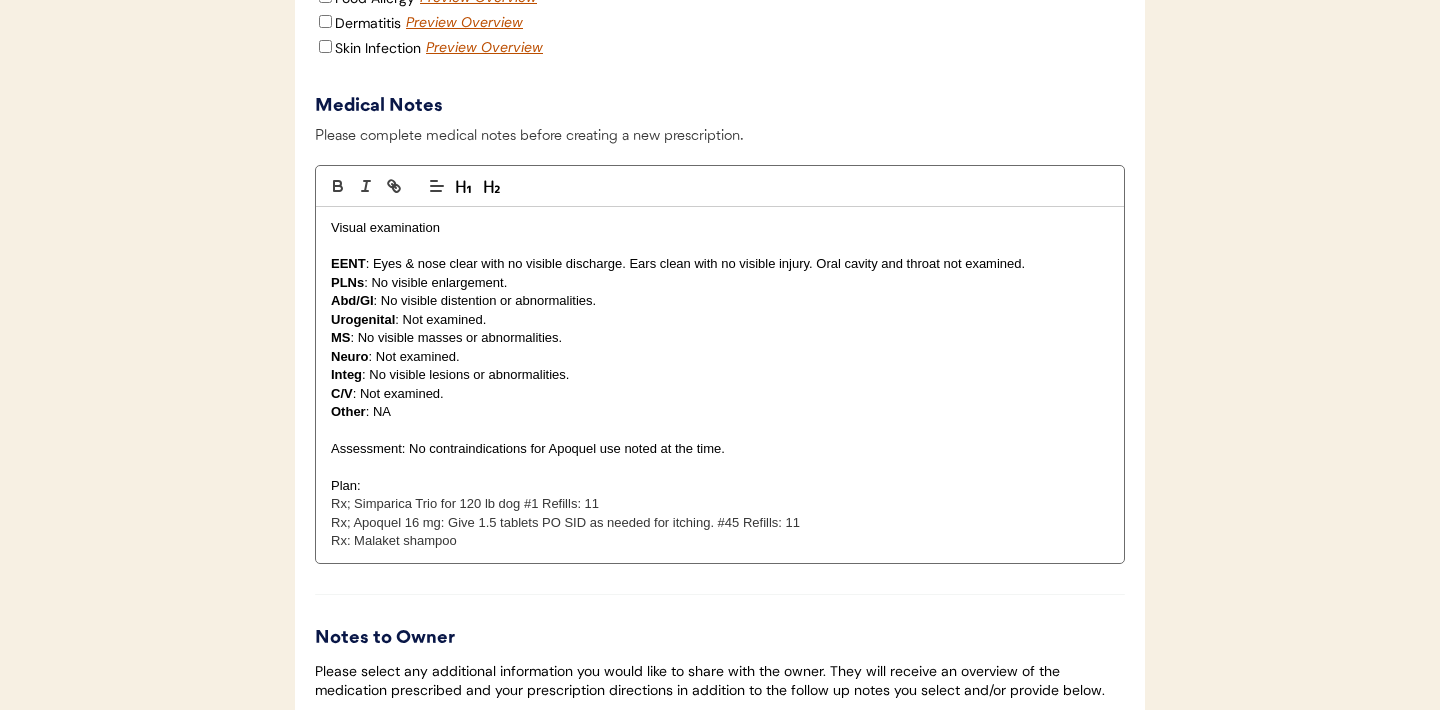 click on "Visual examination" at bounding box center (720, 228) 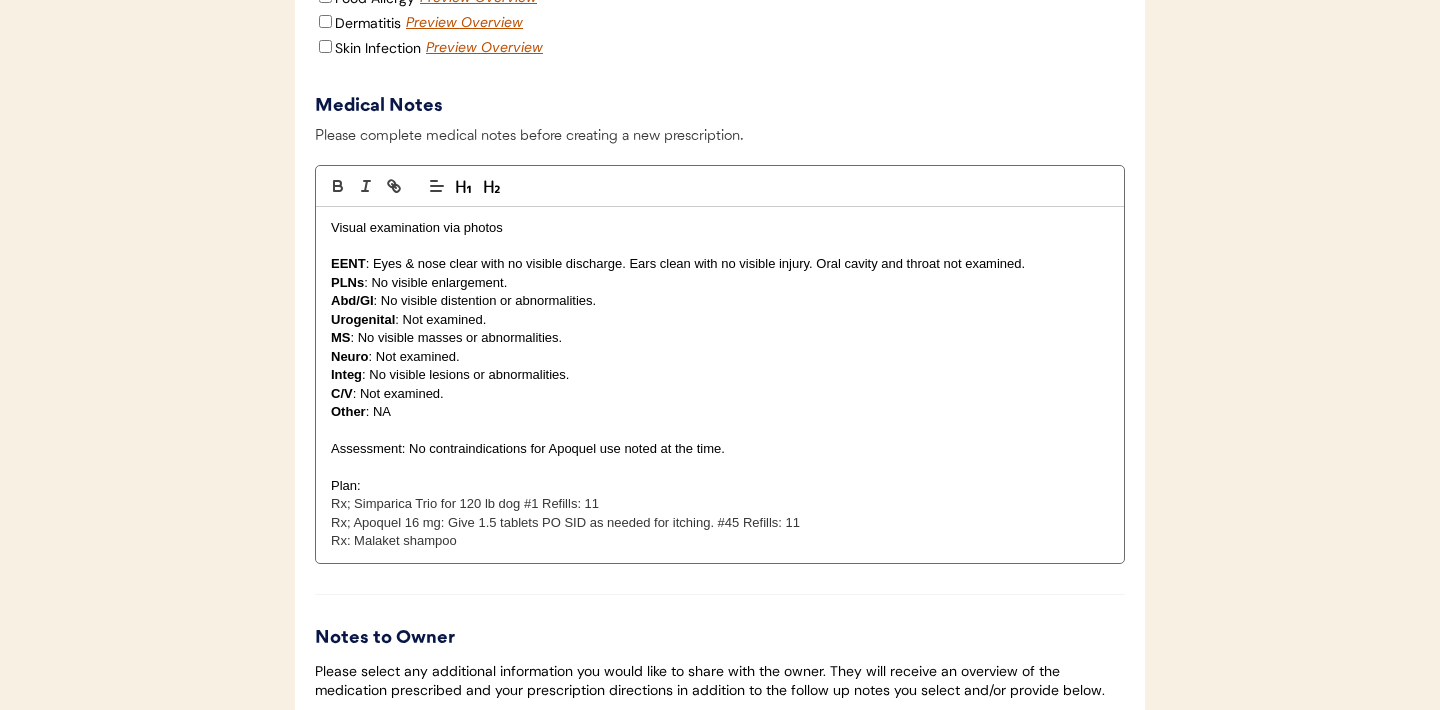 click on "Integ : No visible lesions or abnormalities." at bounding box center [720, 375] 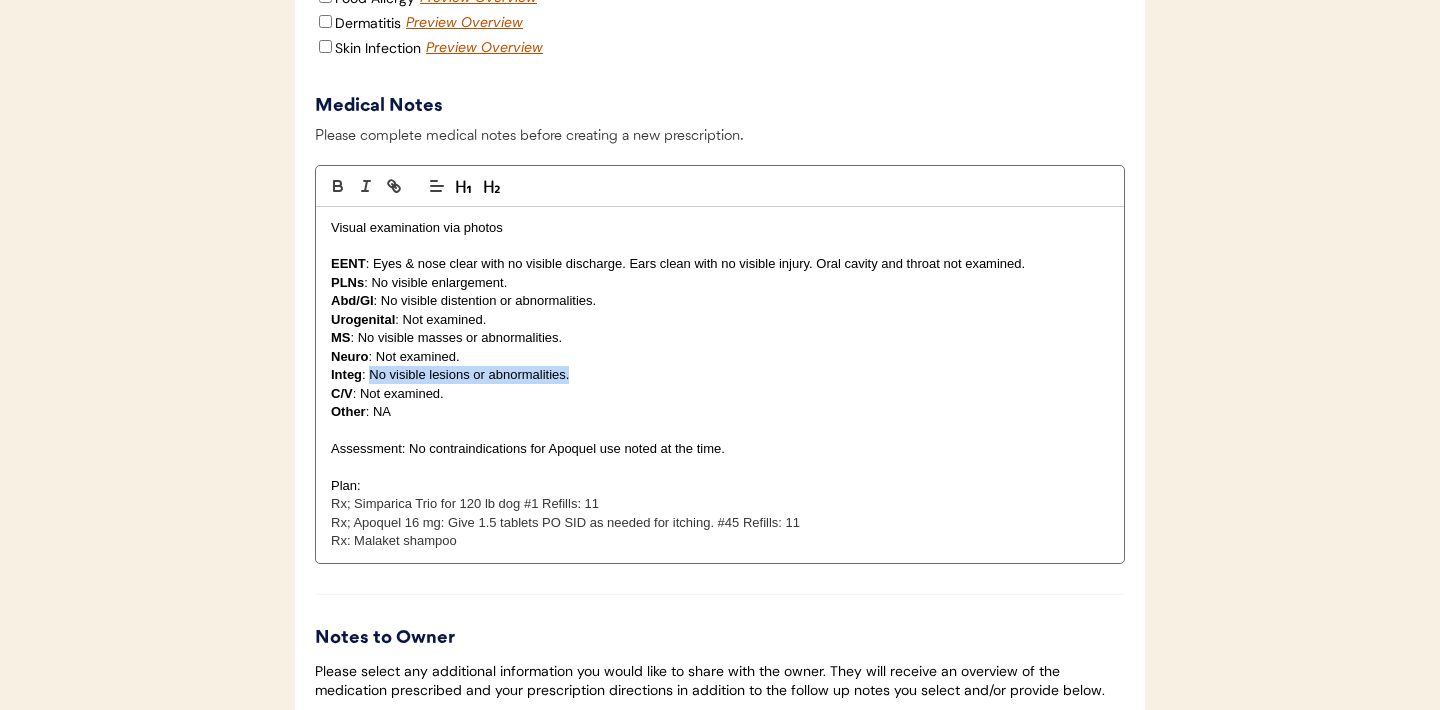 drag, startPoint x: 571, startPoint y: 402, endPoint x: 372, endPoint y: 399, distance: 199.02261 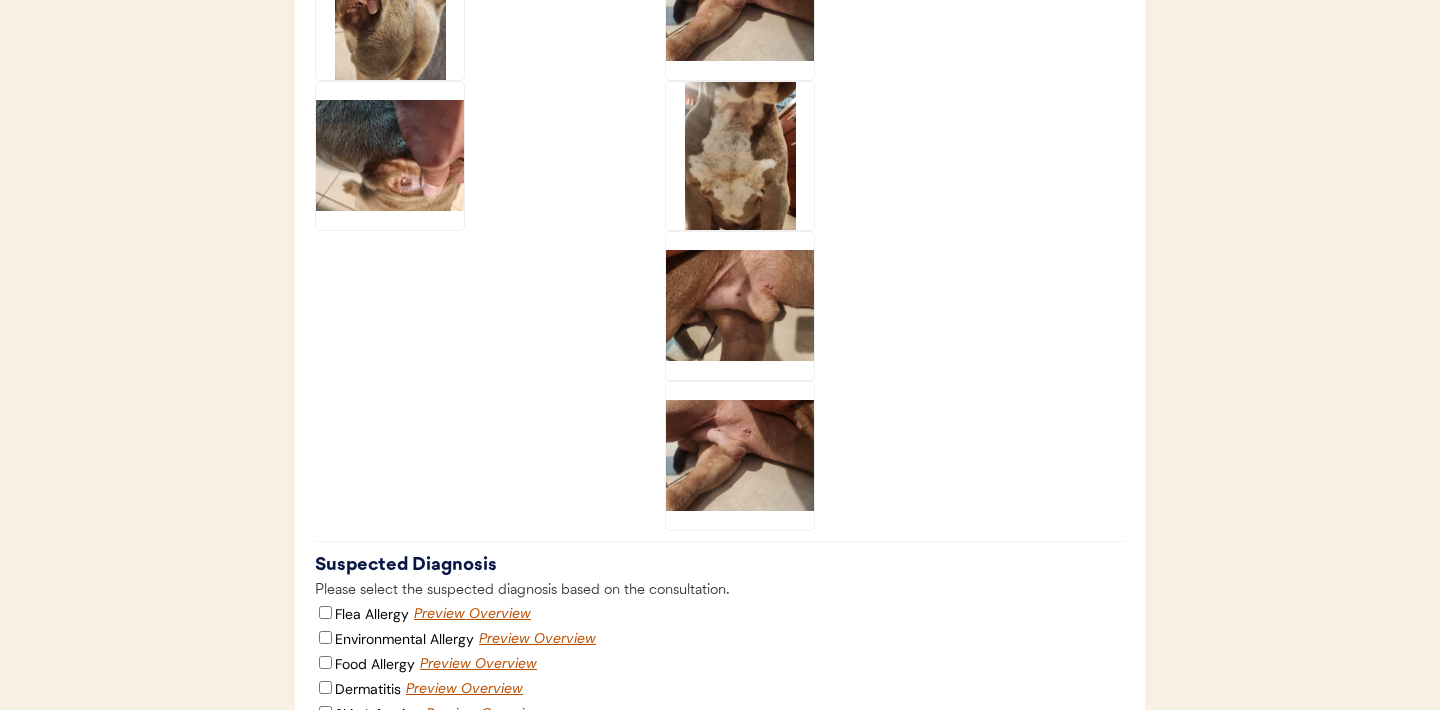 scroll, scrollTop: 3220, scrollLeft: 0, axis: vertical 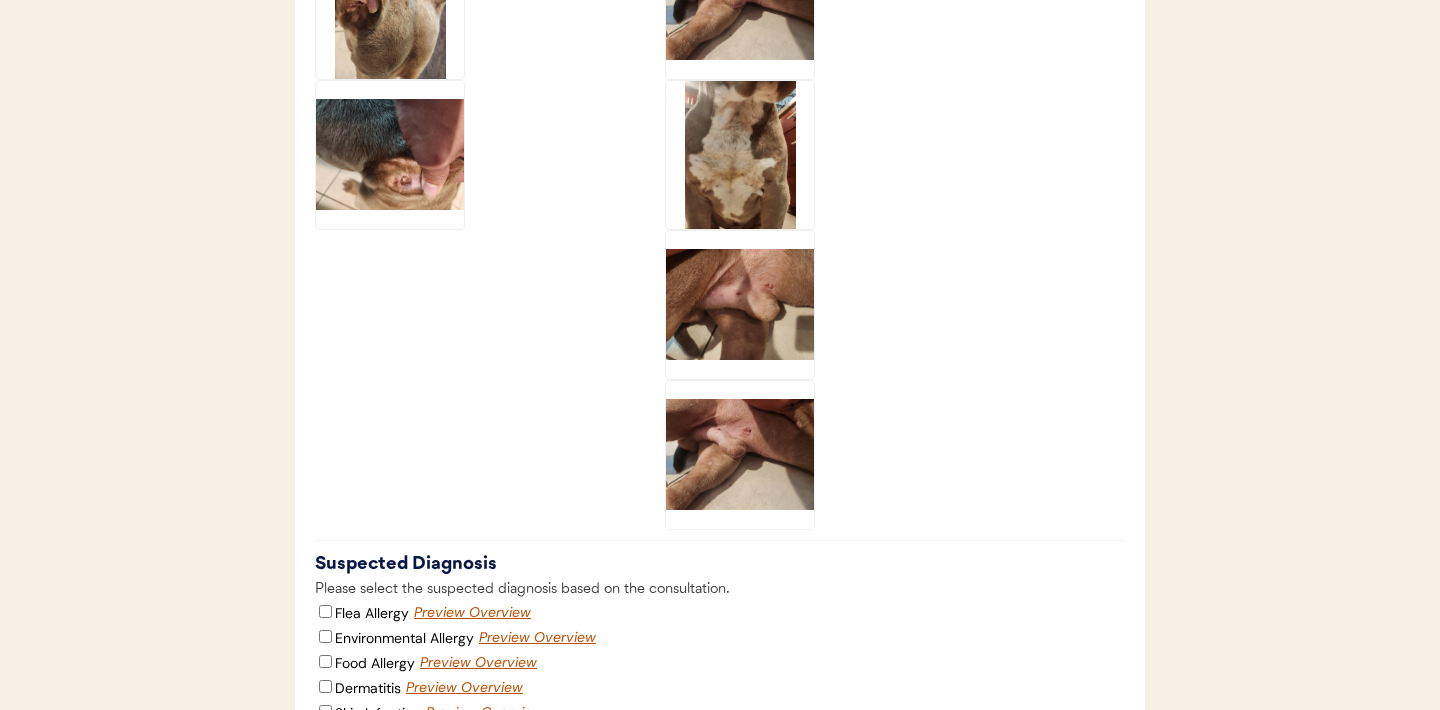 click 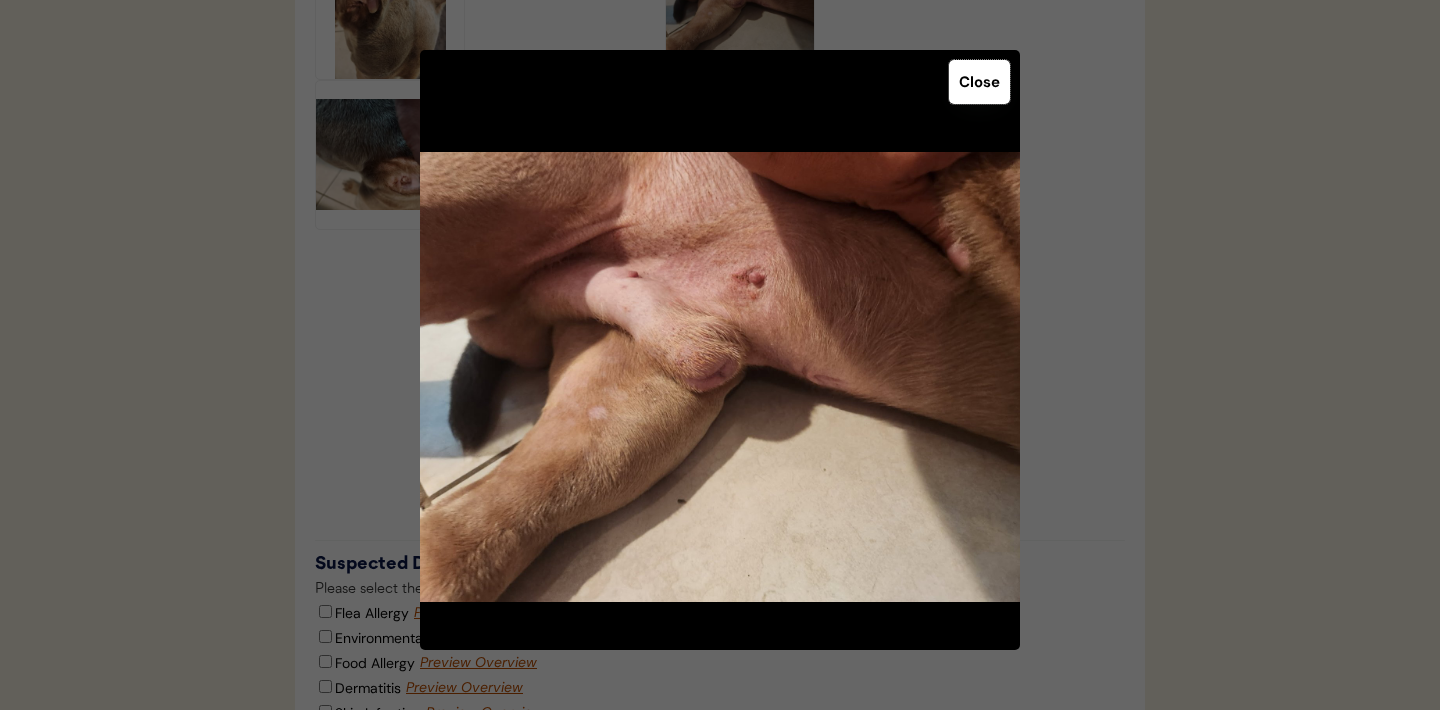 click on "Close" at bounding box center [979, 82] 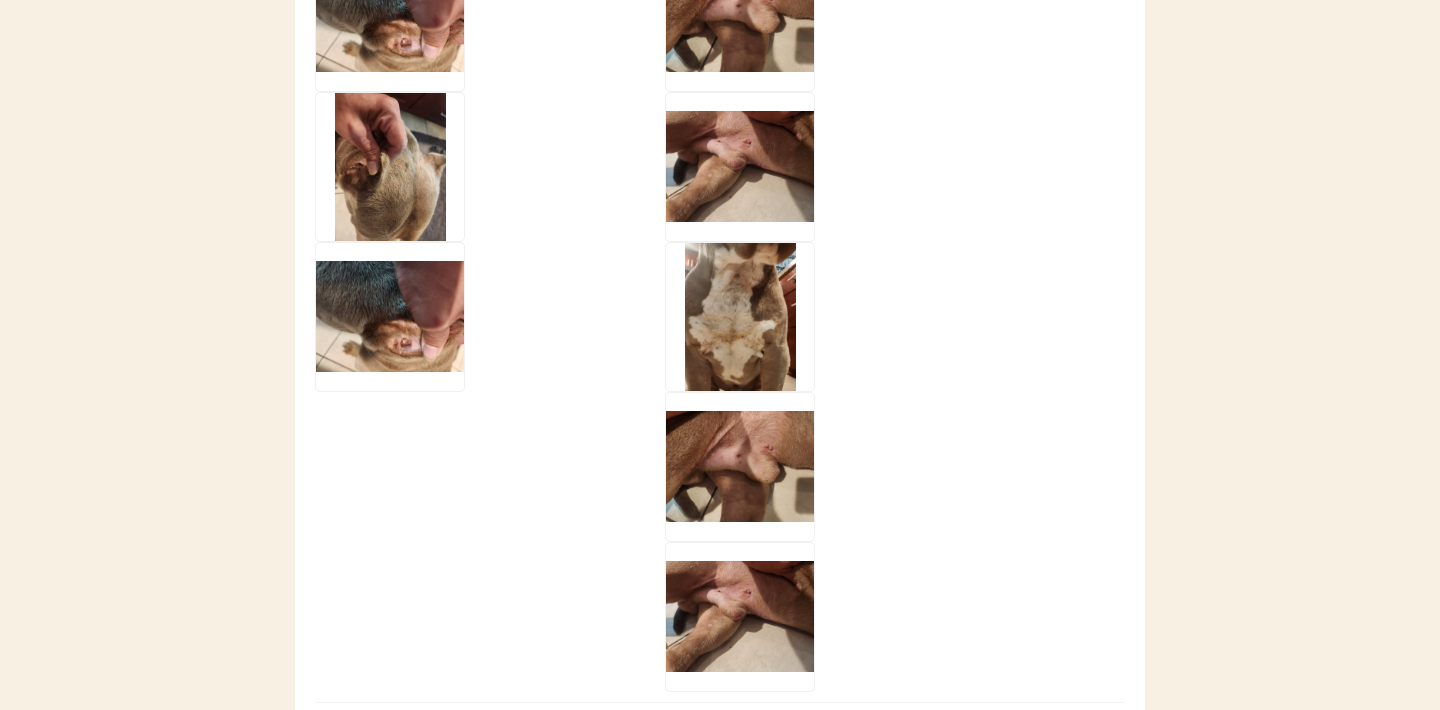 scroll, scrollTop: 3052, scrollLeft: 0, axis: vertical 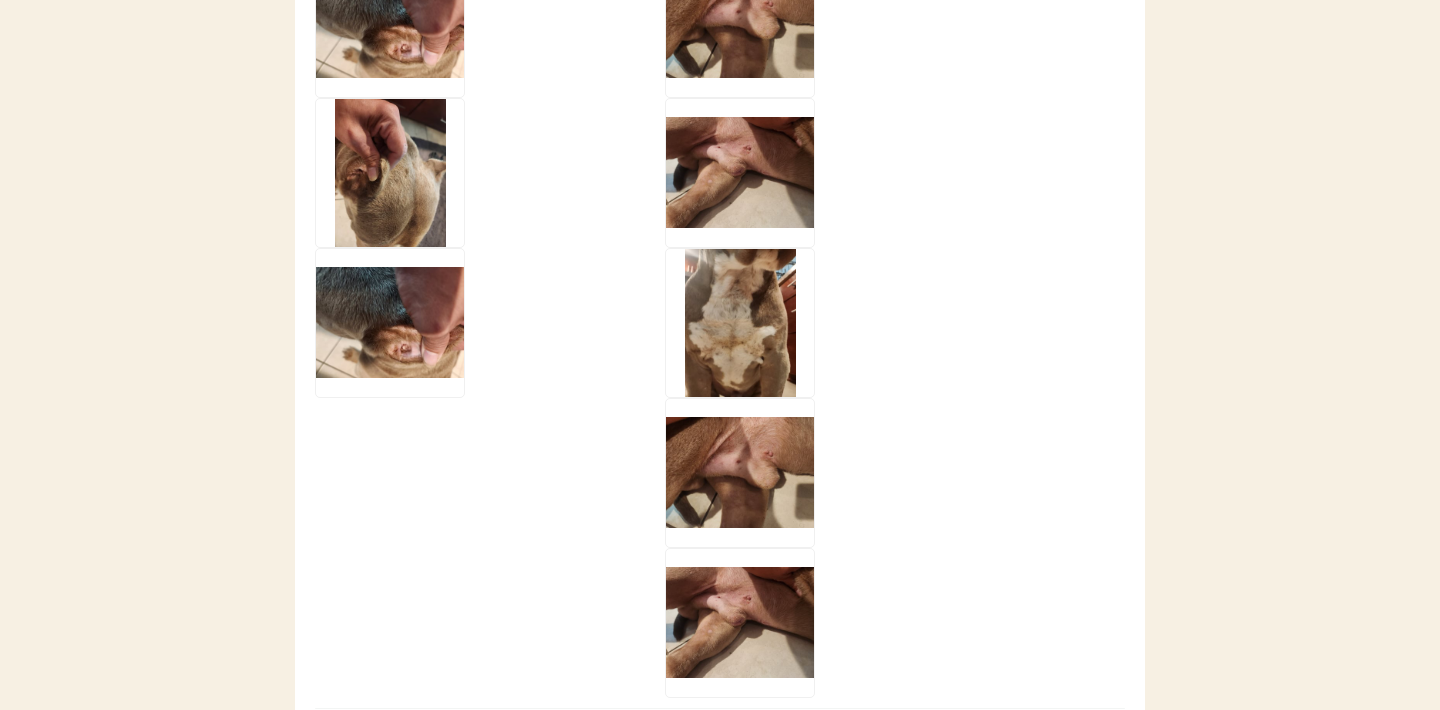 click 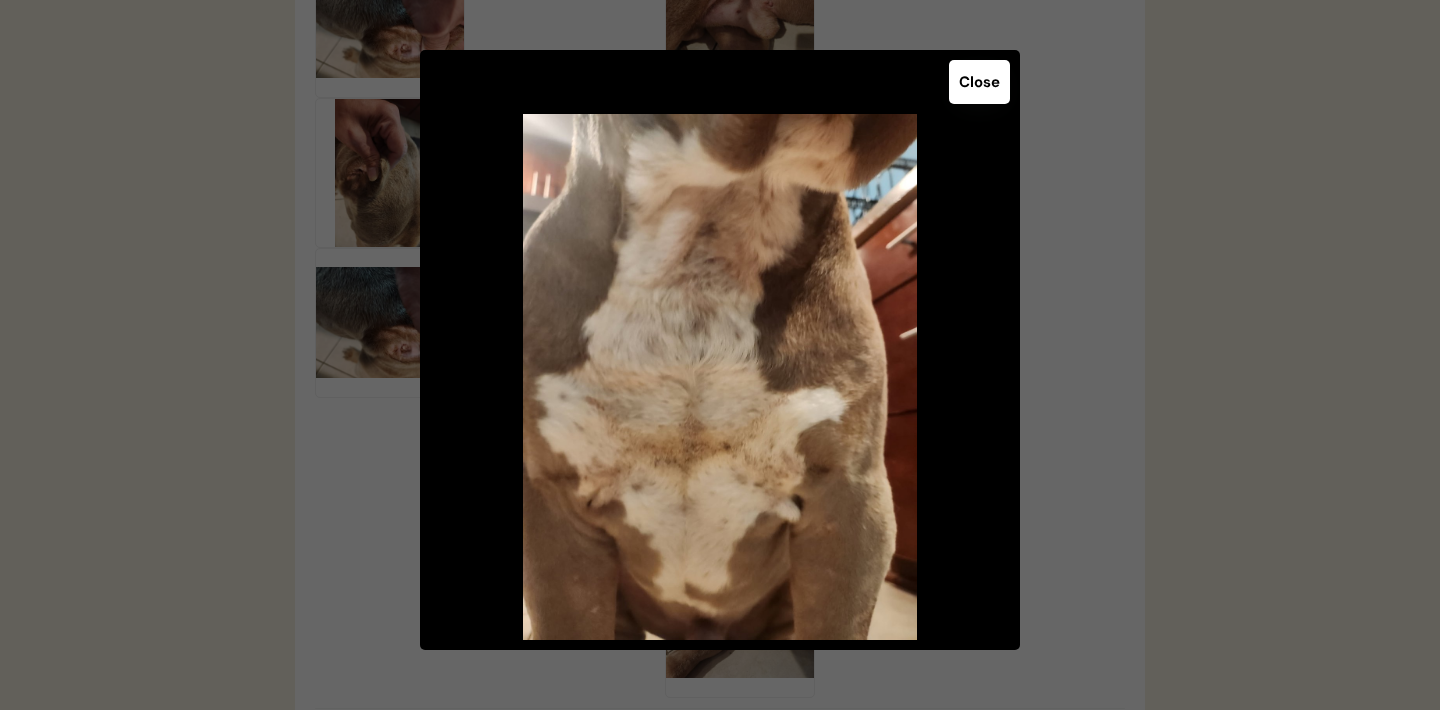 click on "Close" at bounding box center (979, 82) 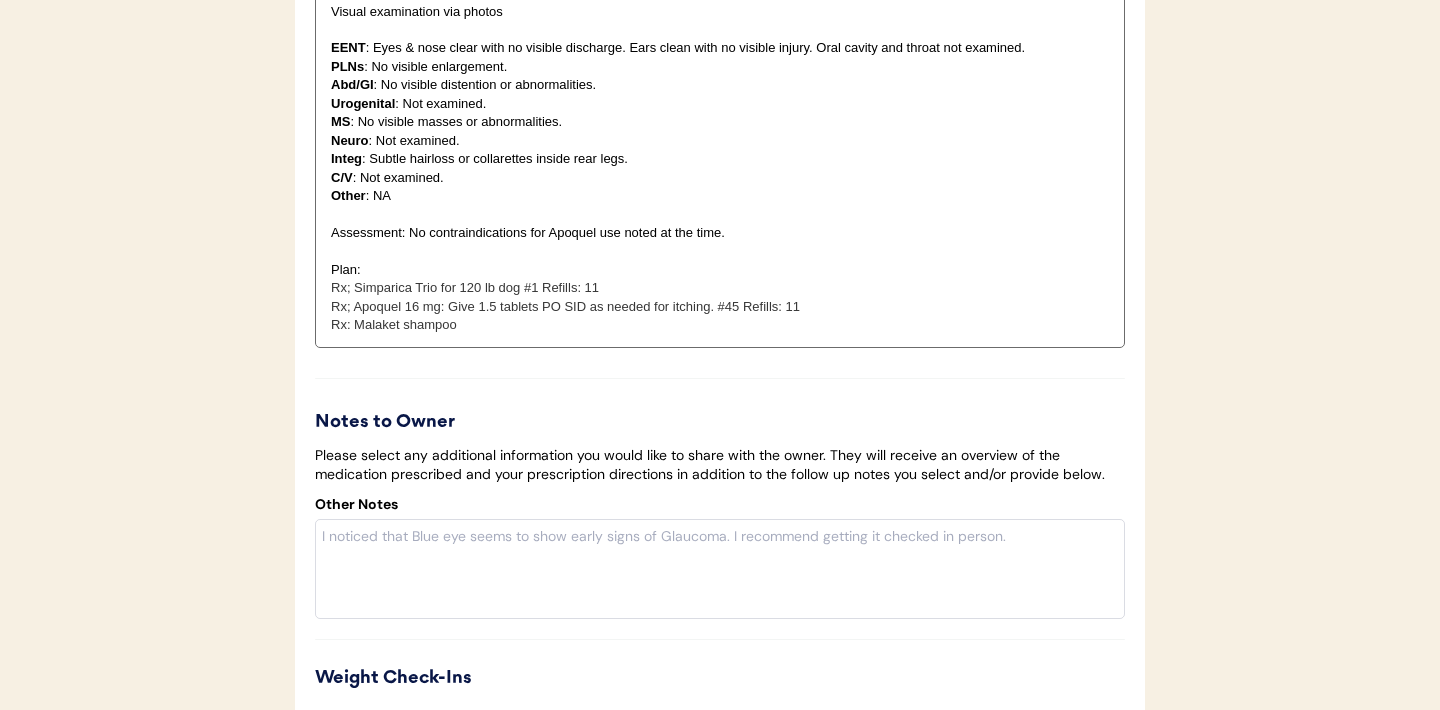 scroll, scrollTop: 4089, scrollLeft: 0, axis: vertical 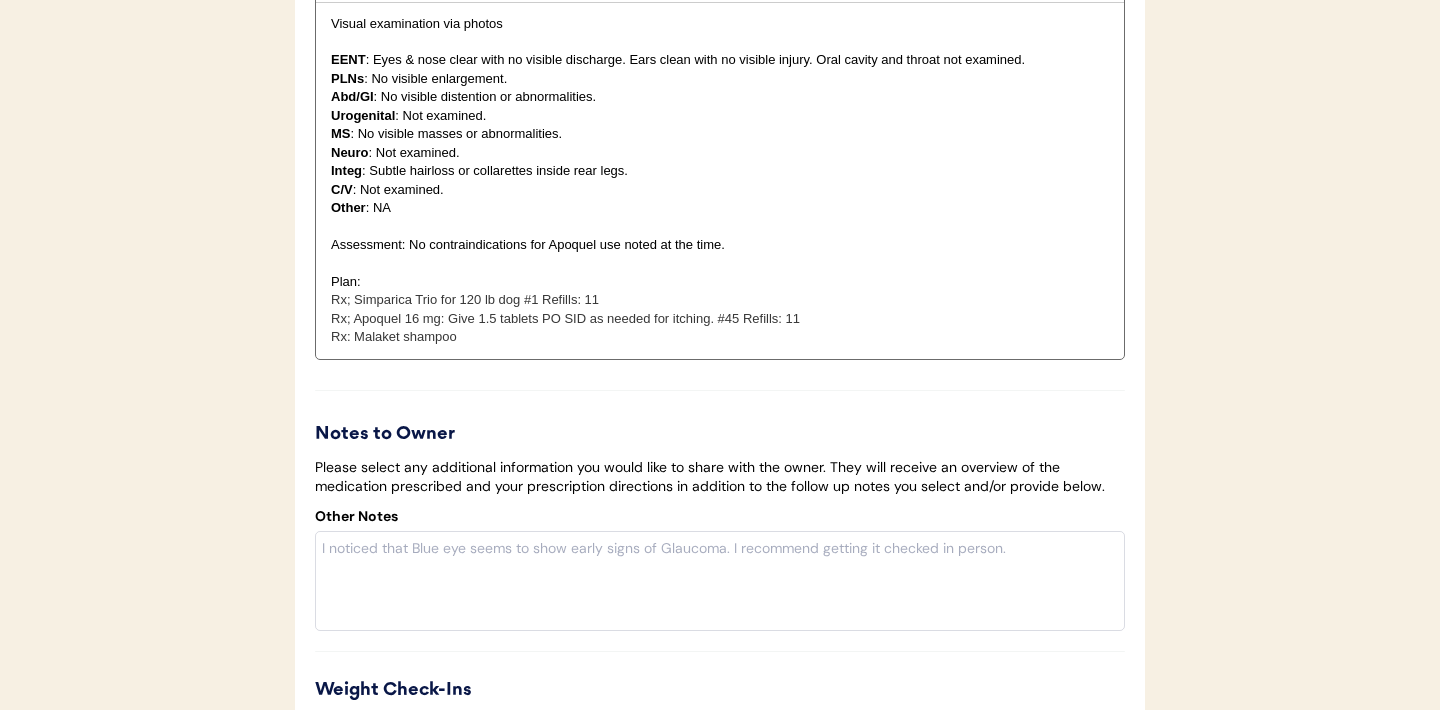 click on "Integ : Subtle hairloss or collarettes inside rear legs." at bounding box center [720, 171] 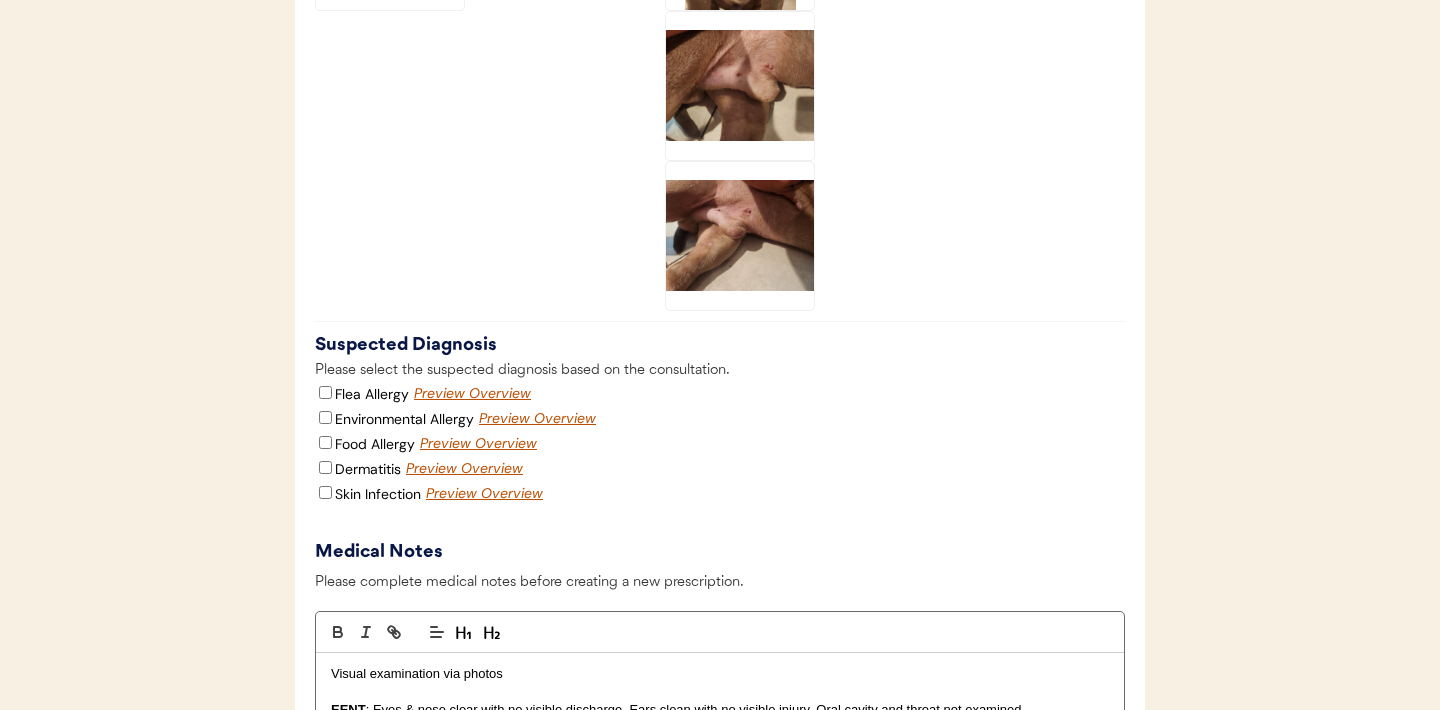 scroll, scrollTop: 3436, scrollLeft: 0, axis: vertical 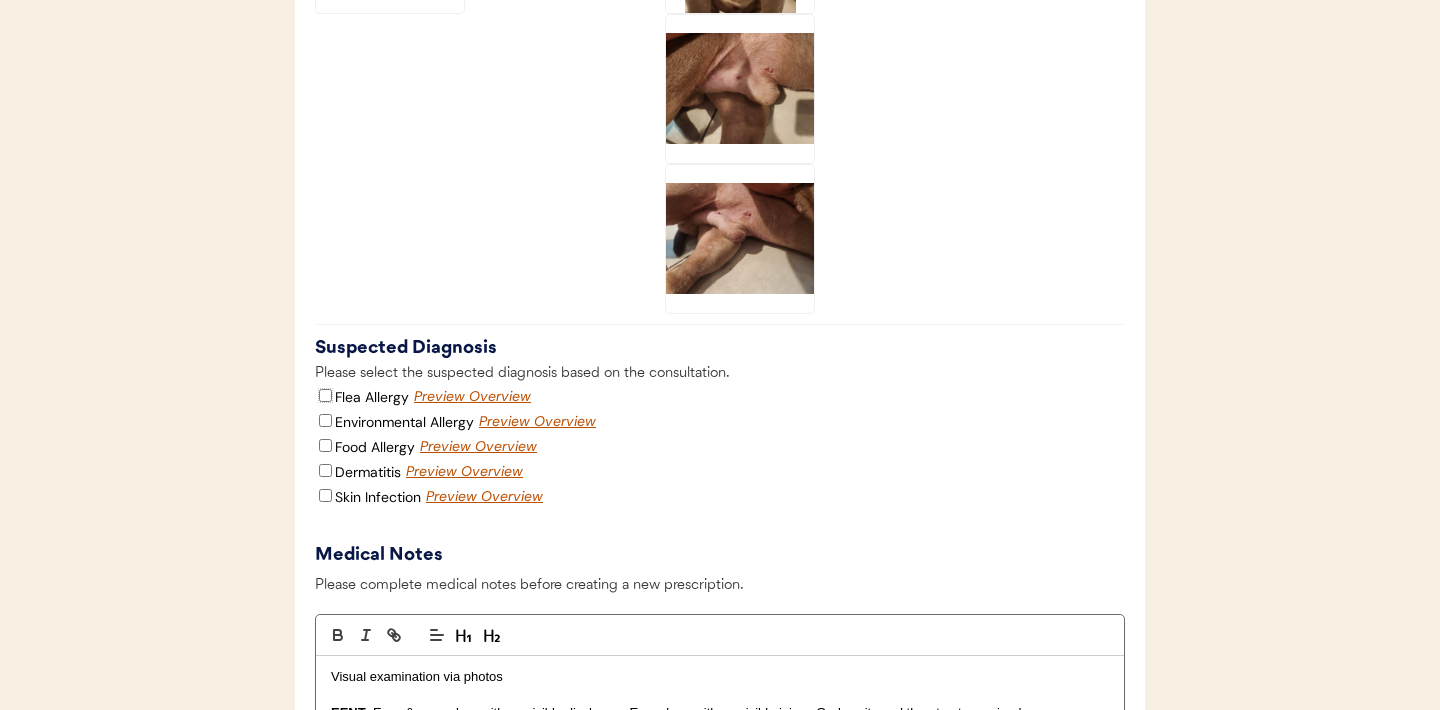 click on "Flea Allergy" at bounding box center (325, 395) 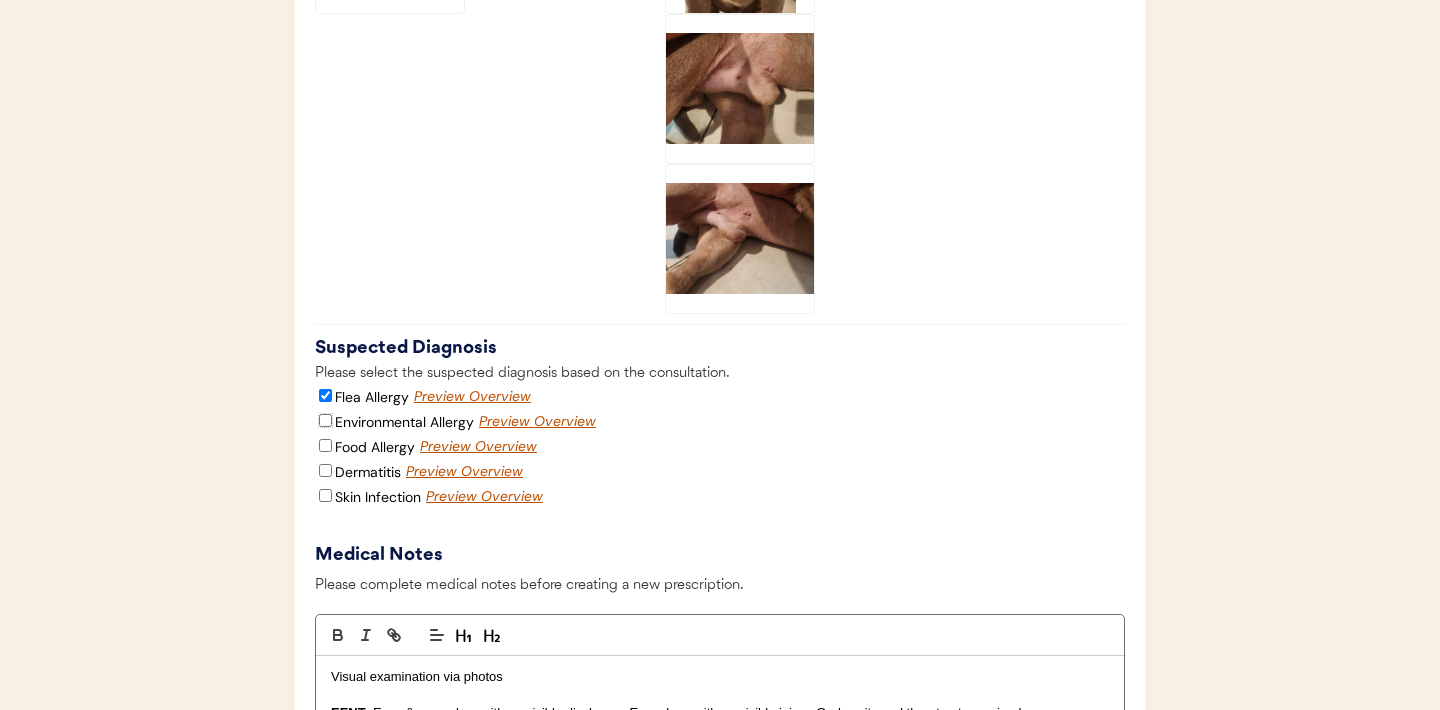click on "Environmental Allergy" at bounding box center (325, 420) 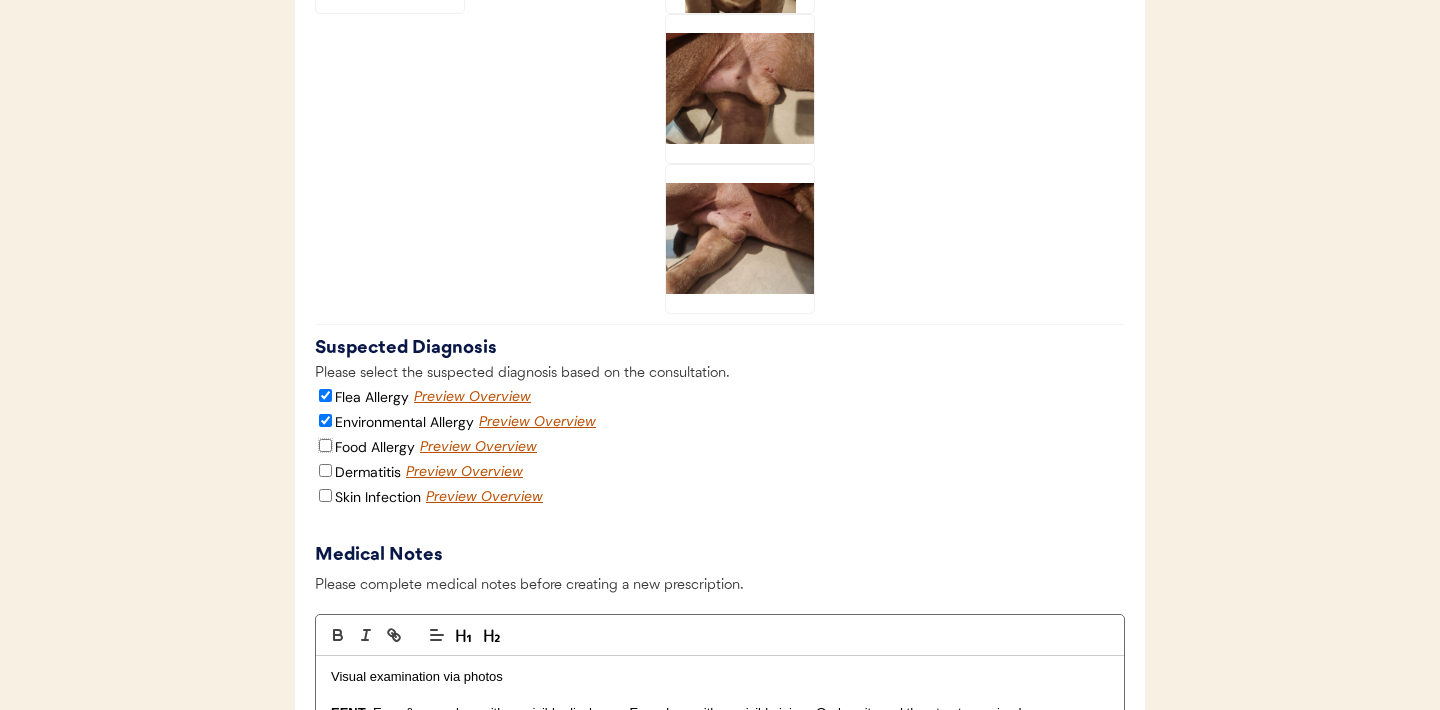 click on "Food Allergy" at bounding box center (325, 445) 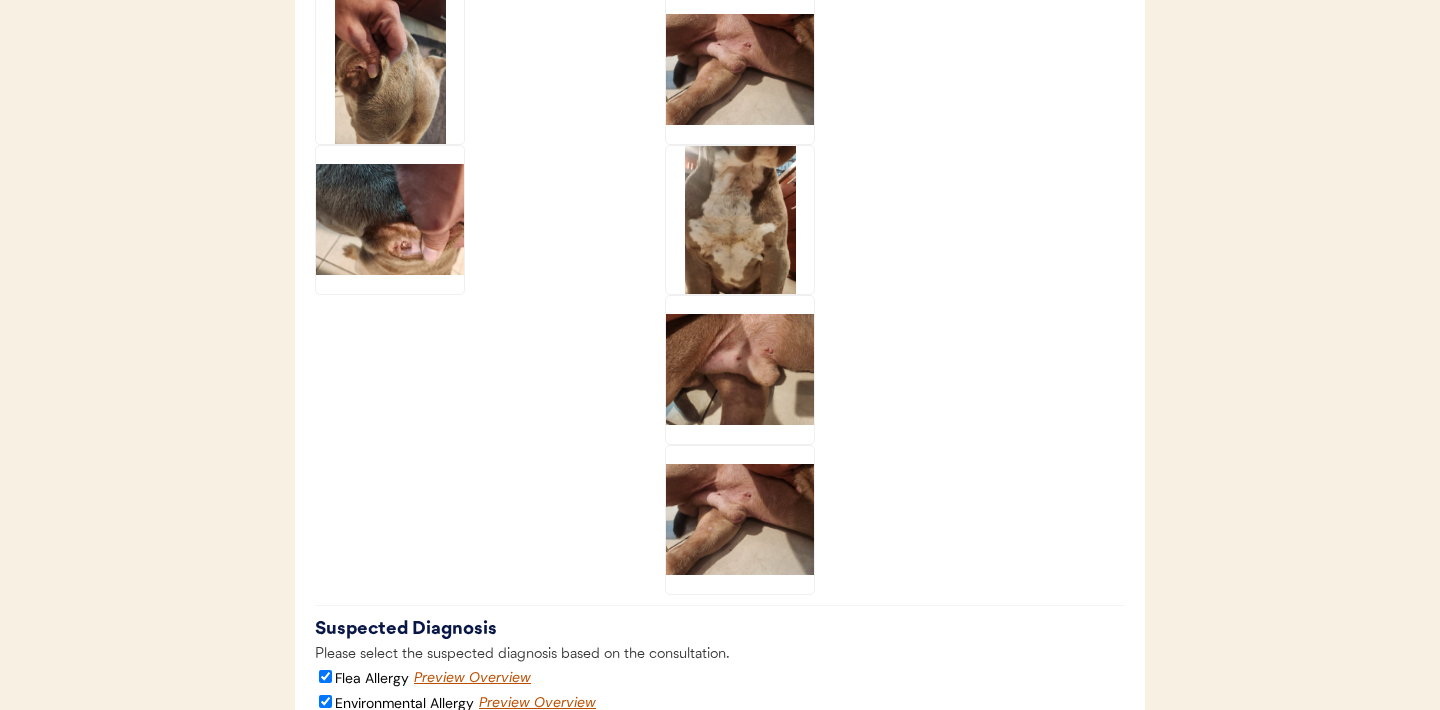 scroll, scrollTop: 2999, scrollLeft: 0, axis: vertical 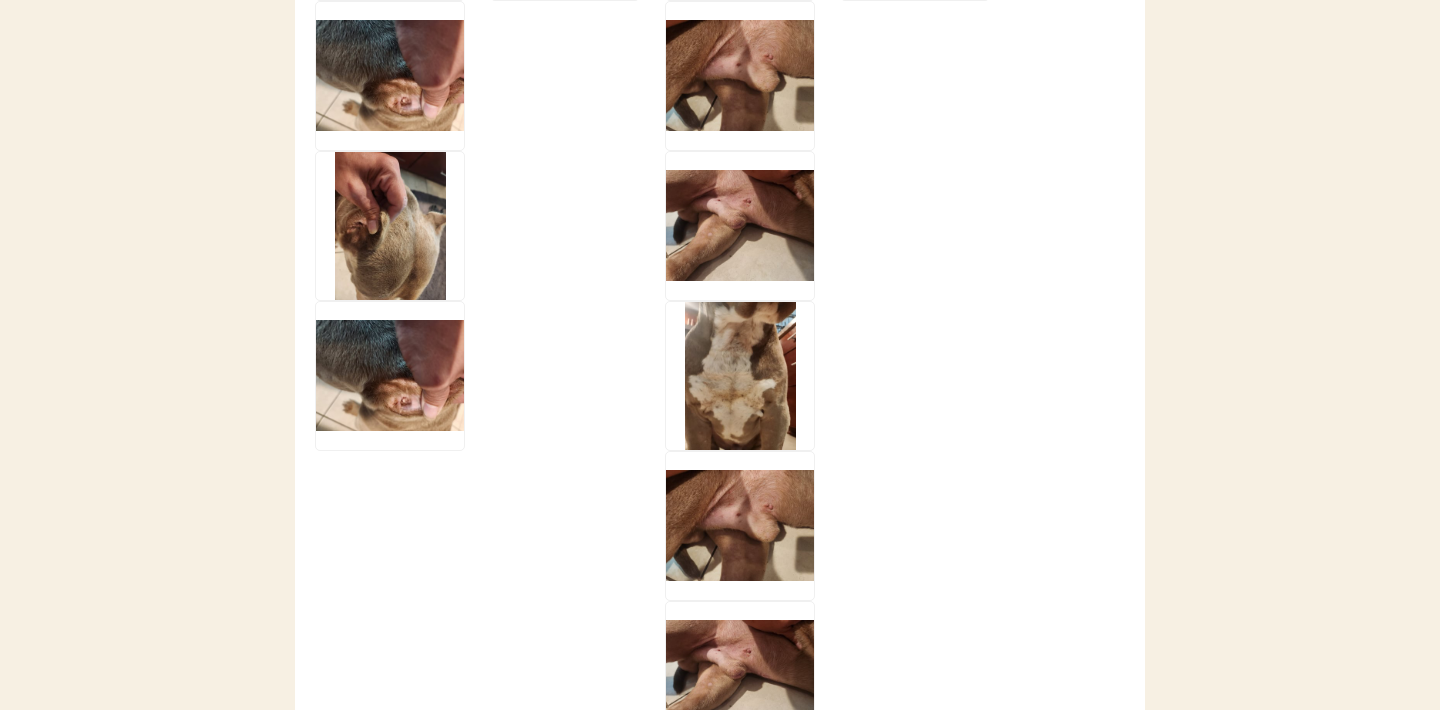 click 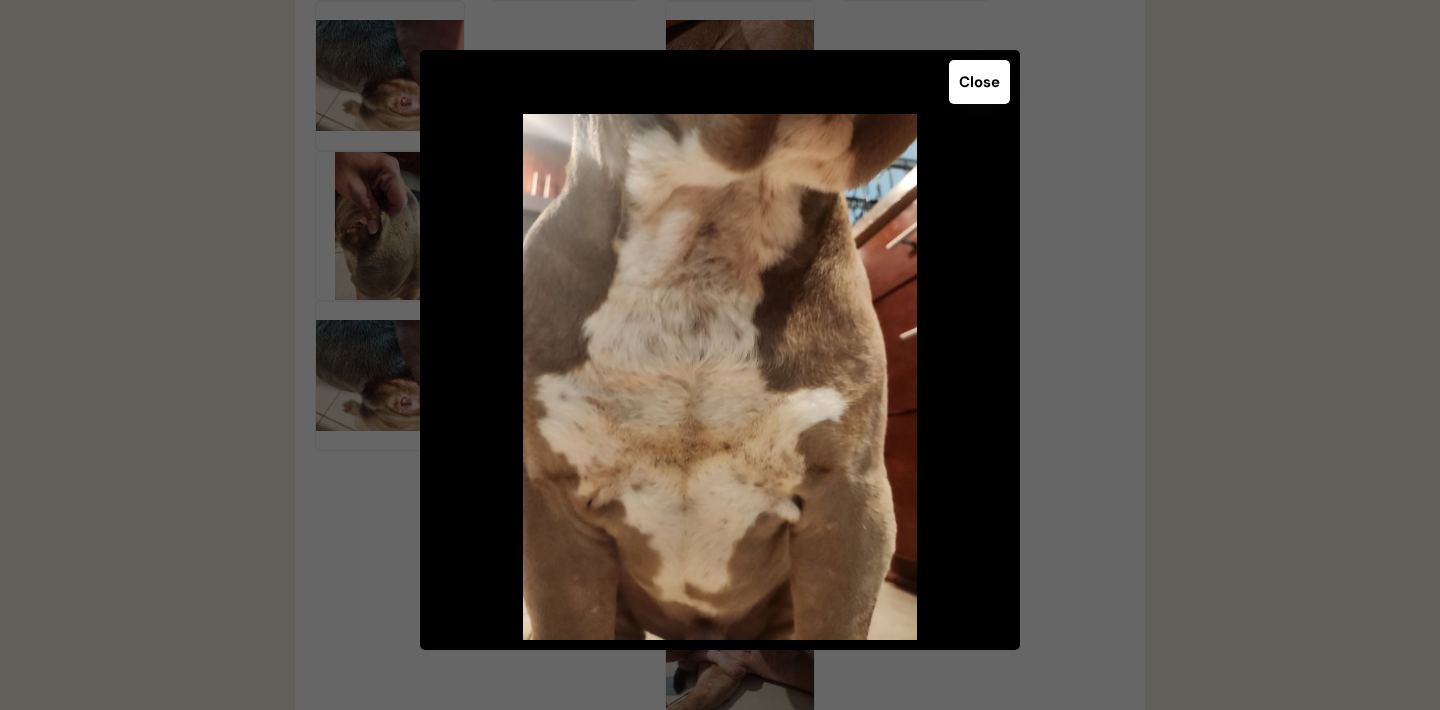 click on "Close" at bounding box center [979, 82] 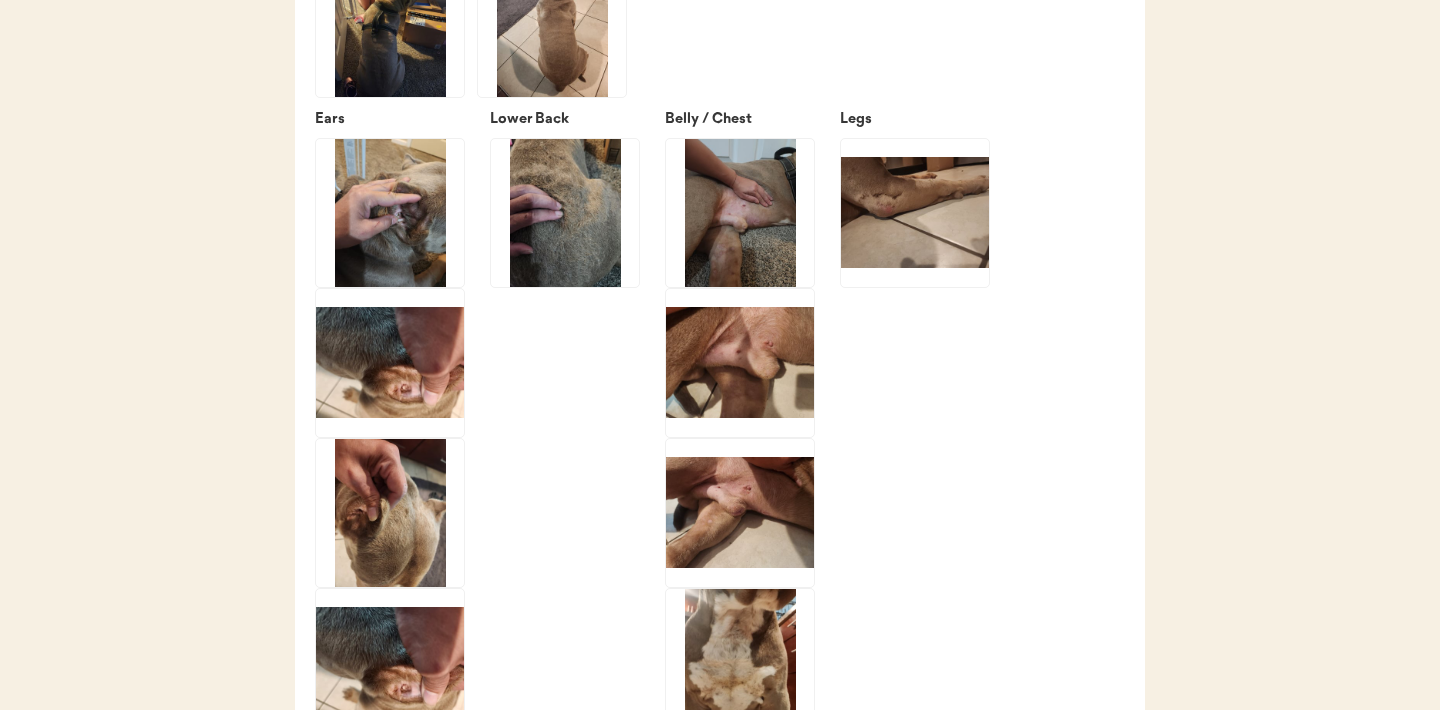 scroll, scrollTop: 2714, scrollLeft: 0, axis: vertical 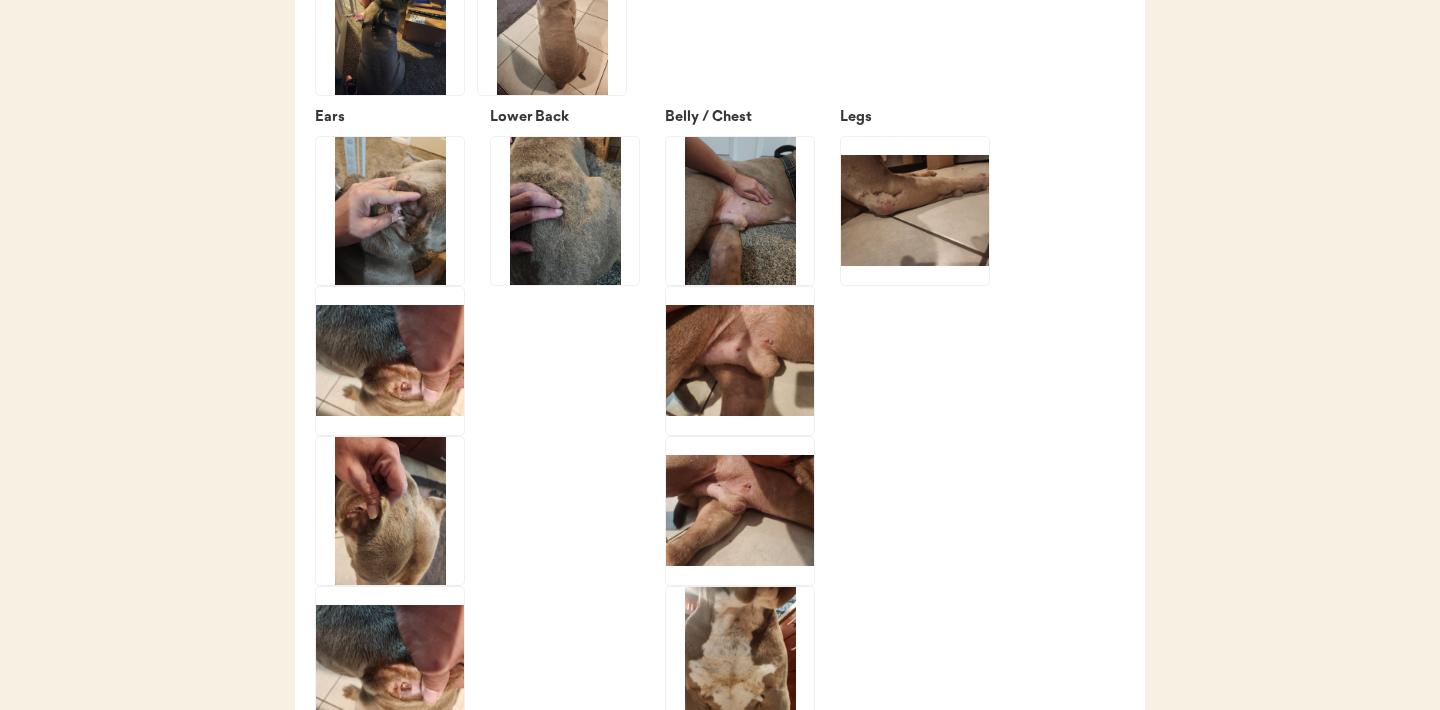 click 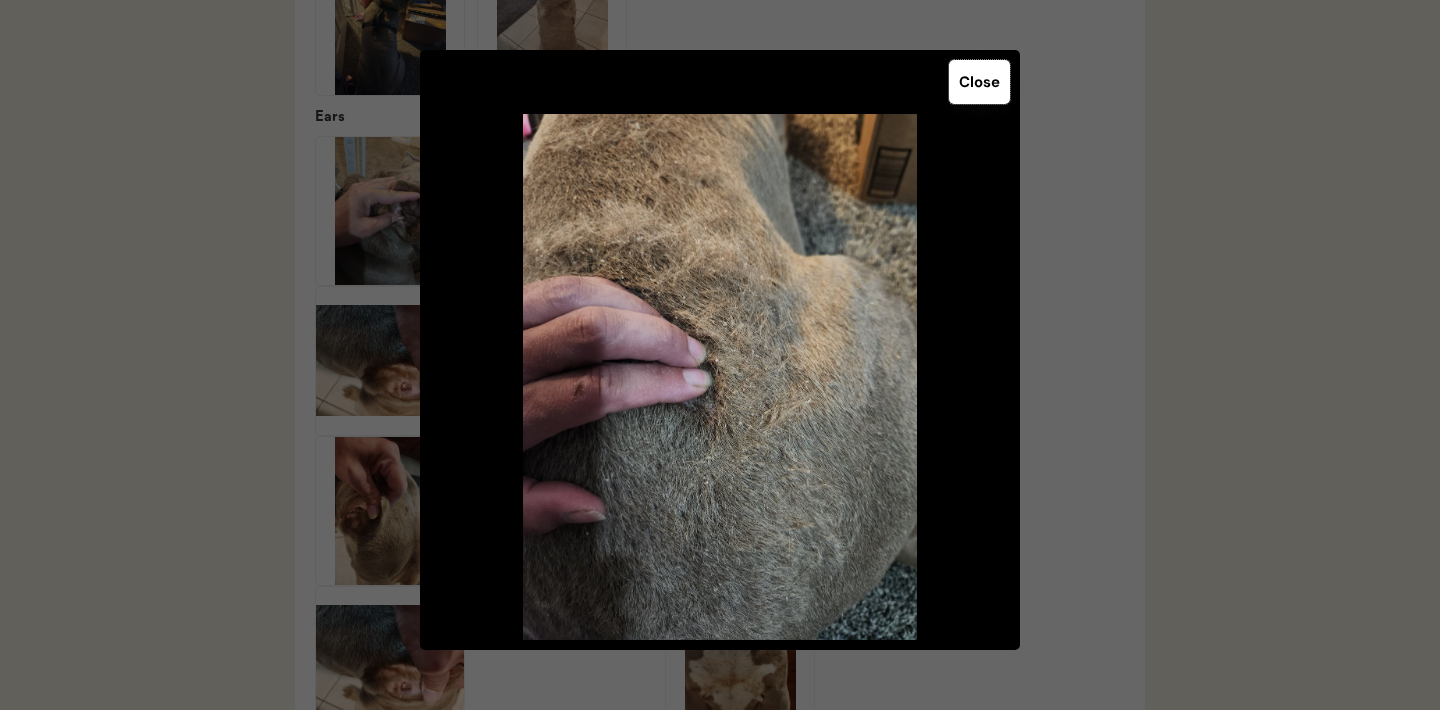 click on "Close" at bounding box center [979, 82] 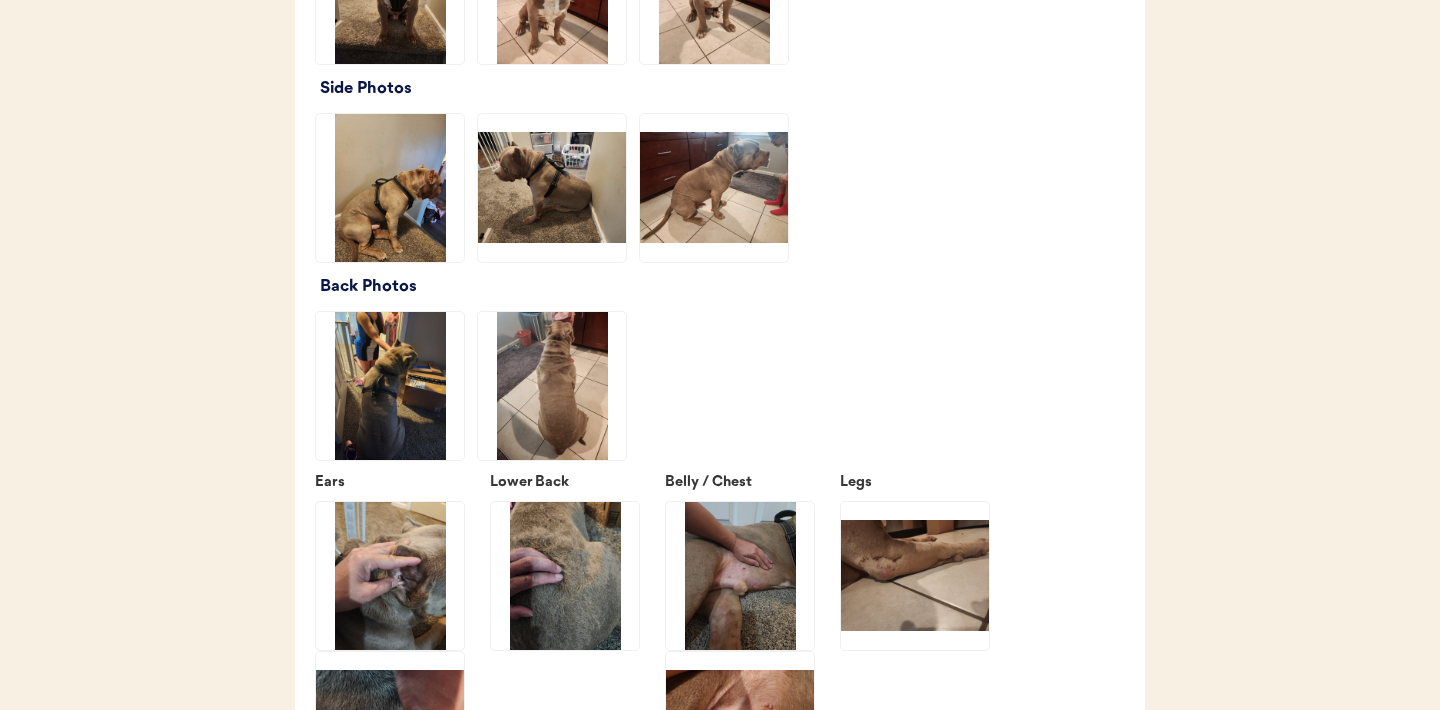 scroll, scrollTop: 2344, scrollLeft: 0, axis: vertical 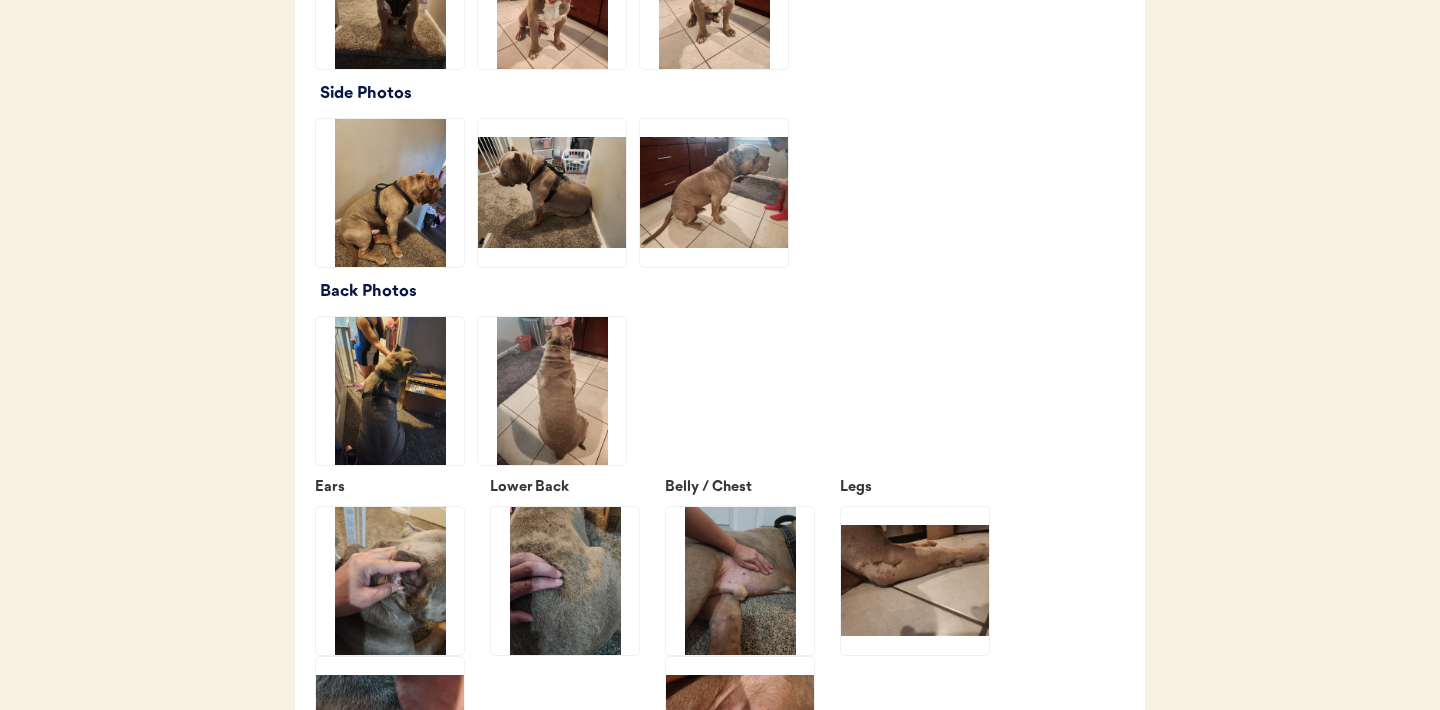 click 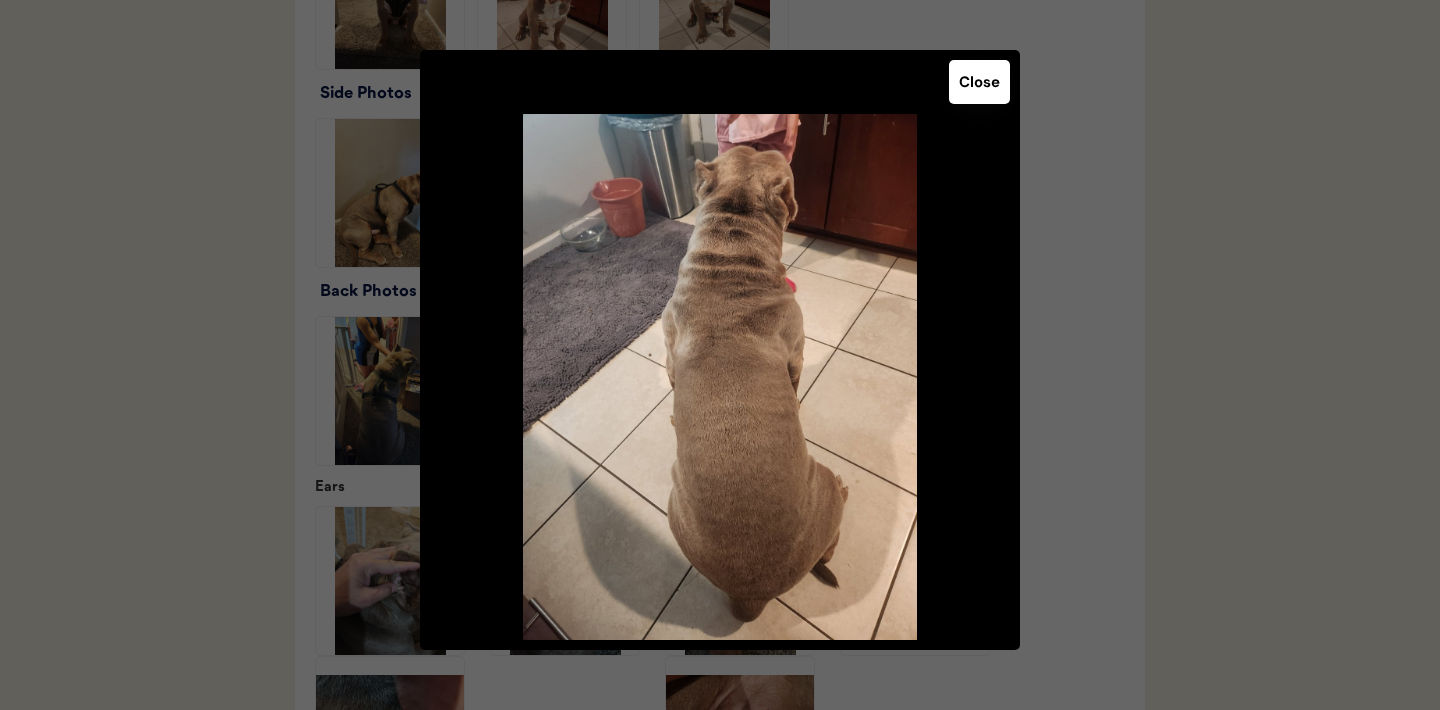 click on "Close" at bounding box center (979, 82) 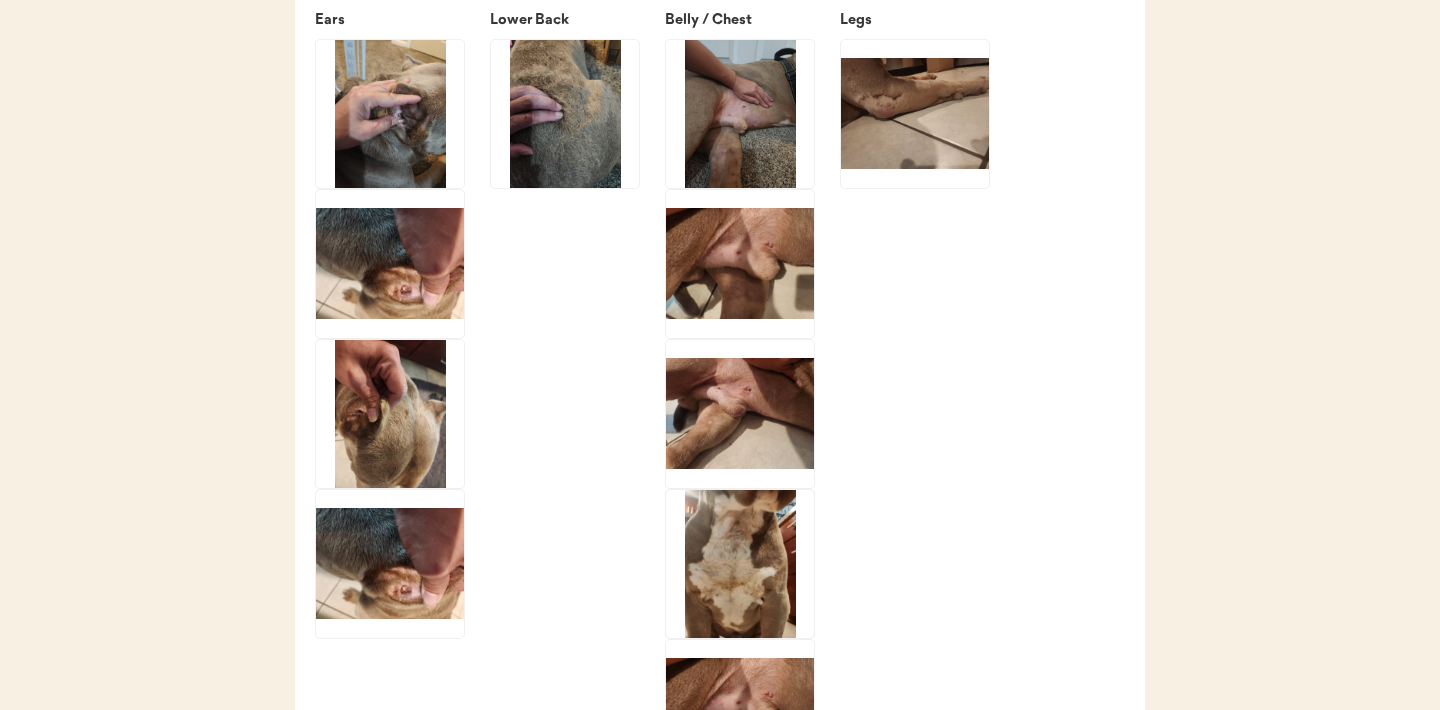 scroll, scrollTop: 2758, scrollLeft: 0, axis: vertical 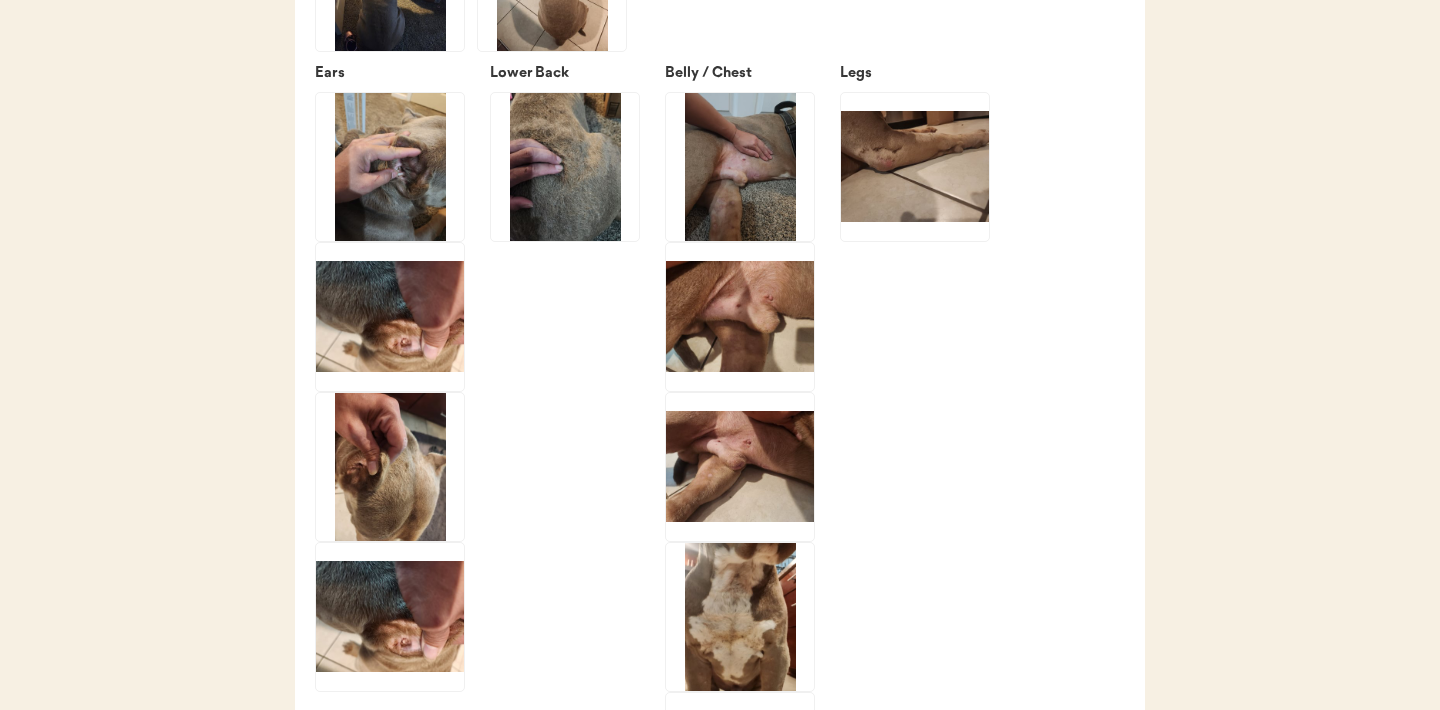 click 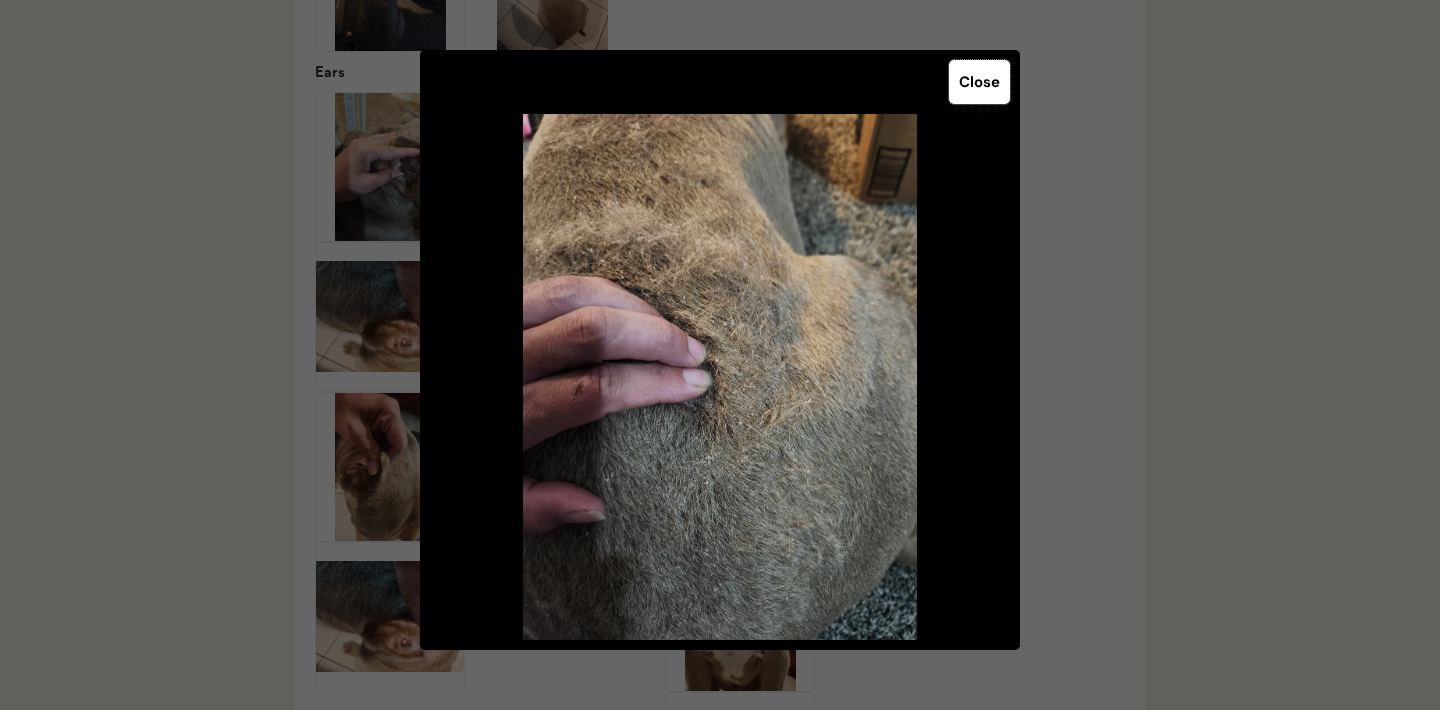 click on "Close" at bounding box center [979, 82] 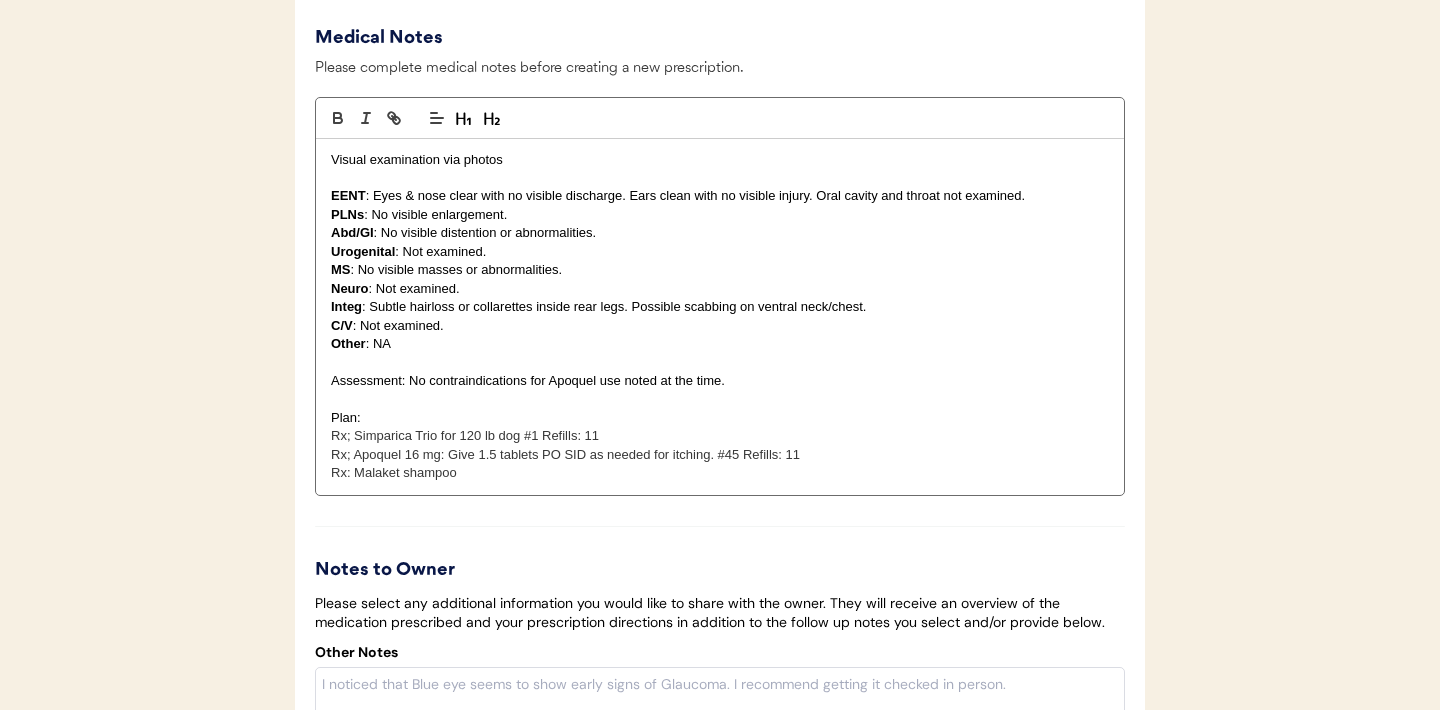 scroll, scrollTop: 4099, scrollLeft: 0, axis: vertical 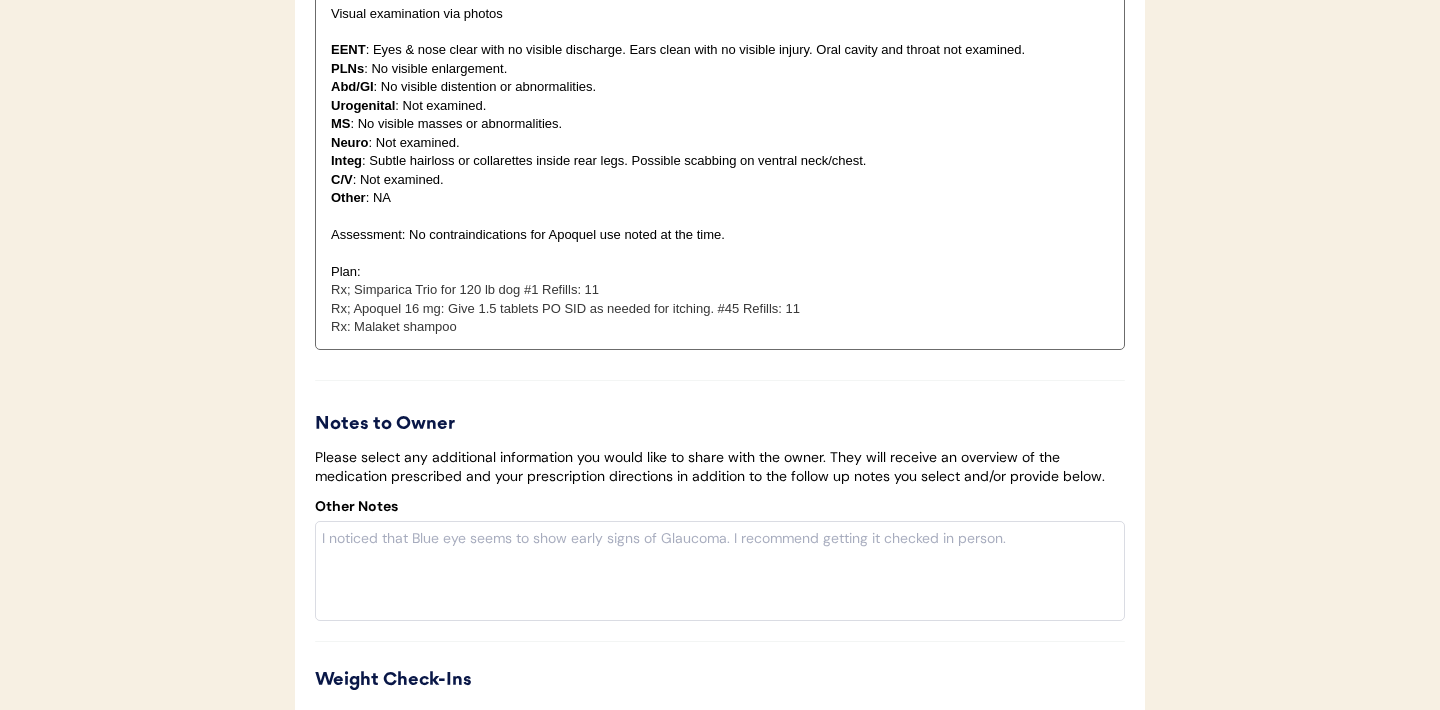 click on "Integ : Subtle hairloss or collarettes inside rear legs. Possible scabbing on ventral neck/chest." at bounding box center [720, 161] 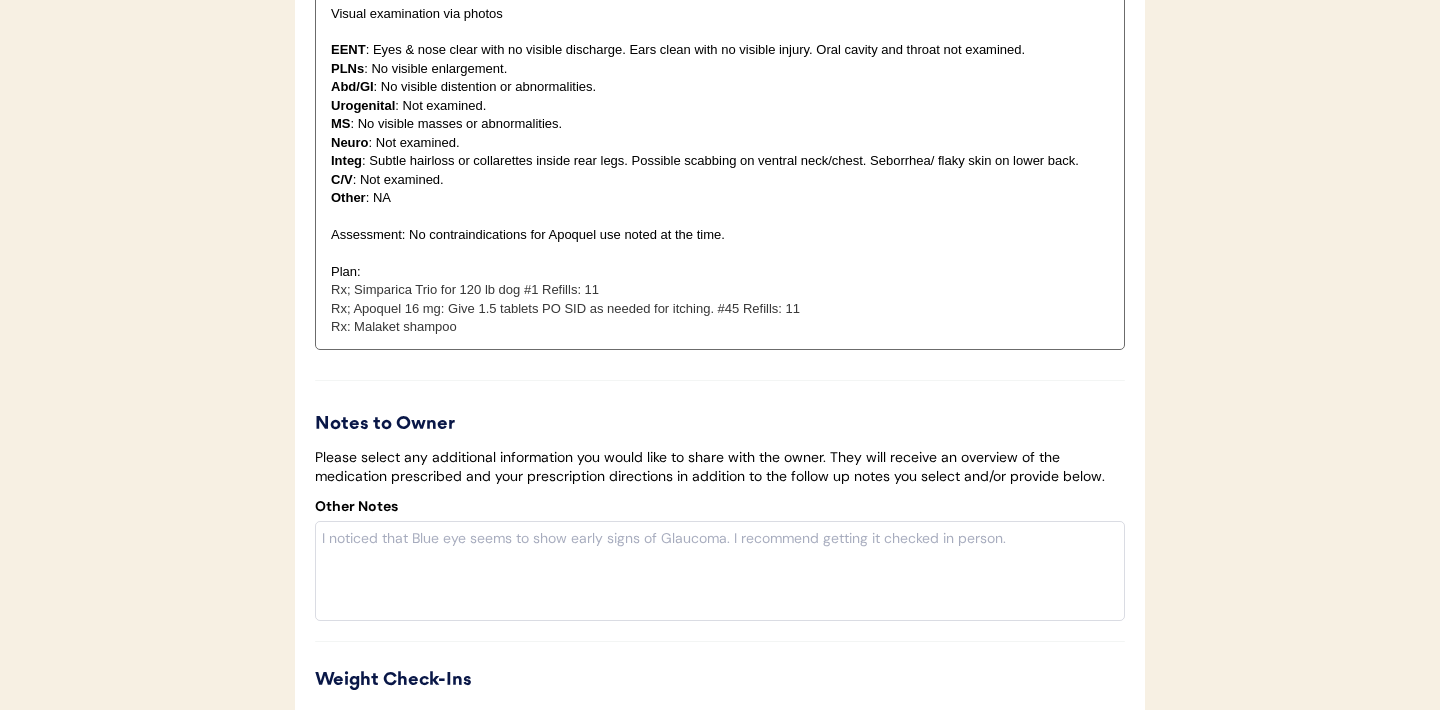 click on "Integ : Subtle hairloss or collarettes inside rear legs. Possible scabbing on ventral neck/chest. Seborrhea/ flaky skin on lower back." at bounding box center [720, 161] 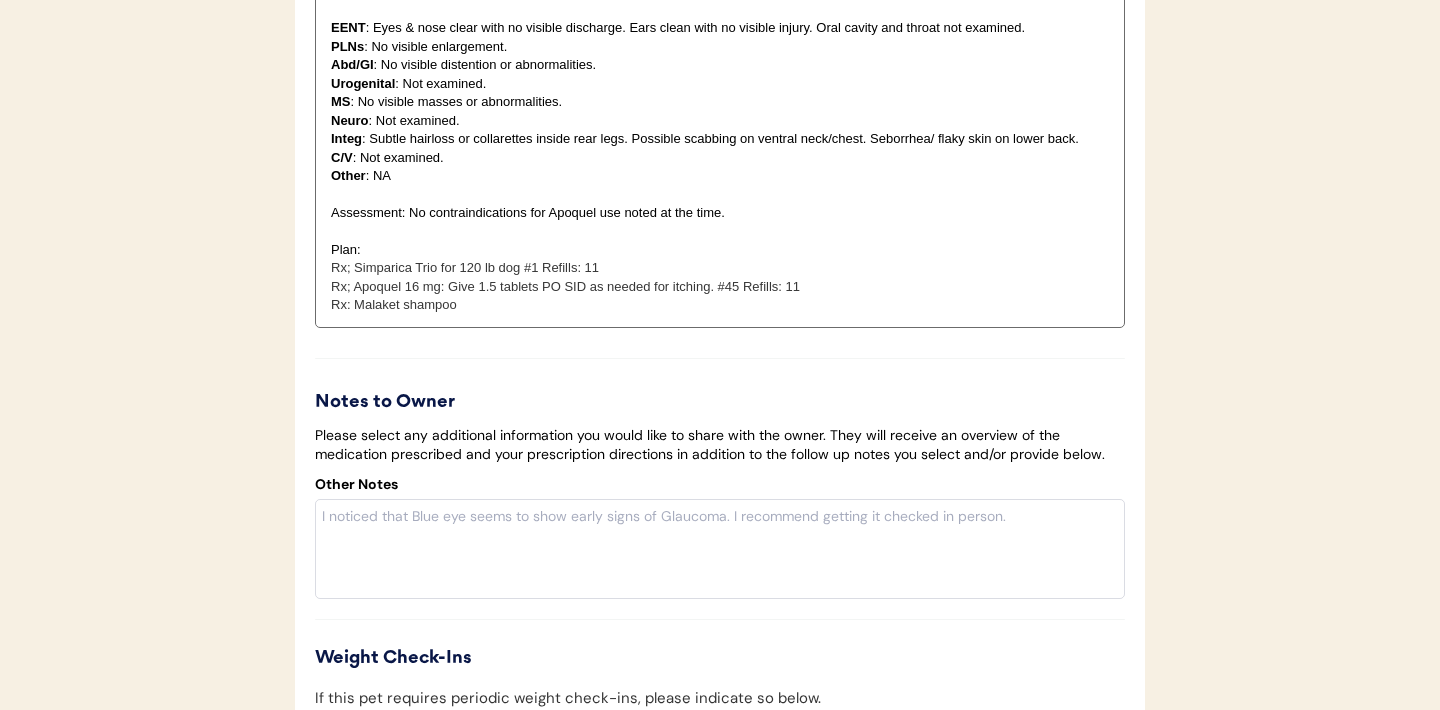 scroll, scrollTop: 4119, scrollLeft: 0, axis: vertical 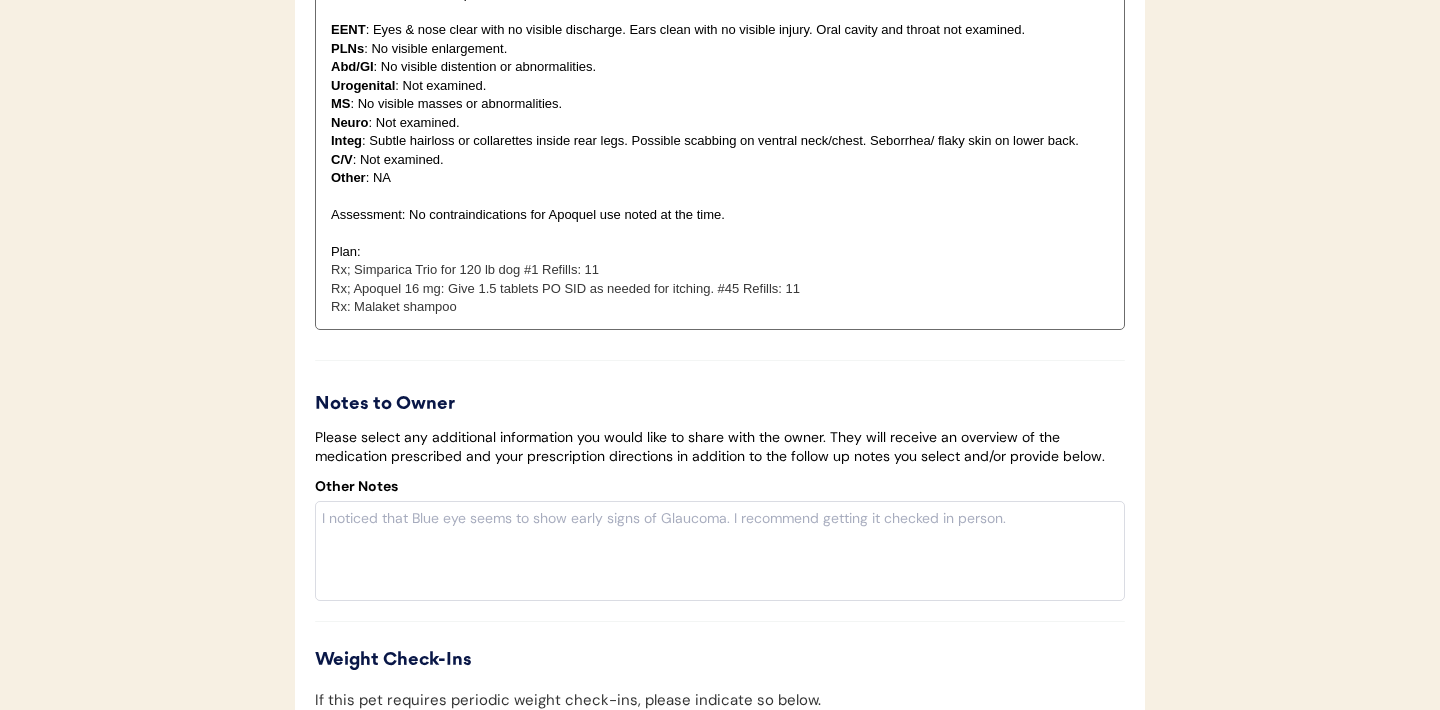 click on "Assessment: No contraindications for Apoquel use noted at the time." at bounding box center [720, 215] 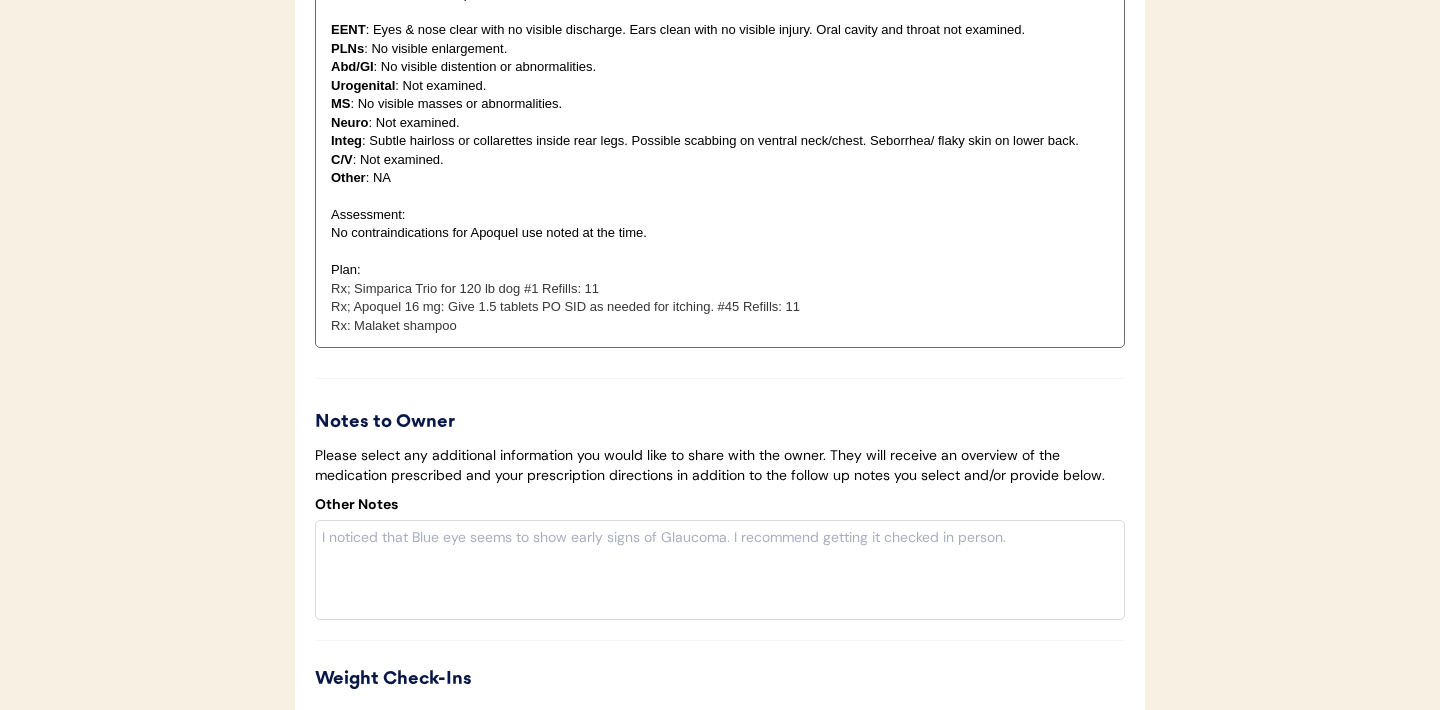 click on "Assessment:" at bounding box center (720, 215) 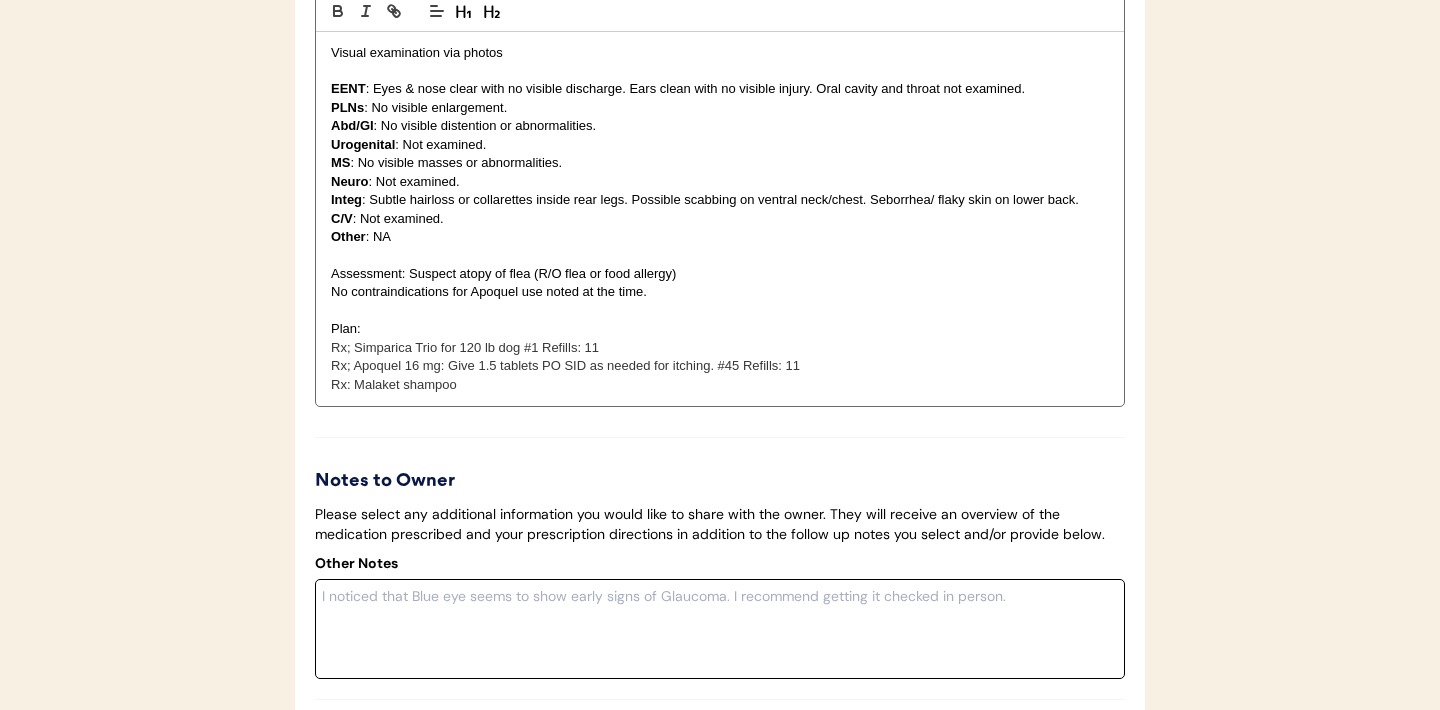 scroll, scrollTop: 4026, scrollLeft: 0, axis: vertical 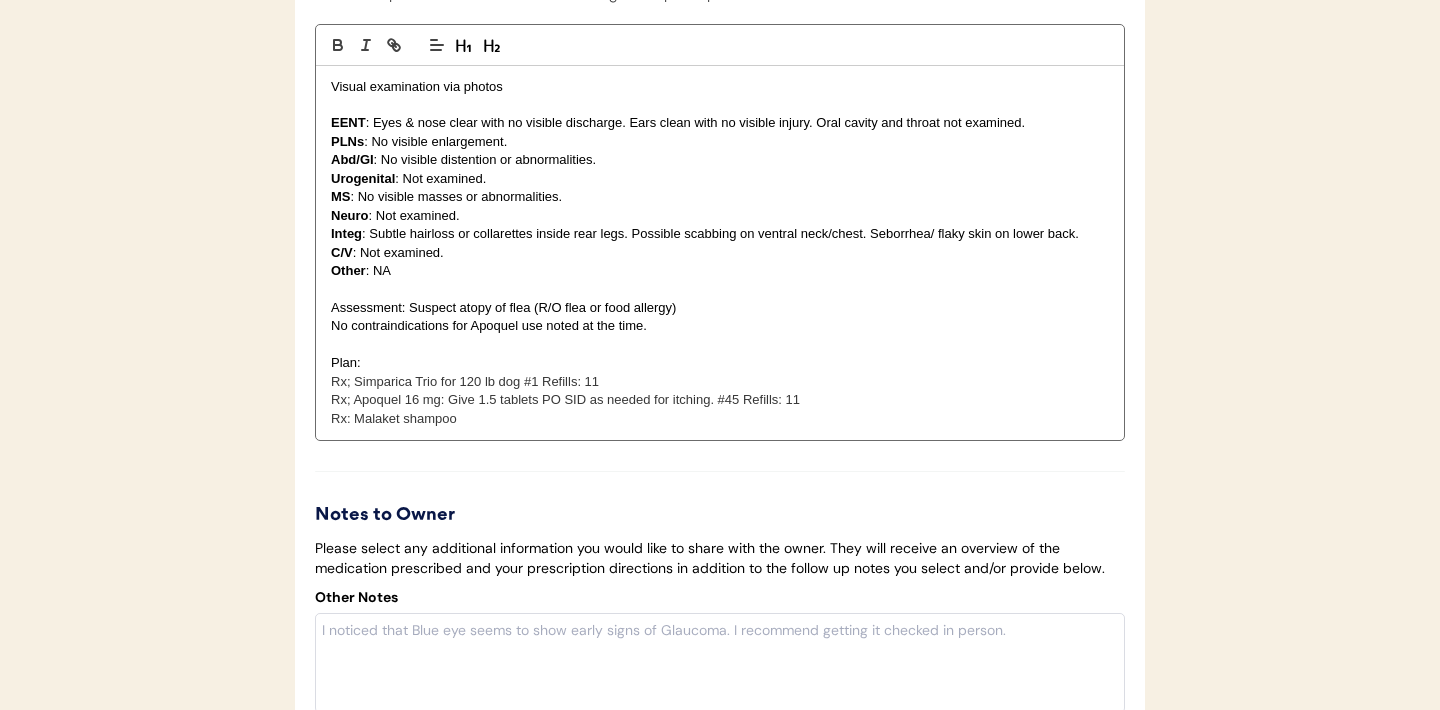 click on "Assessment: Suspect atopy of flea (R/O flea or food allergy)" at bounding box center (720, 308) 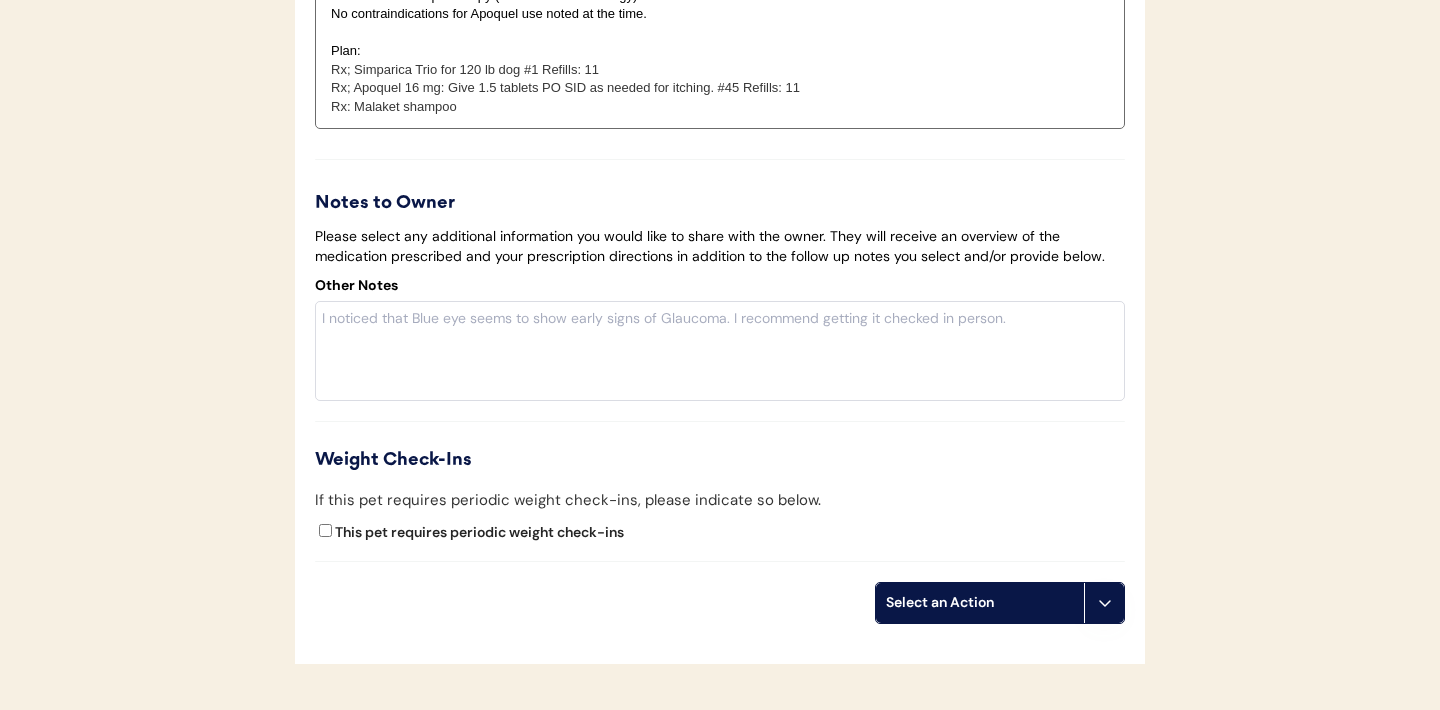 scroll, scrollTop: 4342, scrollLeft: 0, axis: vertical 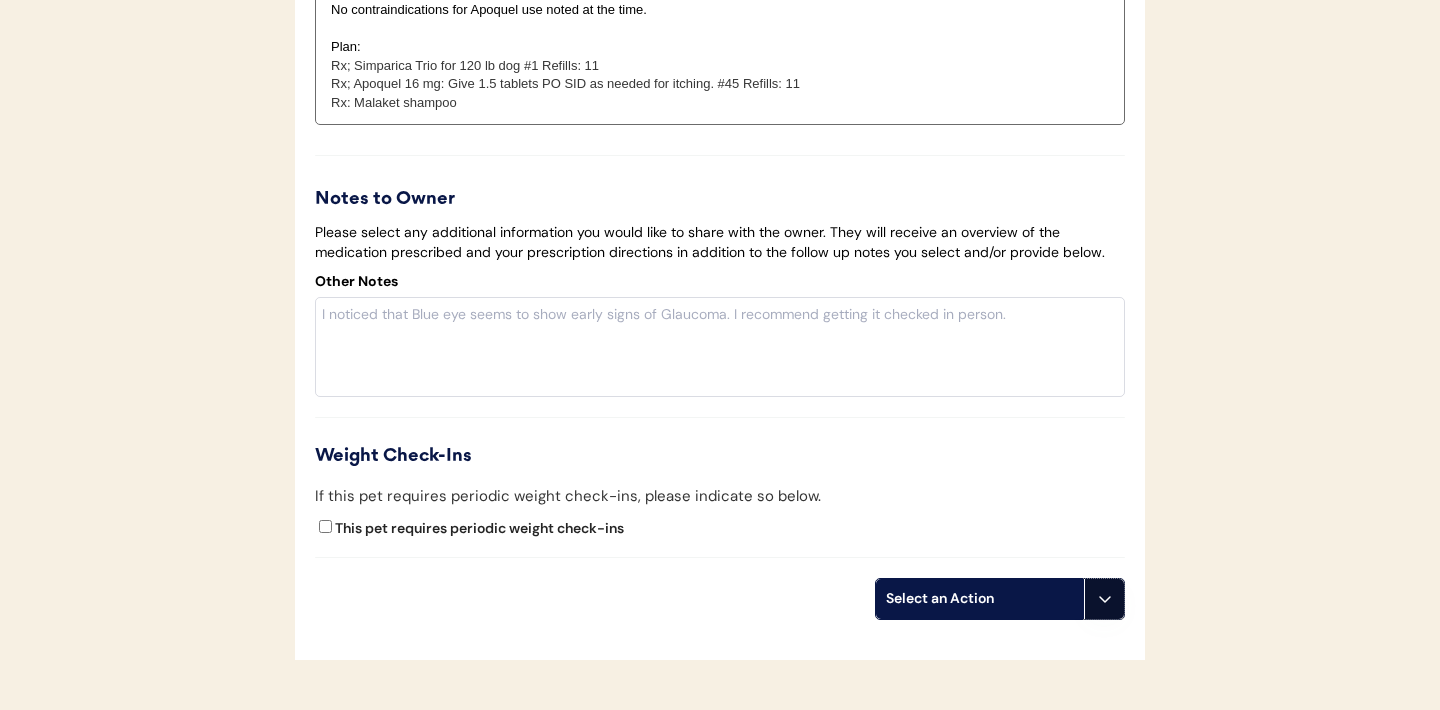 click 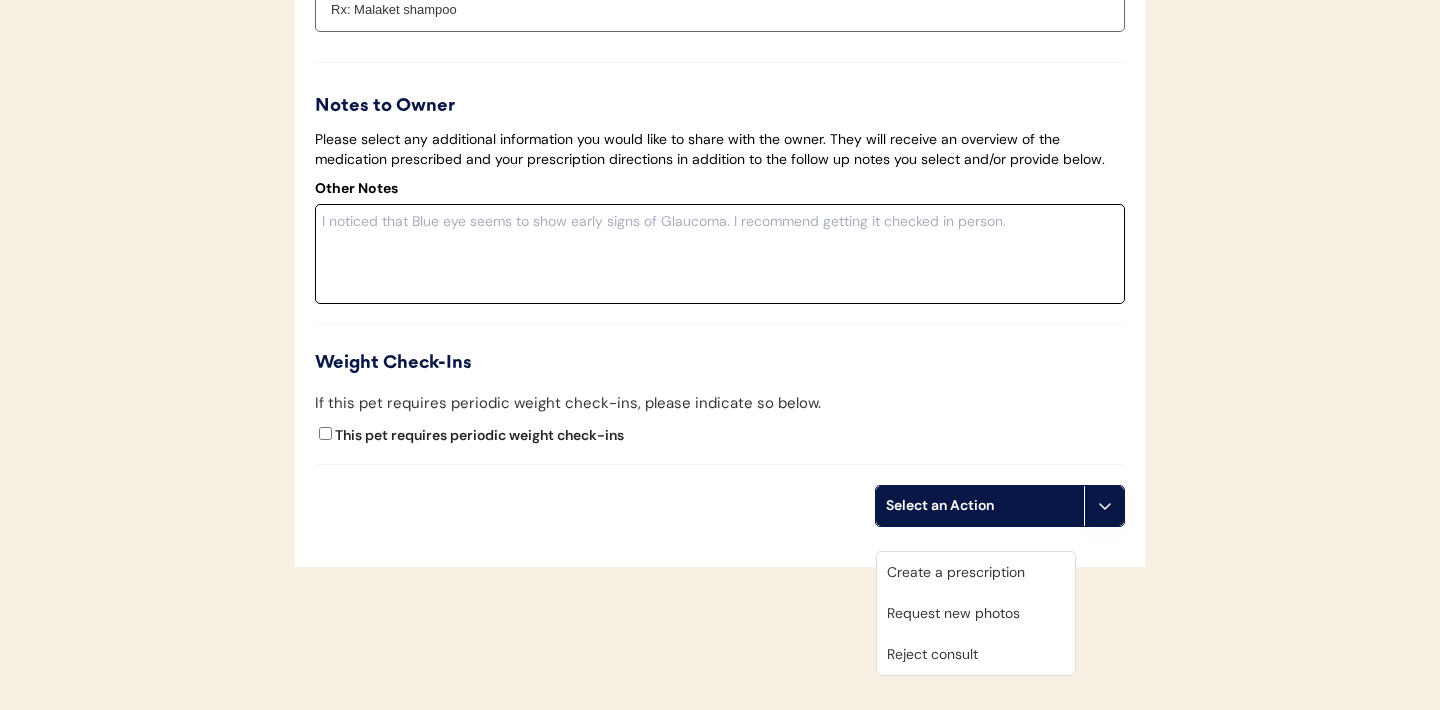 scroll, scrollTop: 4517, scrollLeft: 0, axis: vertical 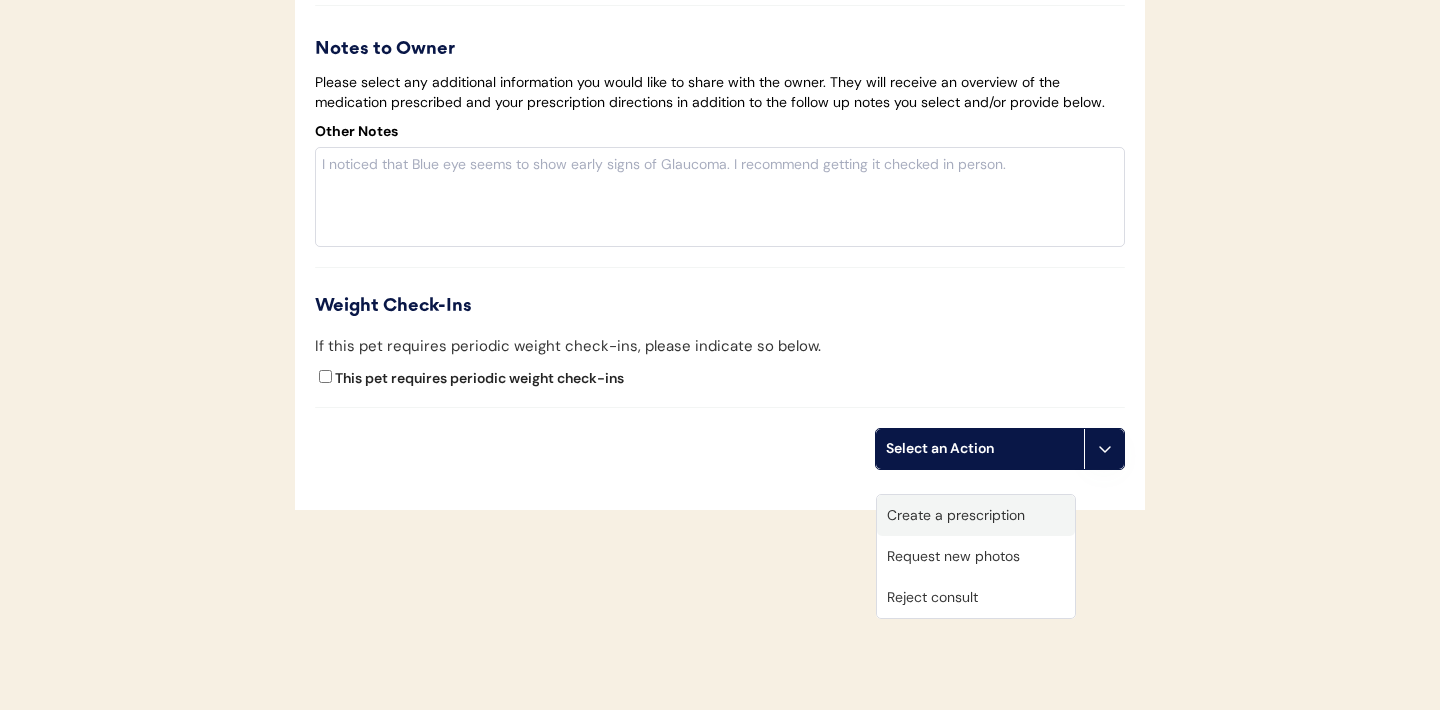 click on "Create a prescription" at bounding box center [976, 515] 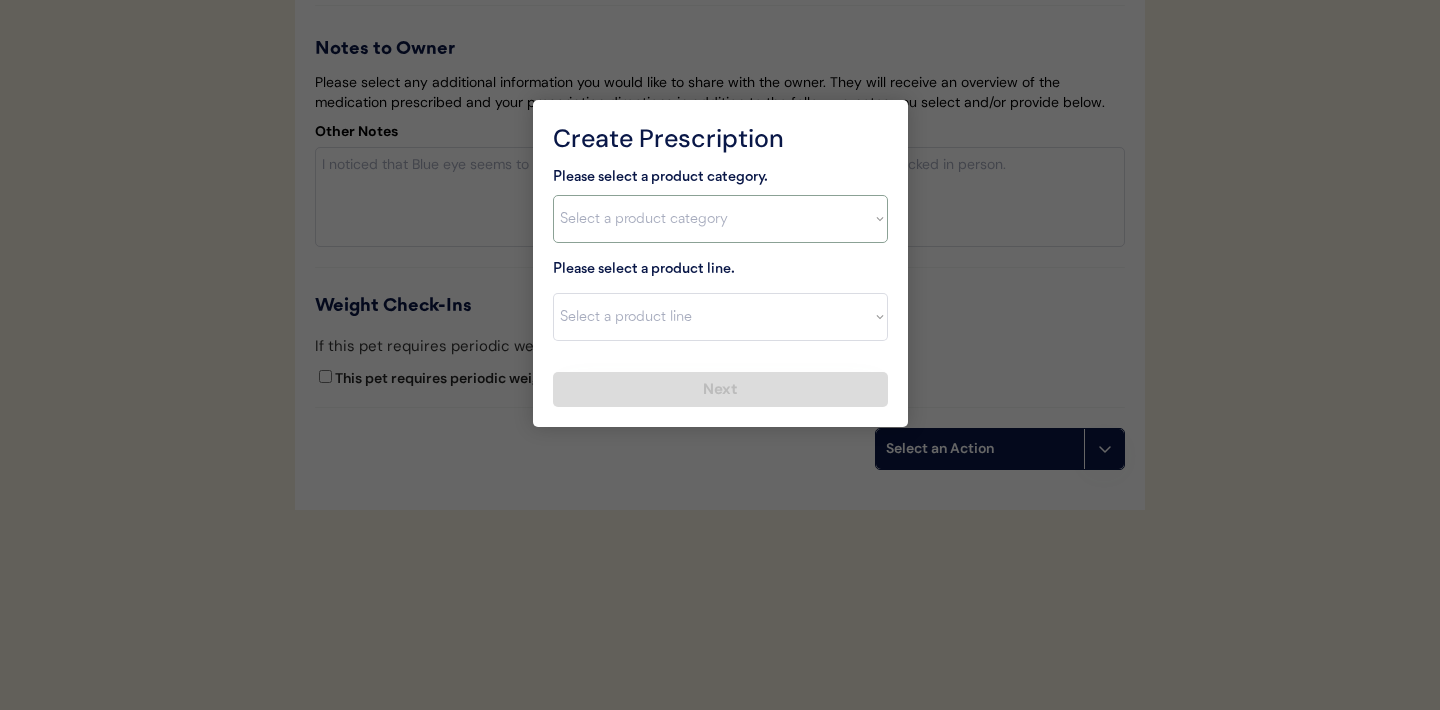 click on "Select a product category Allergies Antibiotics Anxiety Combo Parasite Prevention Flea & Tick Heartworm" at bounding box center (720, 219) 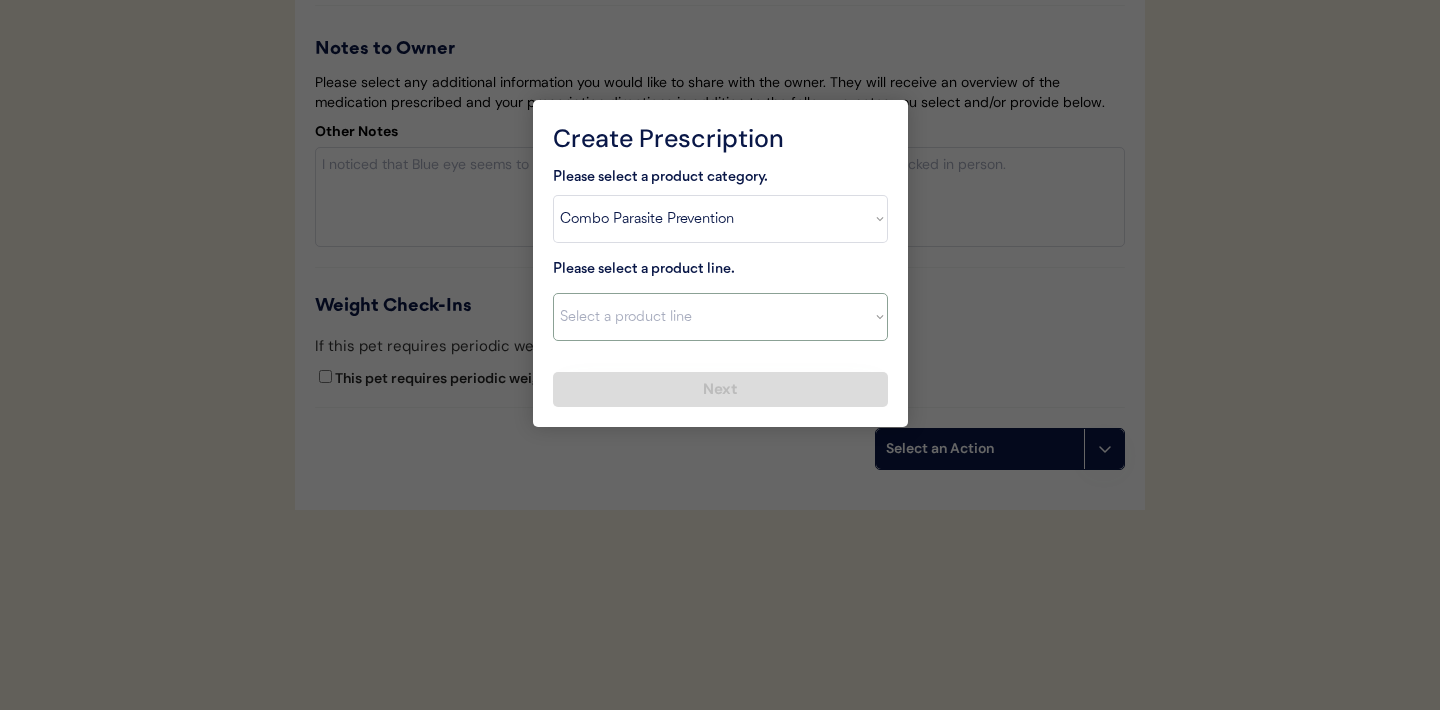 click on "Select a product line" at bounding box center [720, 317] 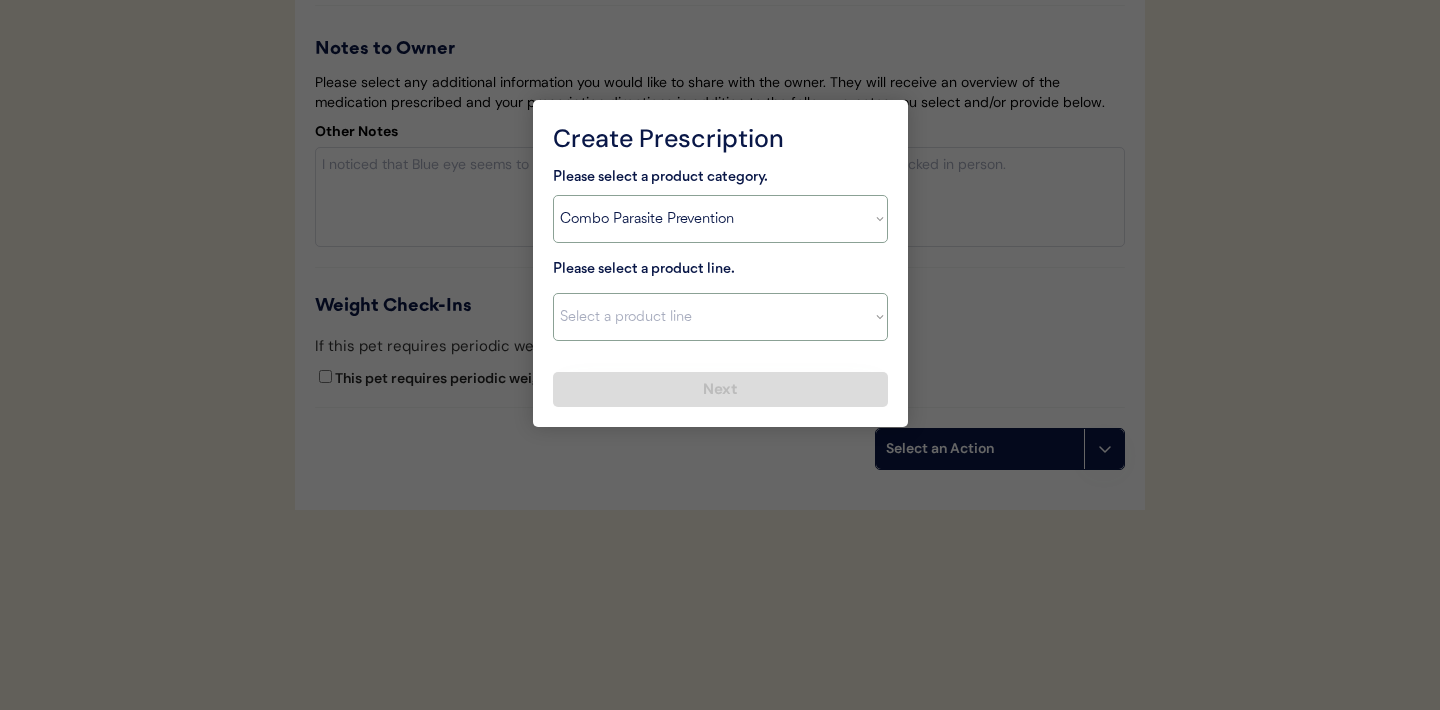 click on "Select a product category Allergies Antibiotics Anxiety Combo Parasite Prevention Flea & Tick Heartworm" at bounding box center [720, 219] 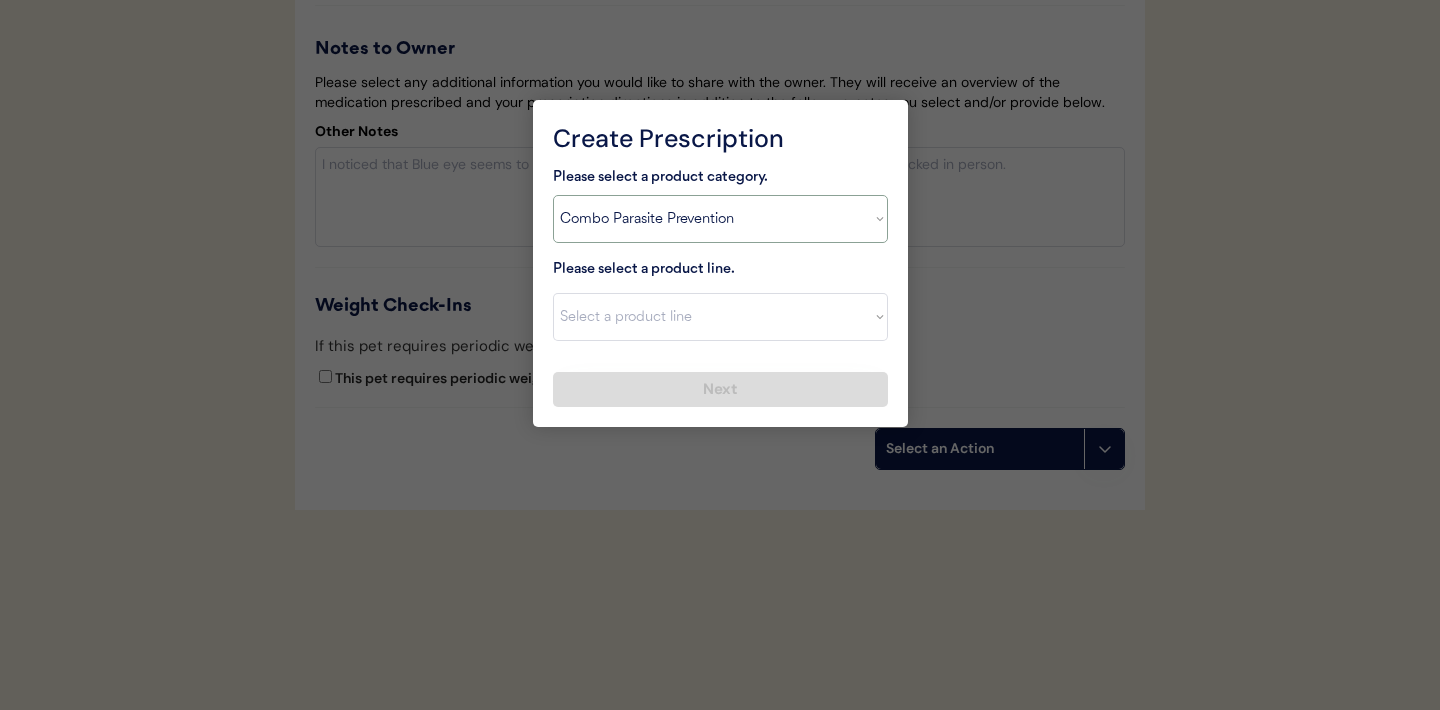 click on "Select a product line Advantage Multi for Dogs Credelio Quattro NexGard Plus NexGard Plus (3 Month) NexGard Plus (6 Month) Revolution for Dogs Sentinel Spectrum (3 Month) Simparica Trio Simparica Trio (12 Month) Simparica Trio (3 Month) Simparica Trio (6 Month) Trifexis" at bounding box center [720, 317] 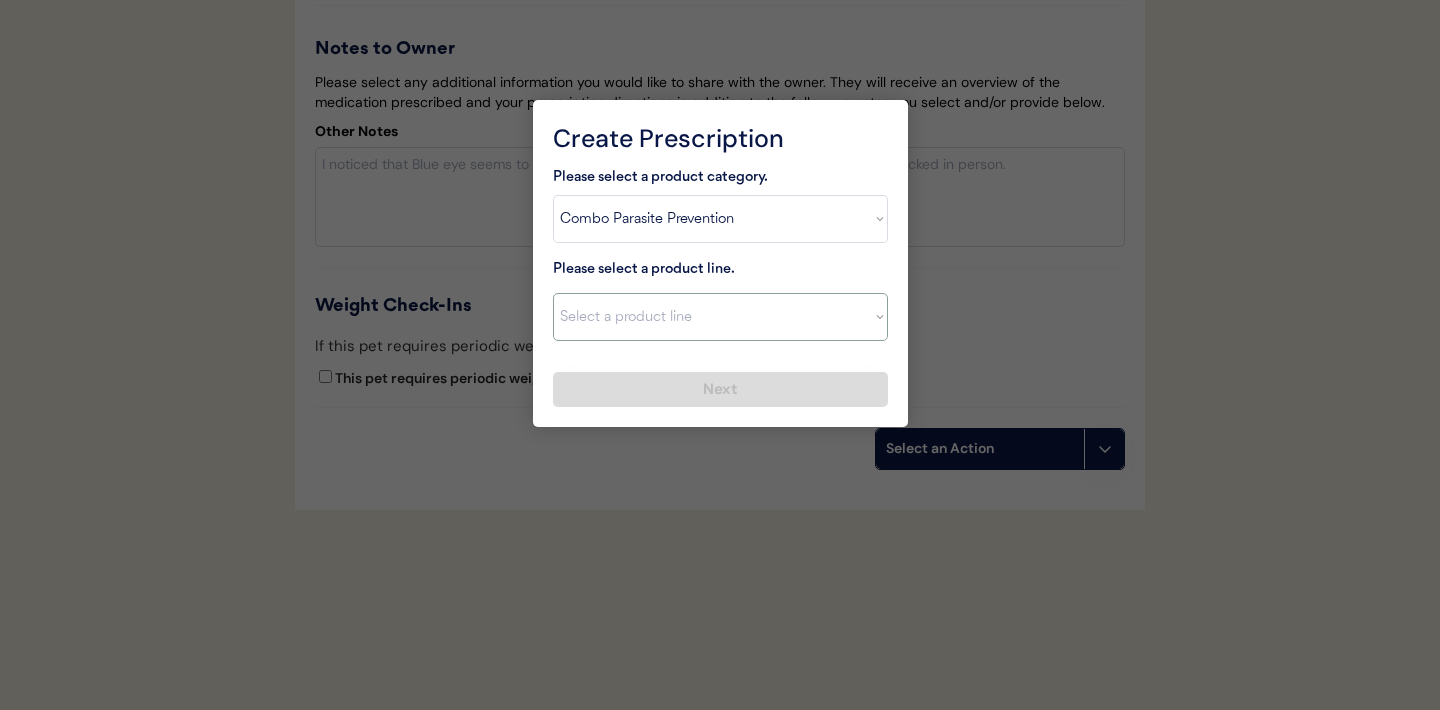 select on ""Simparica Trio"" 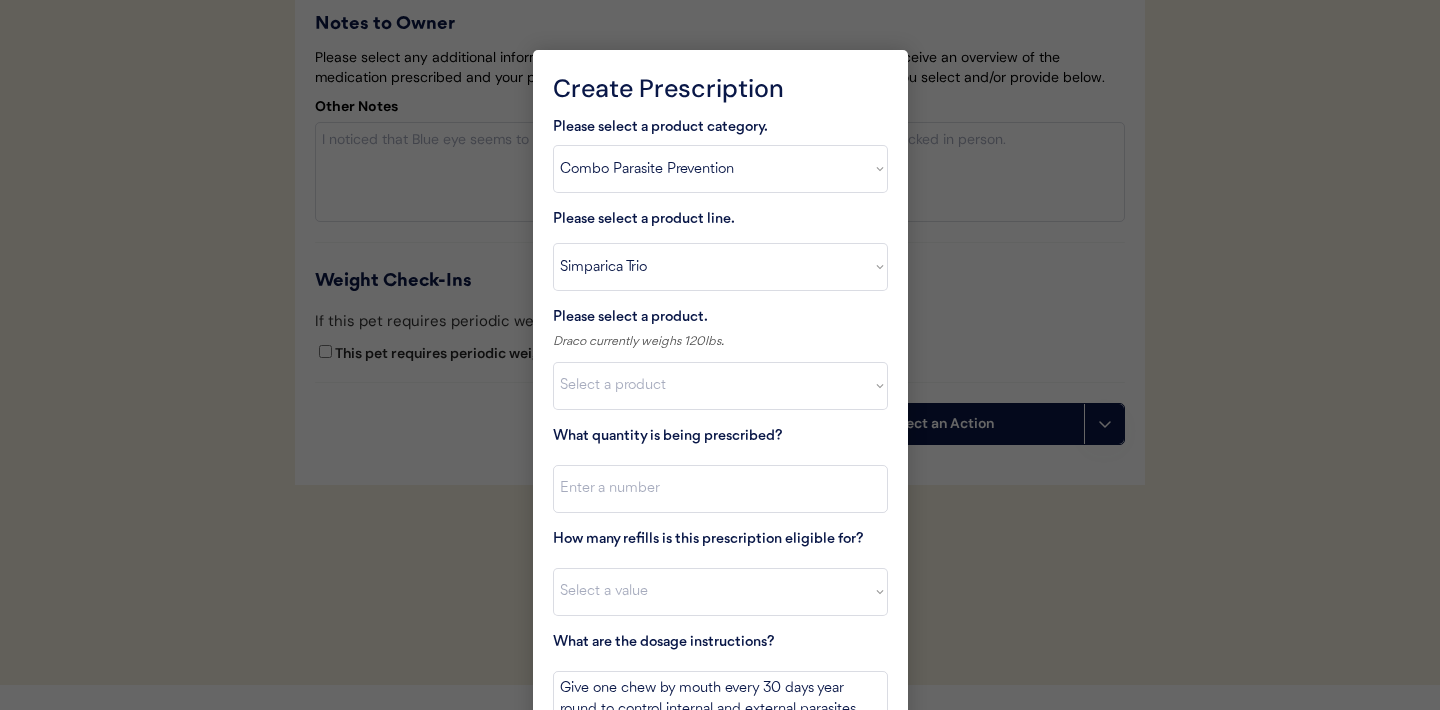 click on "Select a product Simparica Trio, 2.8 - 5.5lbs Simparica Trio, 5.6 - 11lbs Simparica Trio, 11.1 - 22lbs Simparica Trio, 22.1 - 44lbs Simparica Trio, 44.1 - 88lbs Simparica Trio, 88.1 - 132lbs" at bounding box center (720, 386) 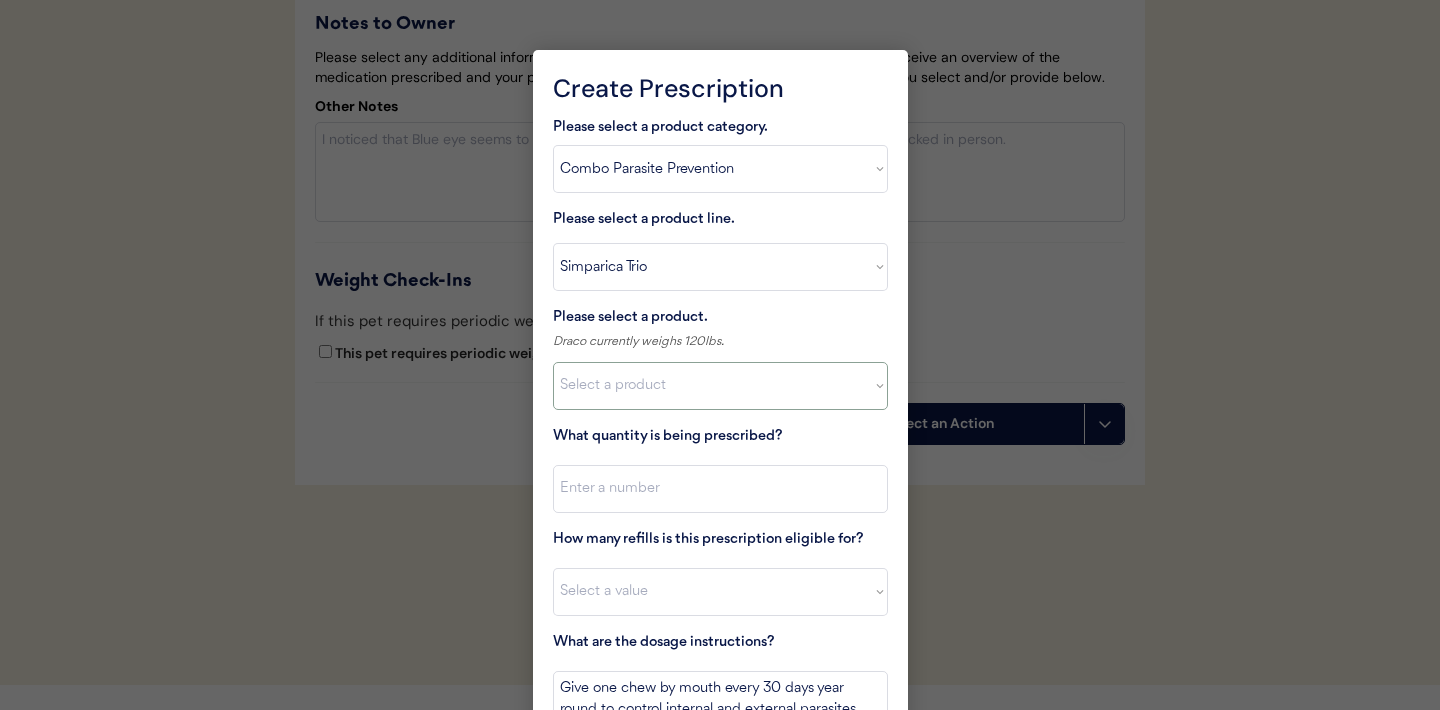 select on ""1348695171700984260__LOOKUP__1704773707524x872135944120049300"" 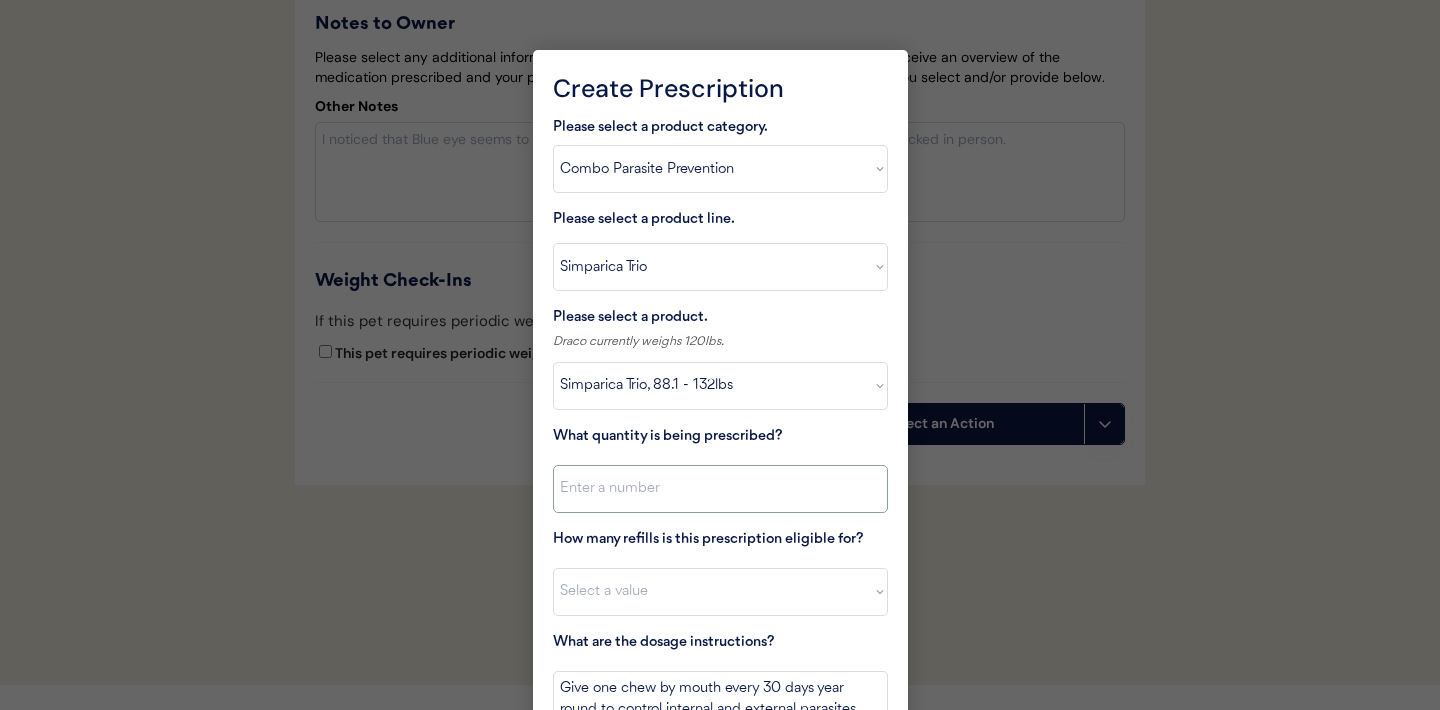 click at bounding box center [720, 489] 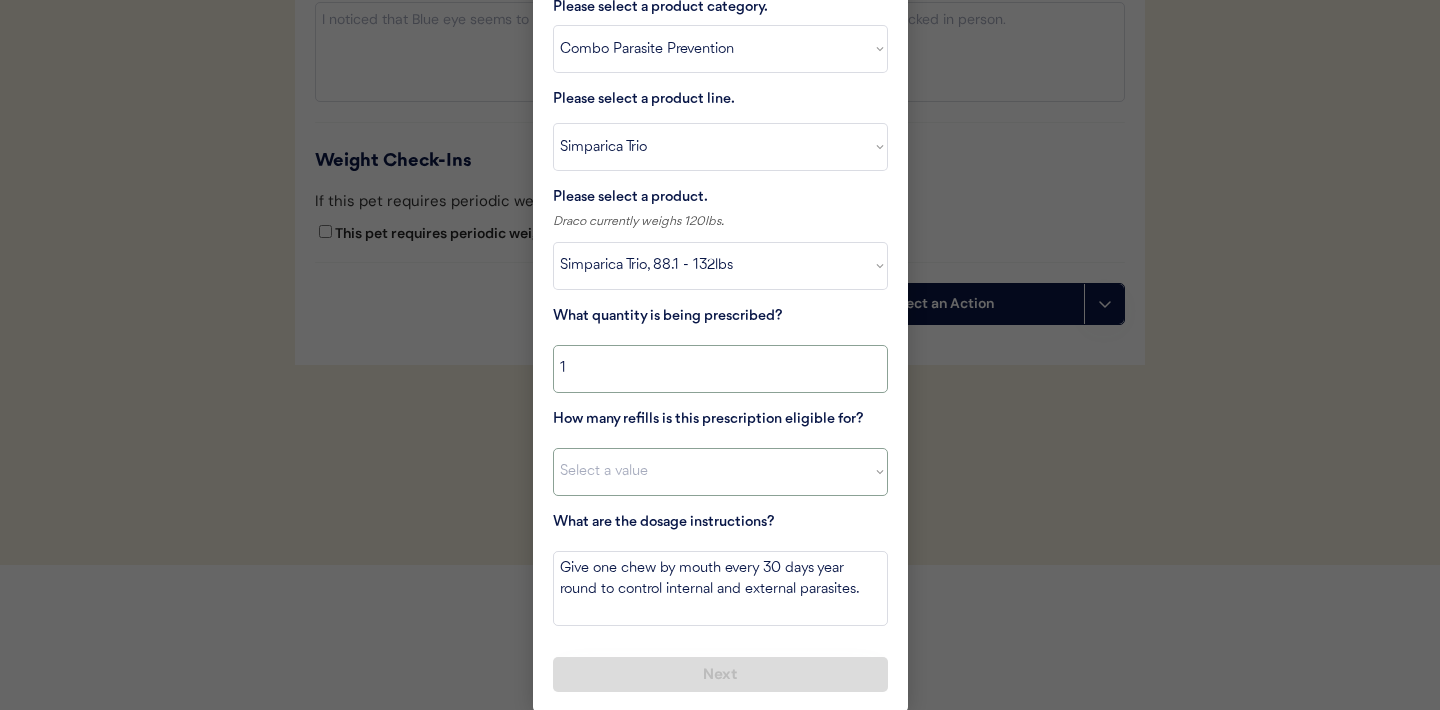 scroll, scrollTop: 4638, scrollLeft: 0, axis: vertical 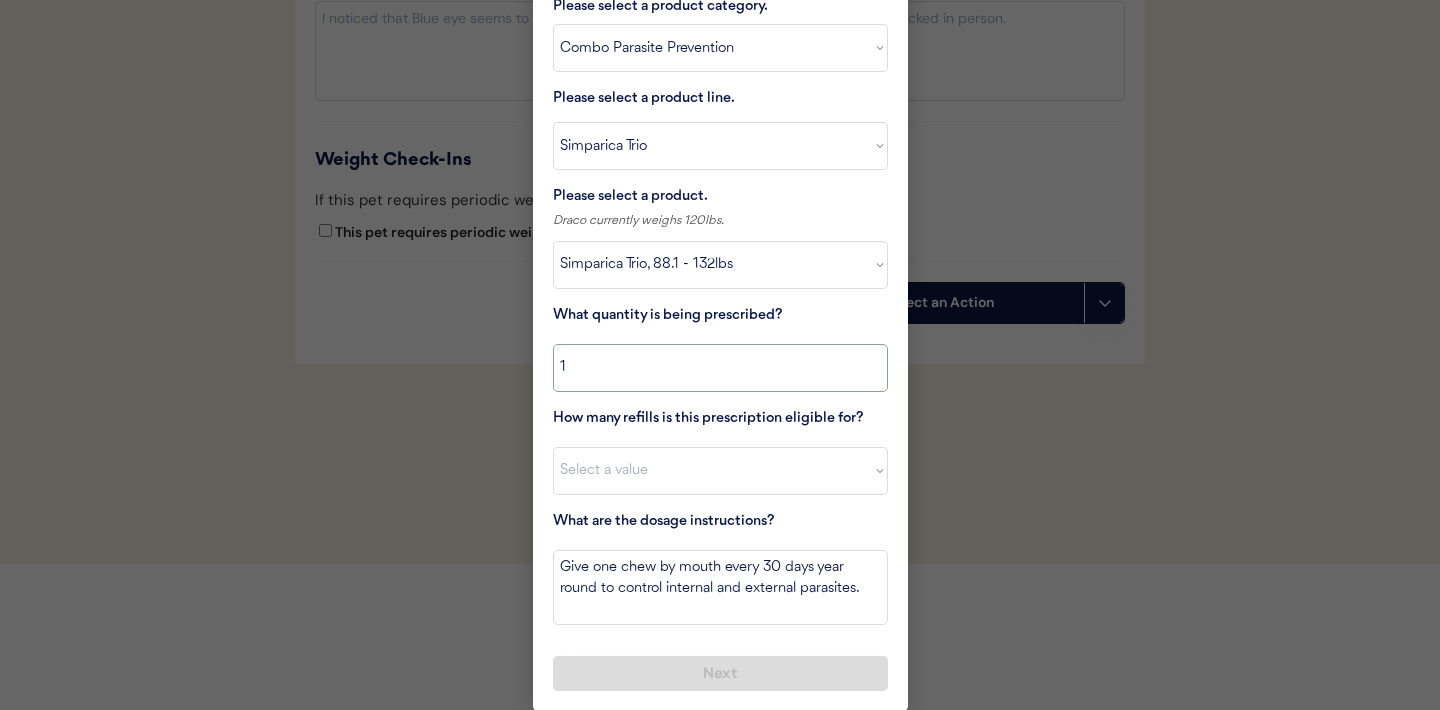 type on "1" 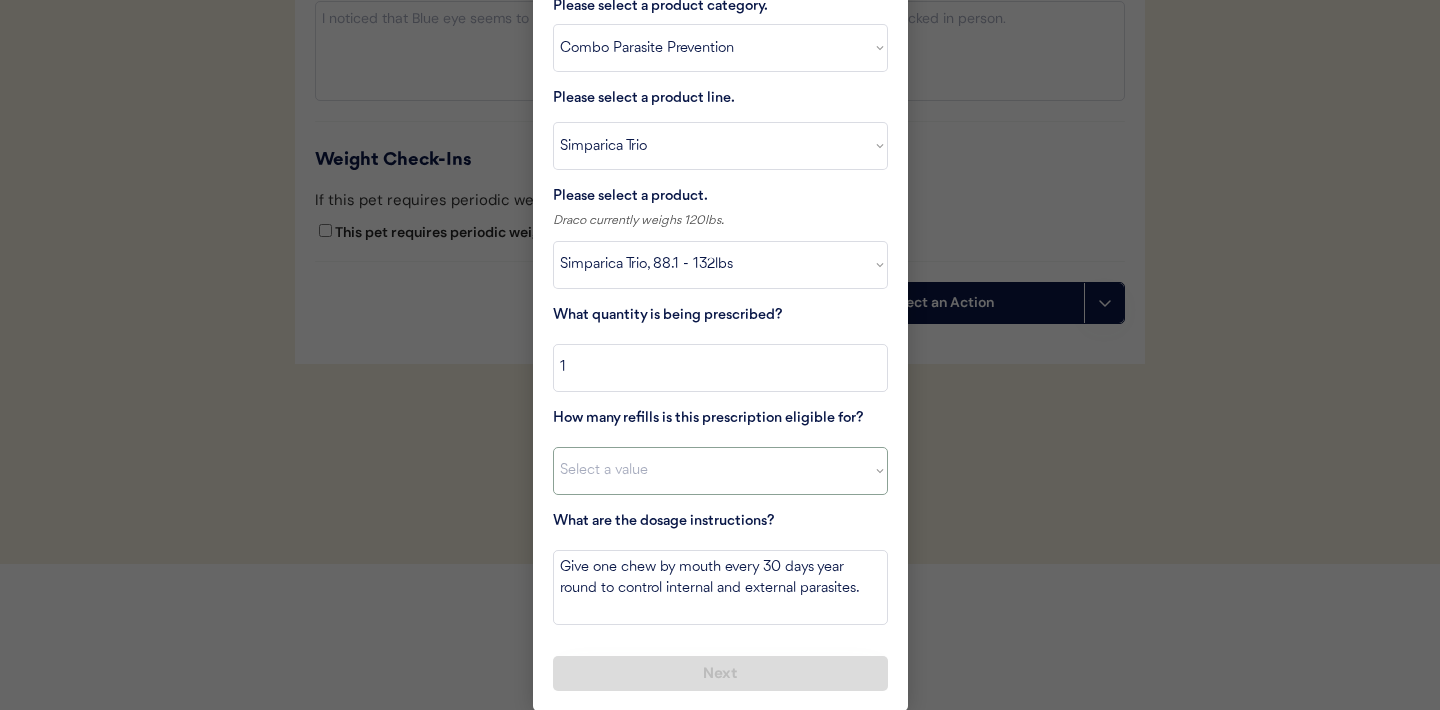 click on "Select a value 0 1 2 3 4 5 6 7 8 10 11" at bounding box center [720, 471] 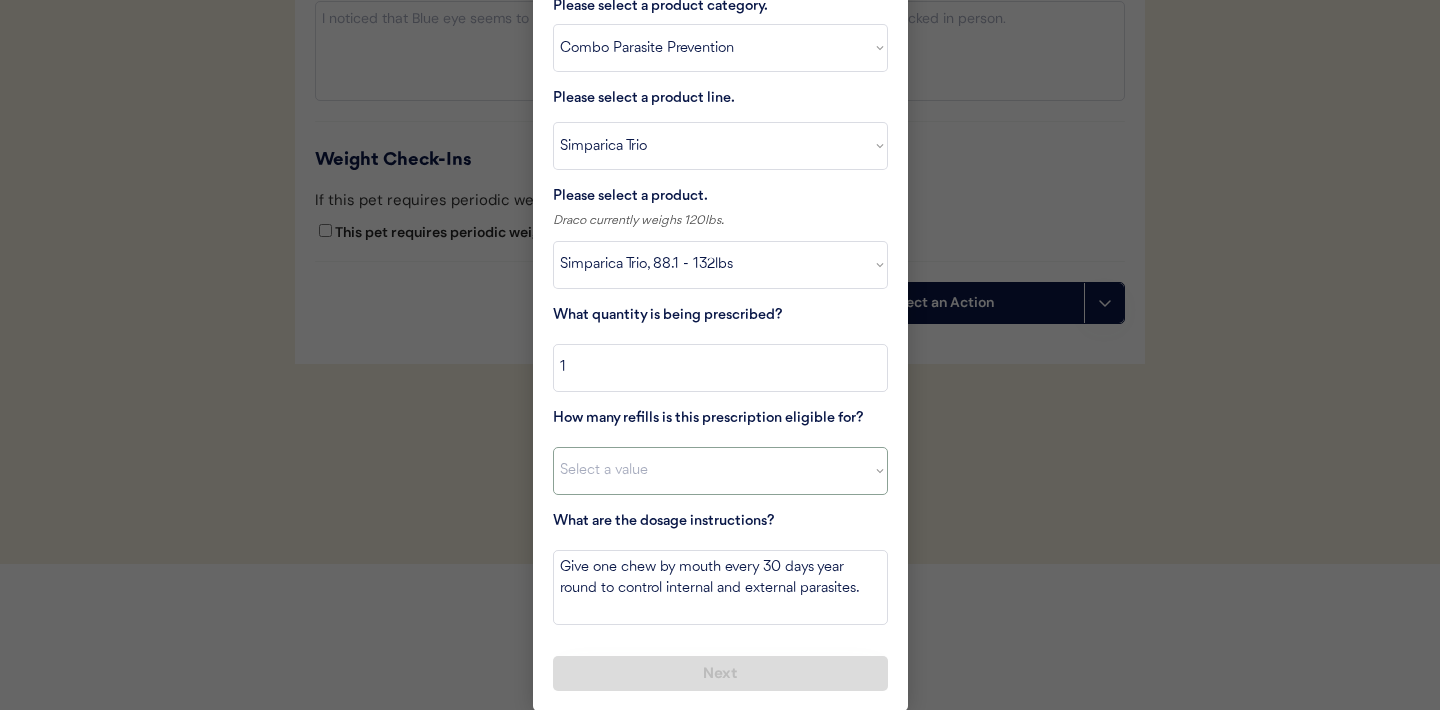 select on "11" 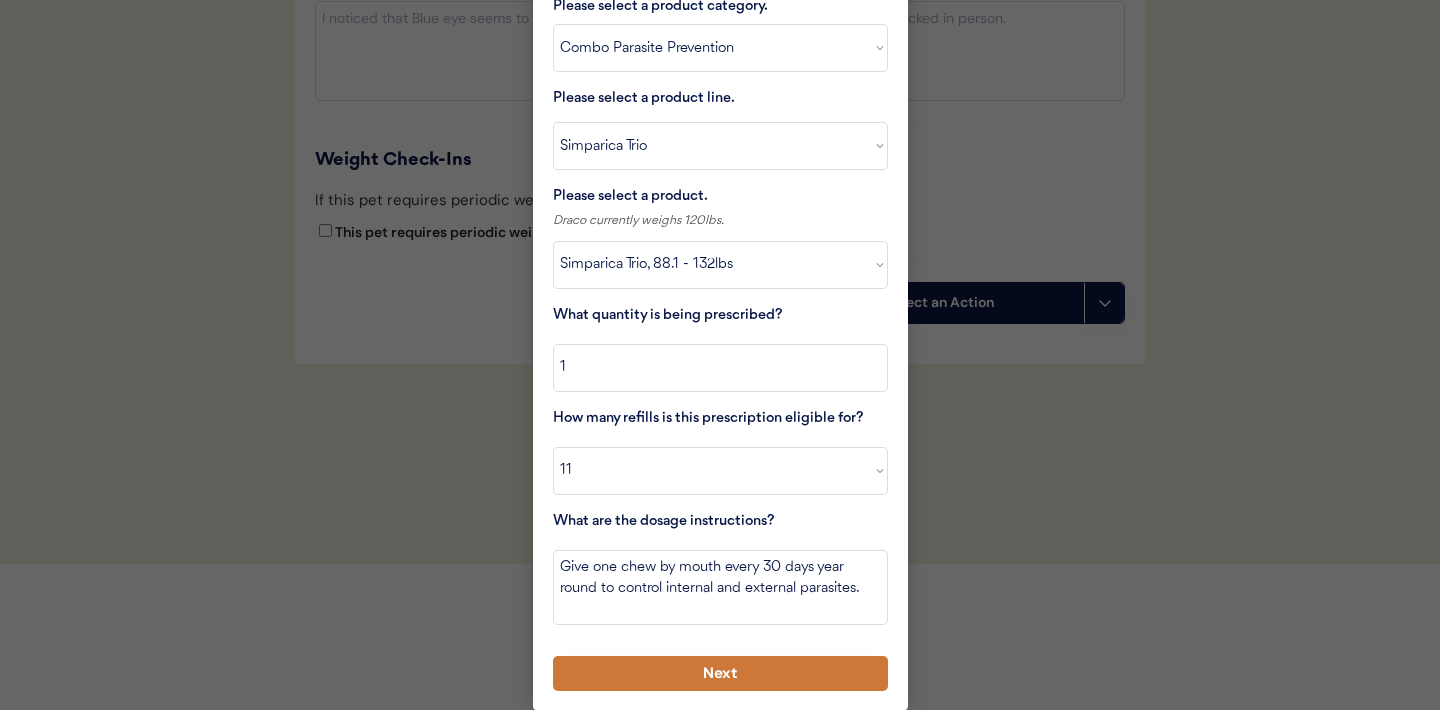 click on "Next" at bounding box center [720, 673] 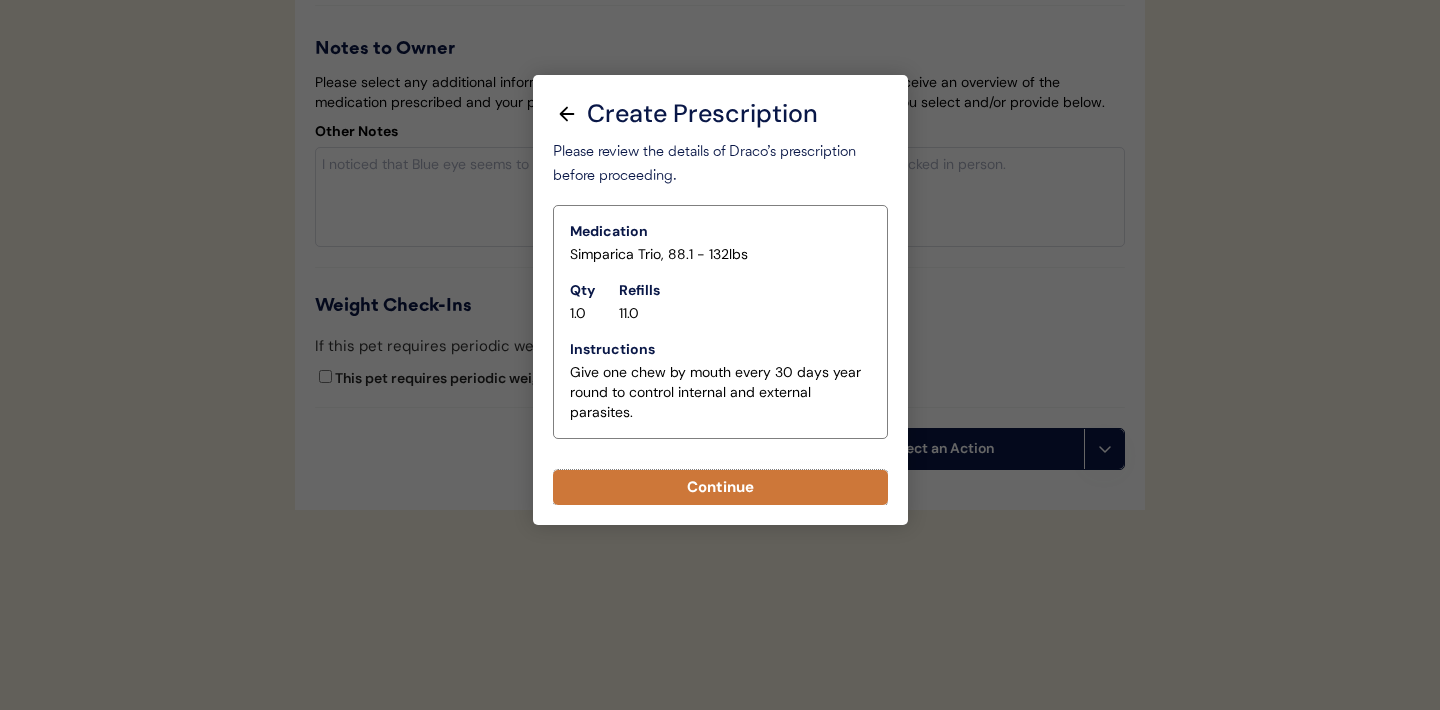 click on "Continue" at bounding box center [720, 487] 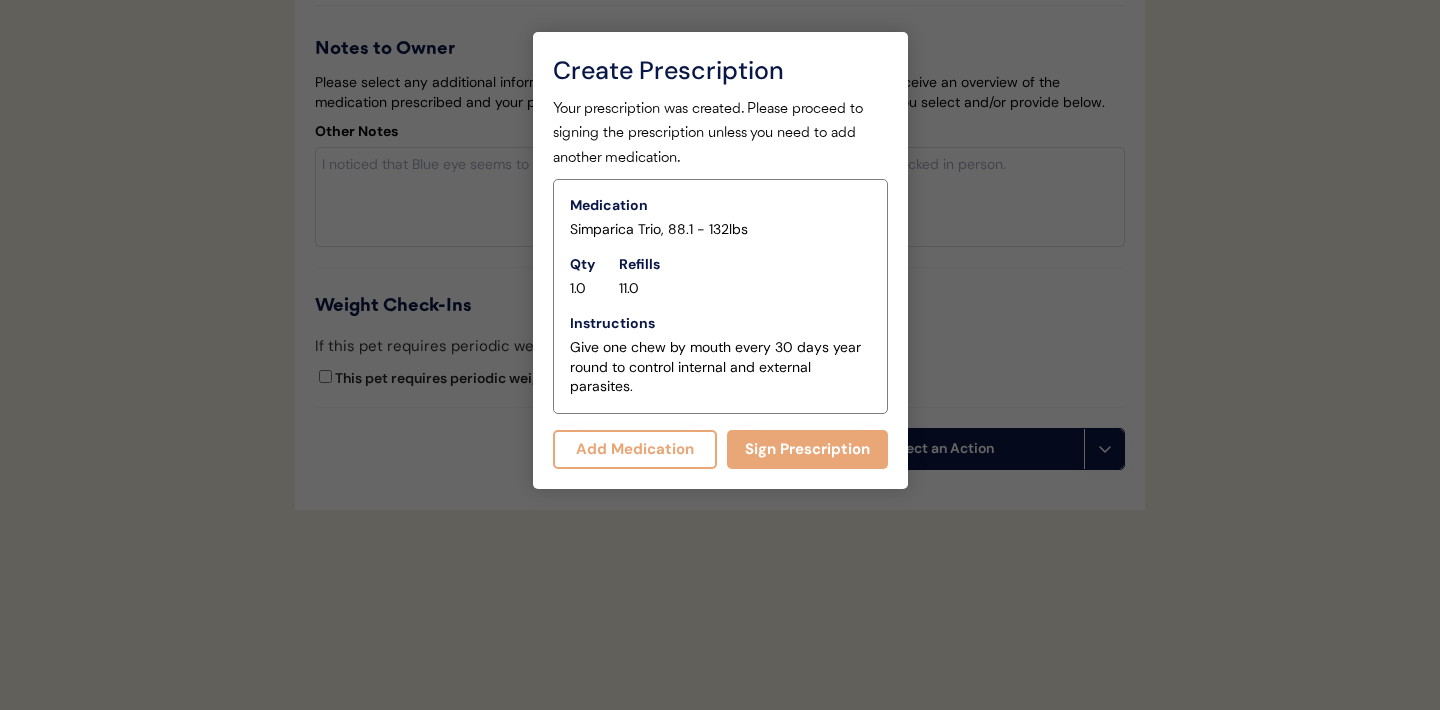 click on "Add Medication" at bounding box center (635, 449) 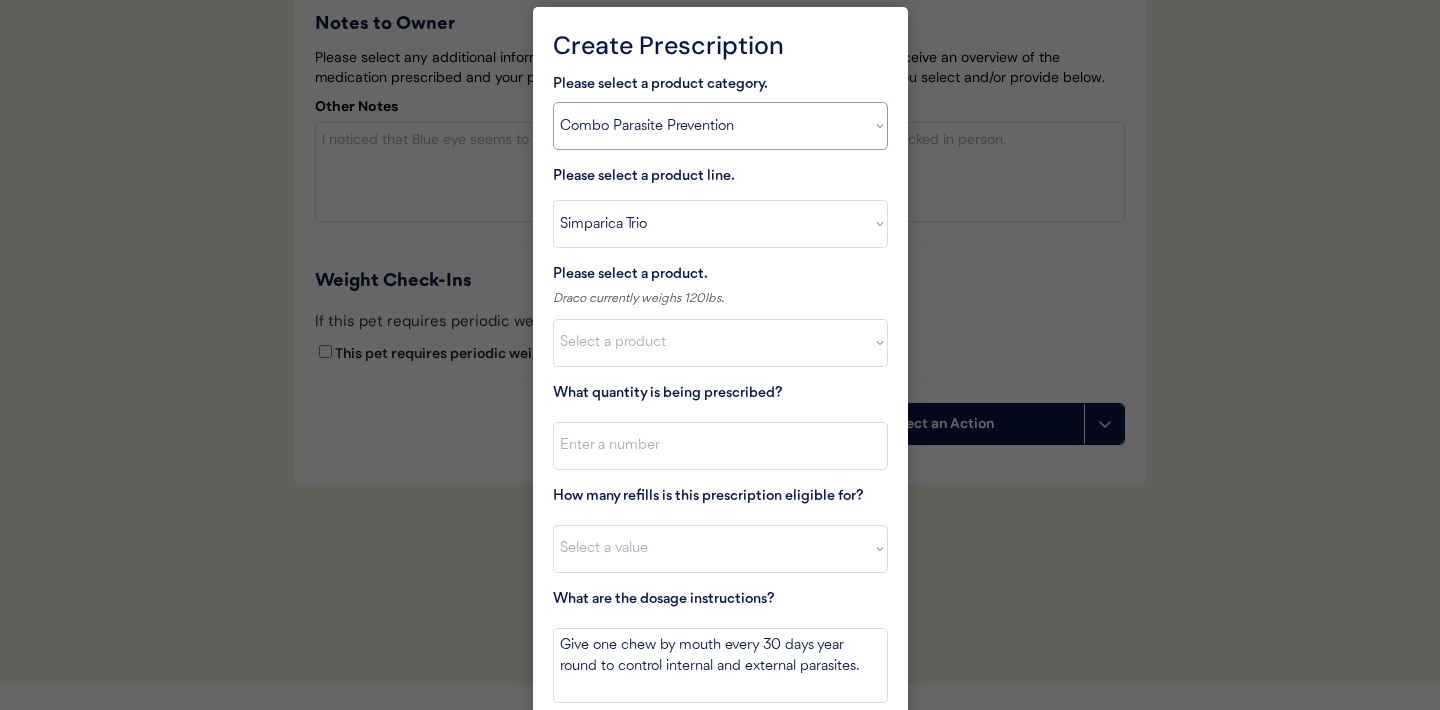 click on "Select a product category Allergies Antibiotics Anxiety Combo Parasite Prevention Flea & Tick Heartworm" at bounding box center (720, 126) 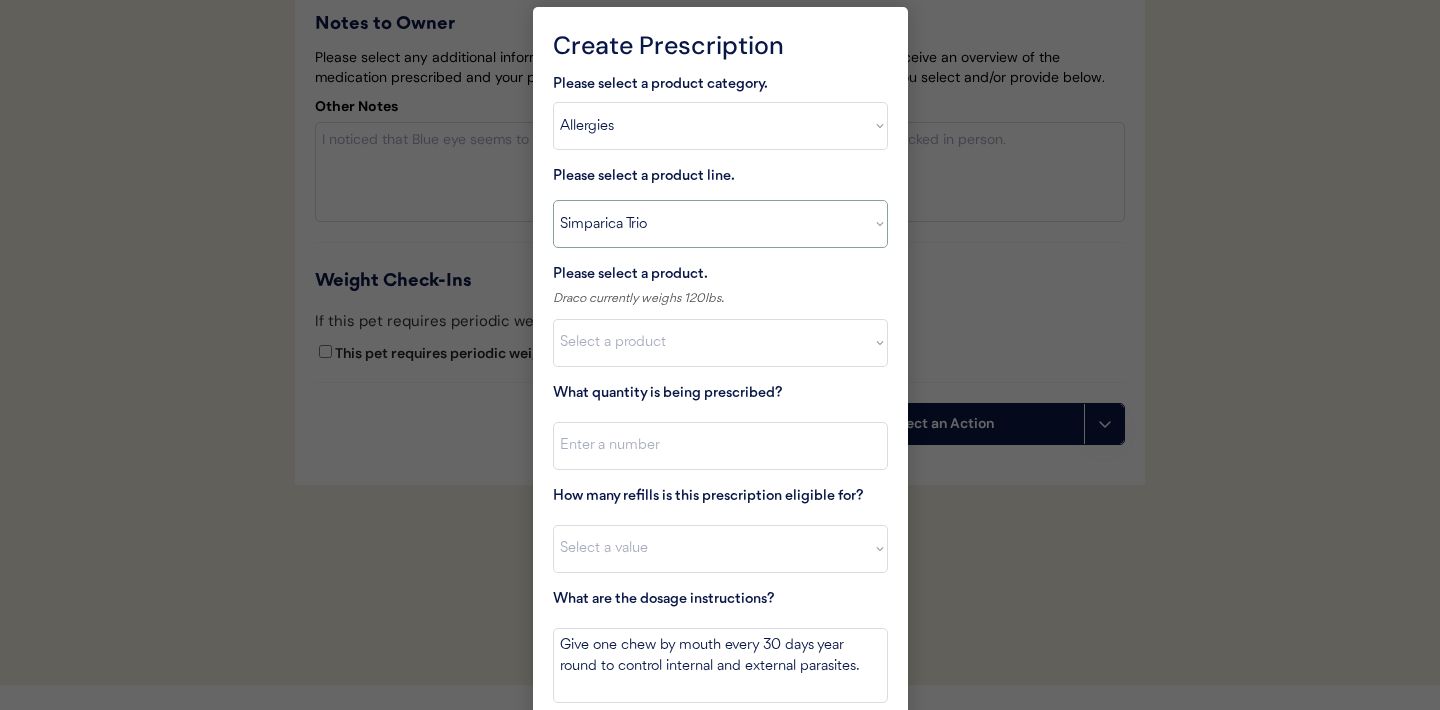 click on "Select a product line Advantage Multi for Dogs Credelio Quattro NexGard Plus NexGard Plus (3 Month) NexGard Plus (6 Month) Revolution for Dogs Sentinel Spectrum (3 Month) Simparica Trio Simparica Trio (12 Month) Simparica Trio (3 Month) Simparica Trio (6 Month) Trifexis" at bounding box center [720, 224] 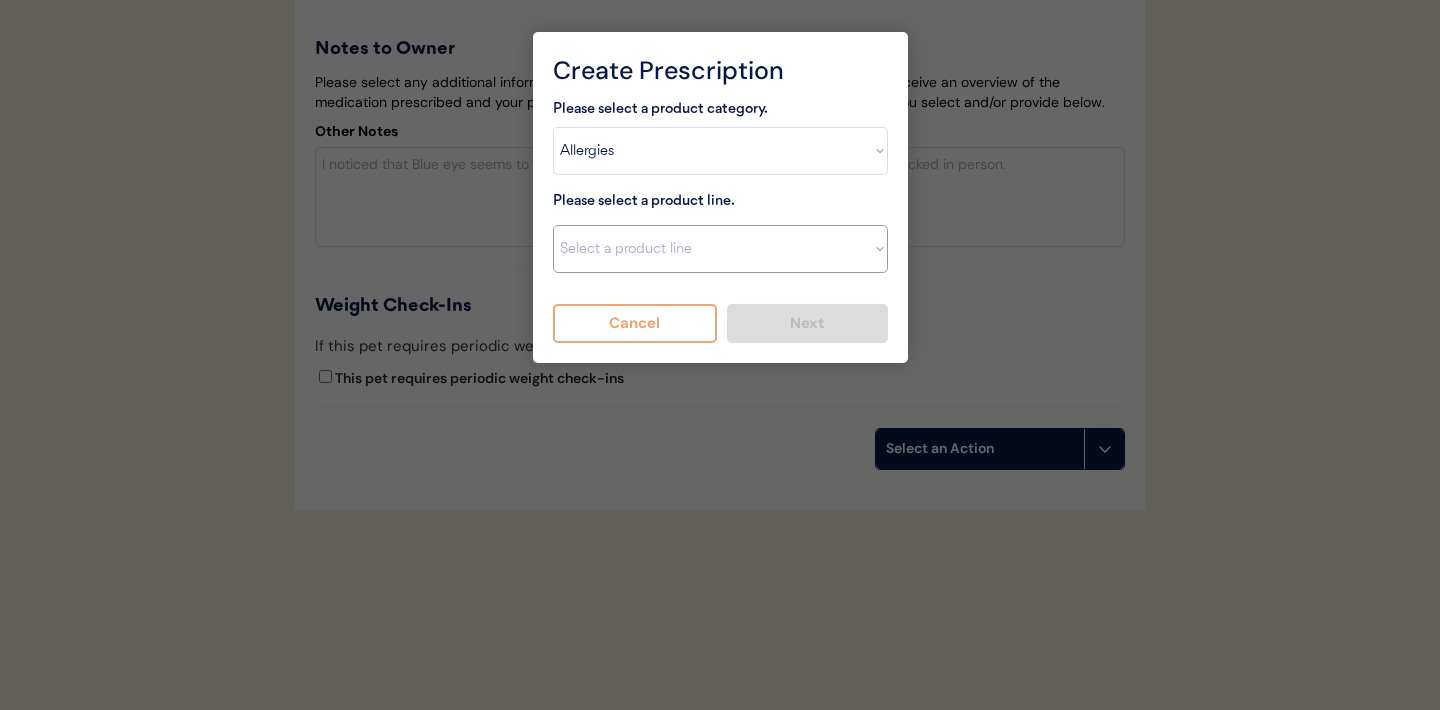 click on "Select a product category Allergies Antibiotics Anxiety Combo Parasite Prevention Flea & Tick Heartworm" at bounding box center [720, 151] 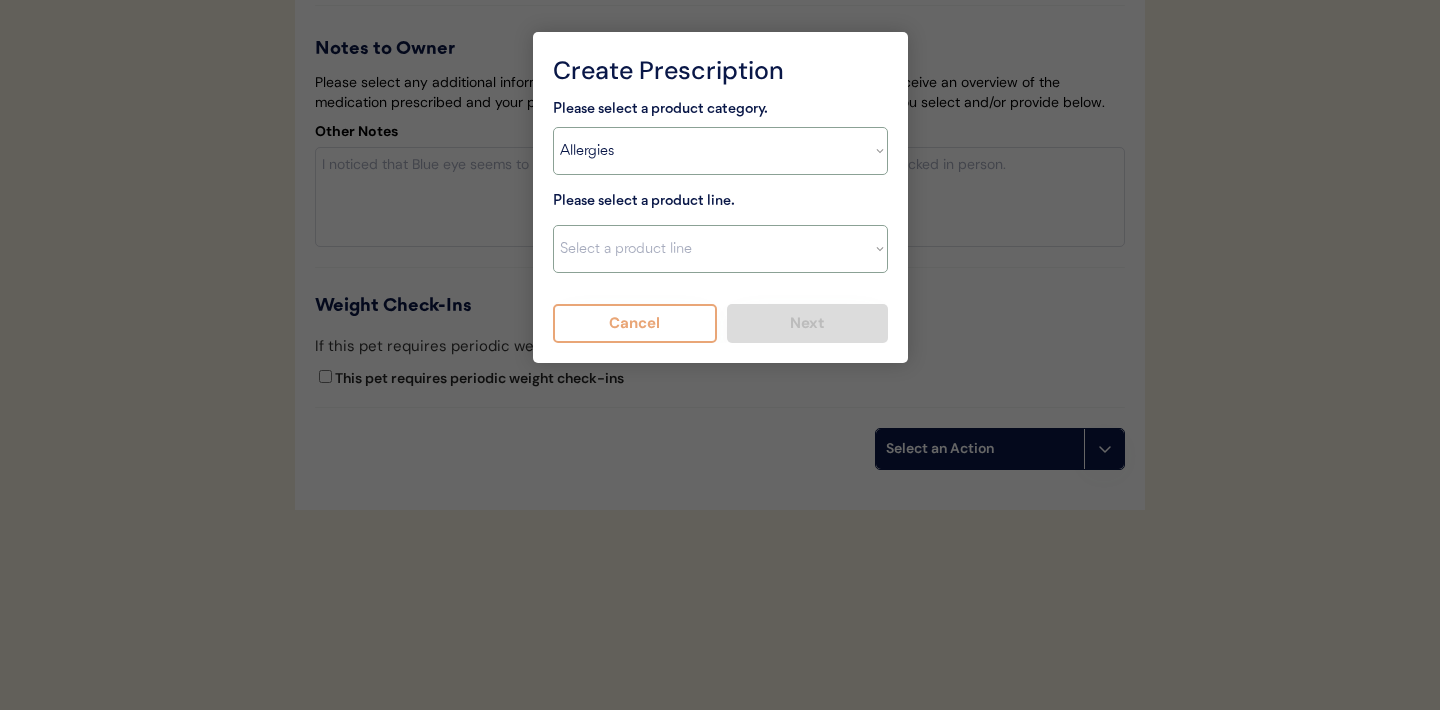 click on "Select a product line Apoquel Chewable Tablet Apoquel Tablet Cyclosporine DermaBenSs Shampoo Hydroxyzine Mal-A-Ket Shampoo Mal-A-Ket Wipes Malaseb Shampoo MiconaHex+Triz Mousse MiconaHex+Triz Wipes Prednisone Temaril-P" at bounding box center [720, 249] 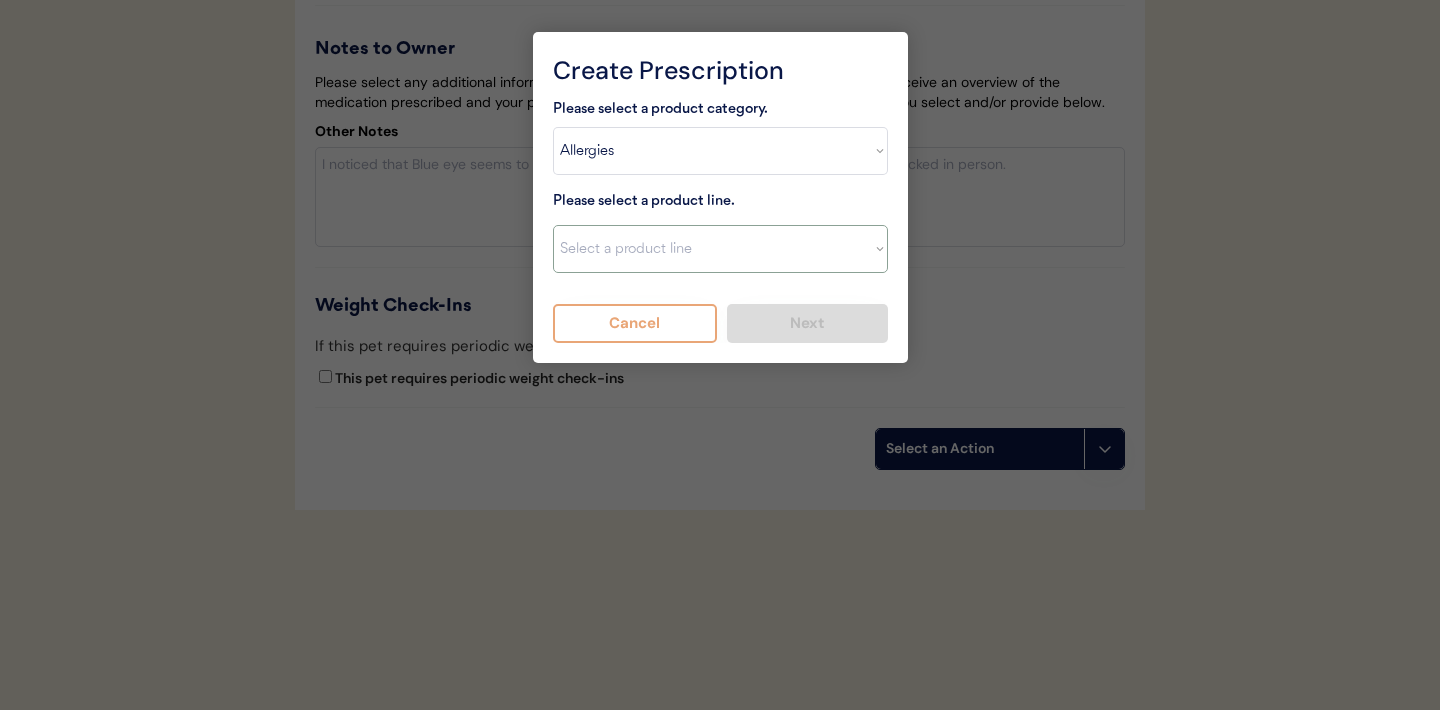 select on ""Apoquel Tablet"" 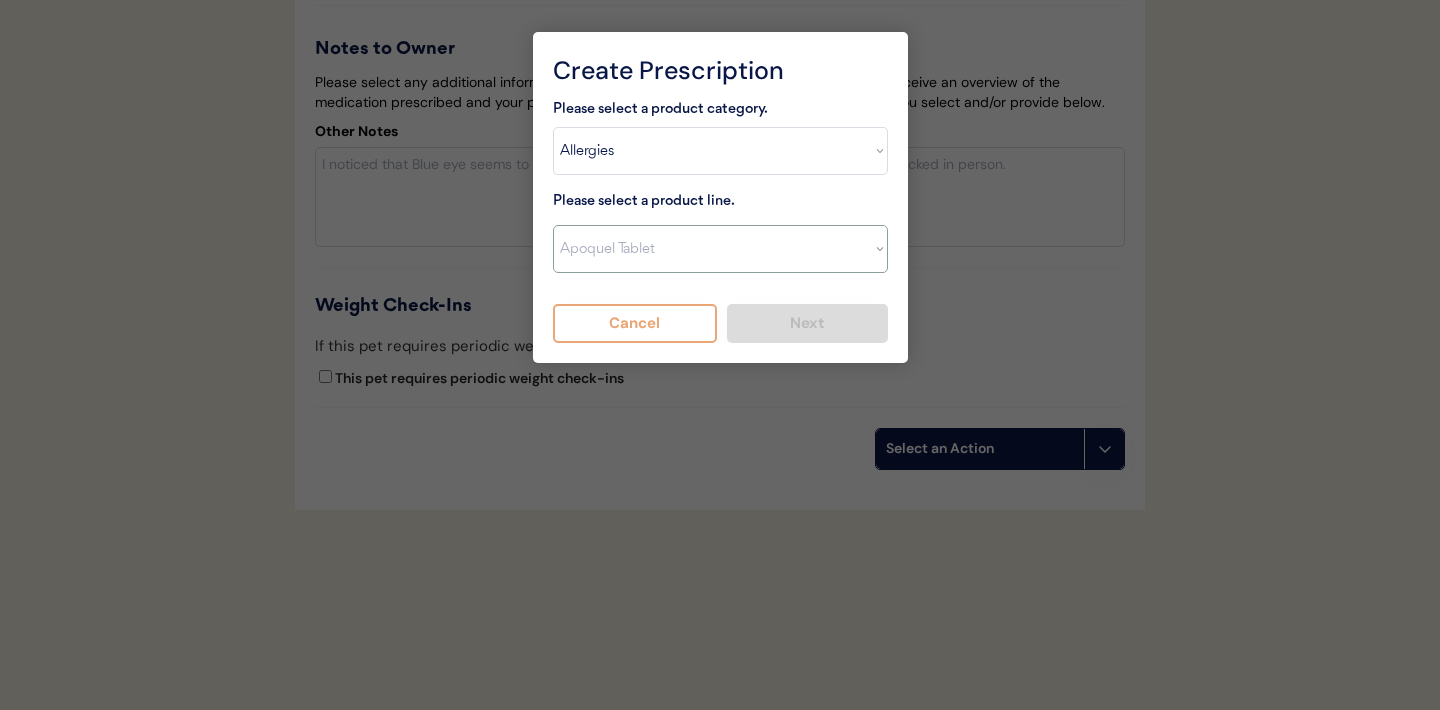 type on "Give XXX tablet(s) by mouth once daily as needed for itchiness due to allergies. Discontinue immediately if worsening hair loss, rash, or numerous small lumps appear." 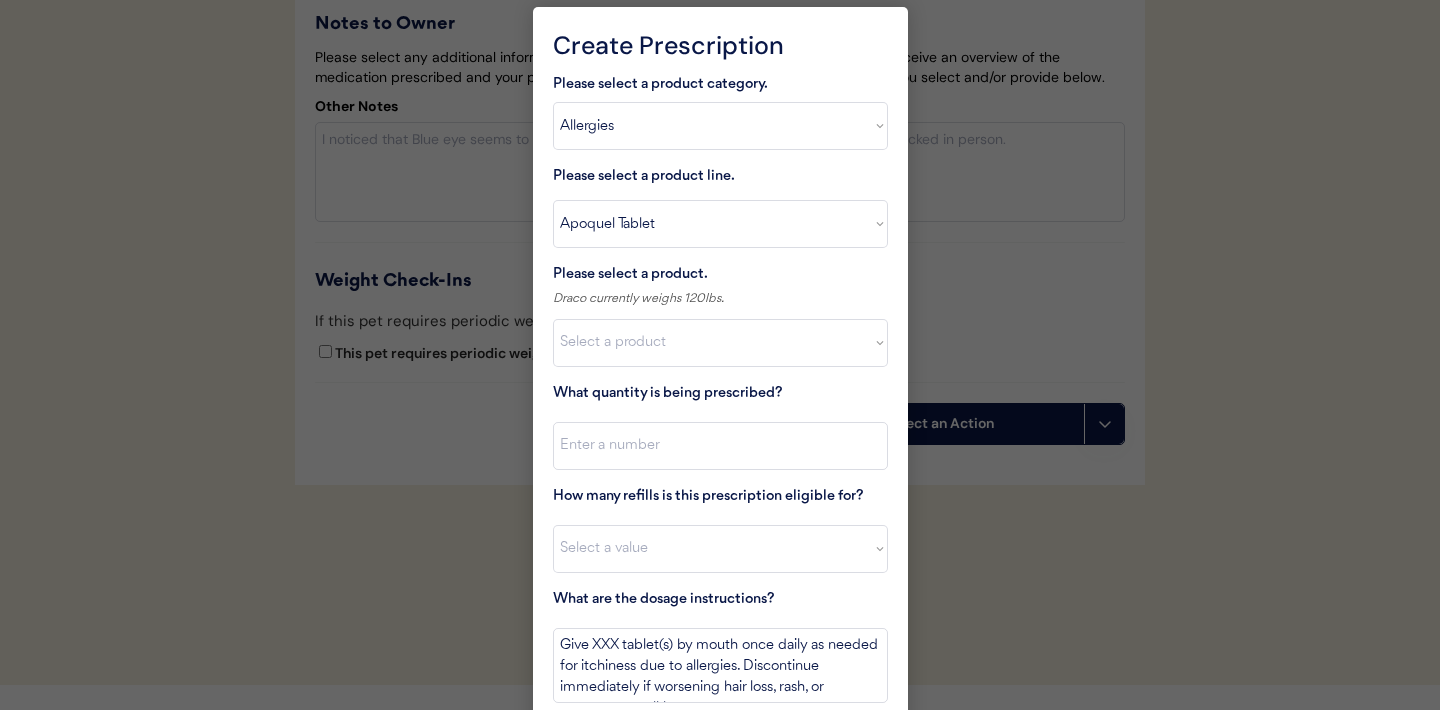 click on "Select a product Apoquel Tablet (16 mg) Apoquel Tablet (3.6 mg) Apoquel Tablet (5.4 mg)" at bounding box center [720, 343] 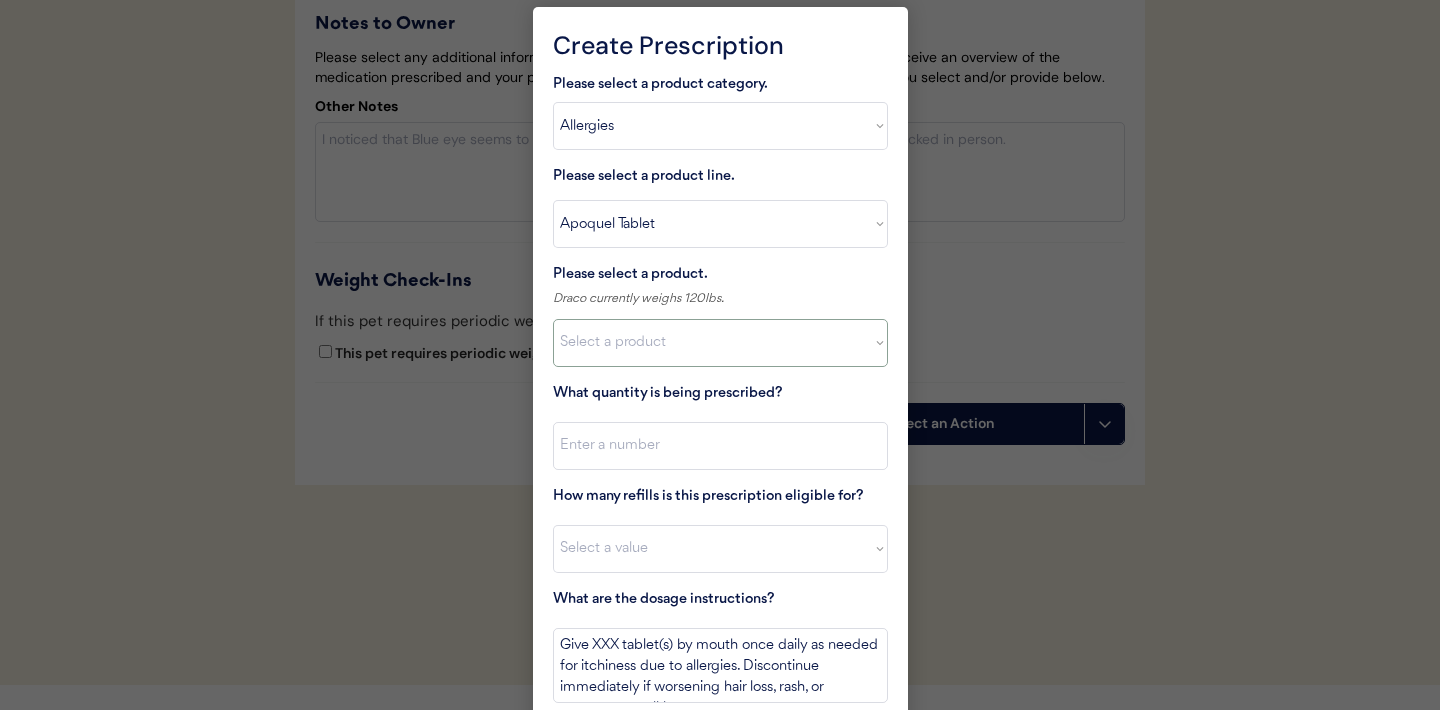 select on ""1348695171700984260__LOOKUP__1720647054590x322599372364987400"" 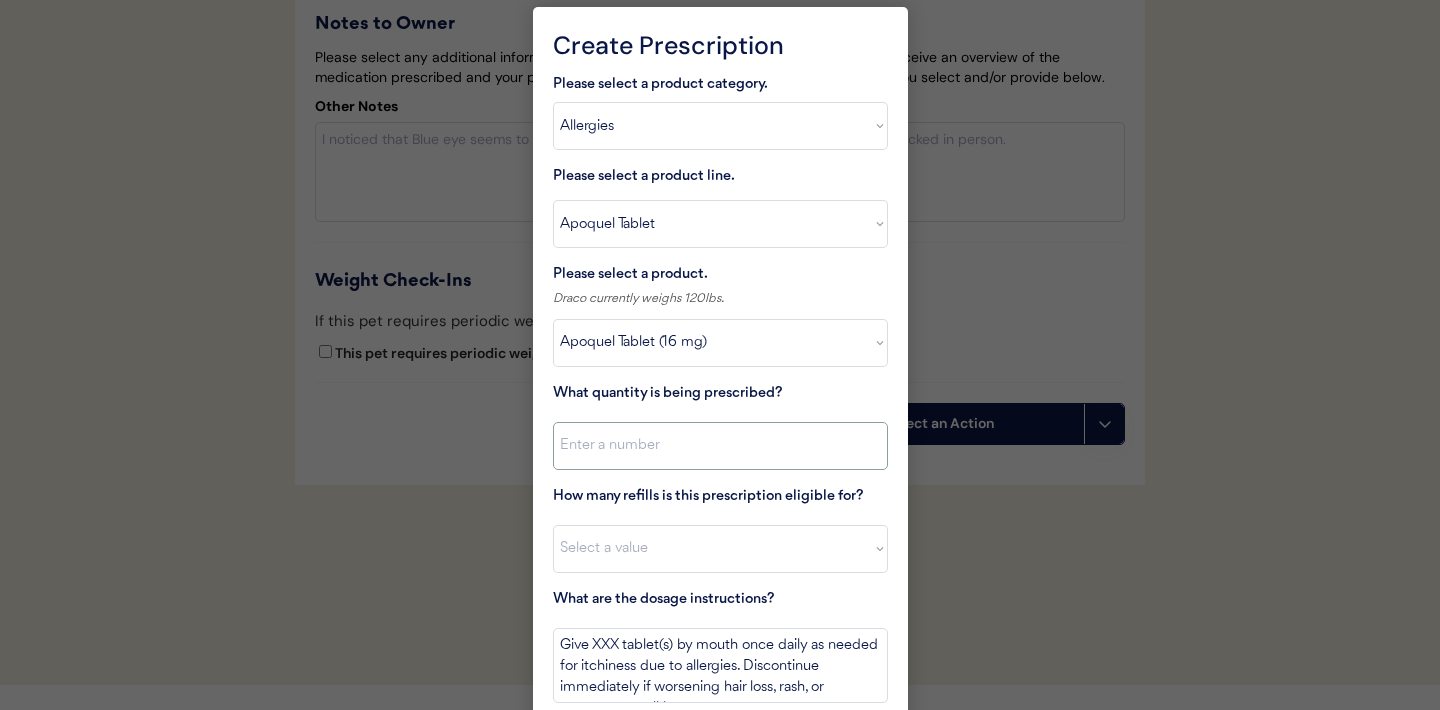 click at bounding box center [720, 446] 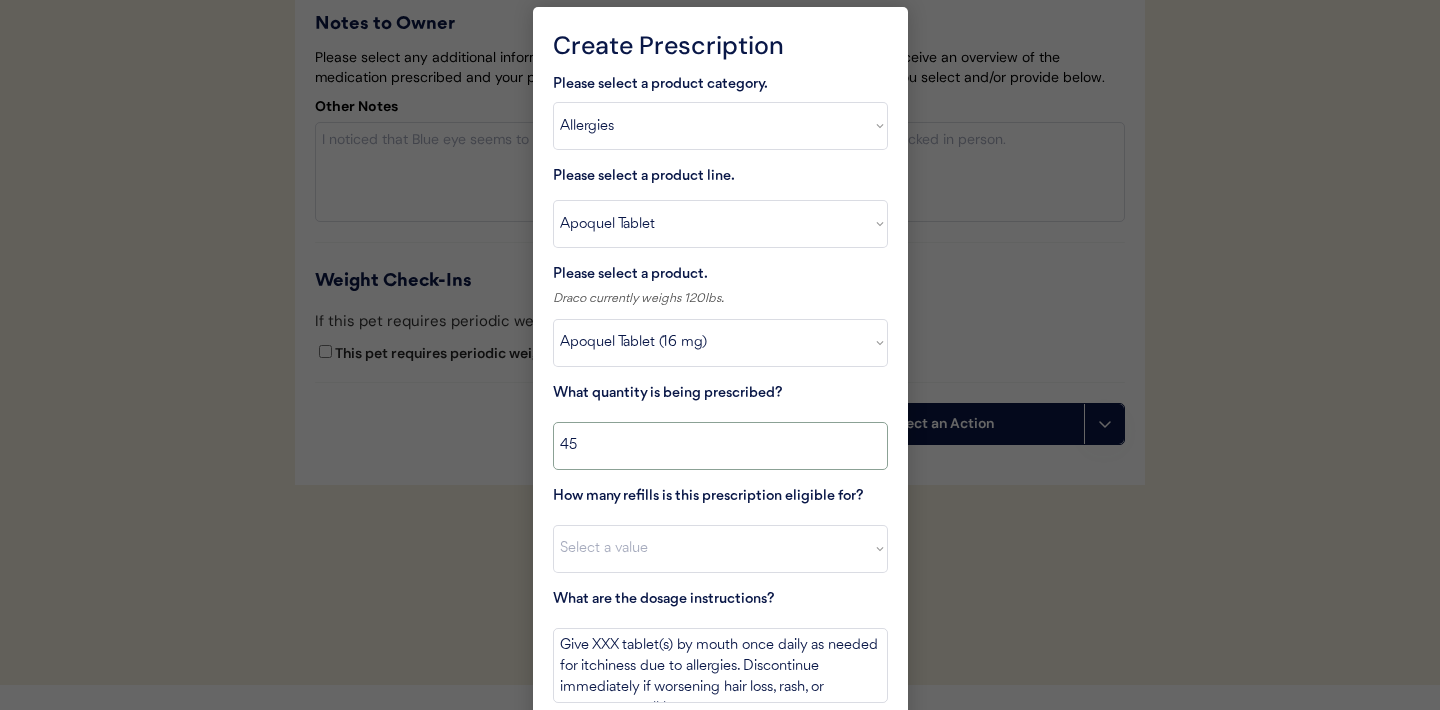 type on "45" 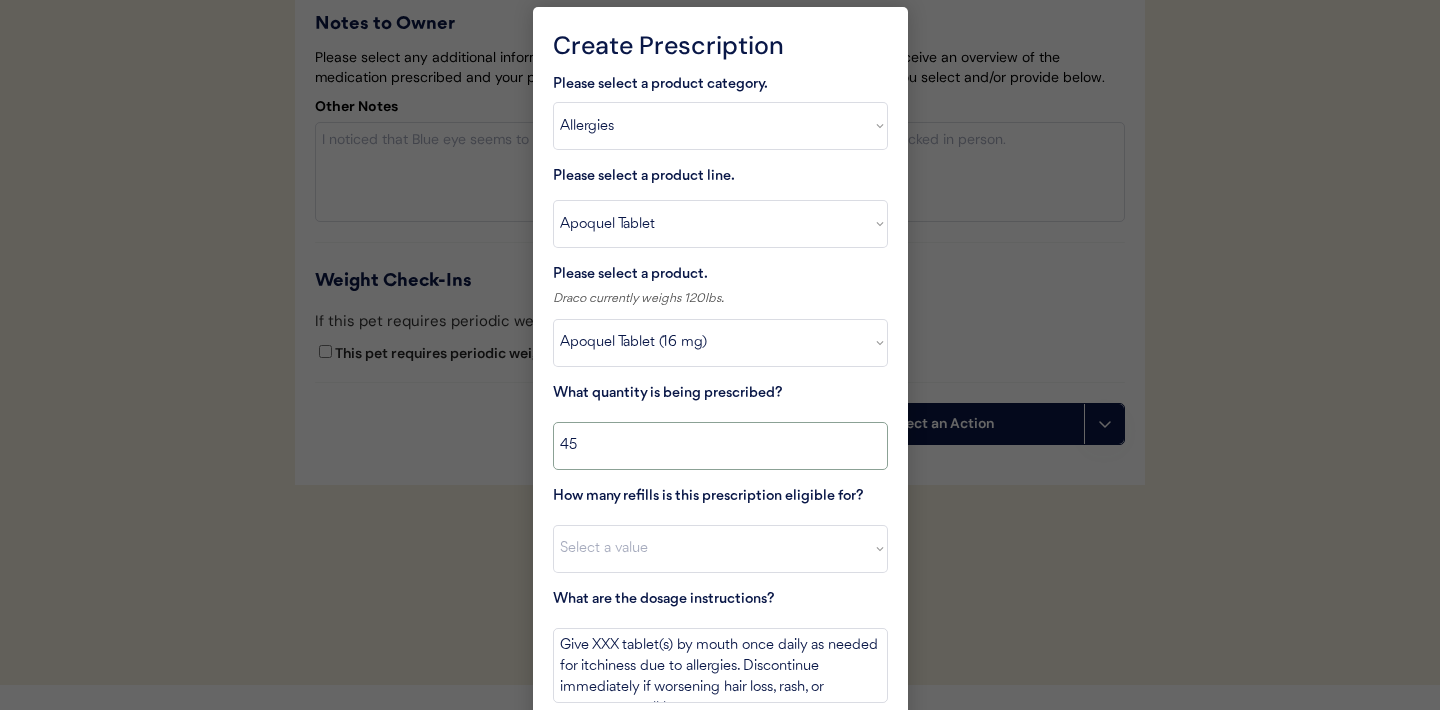 click on "Select a value 0 1 2 3 4 5 6 7 8 10 11" at bounding box center [720, 549] 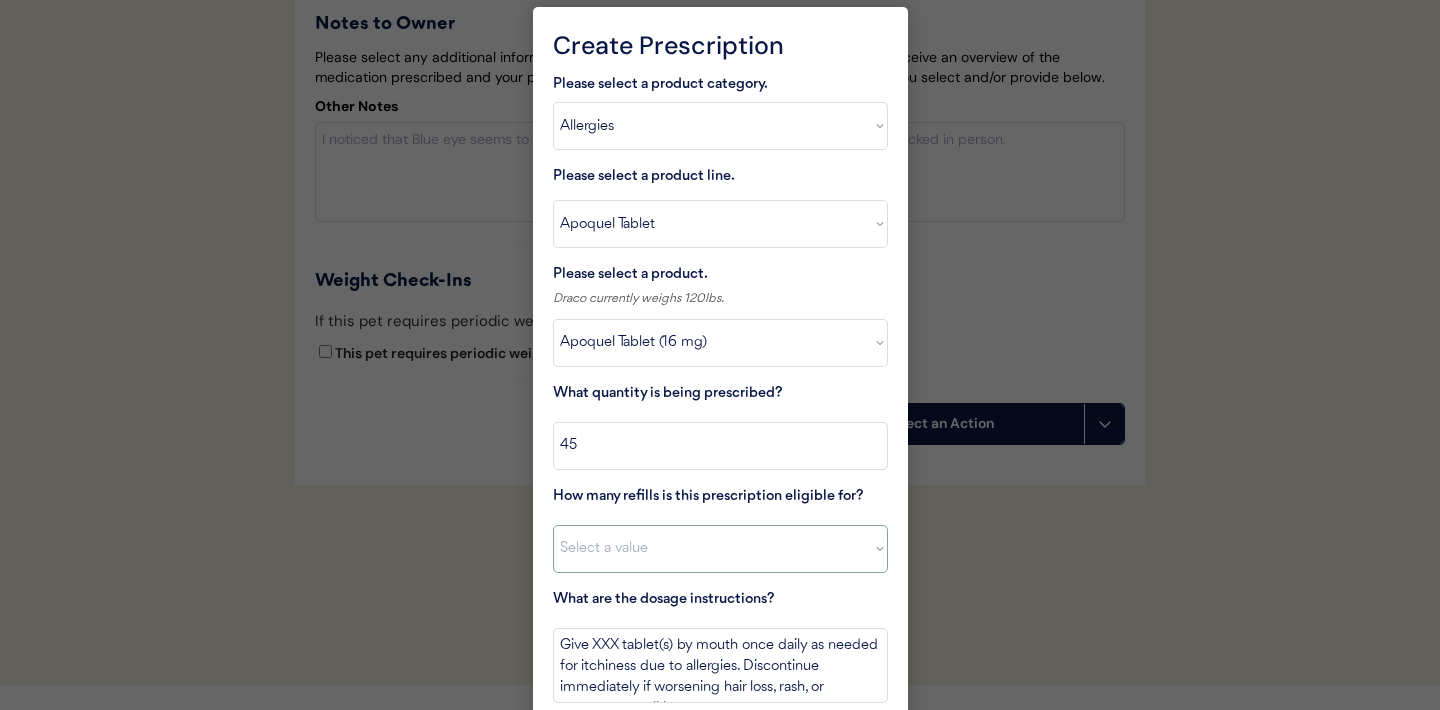 select on "11" 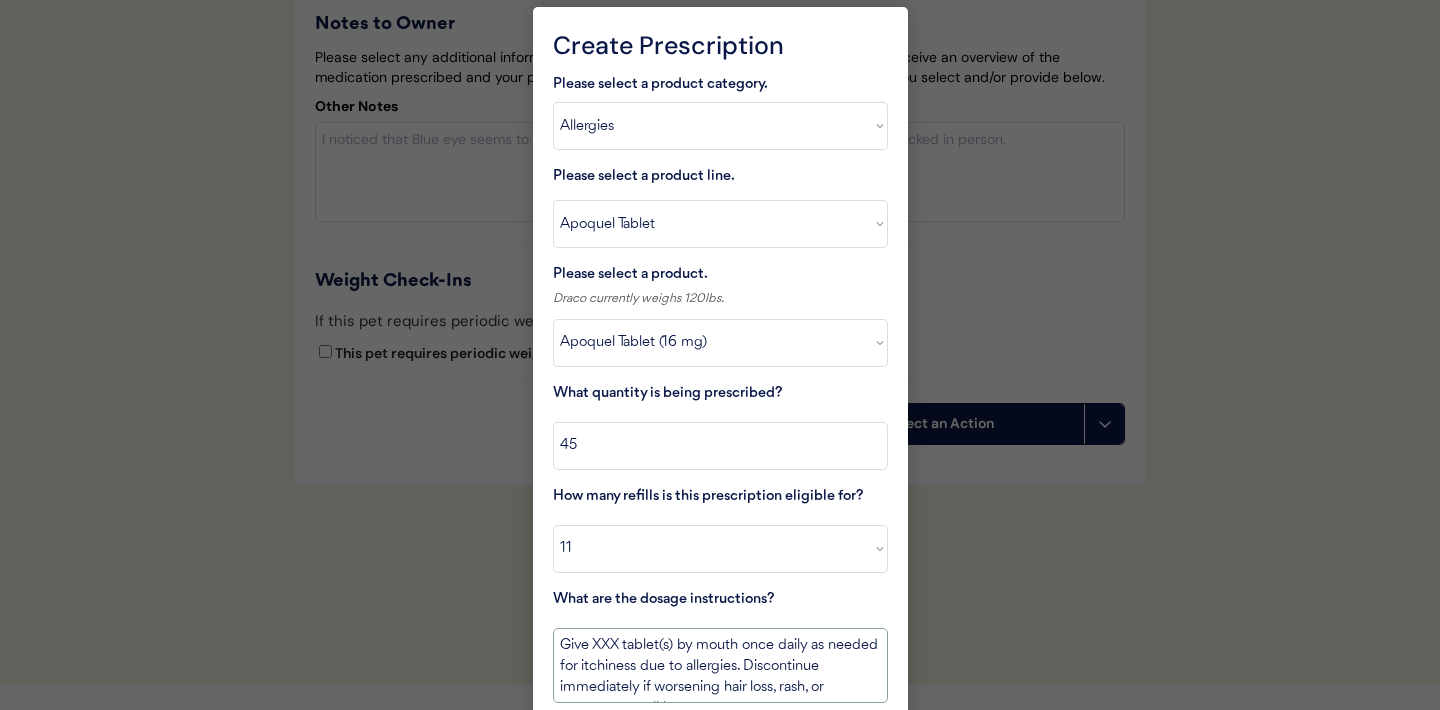 click on "Give XXX tablet(s) by mouth once daily as needed for itchiness due to allergies. Discontinue immediately if worsening hair loss, rash, or numerous small lumps appear." at bounding box center (720, 665) 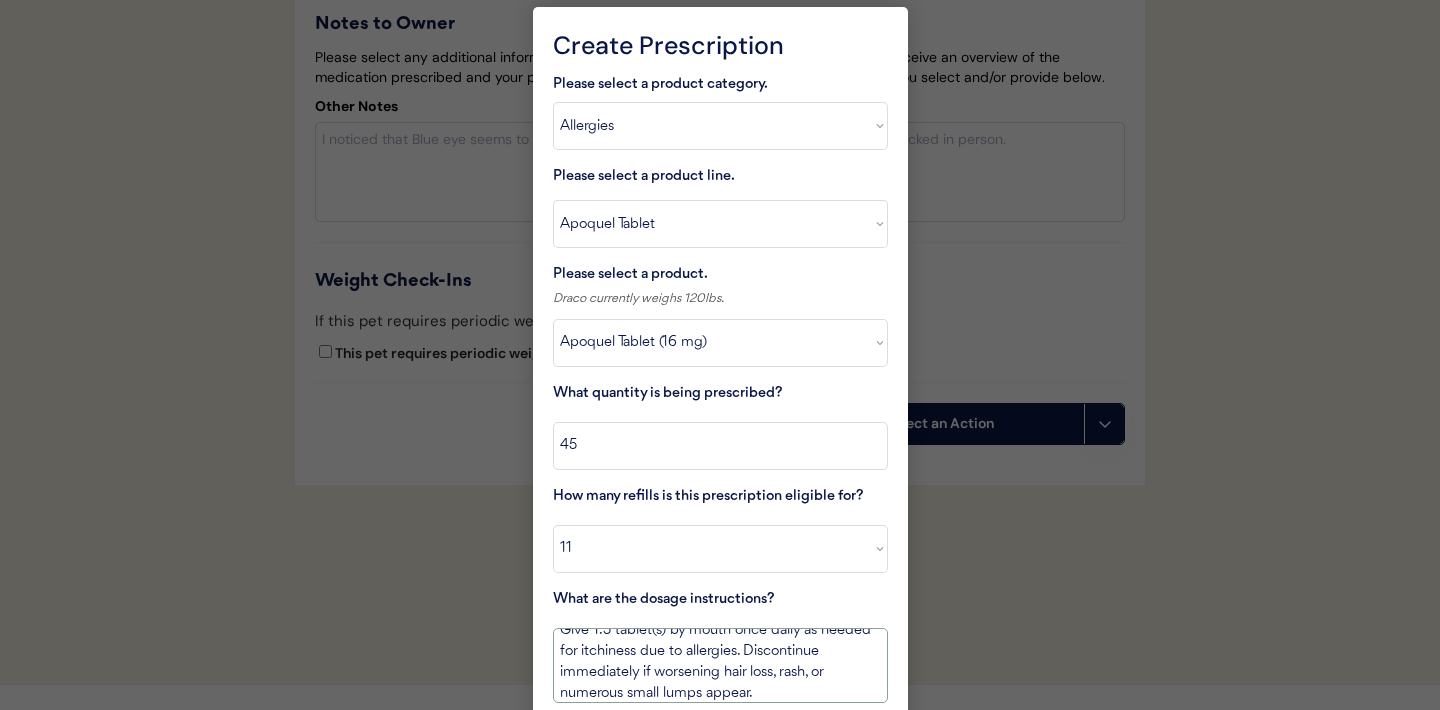 scroll, scrollTop: 23, scrollLeft: 0, axis: vertical 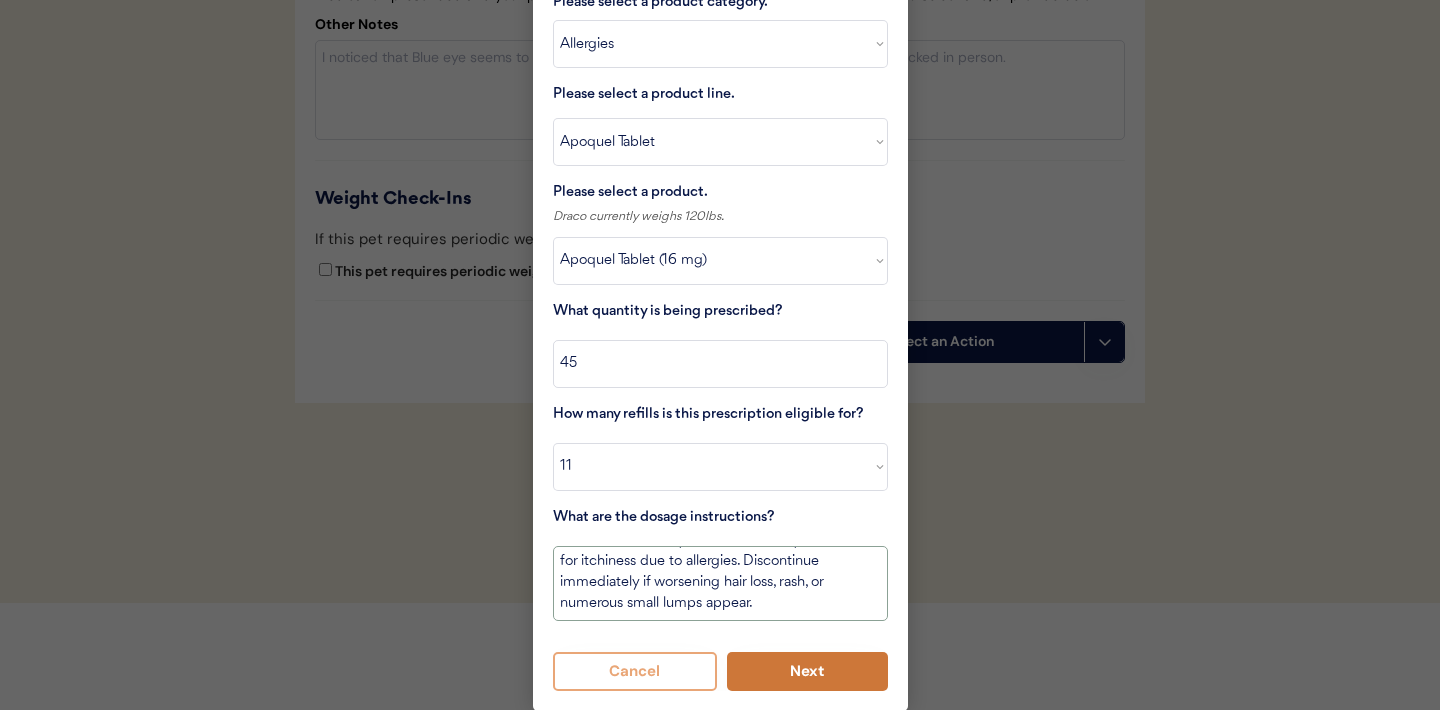 type on "Give 1.5 tablet(s) by mouth once daily as needed for itchiness due to allergies. Discontinue immediately if worsening hair loss, rash, or numerous small lumps appear." 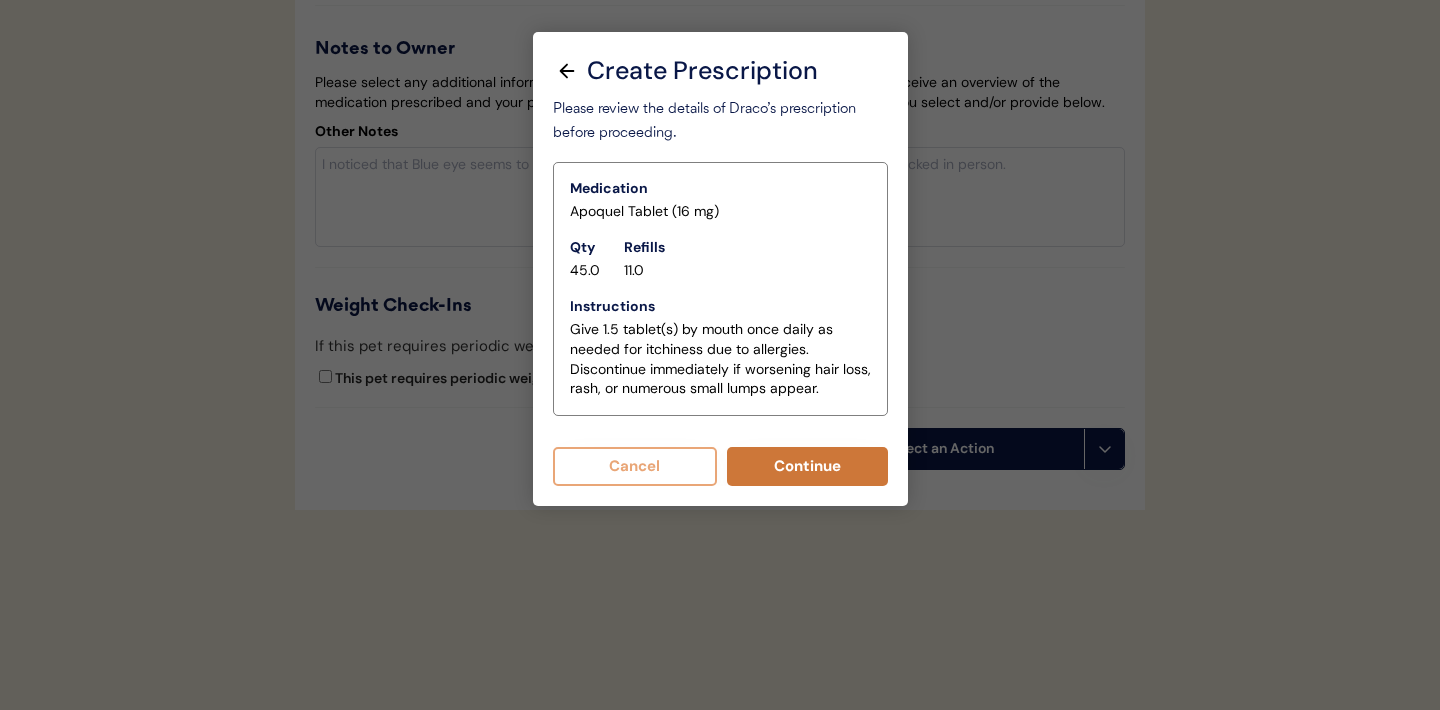 click on "Continue" at bounding box center (807, 466) 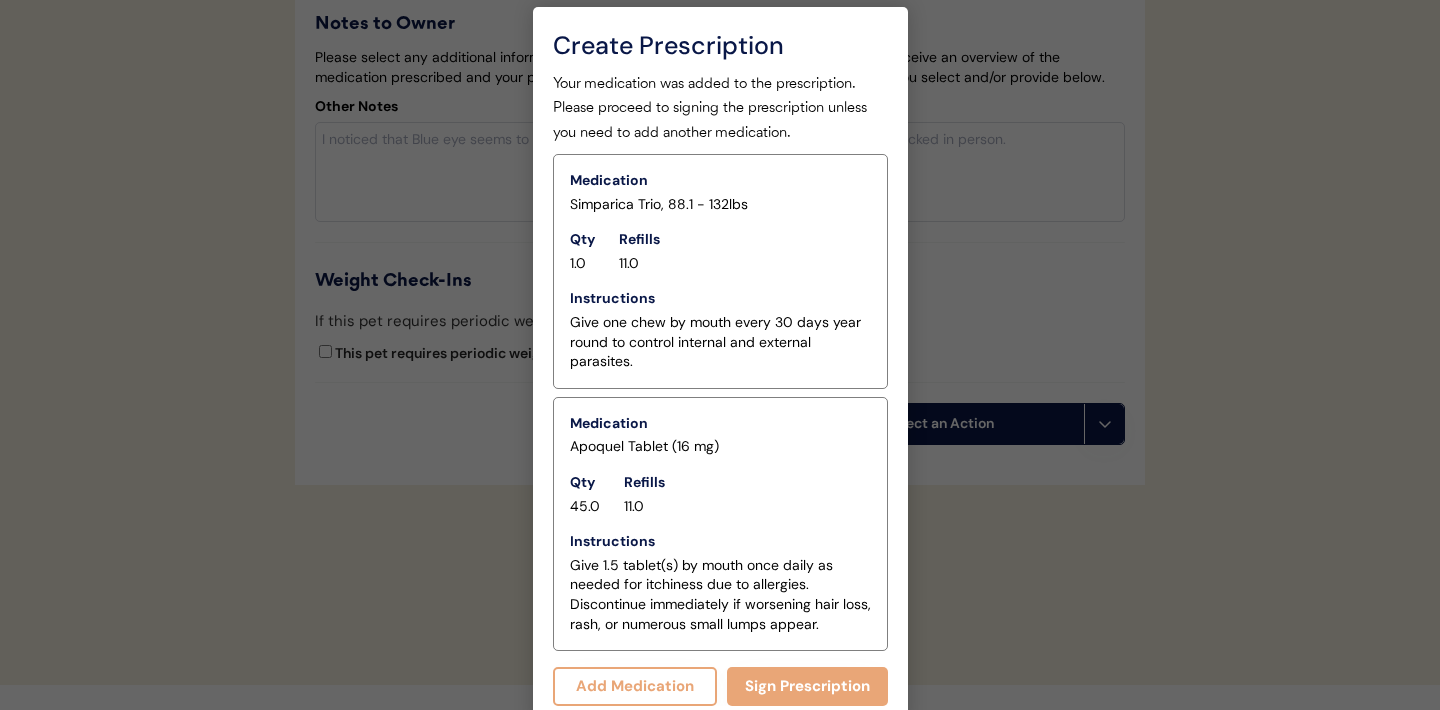 scroll, scrollTop: 4576, scrollLeft: 0, axis: vertical 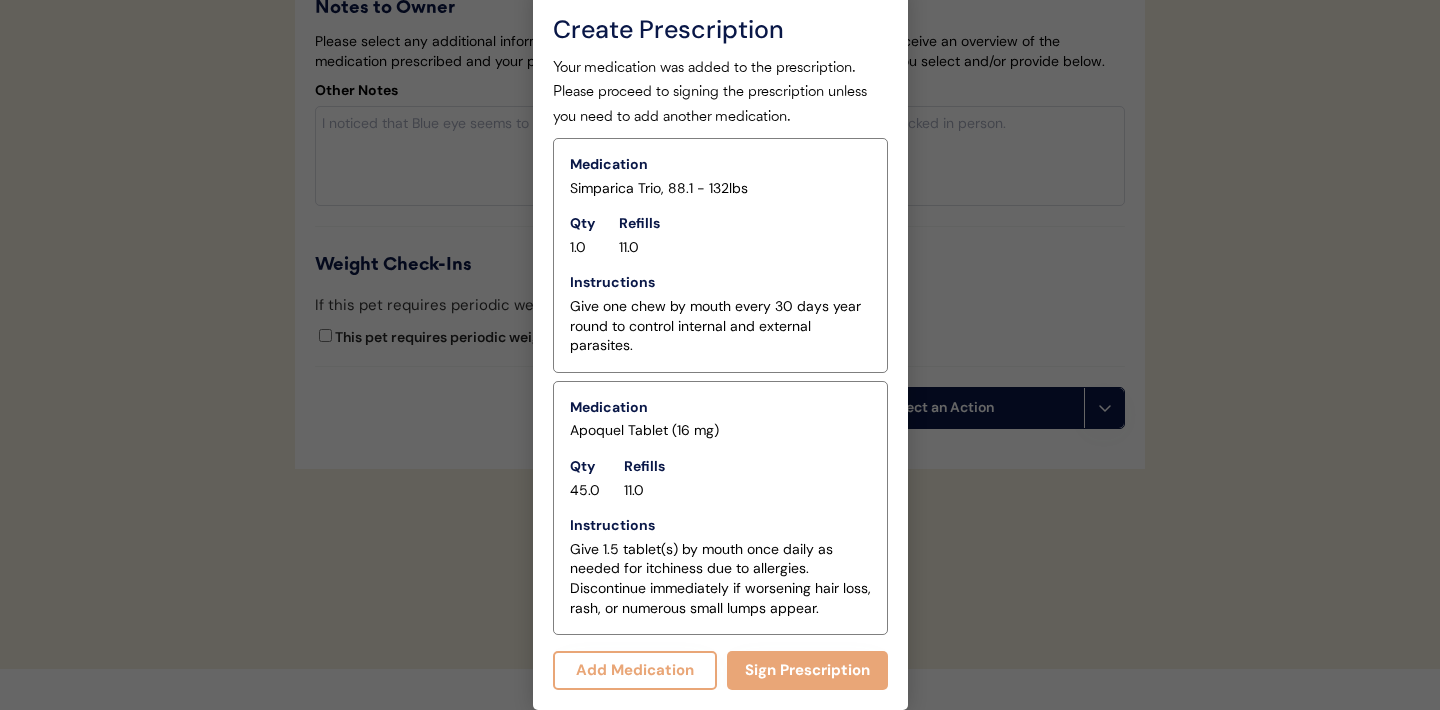 click on "Add Medication" at bounding box center (635, 670) 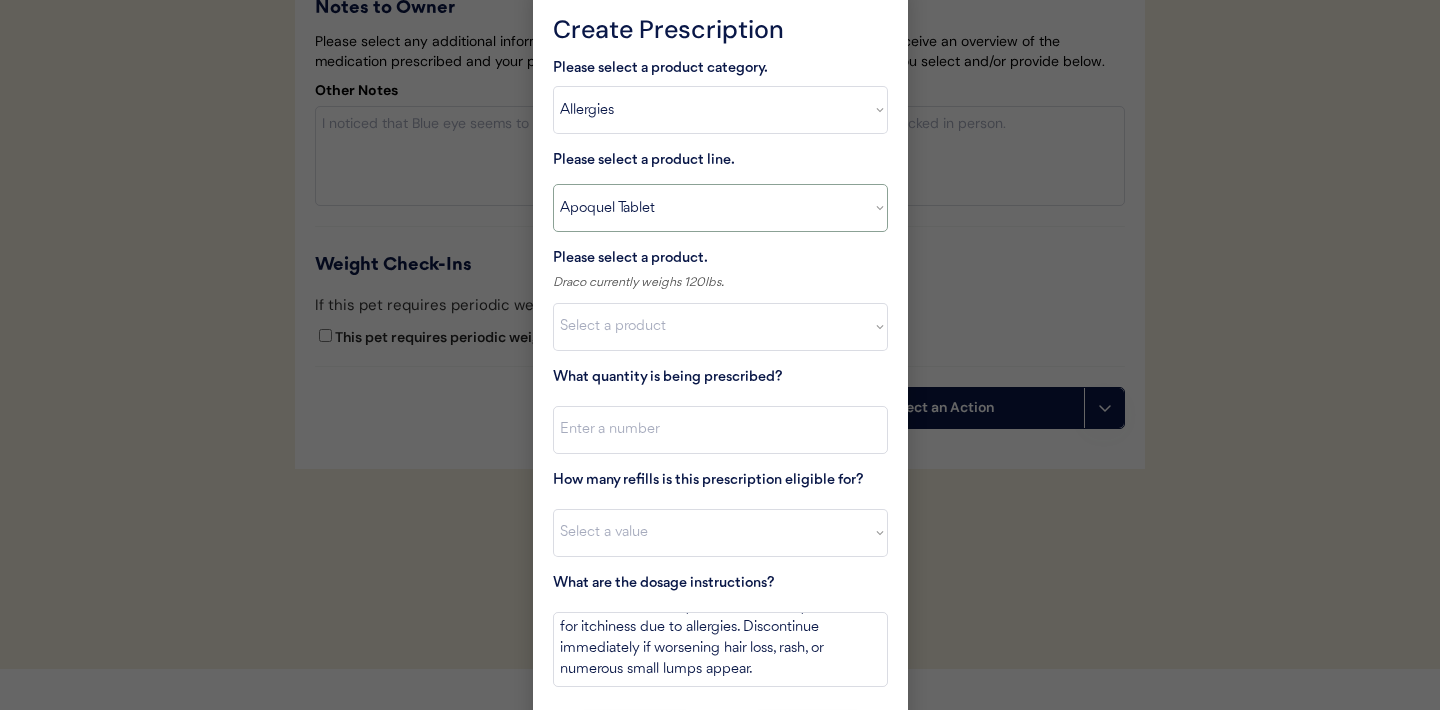 click on "Select a product line Apoquel Chewable Tablet Apoquel Tablet Cyclosporine DermaBenSs Shampoo Hydroxyzine Mal-A-Ket Shampoo Mal-A-Ket Wipes Malaseb Shampoo MiconaHex+Triz Mousse MiconaHex+Triz Wipes Prednisone Temaril-P" at bounding box center [720, 208] 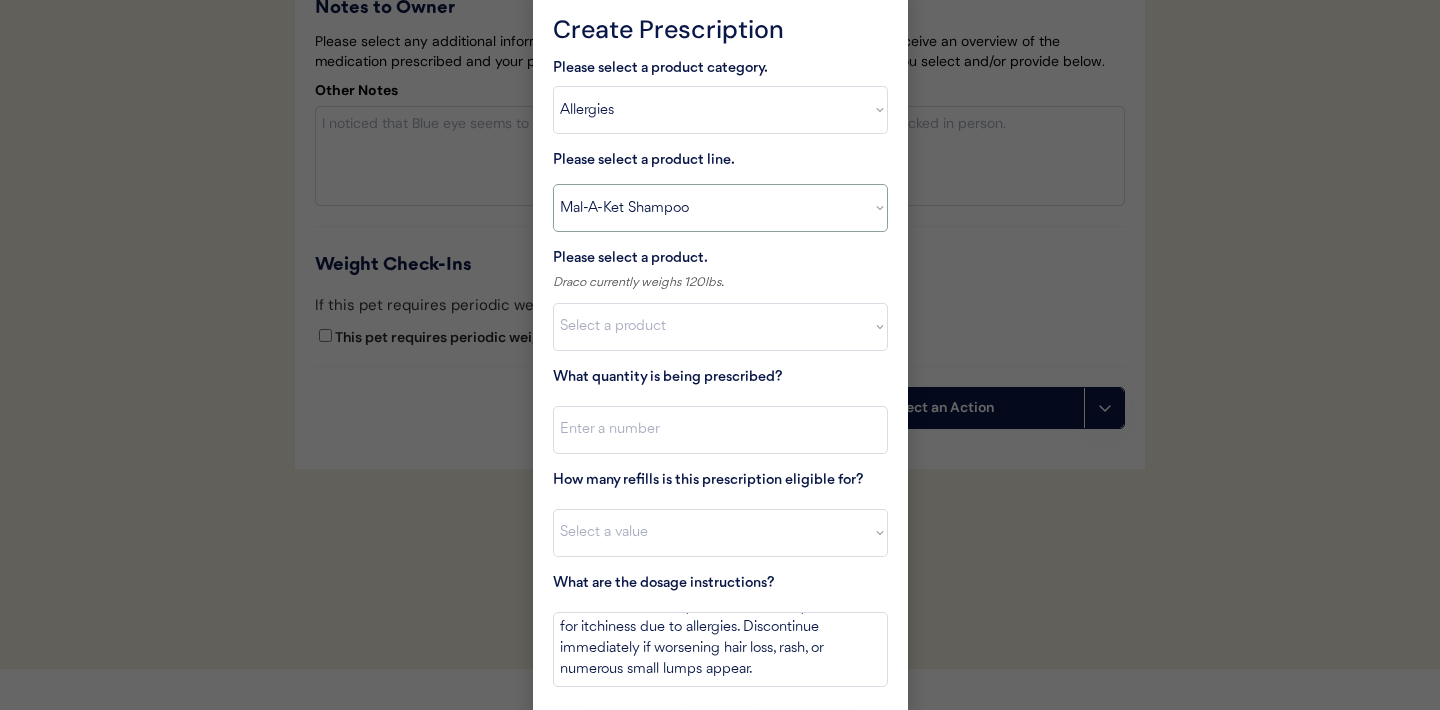 type on "Bathe every other day for 2 weeks, then once weekly for one month, then as needed for skin health. Allow lather to stand for 15 minutes prior to rinsing." 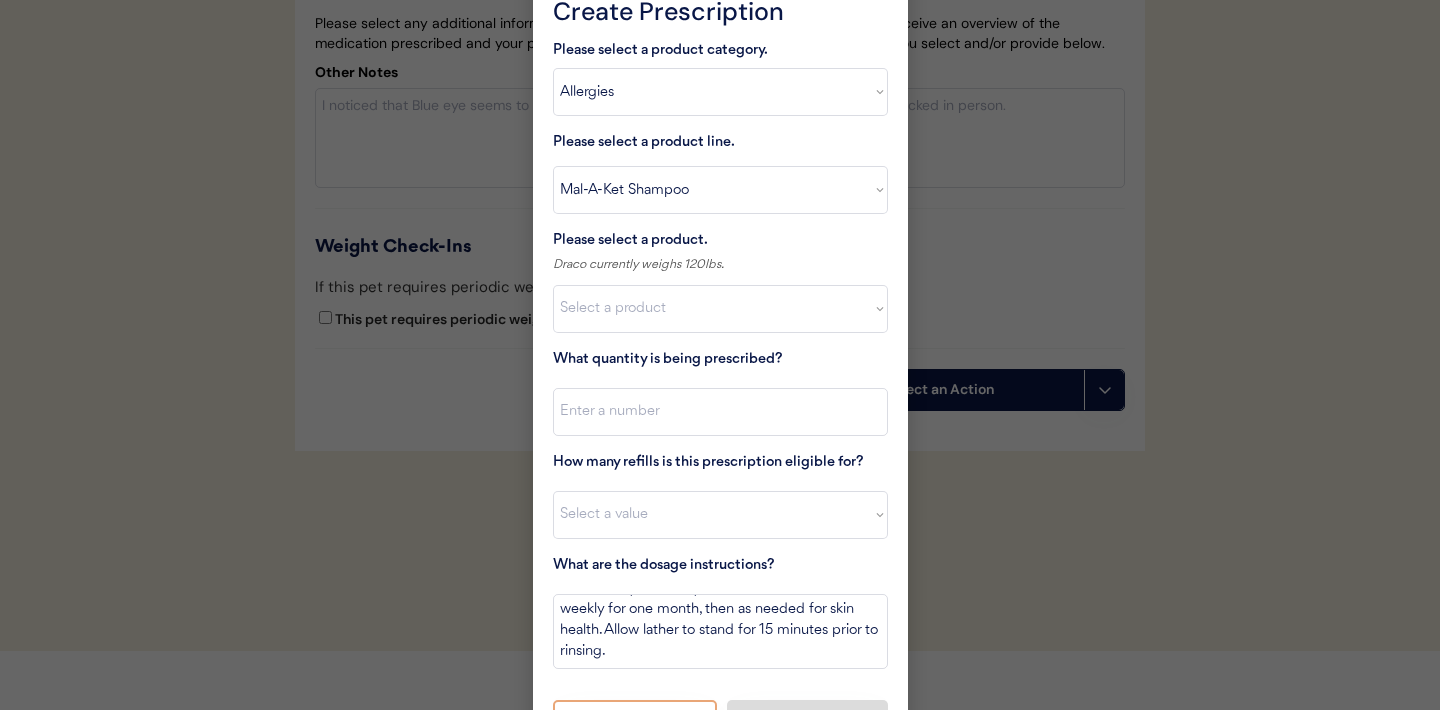 scroll, scrollTop: 4642, scrollLeft: 0, axis: vertical 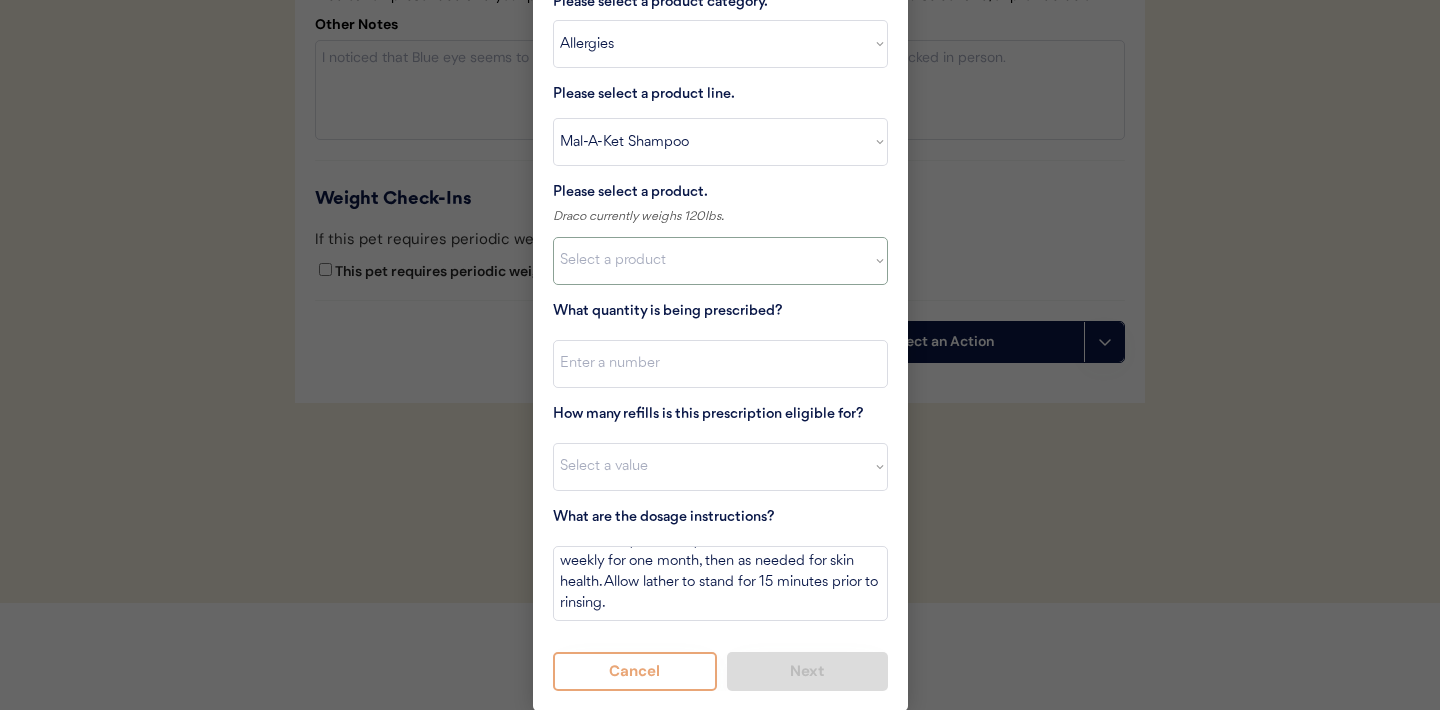 click on "Select a product Mal-A-Ket Shampoo, 8 oz" at bounding box center (720, 261) 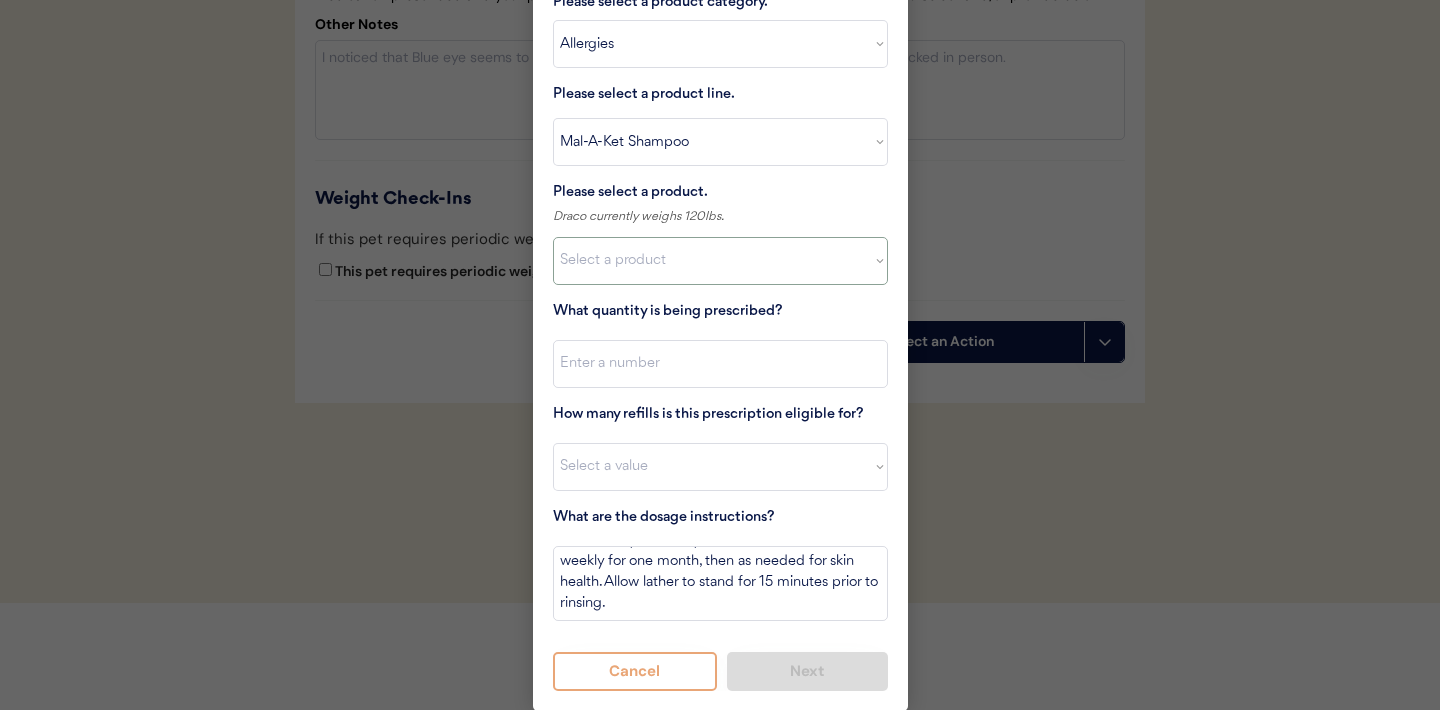 click on "Select a product Mal-A-Ket Shampoo, 8 oz" at bounding box center [720, 261] 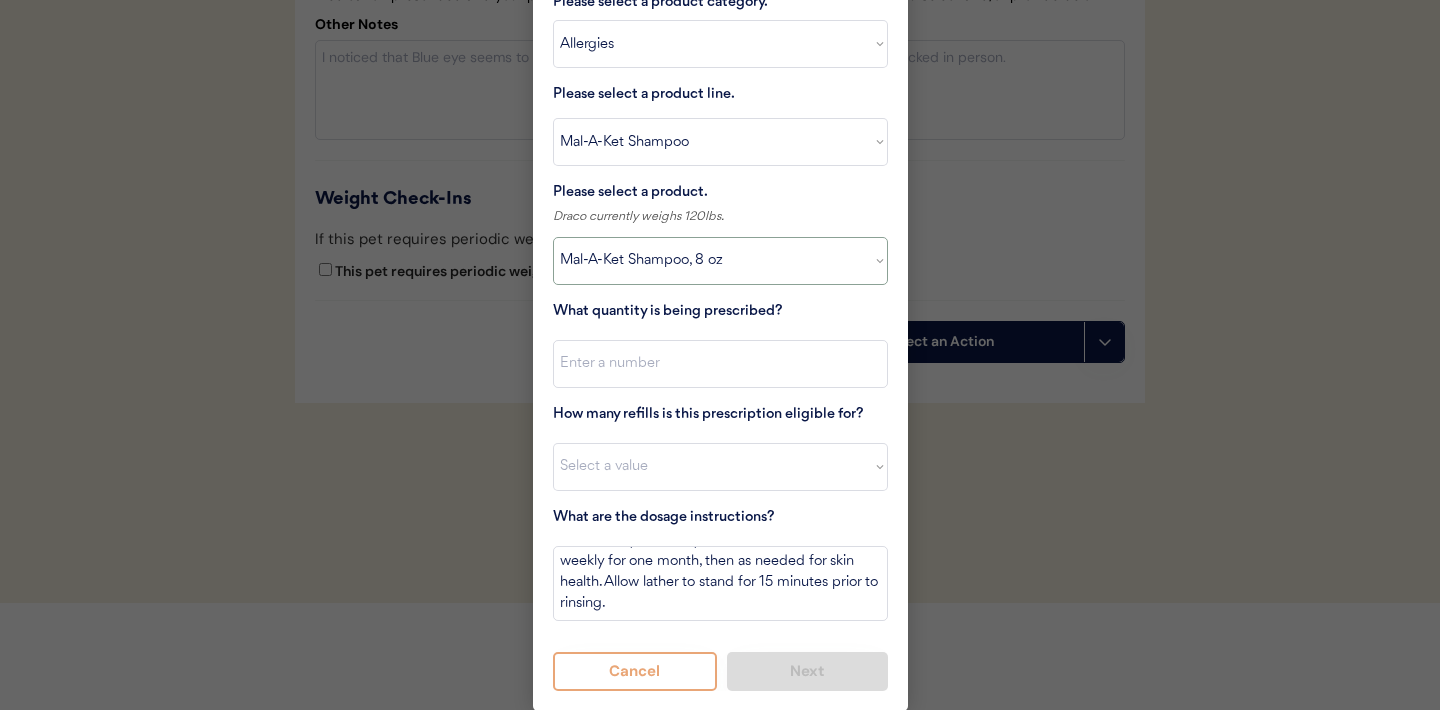 click at bounding box center (720, 364) 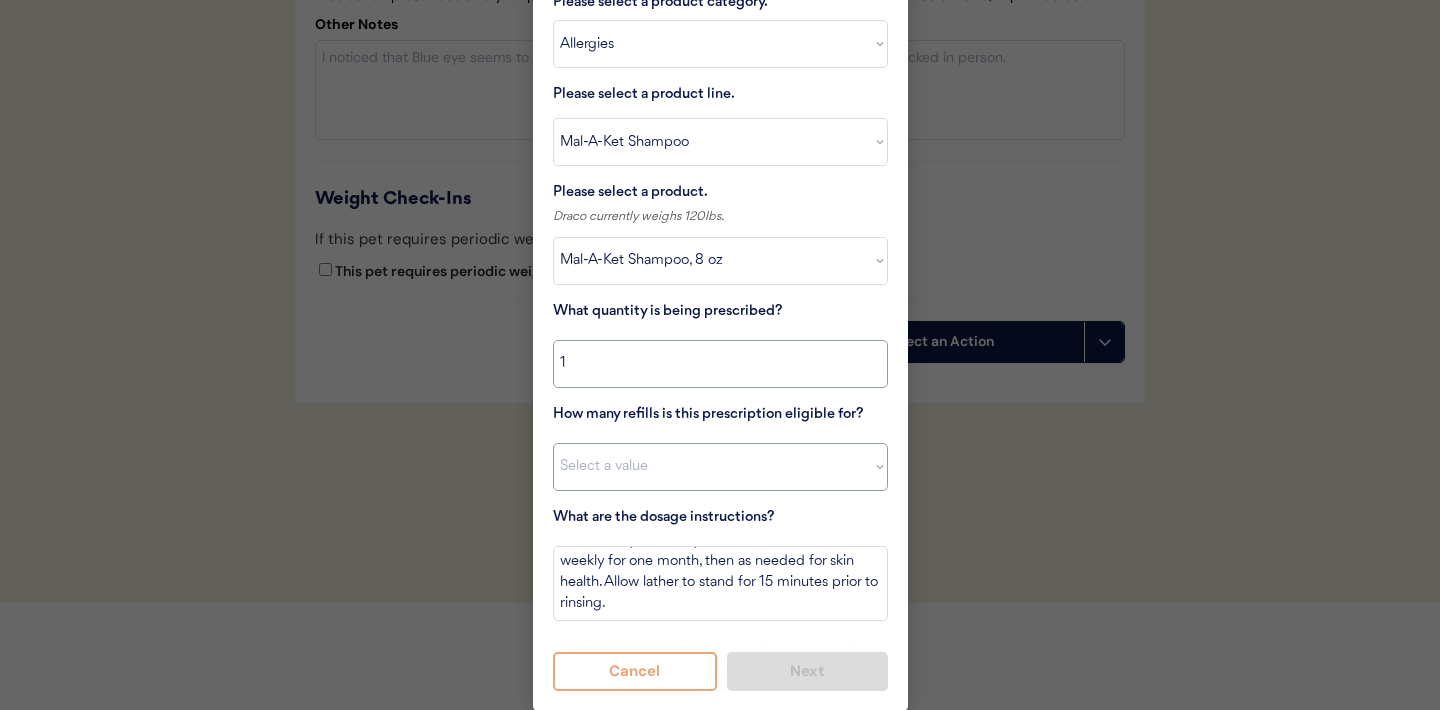 type on "1" 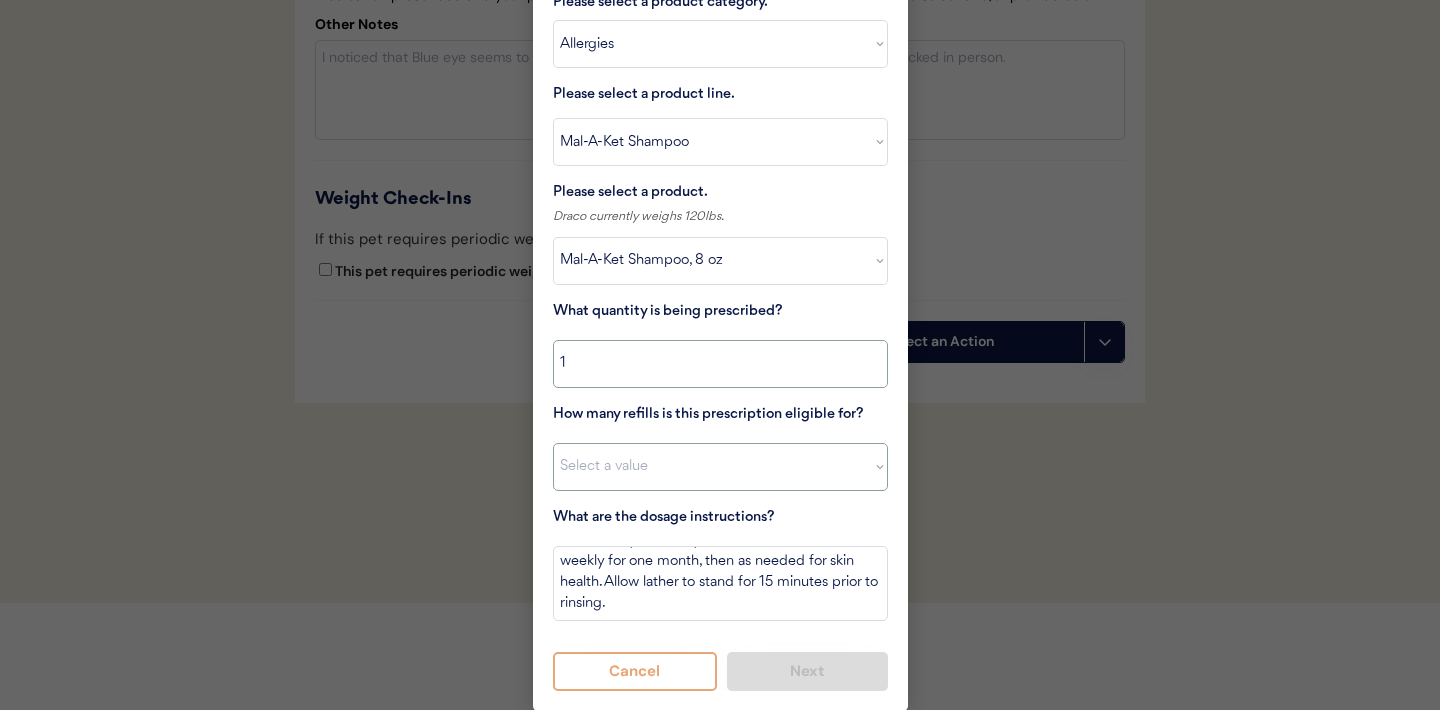 click on "Select a value 0 1 2 3 4 5 6 7 8 10 11" at bounding box center (720, 467) 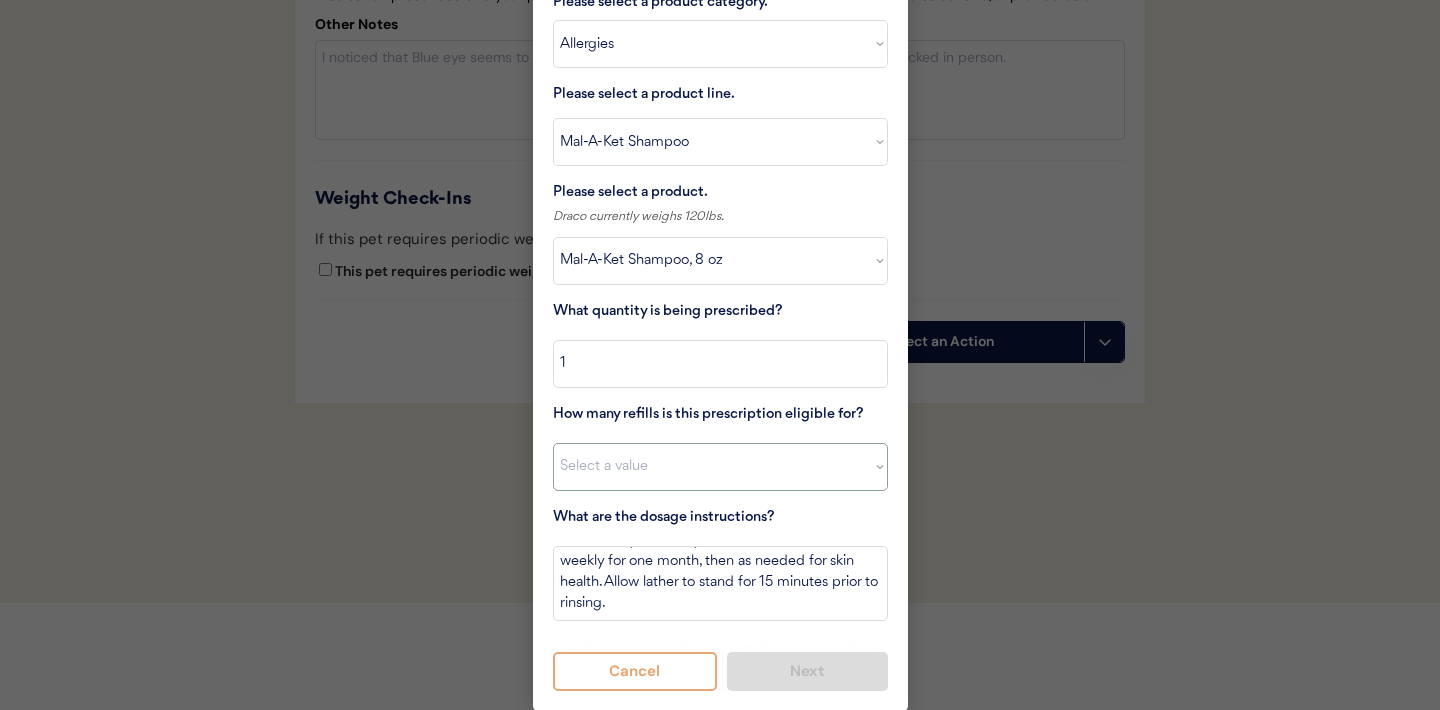 select on "2" 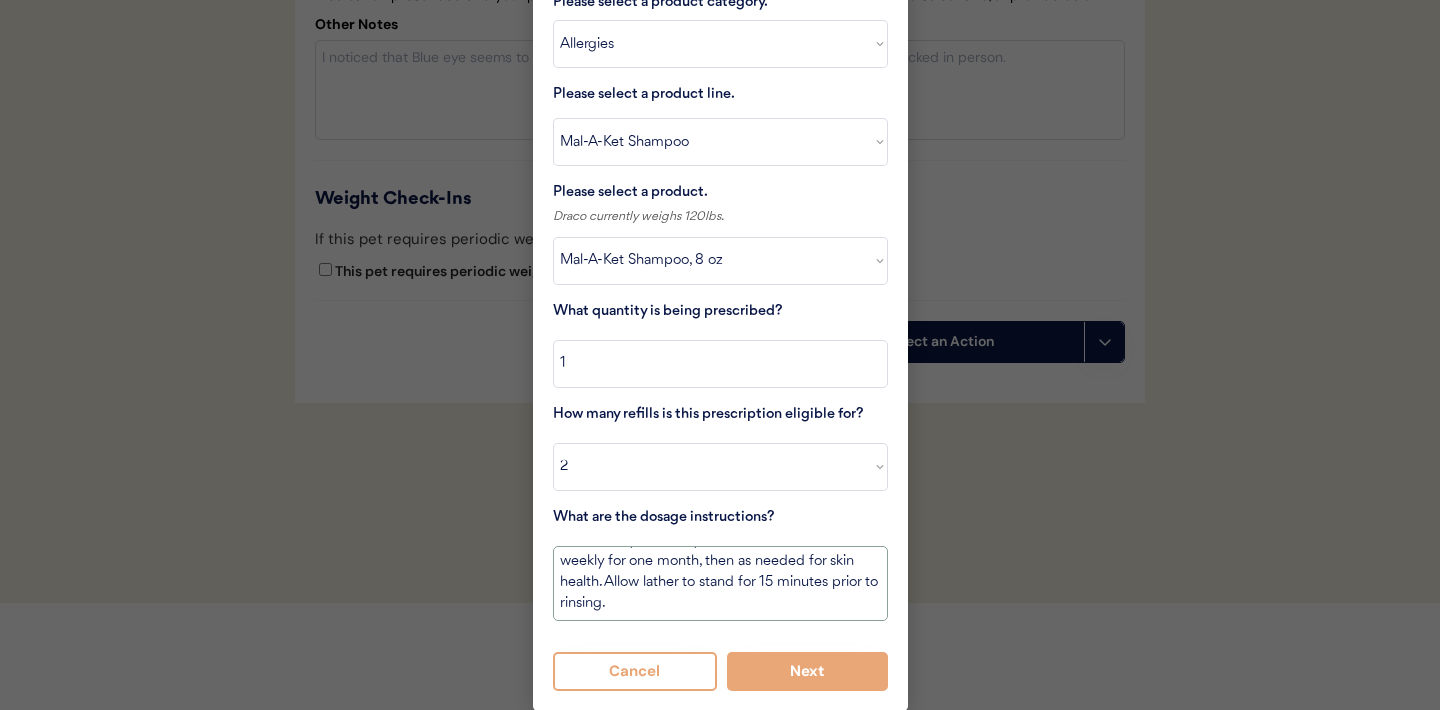 scroll, scrollTop: 0, scrollLeft: 0, axis: both 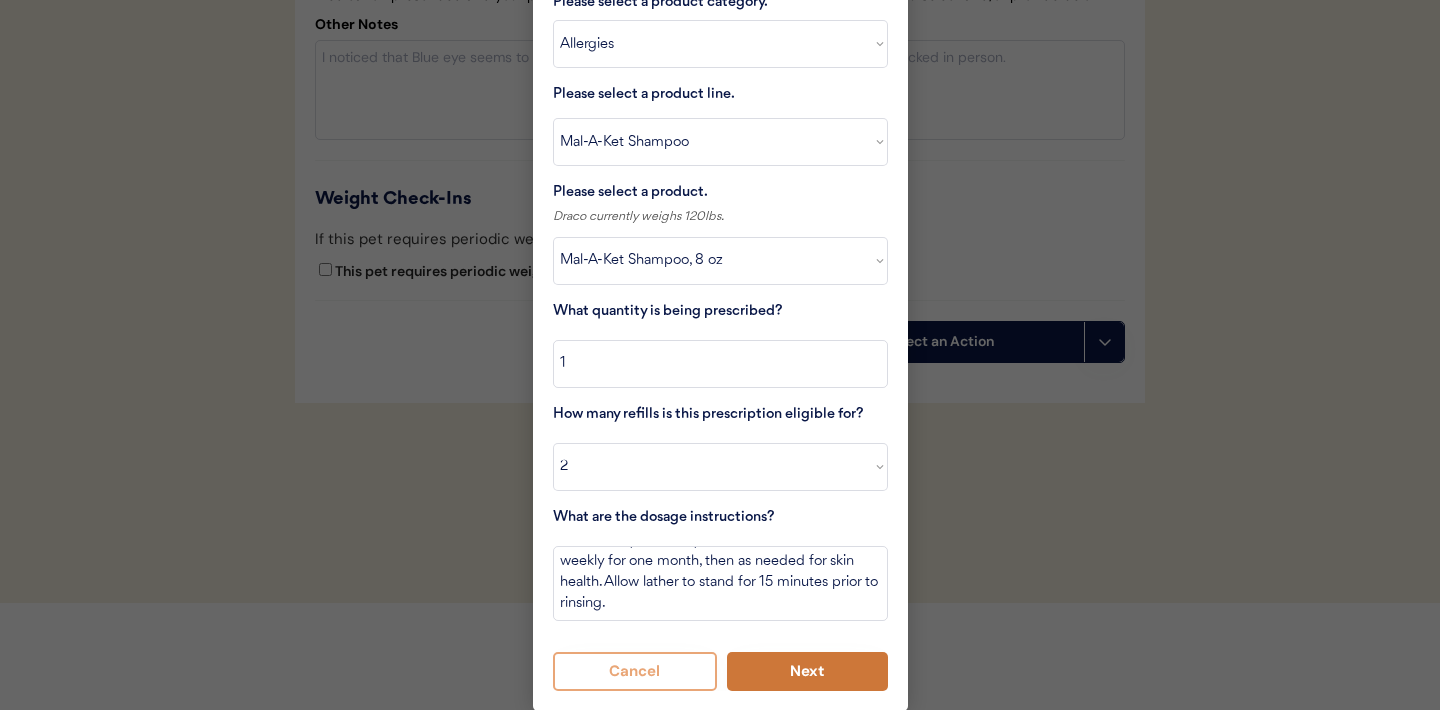 click on "Next" at bounding box center [807, 671] 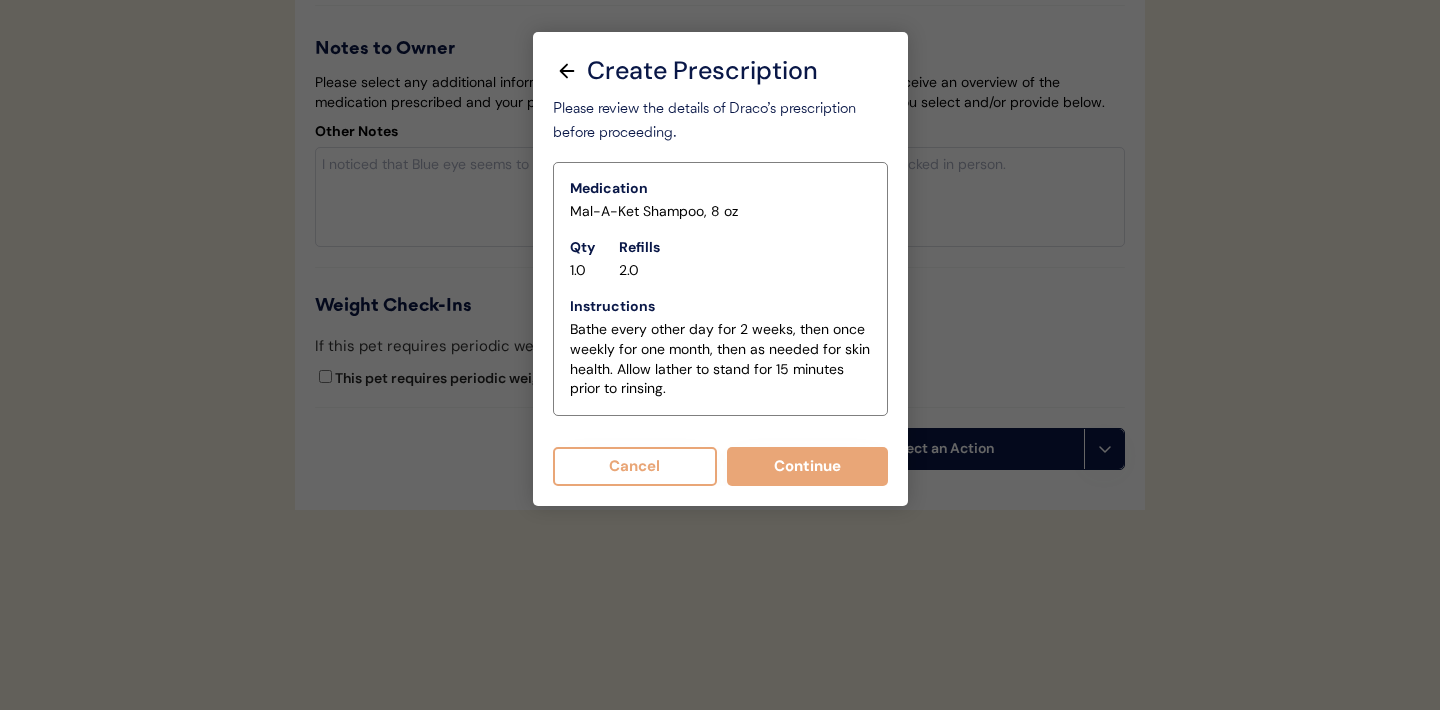 scroll, scrollTop: 4560, scrollLeft: 0, axis: vertical 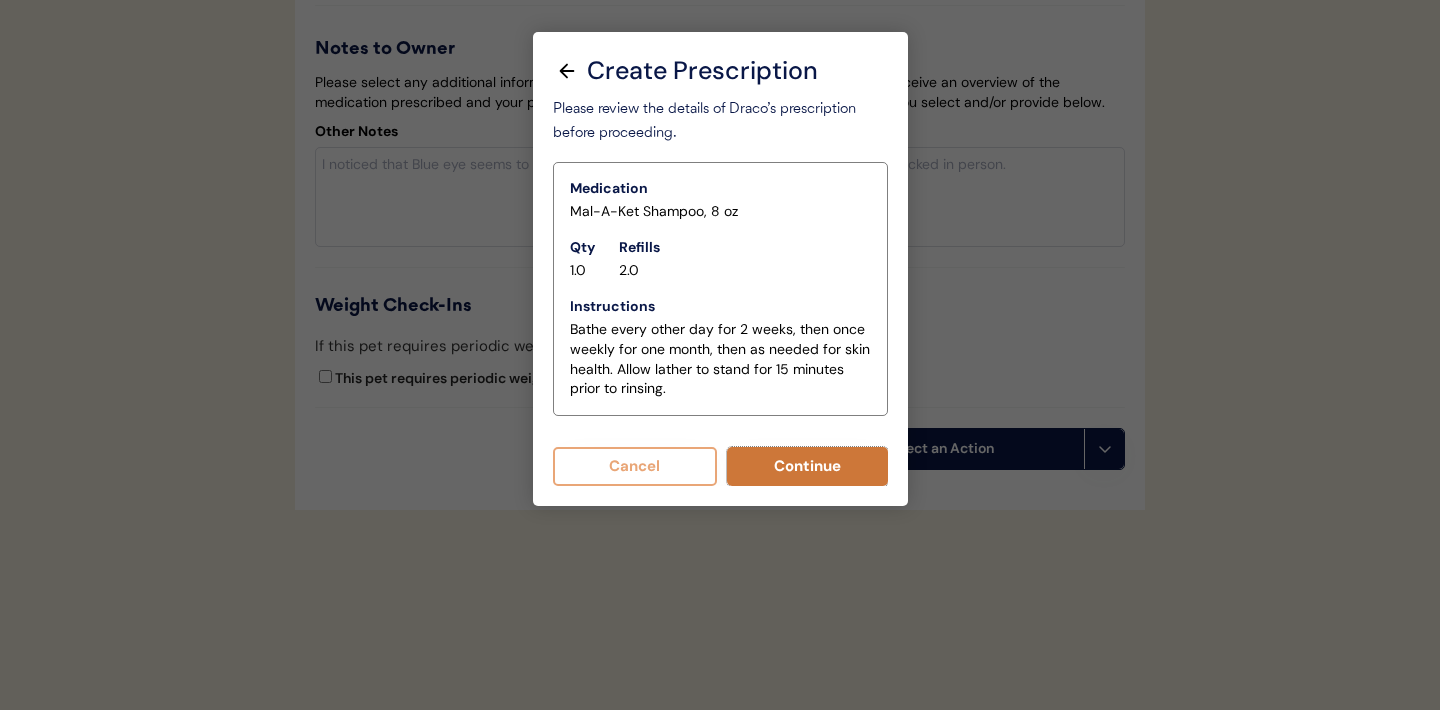 click on "Continue" at bounding box center (807, 466) 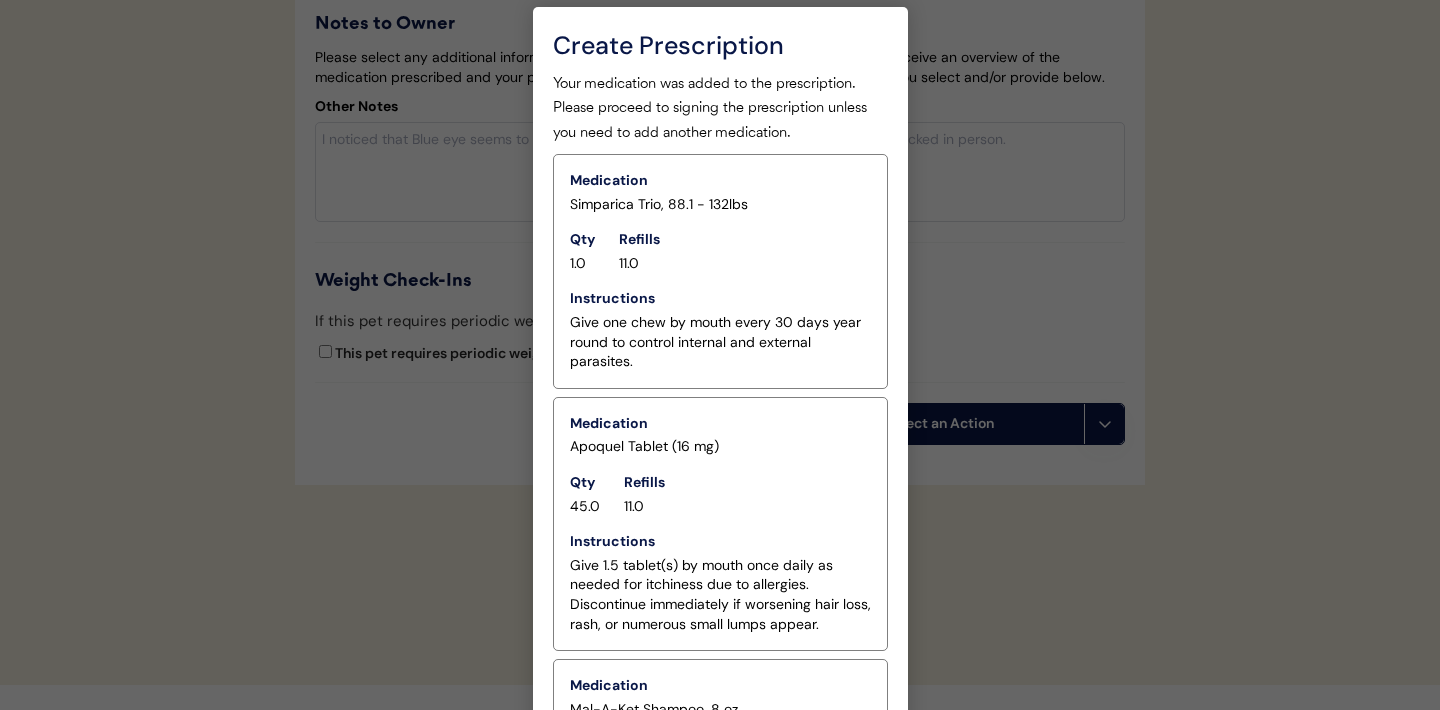 scroll, scrollTop: 4838, scrollLeft: 0, axis: vertical 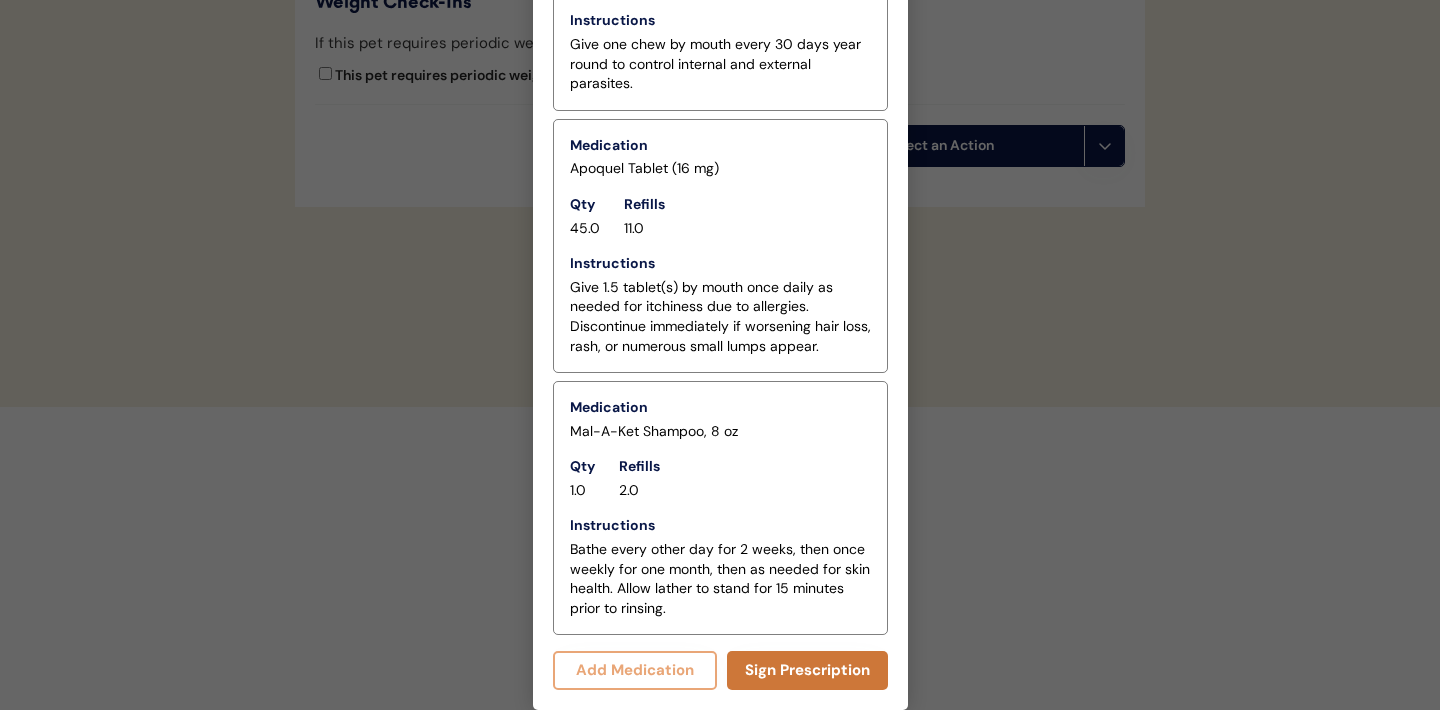 click on "Sign Prescription" at bounding box center [807, 670] 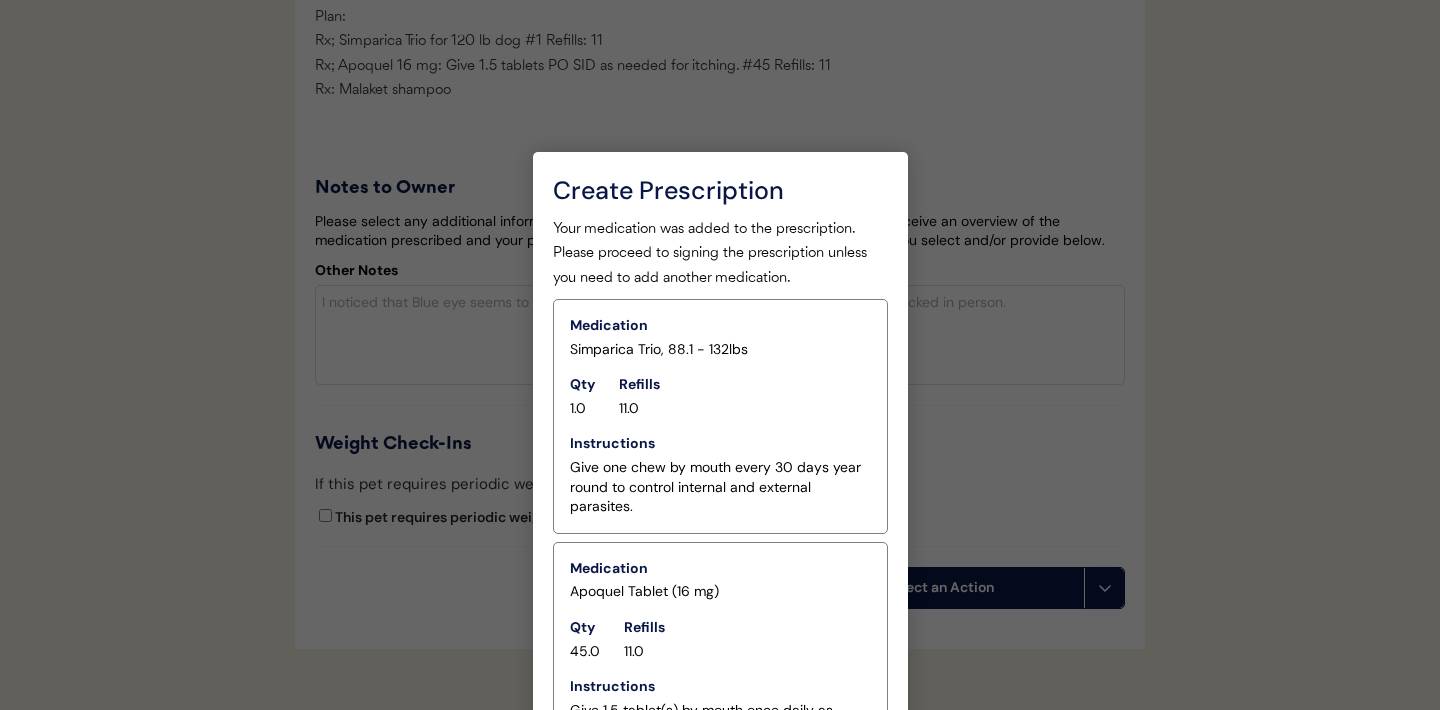 scroll, scrollTop: 4838, scrollLeft: 0, axis: vertical 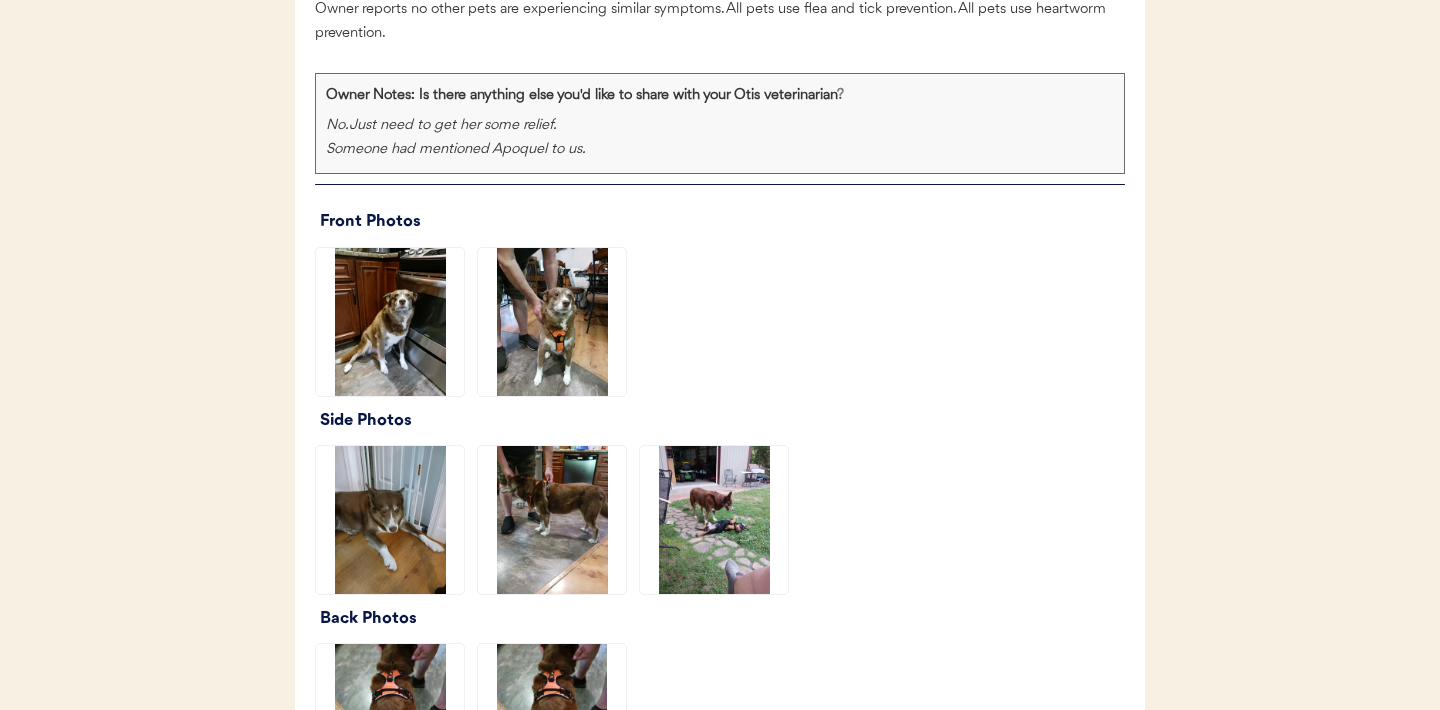 click 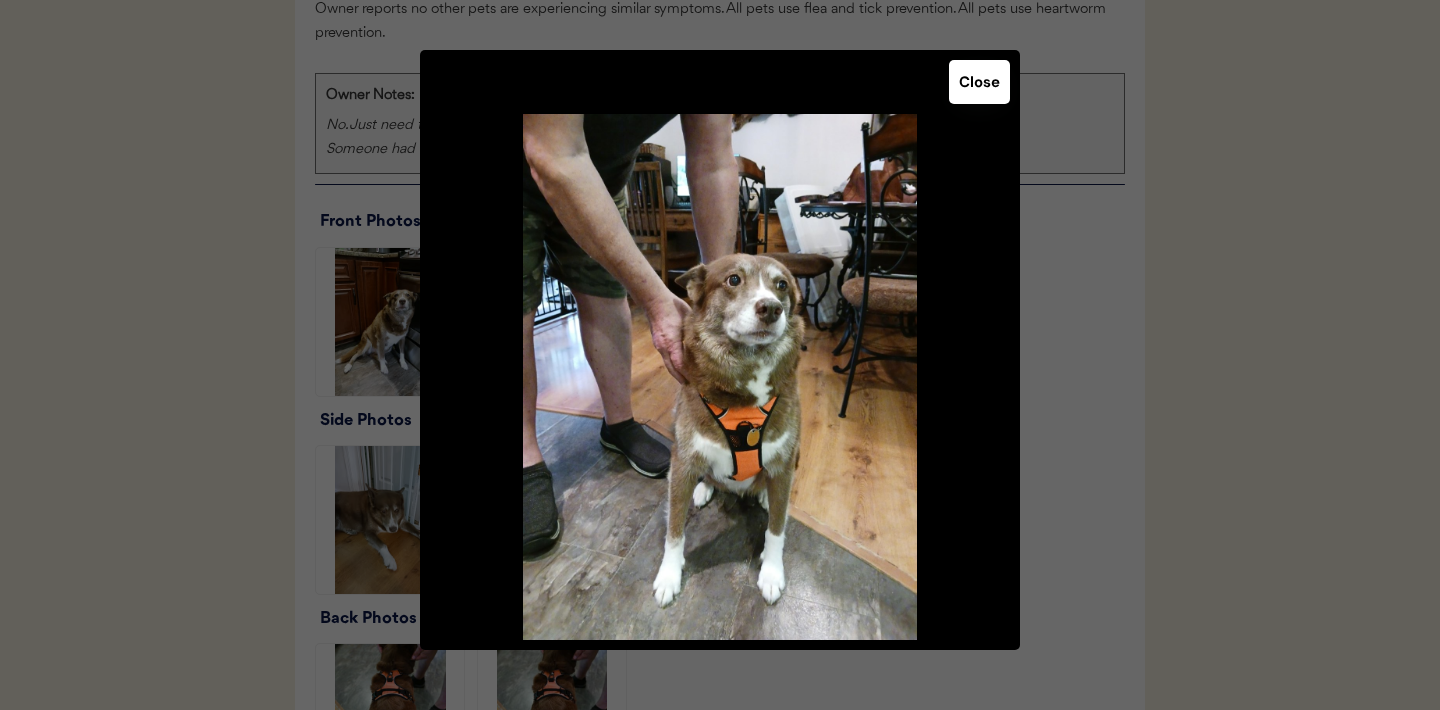 click on "Close" at bounding box center [979, 82] 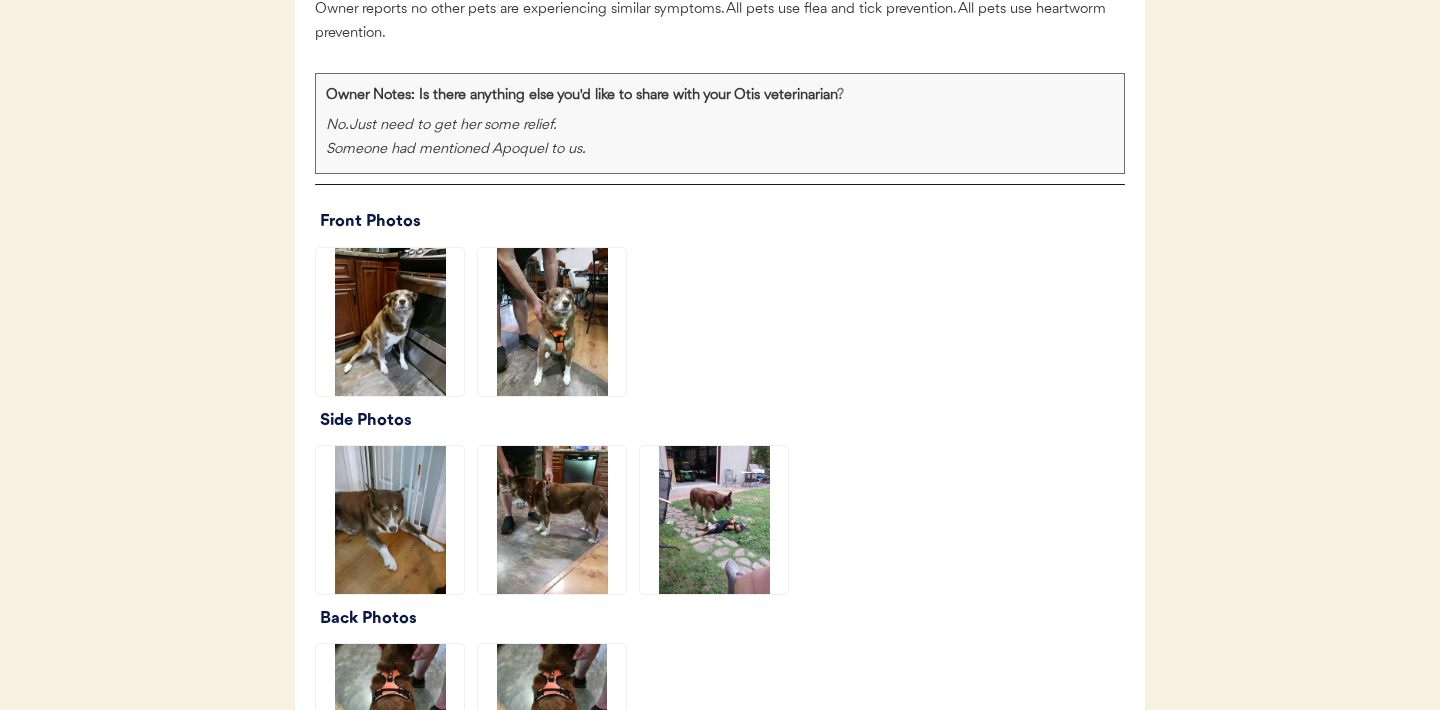 click 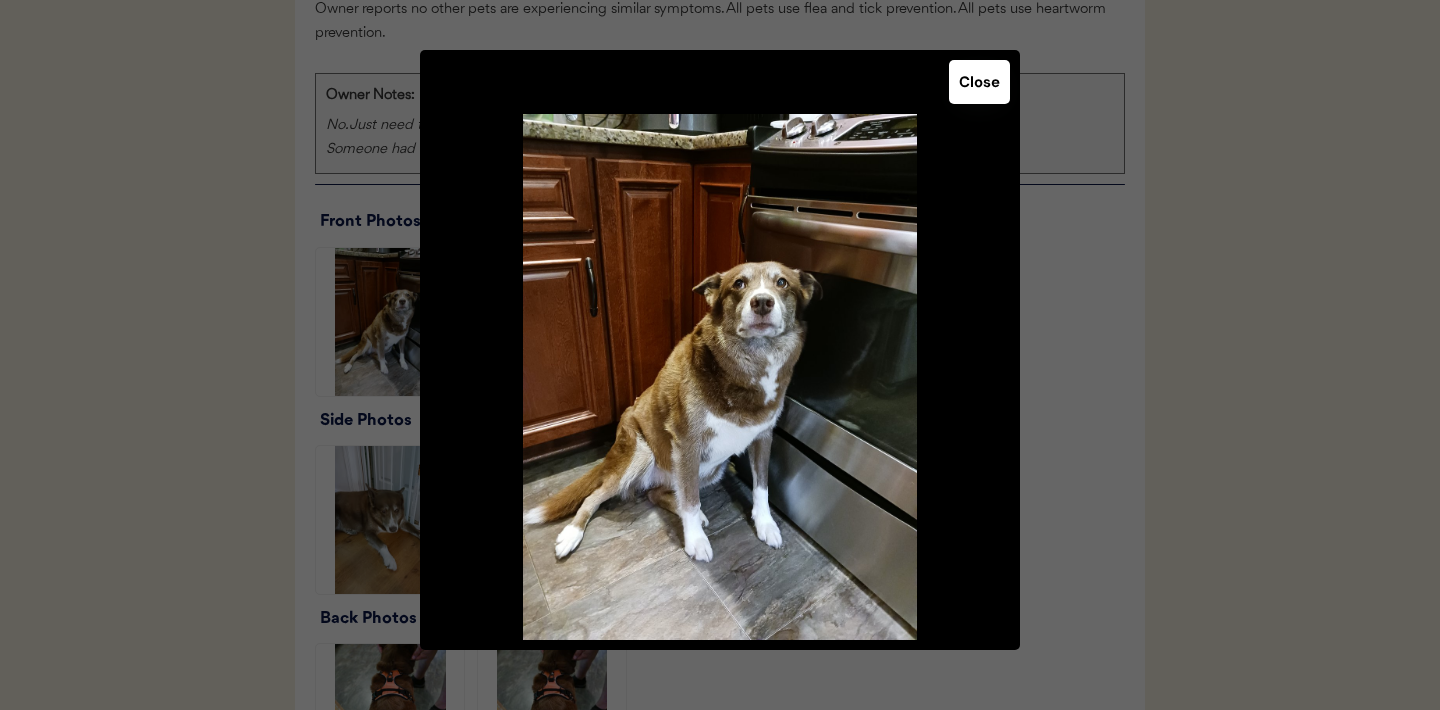 click on "Close" at bounding box center (979, 82) 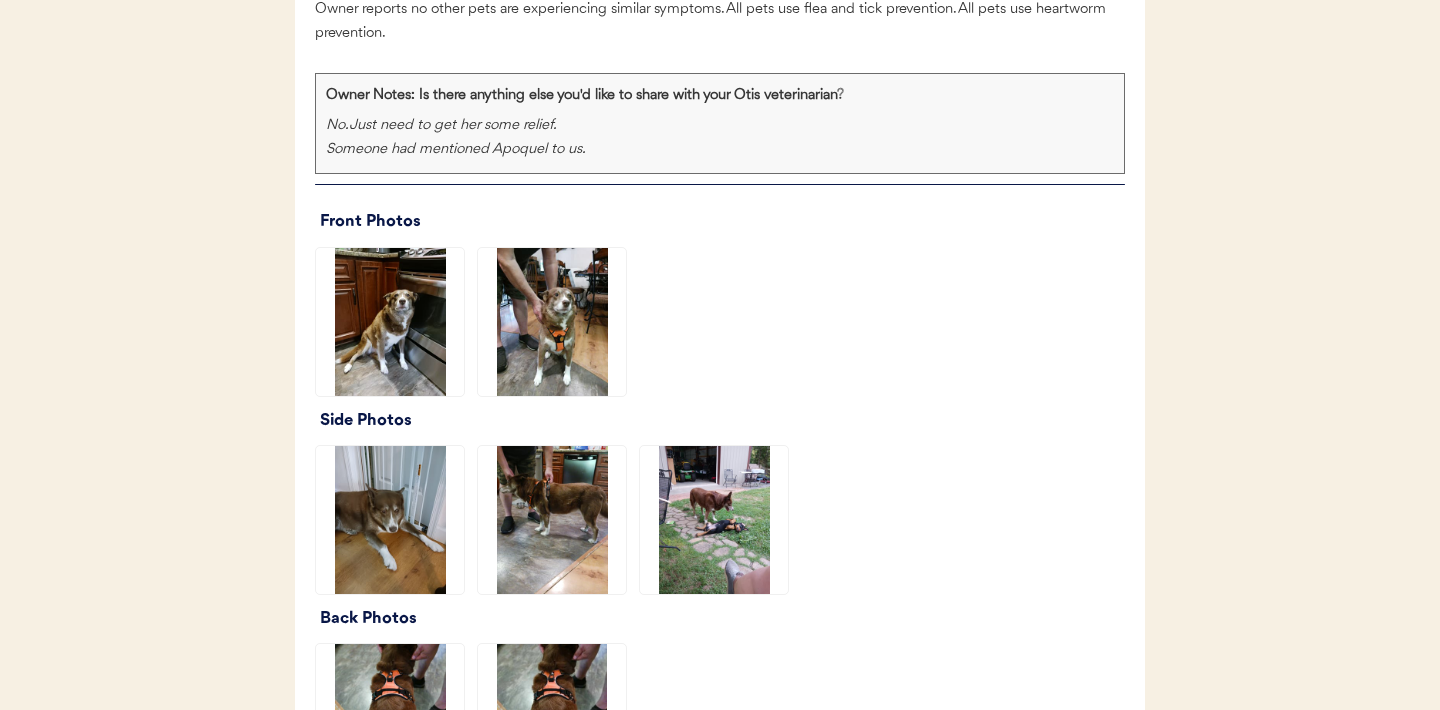 click 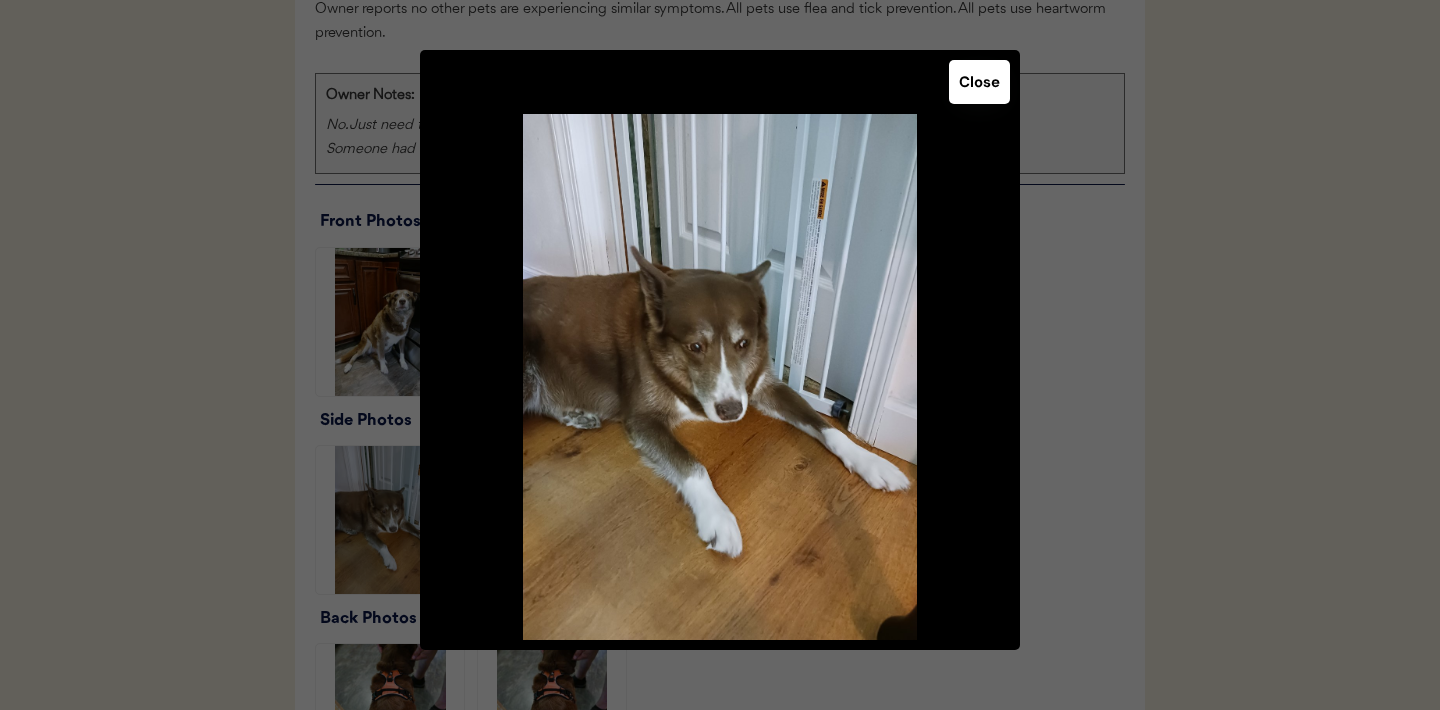 click on "Close" at bounding box center [979, 82] 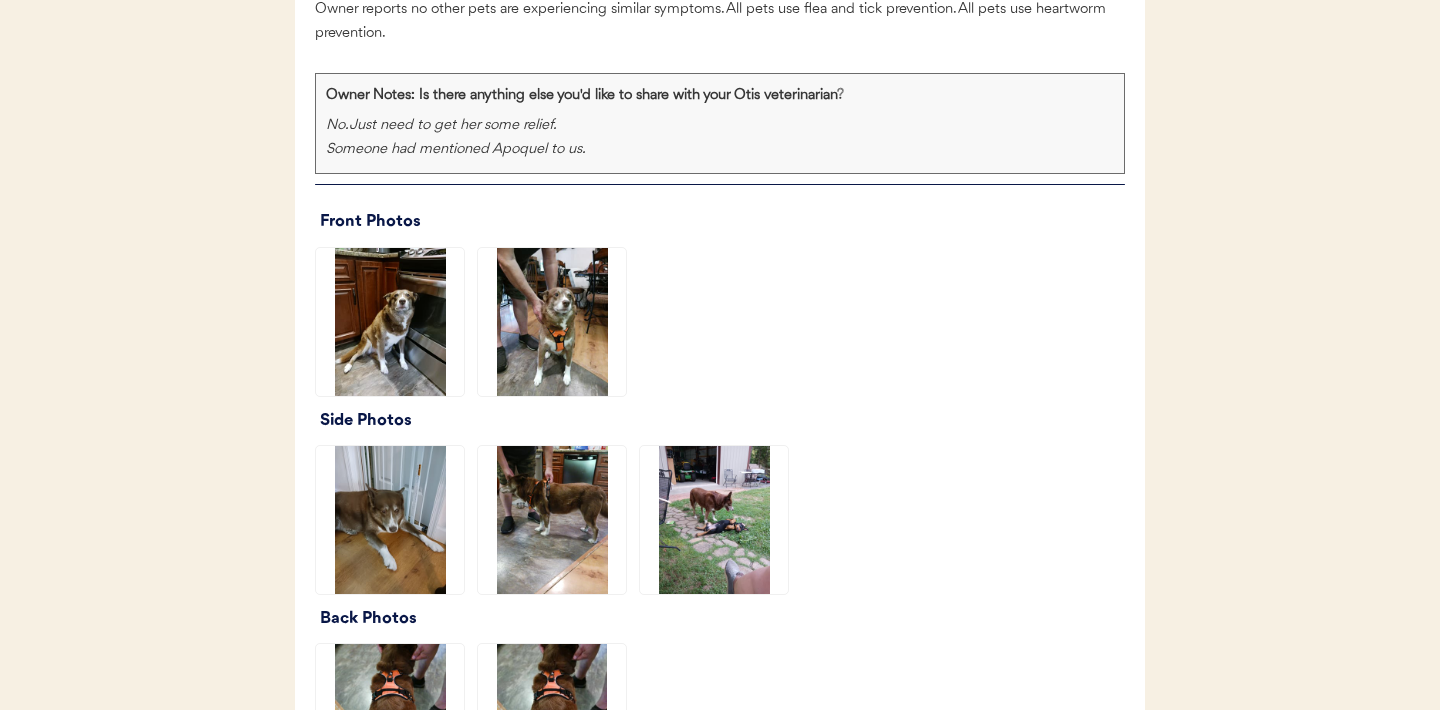 click 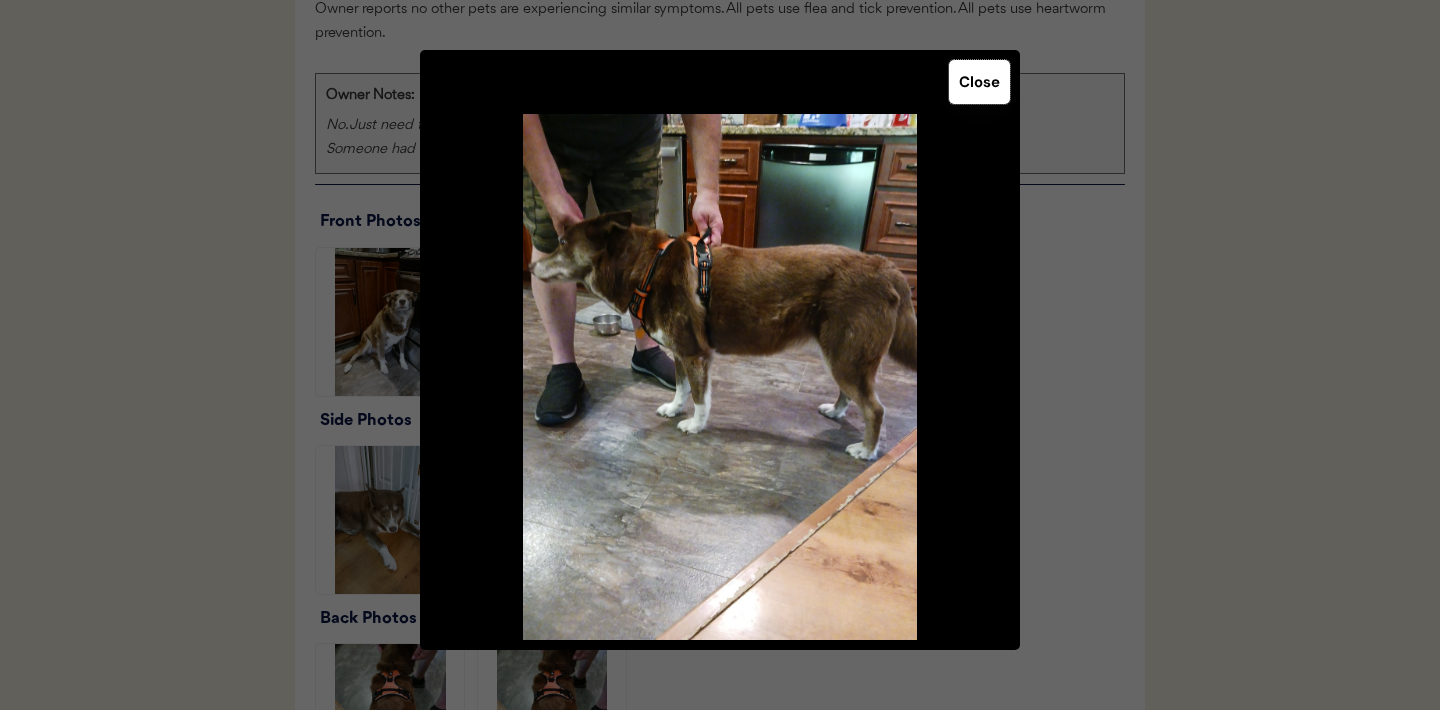 click on "Close" at bounding box center (979, 82) 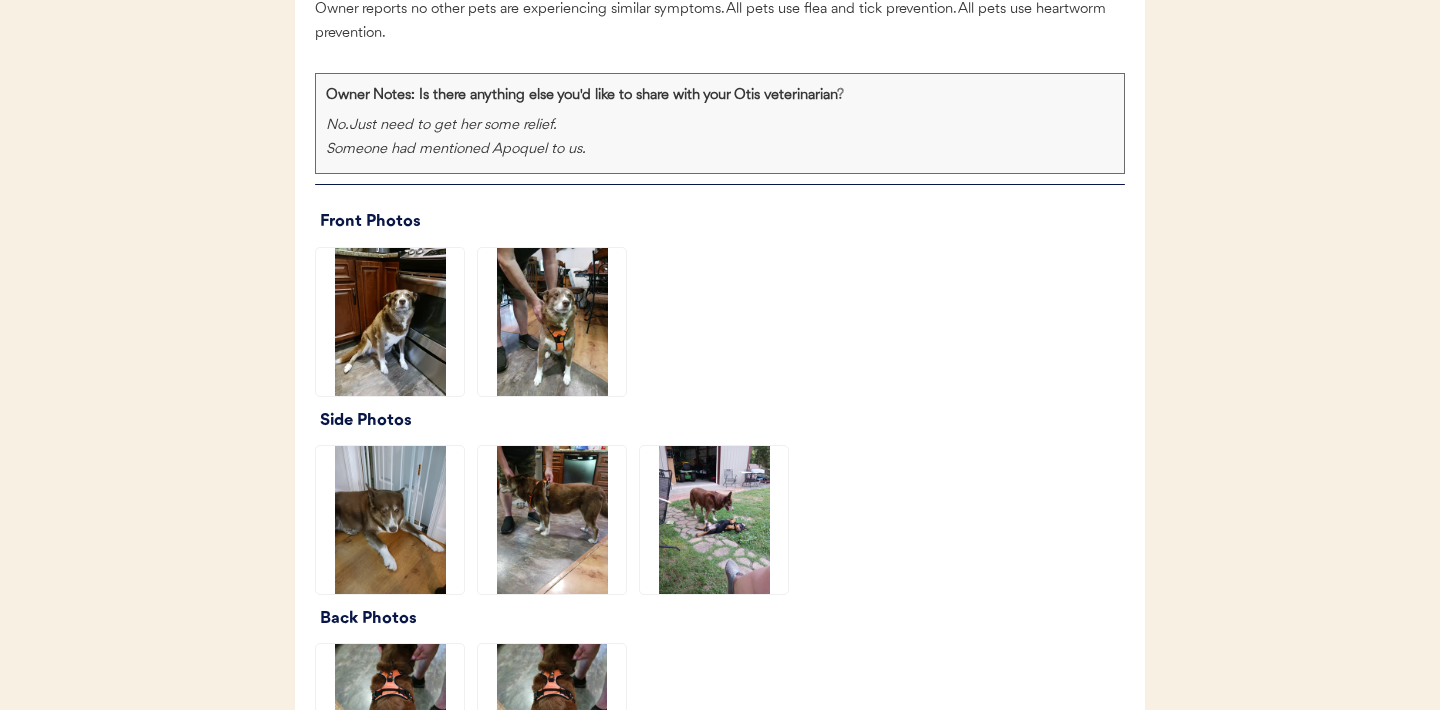 click 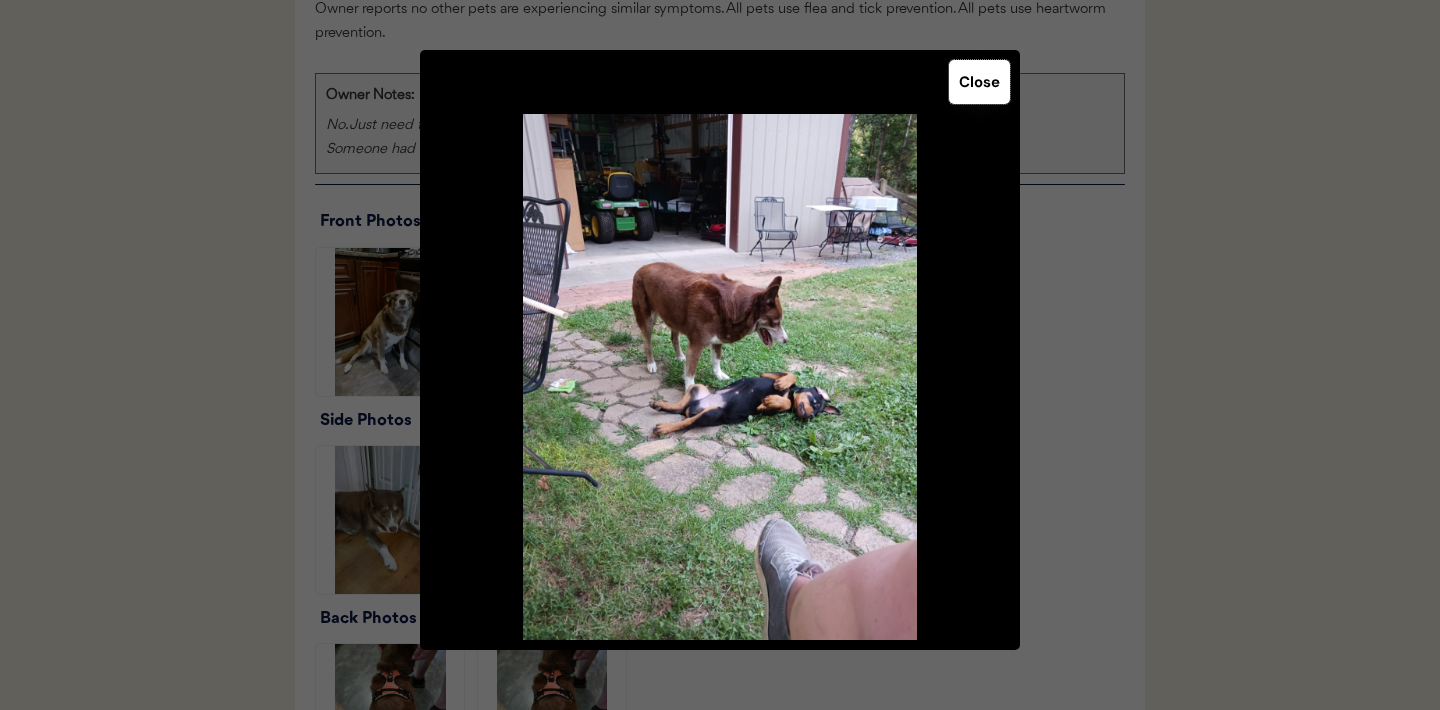 click on "Close" at bounding box center [979, 82] 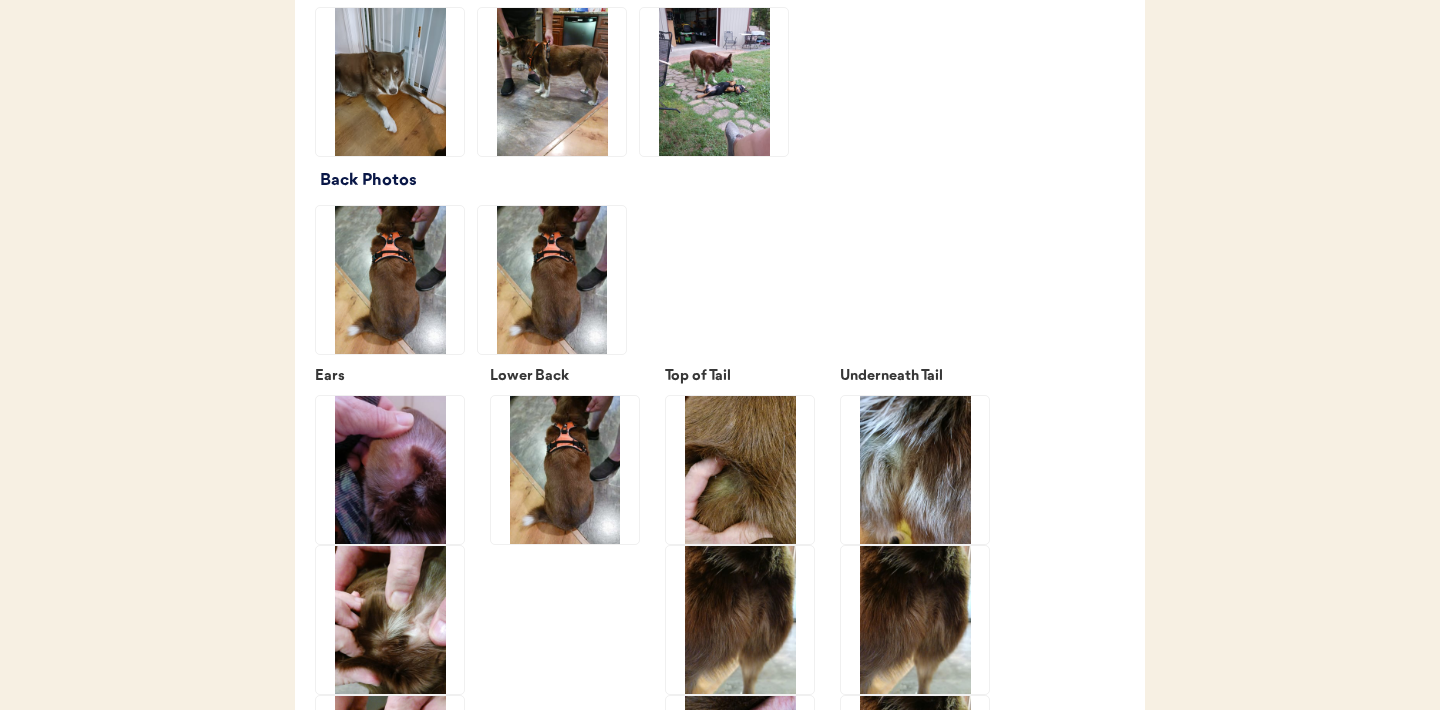 scroll, scrollTop: 2929, scrollLeft: 0, axis: vertical 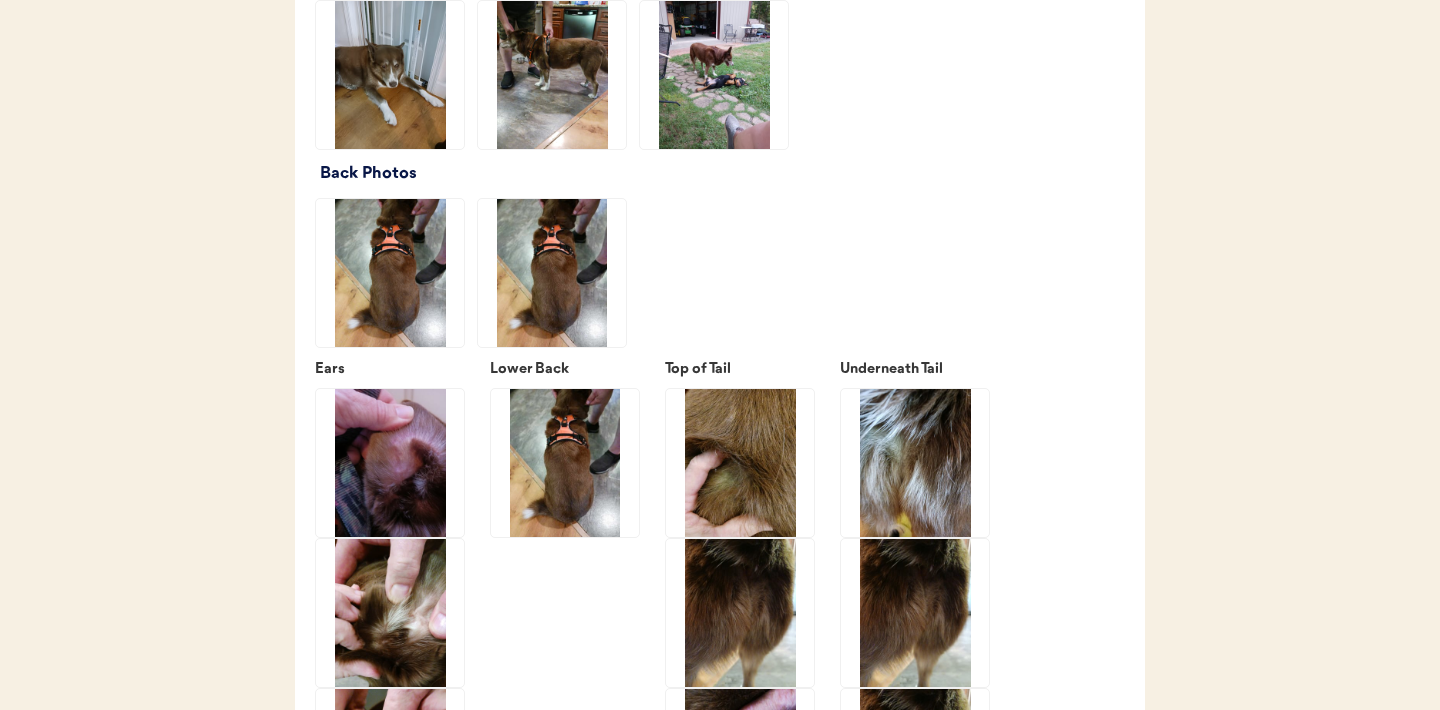 click 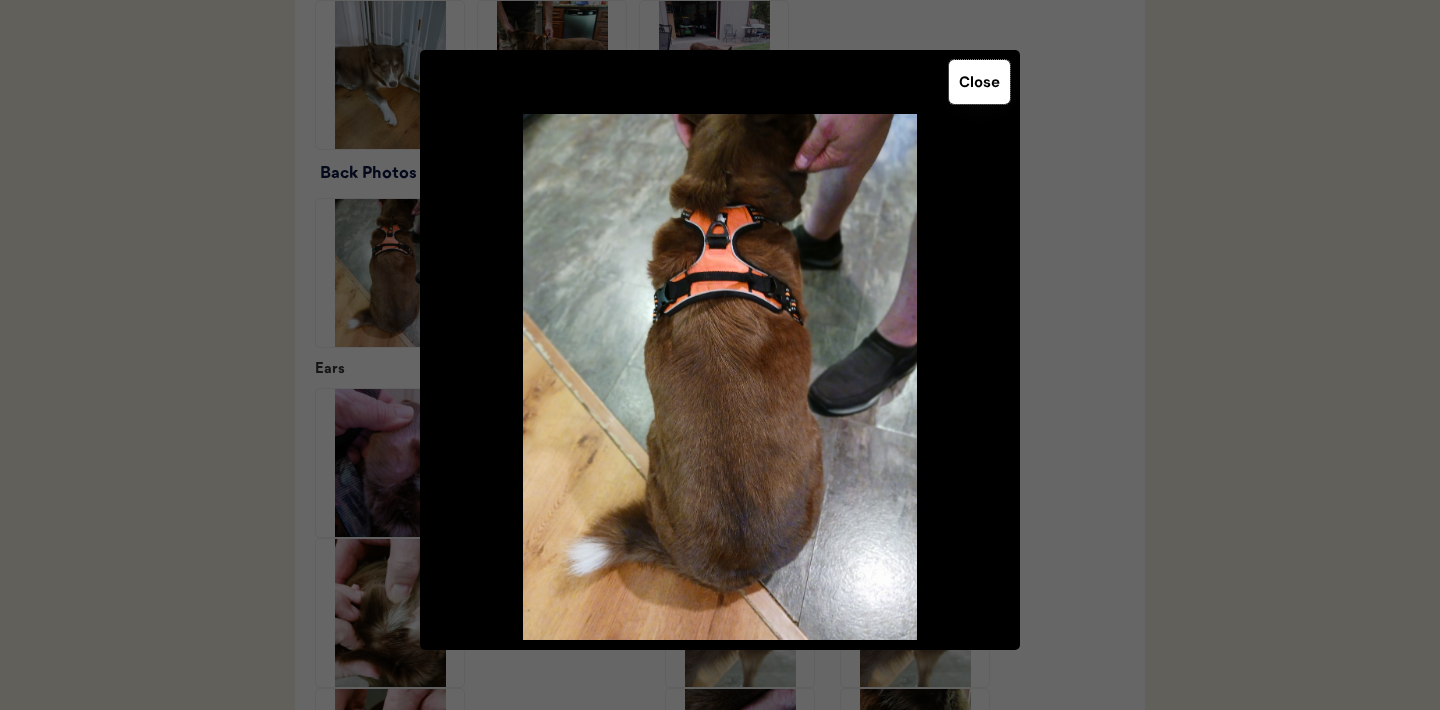 click on "Close" at bounding box center [979, 82] 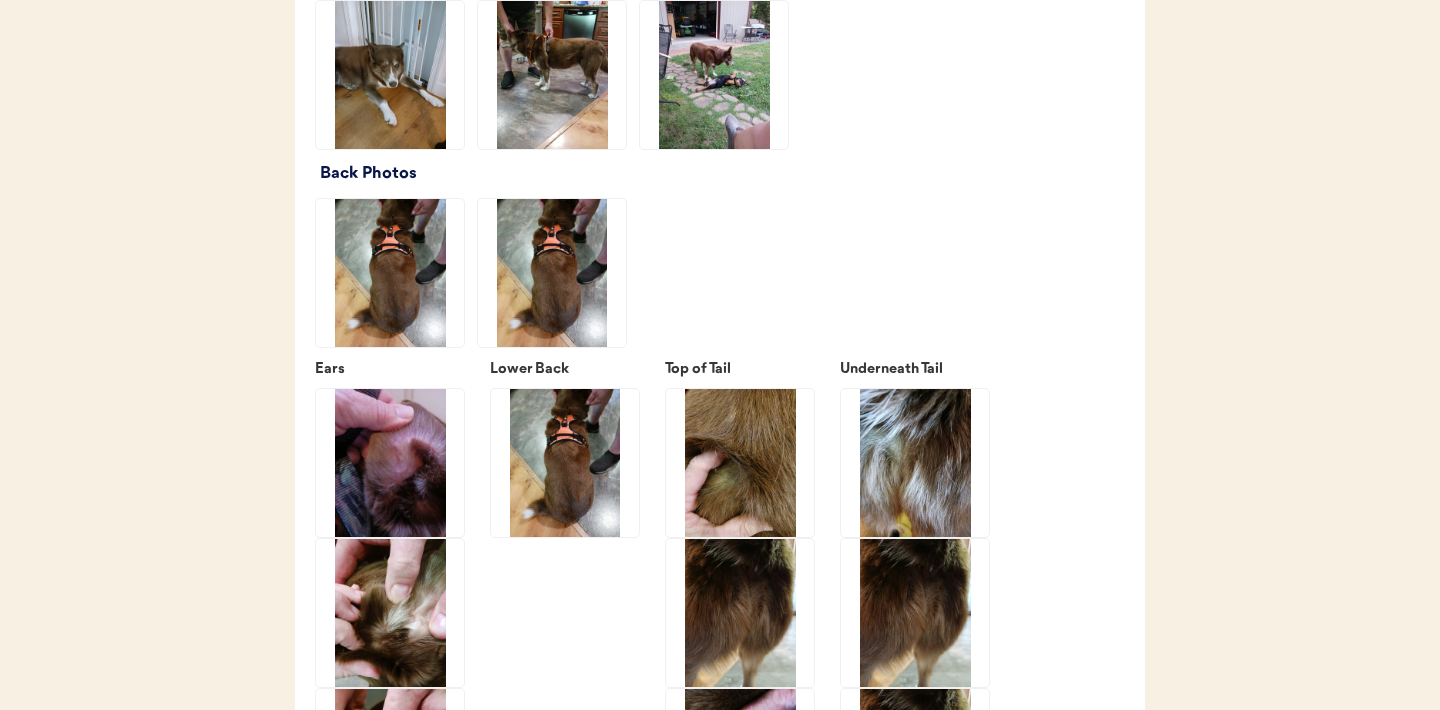click 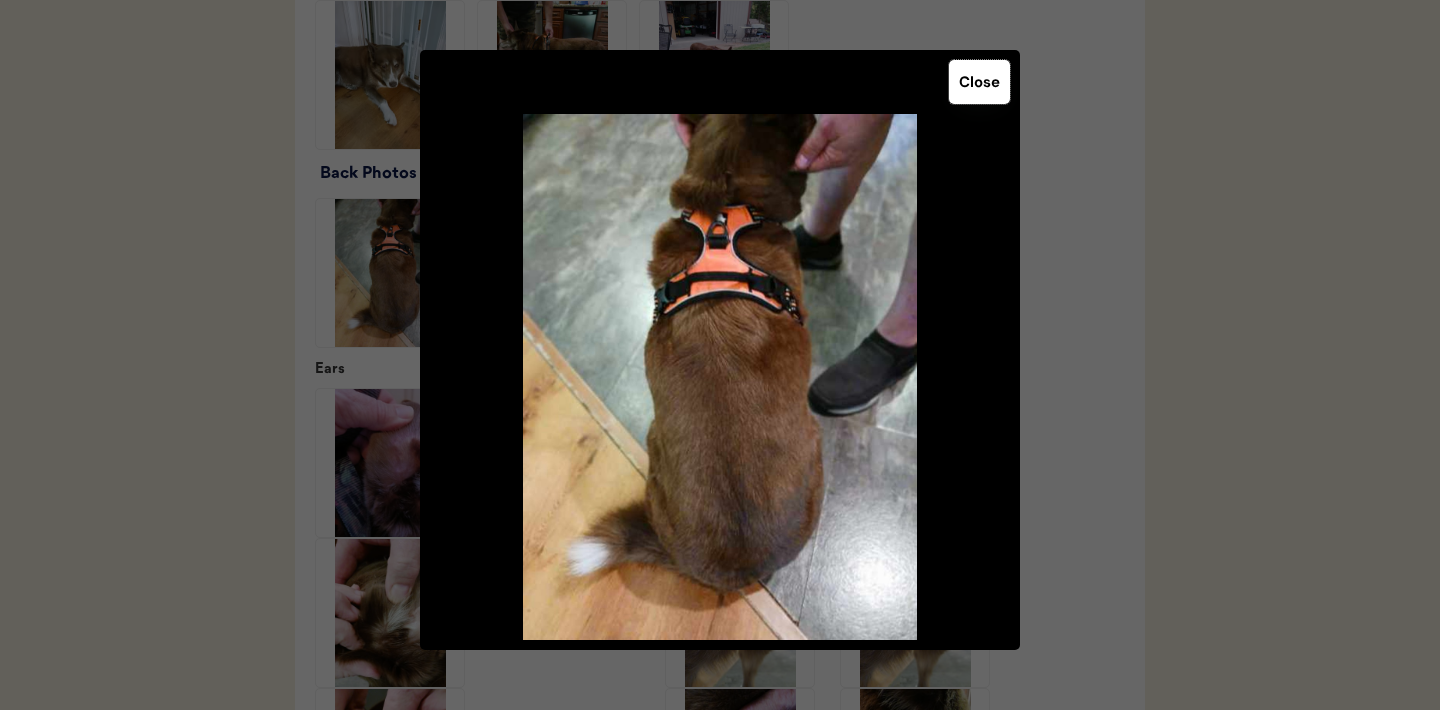 click on "Close" at bounding box center (979, 82) 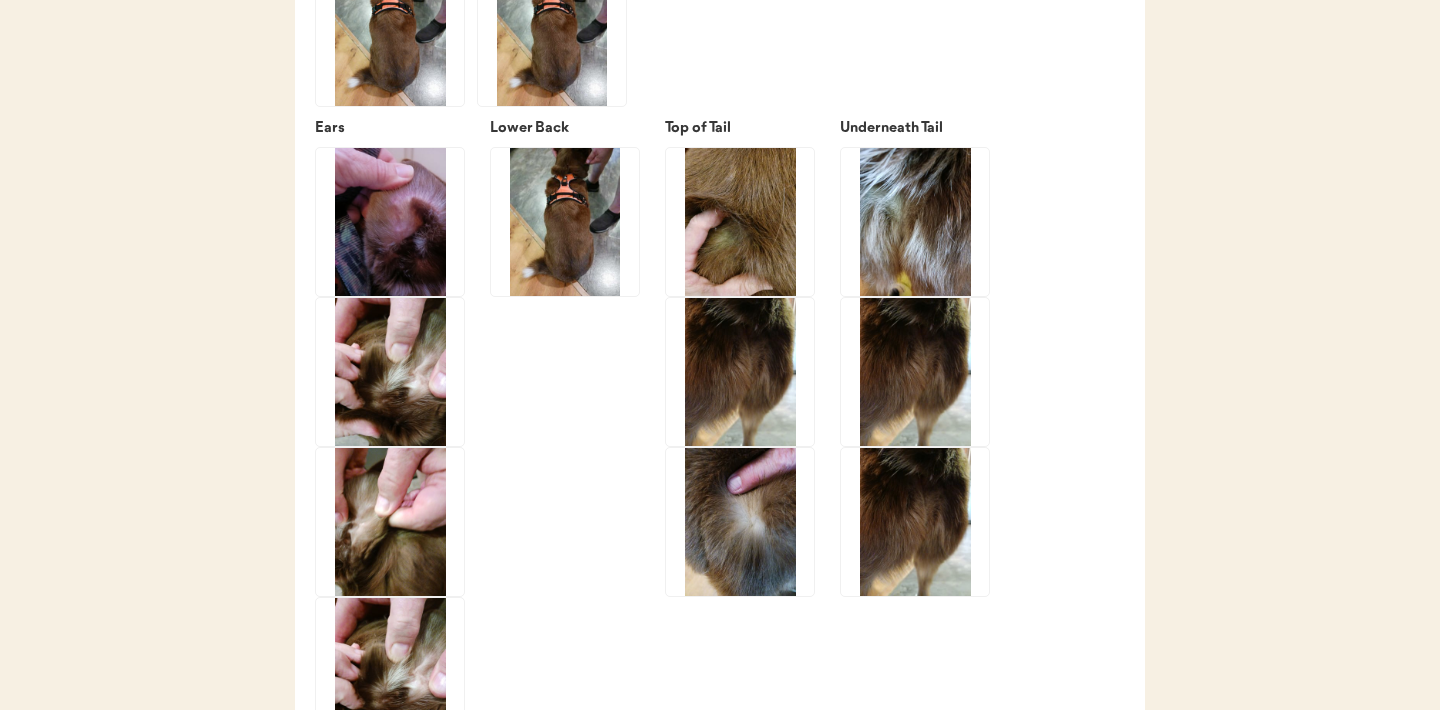 scroll, scrollTop: 3171, scrollLeft: 0, axis: vertical 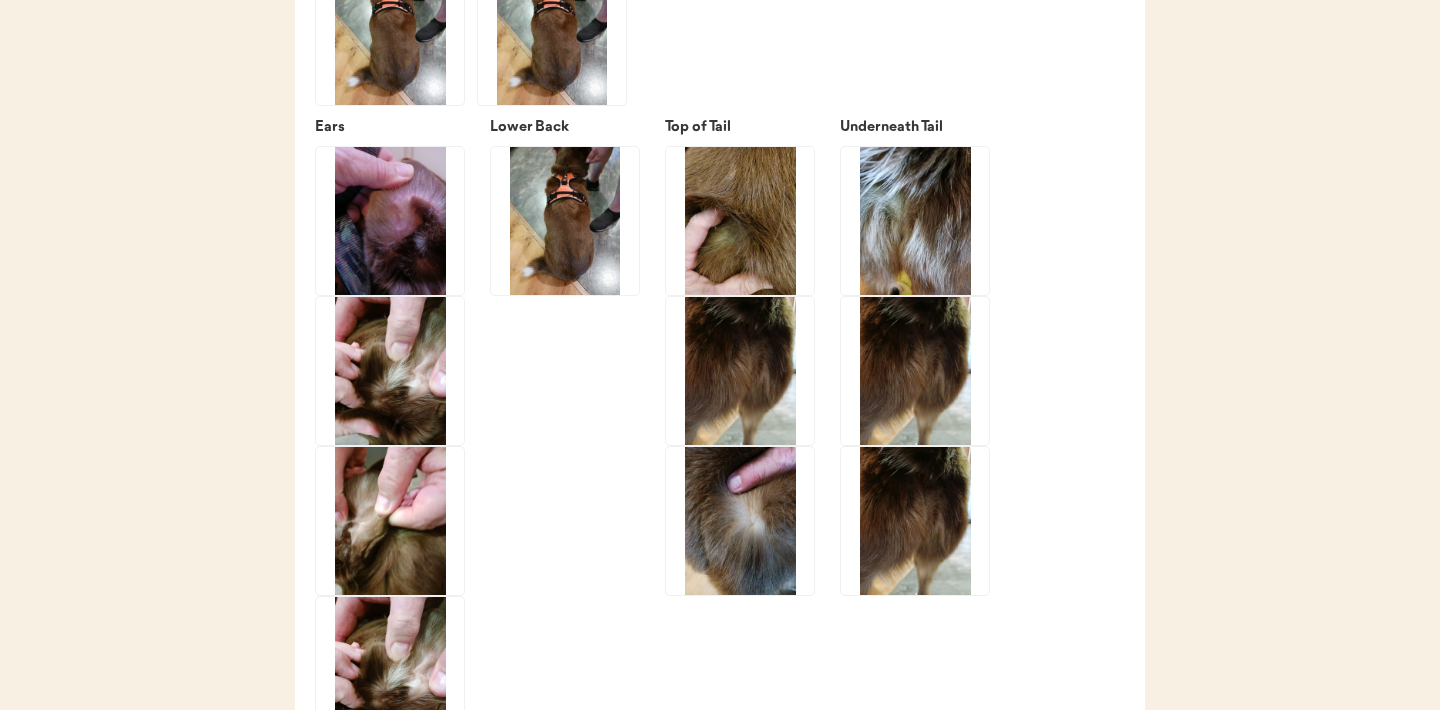 click 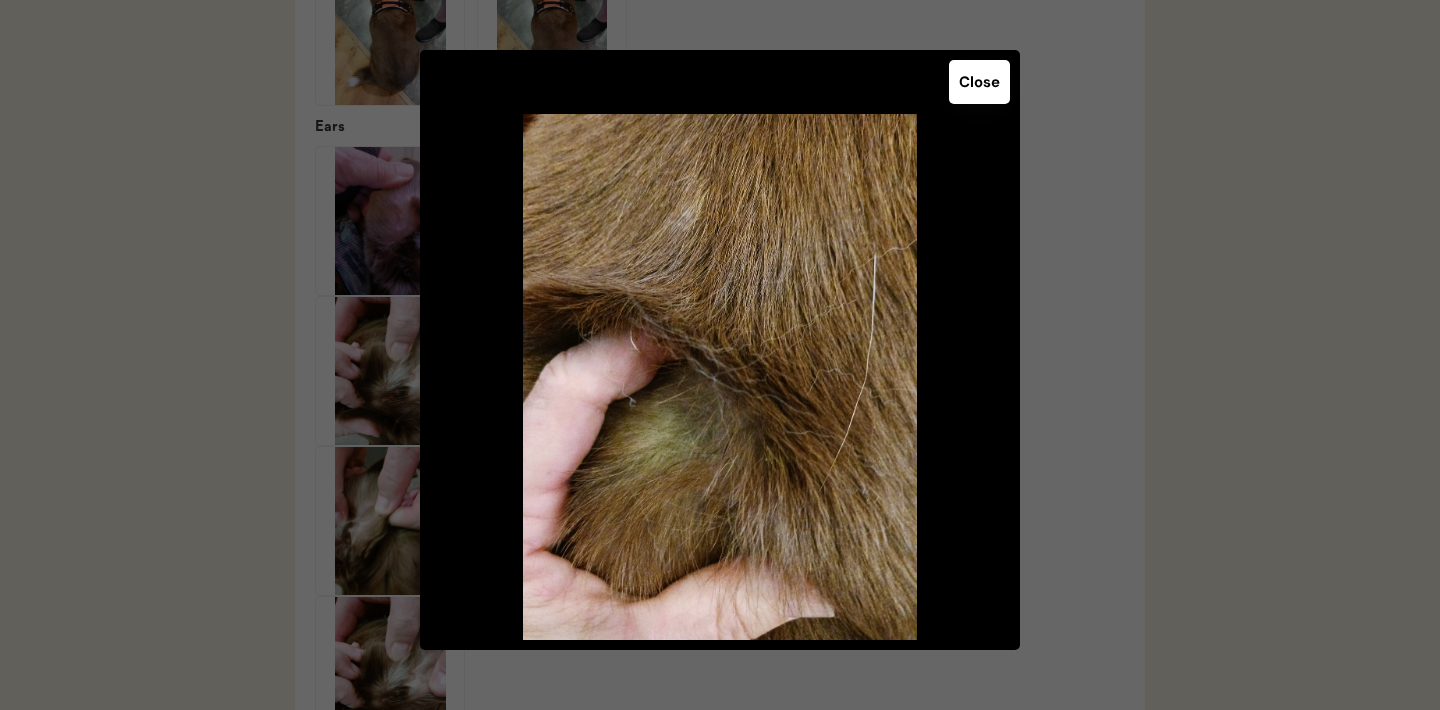 click on "Close" at bounding box center (979, 82) 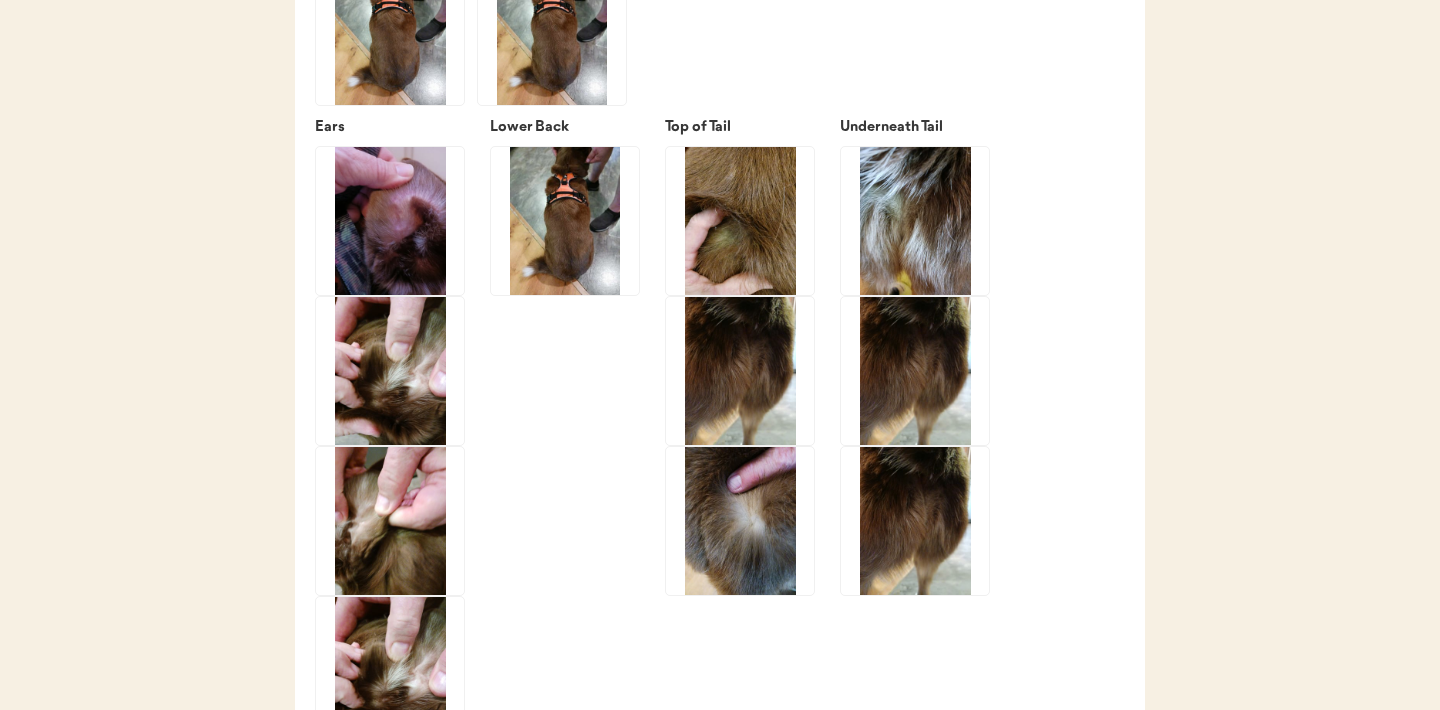 click 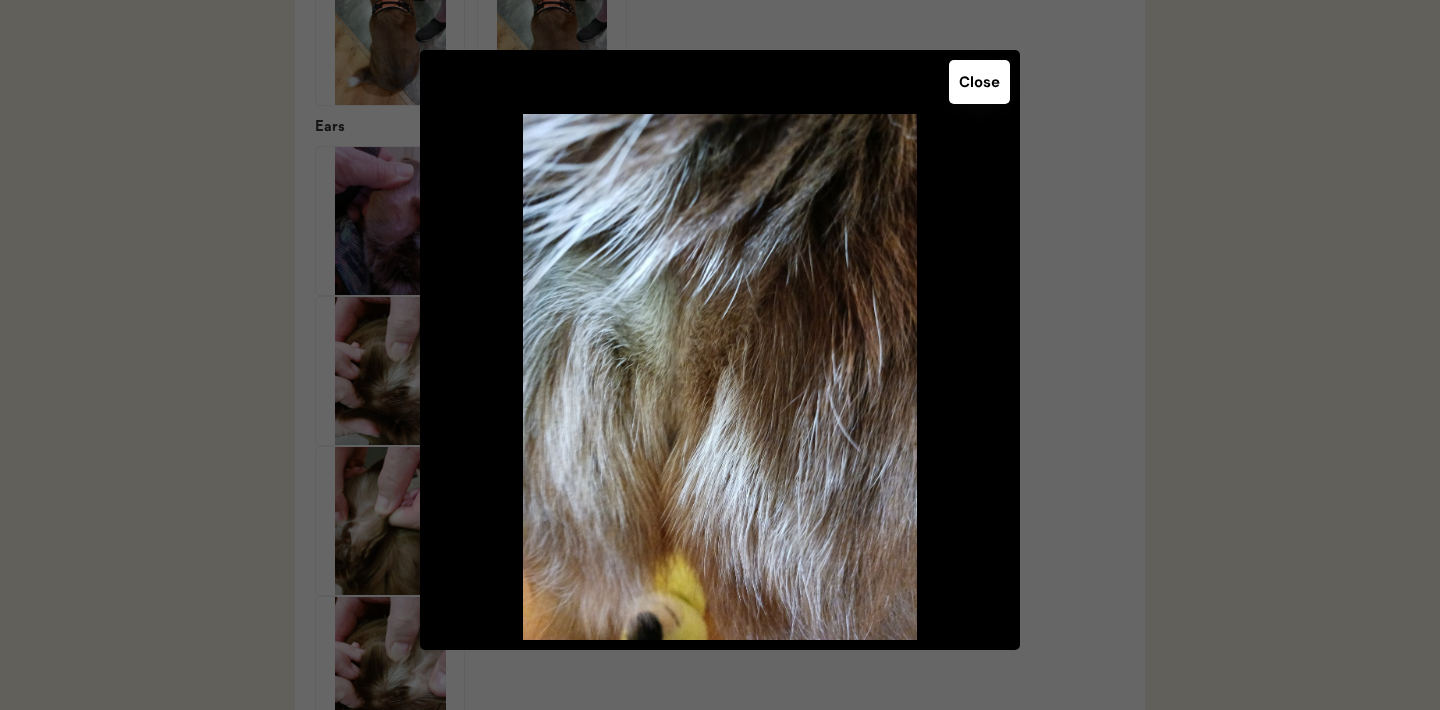 click on "Close" at bounding box center (979, 82) 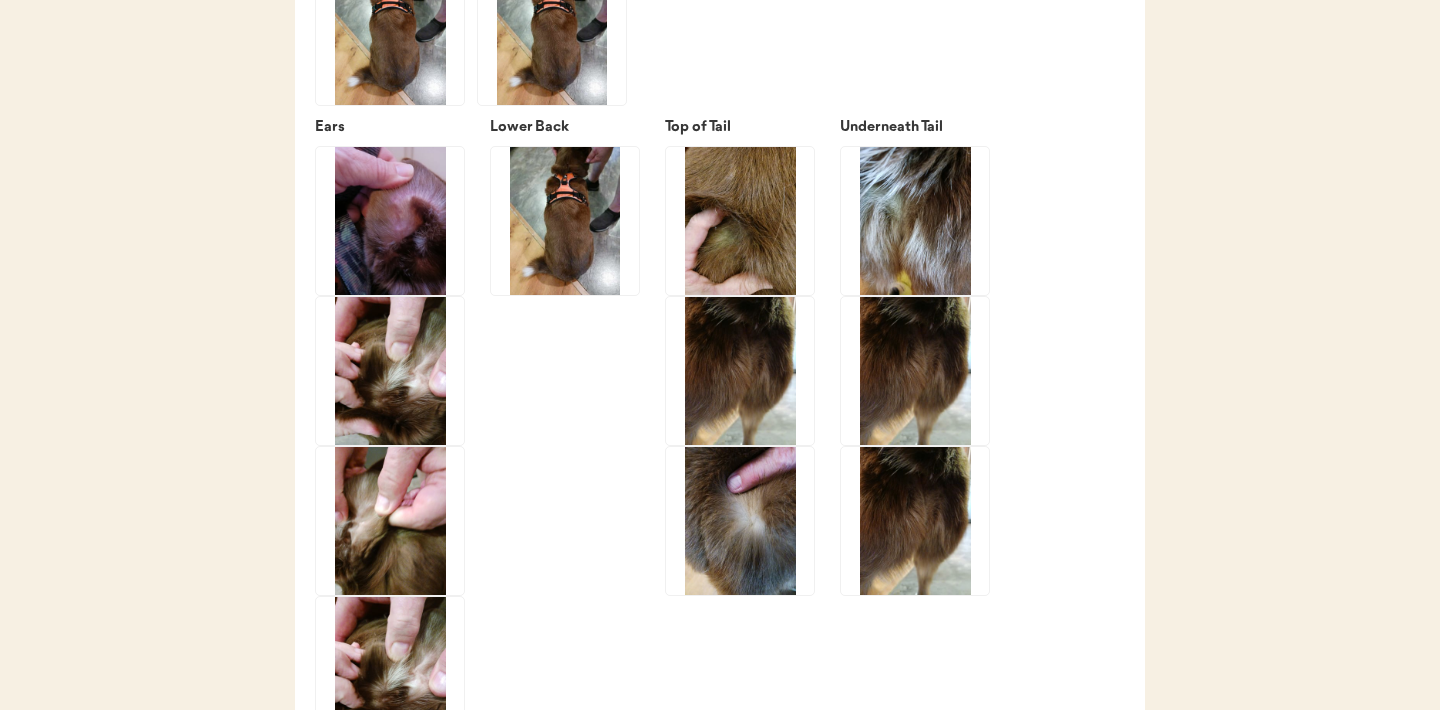 click 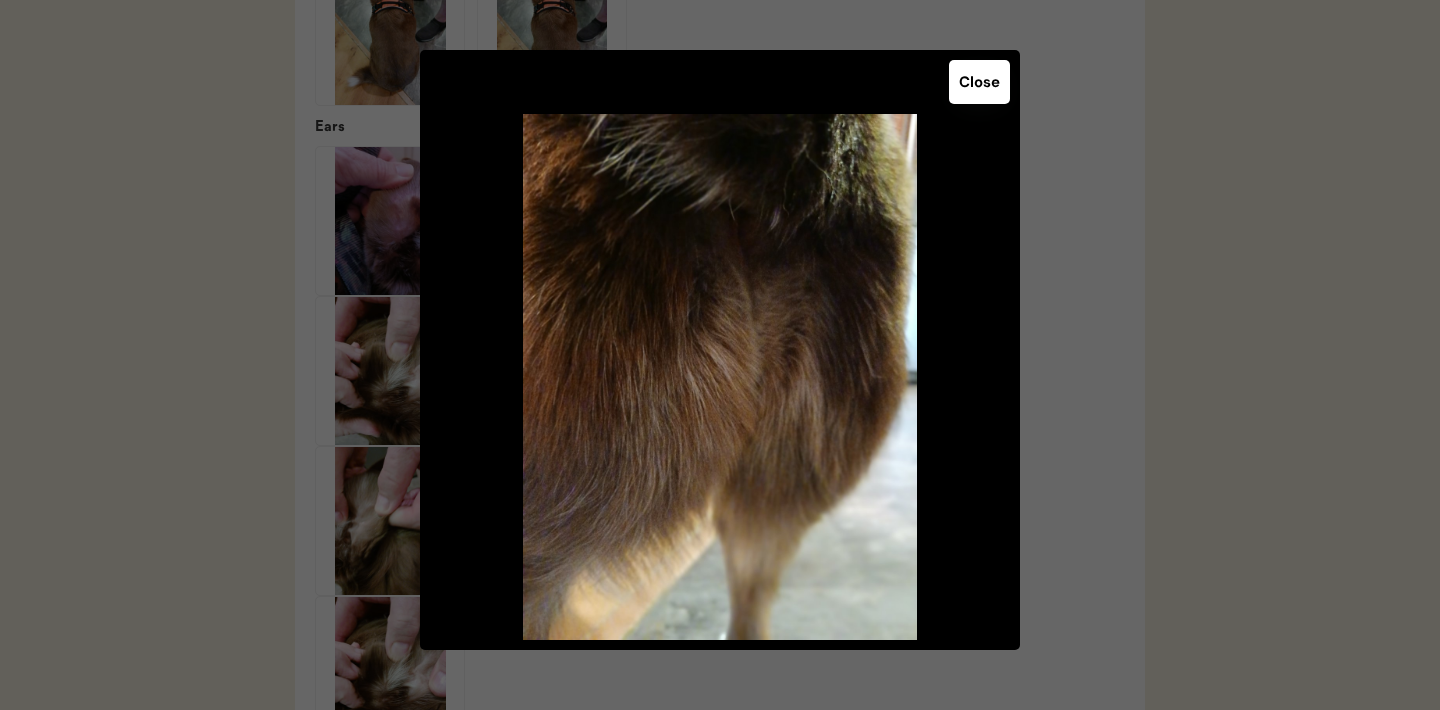 click on "Close" at bounding box center [979, 82] 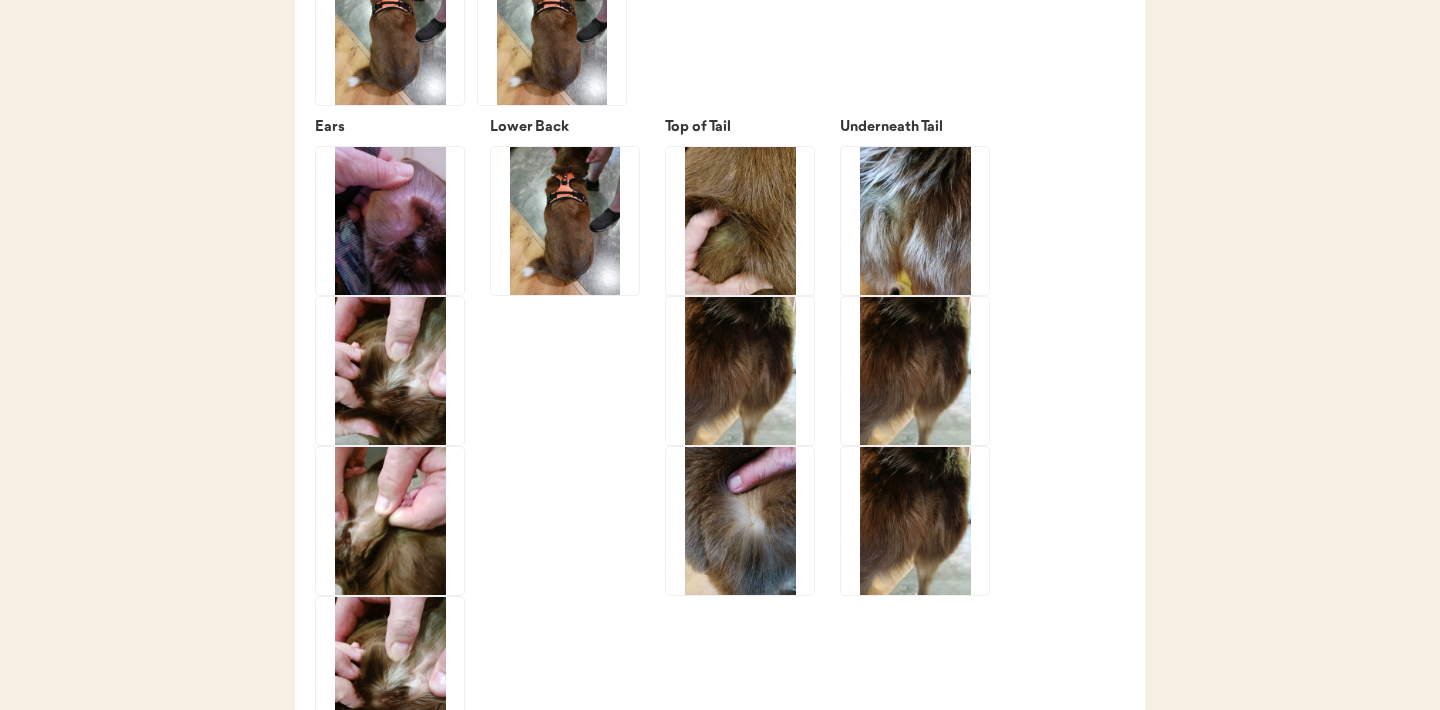 click 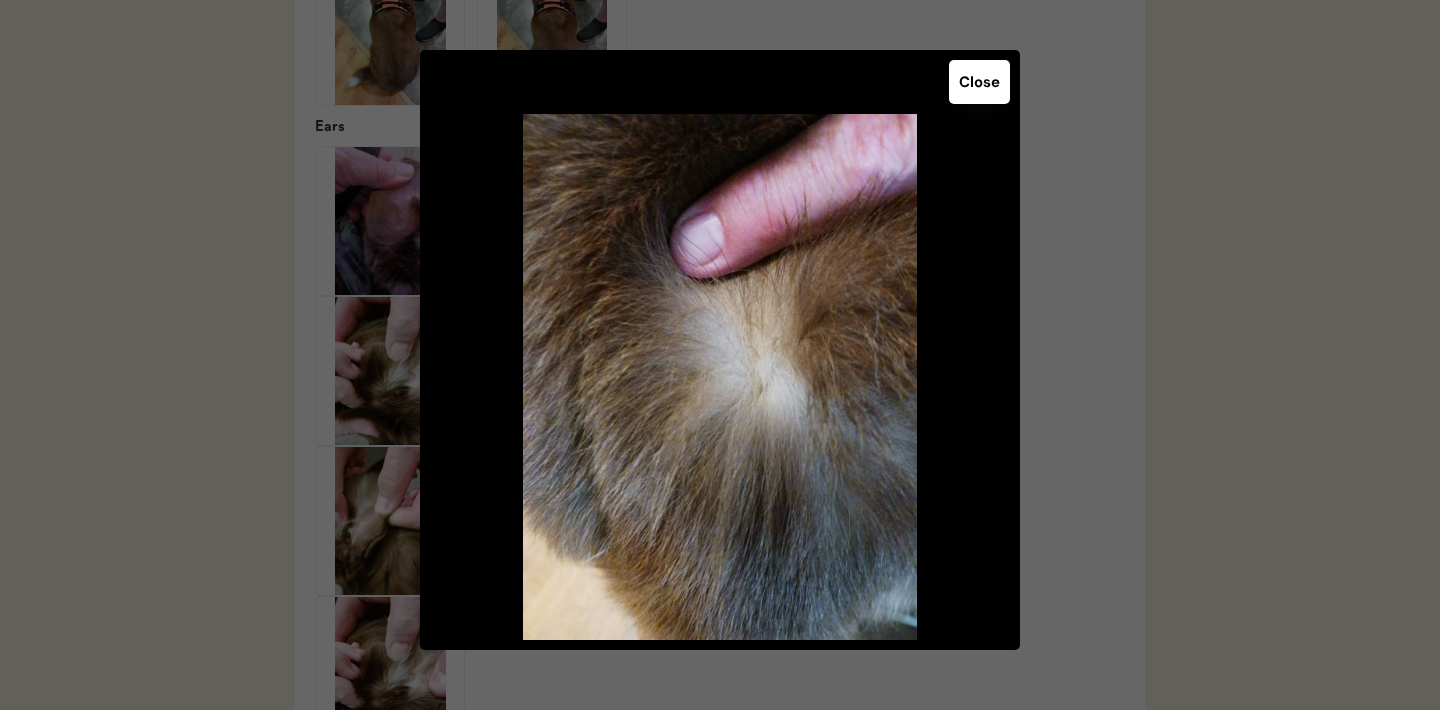 click on "Close" at bounding box center [979, 82] 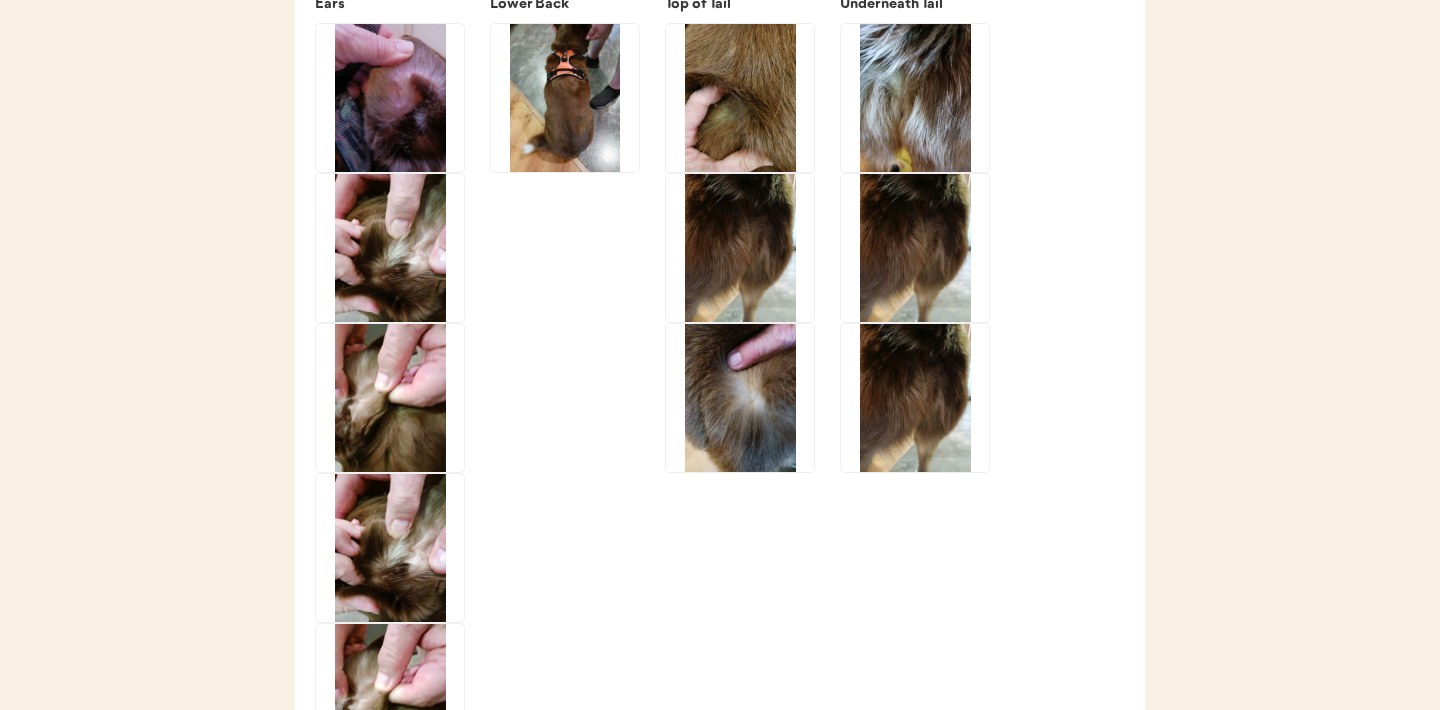 scroll, scrollTop: 3297, scrollLeft: 0, axis: vertical 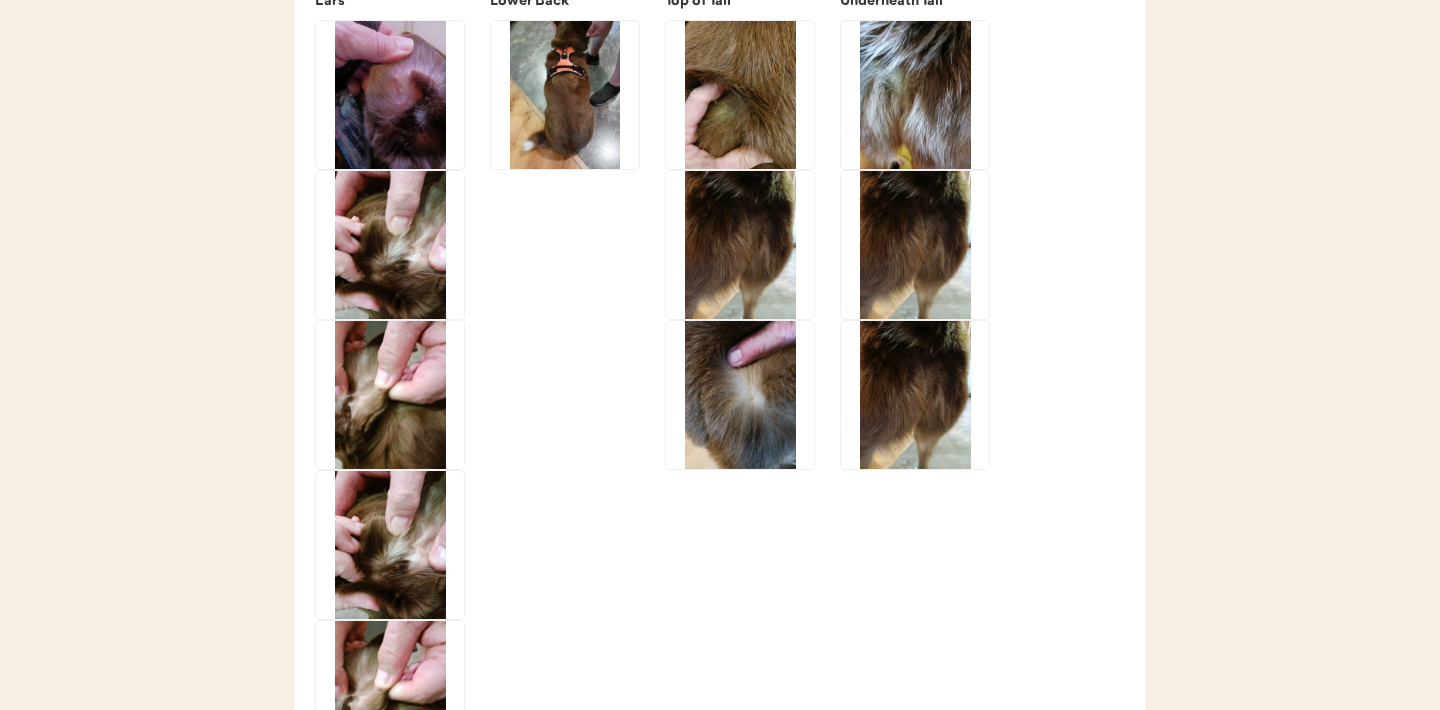 click 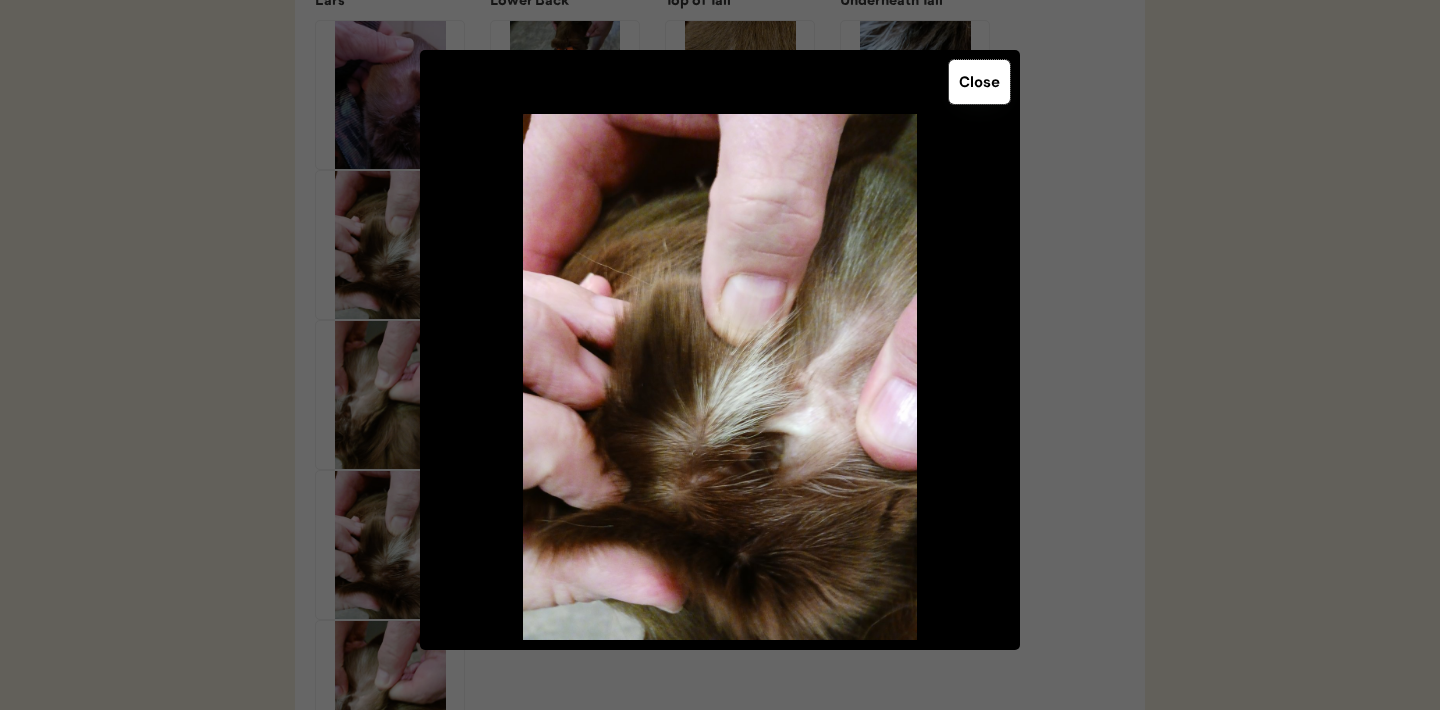 click on "Close" at bounding box center (979, 82) 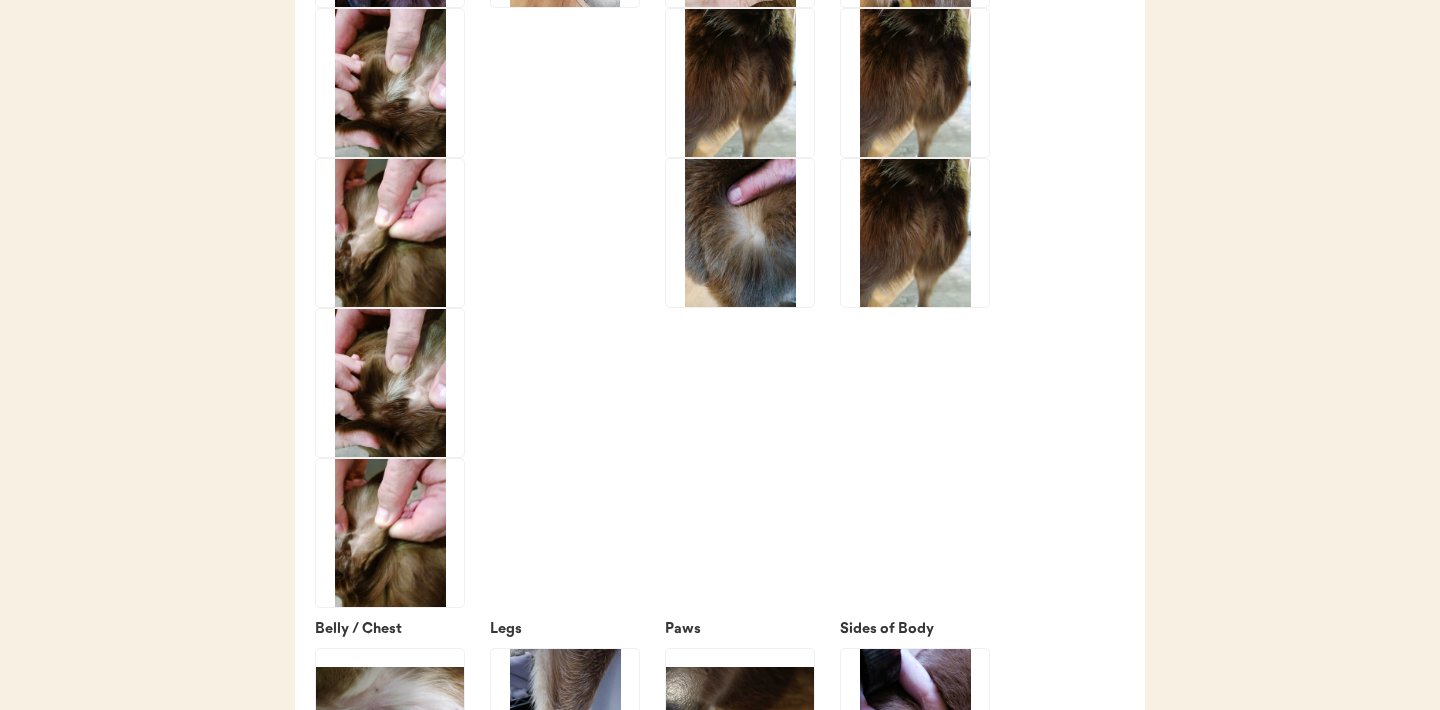 scroll, scrollTop: 3488, scrollLeft: 0, axis: vertical 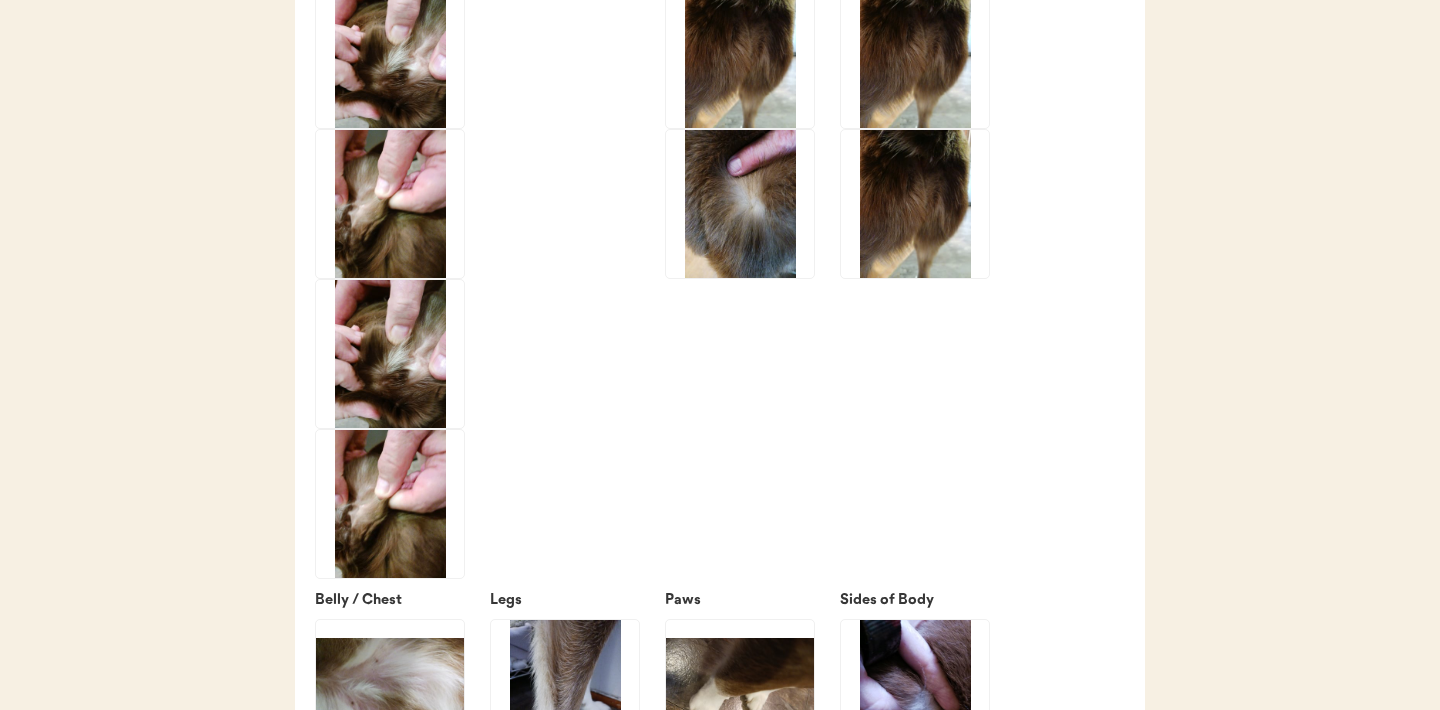 click 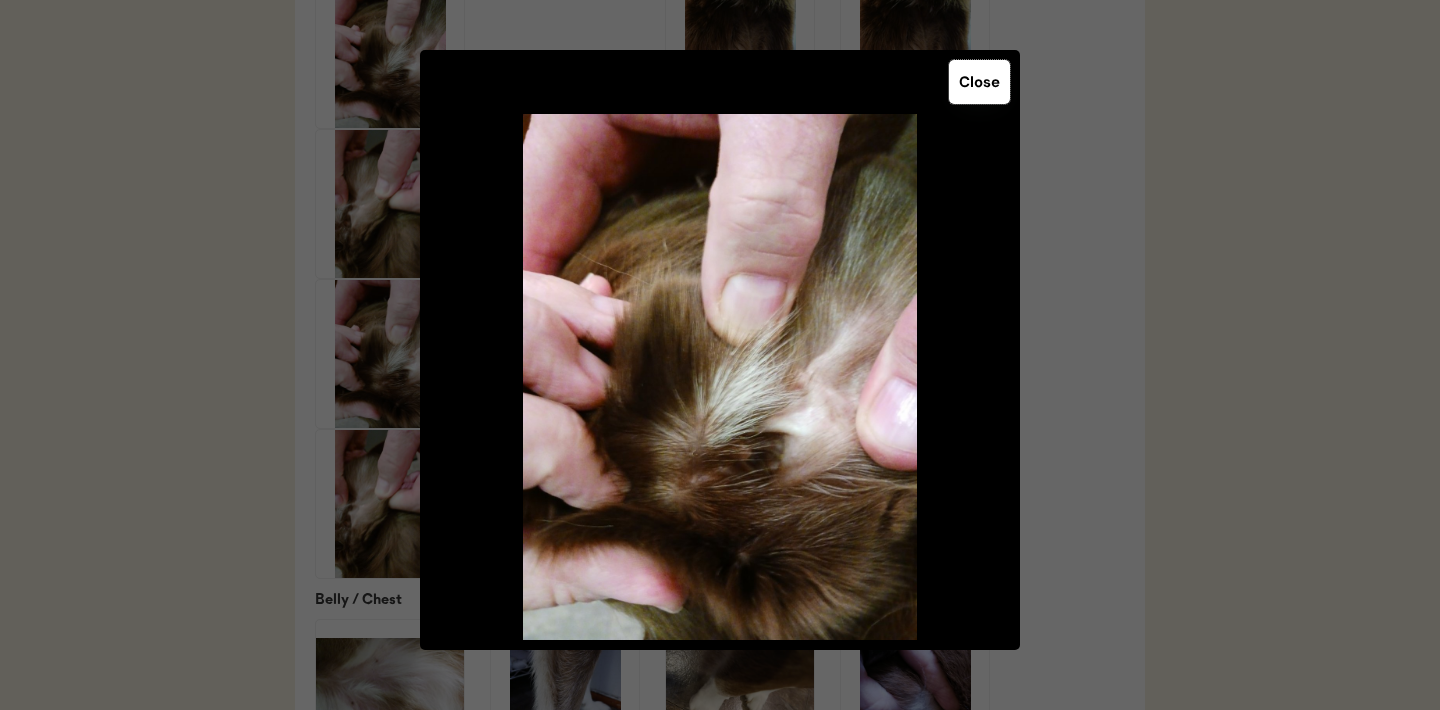 click on "Close" at bounding box center (979, 82) 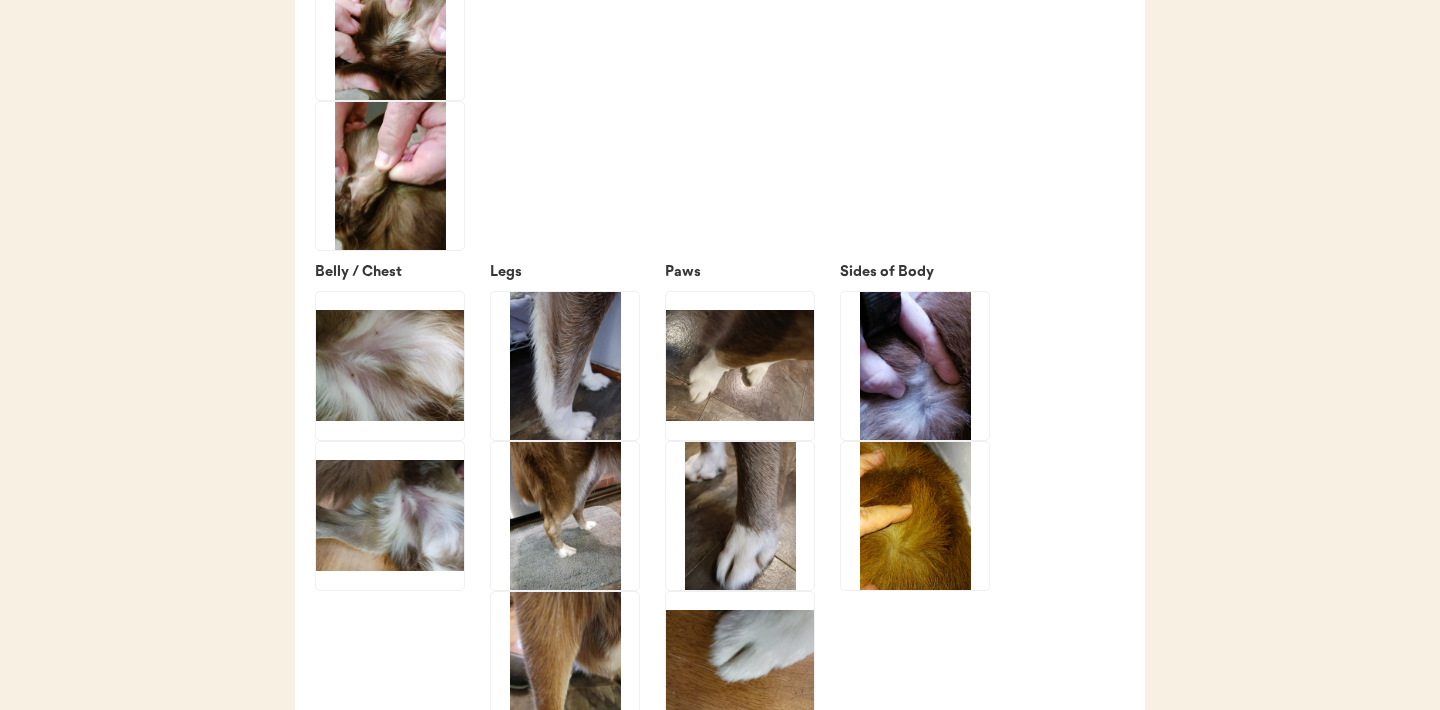 scroll, scrollTop: 3830, scrollLeft: 0, axis: vertical 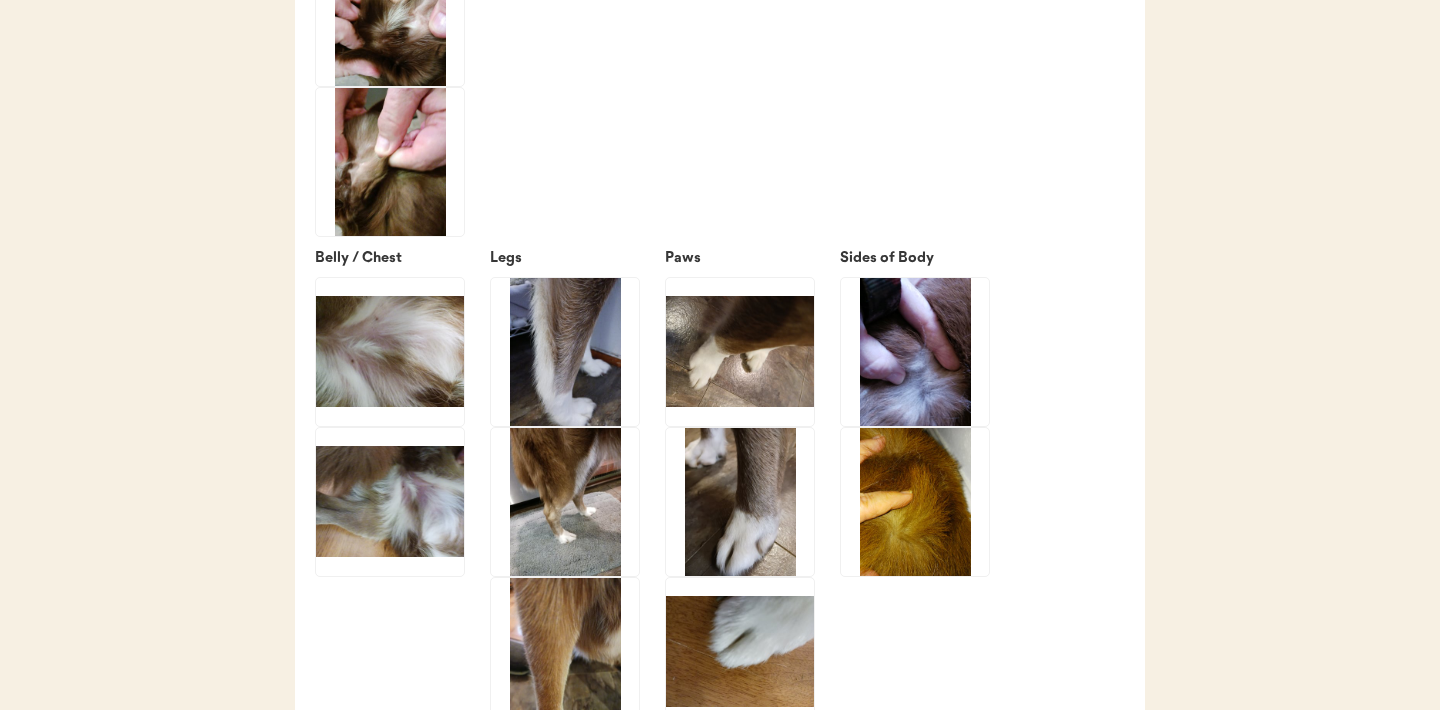 click 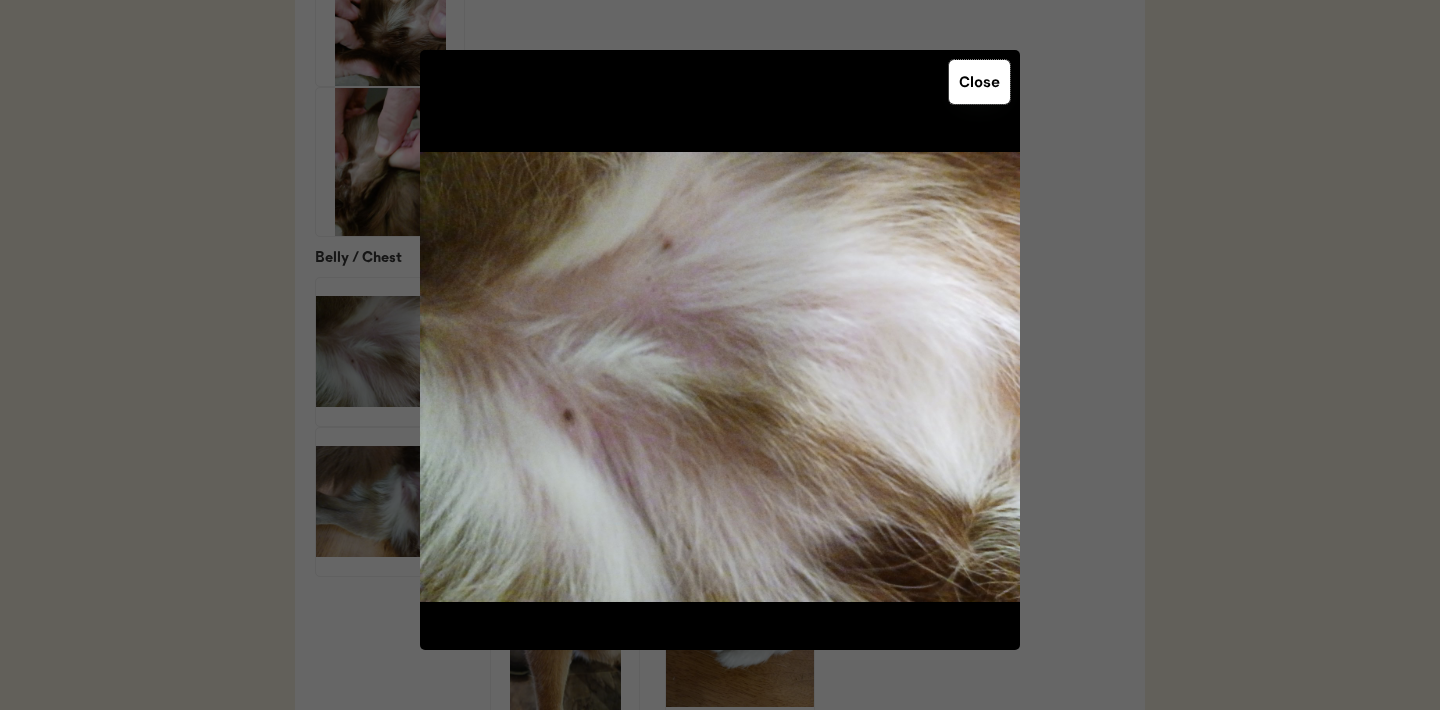 click on "Close" at bounding box center (979, 82) 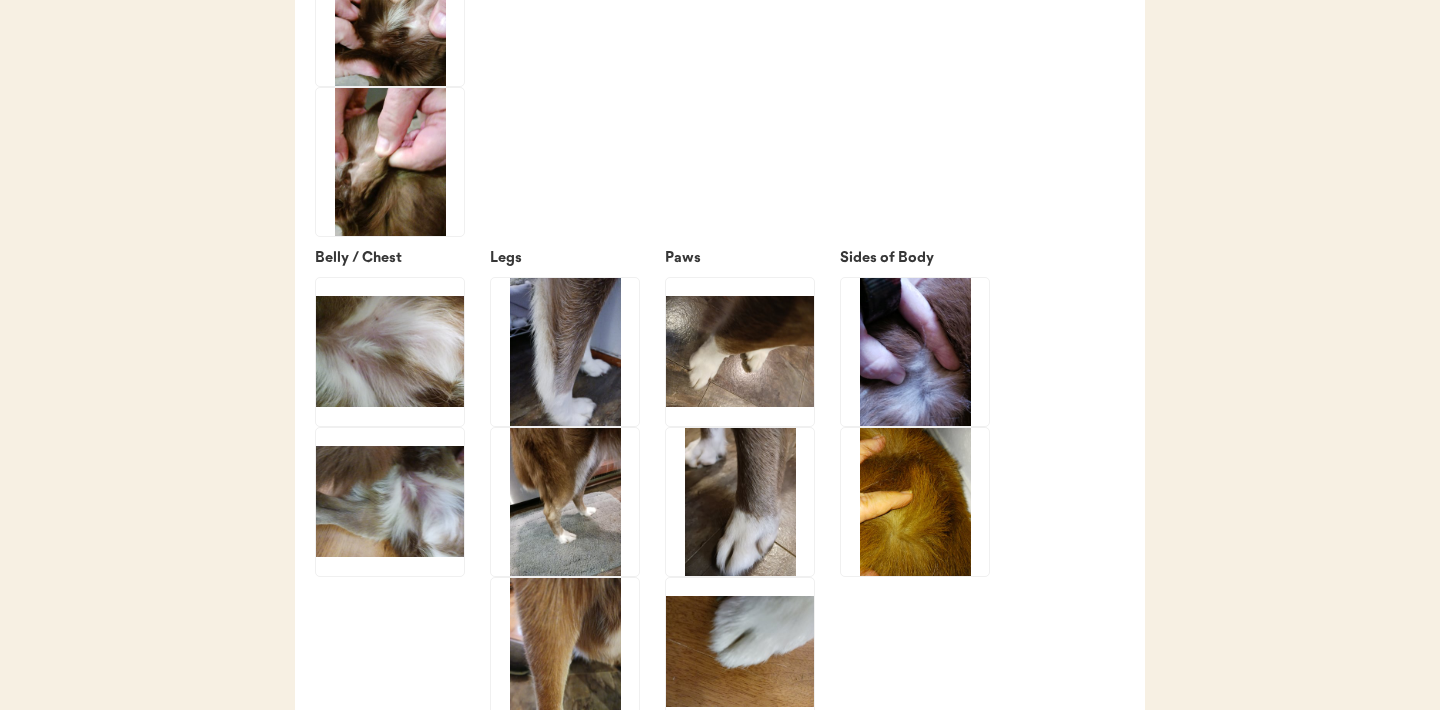 click 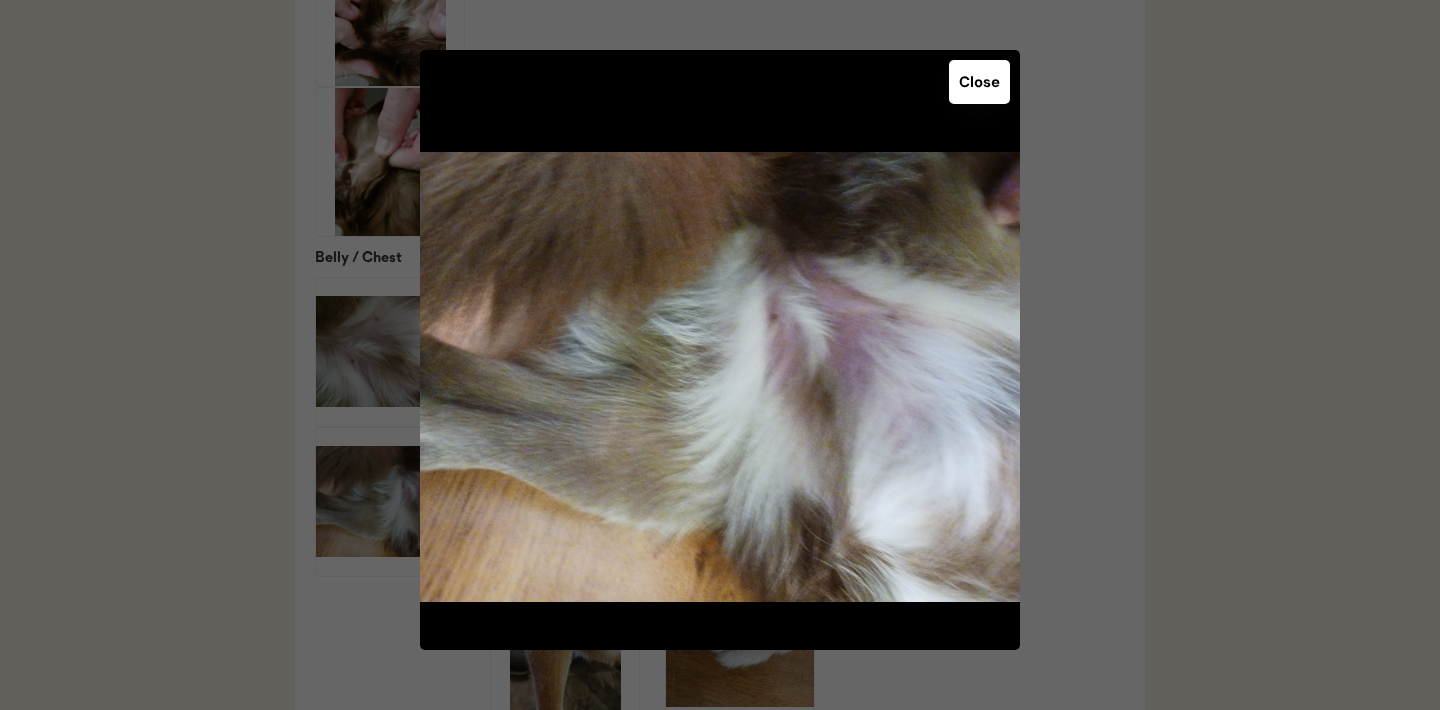 click on "Close" at bounding box center [979, 82] 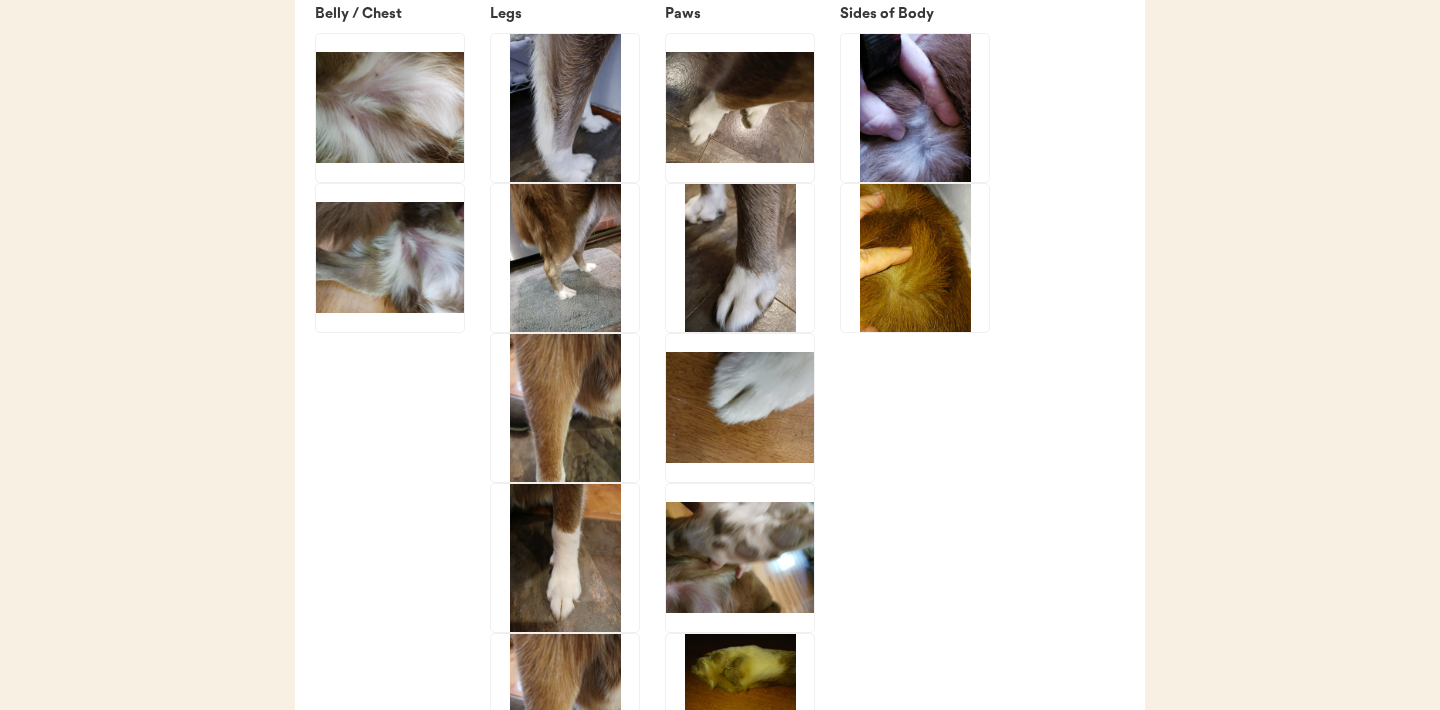 scroll, scrollTop: 4091, scrollLeft: 0, axis: vertical 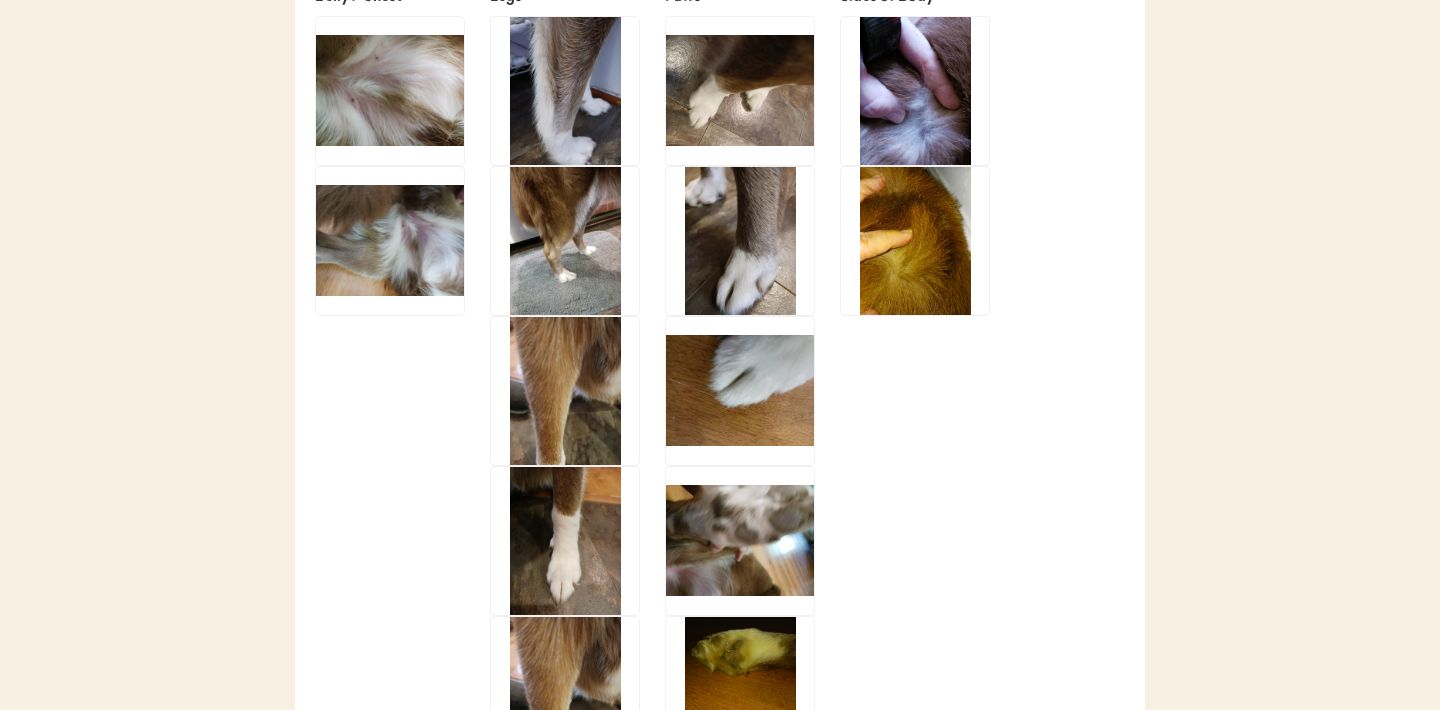 click 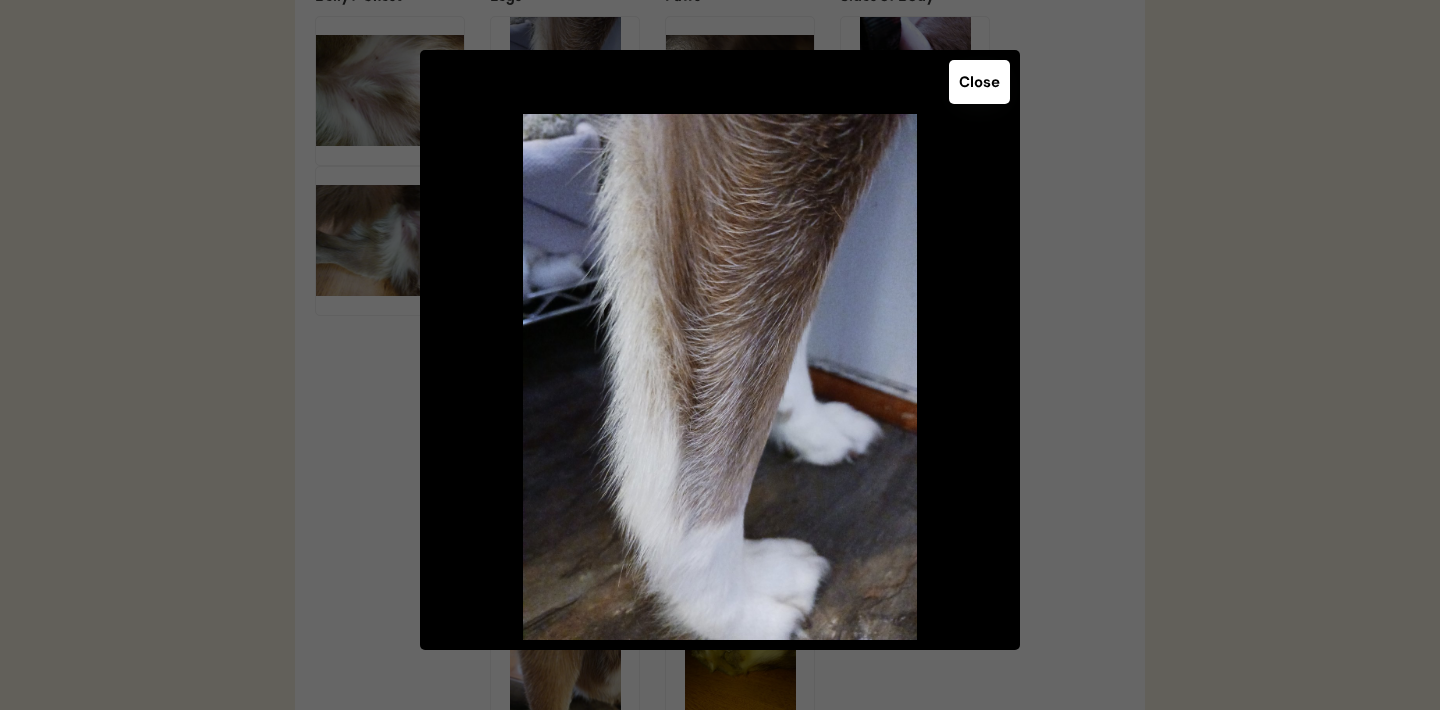 click on "Close" at bounding box center (979, 82) 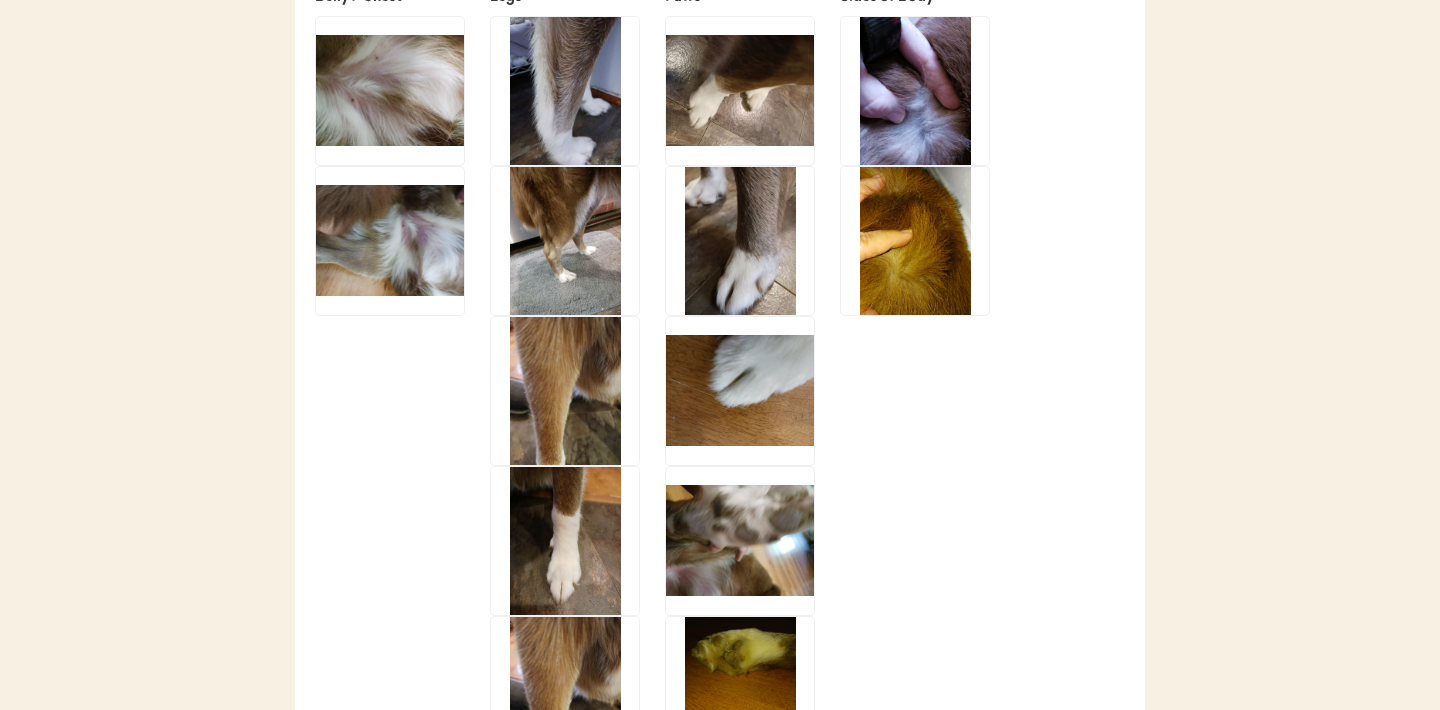 click 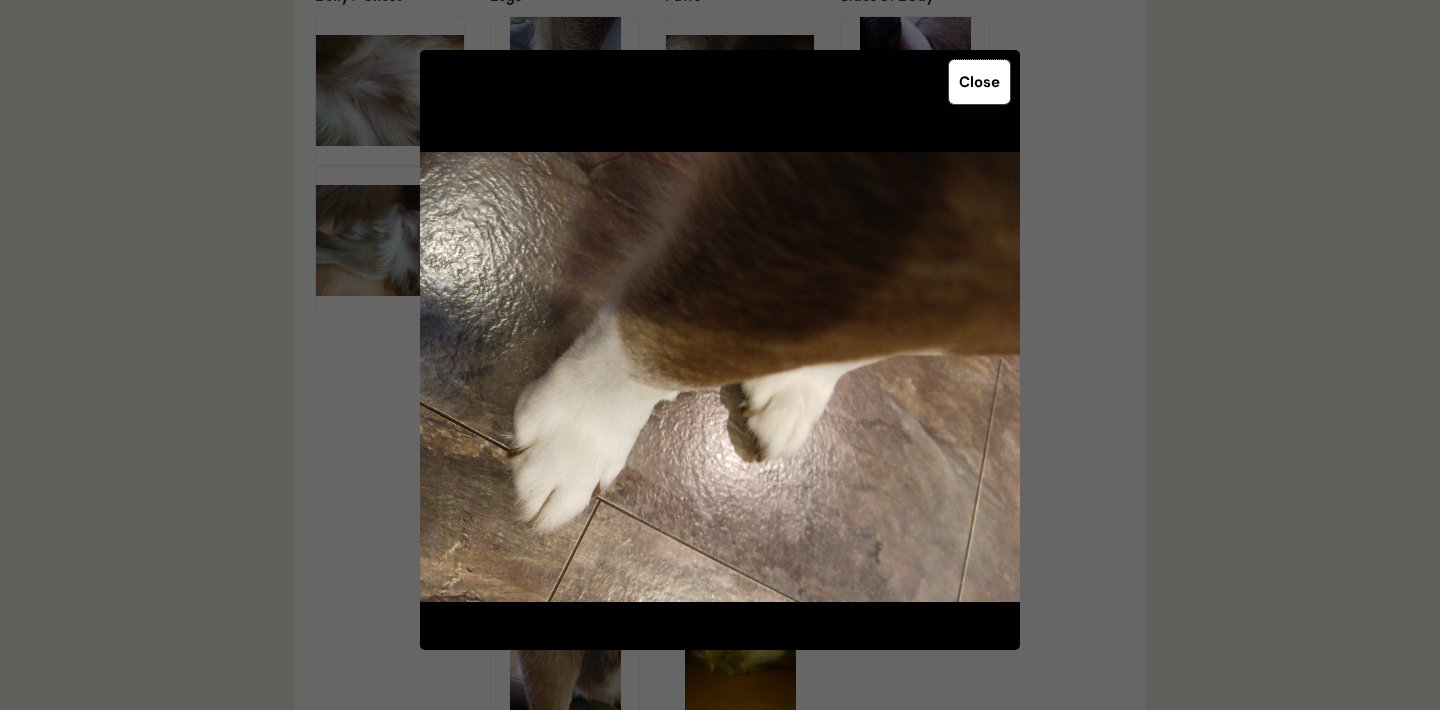 click on "Close" at bounding box center [979, 82] 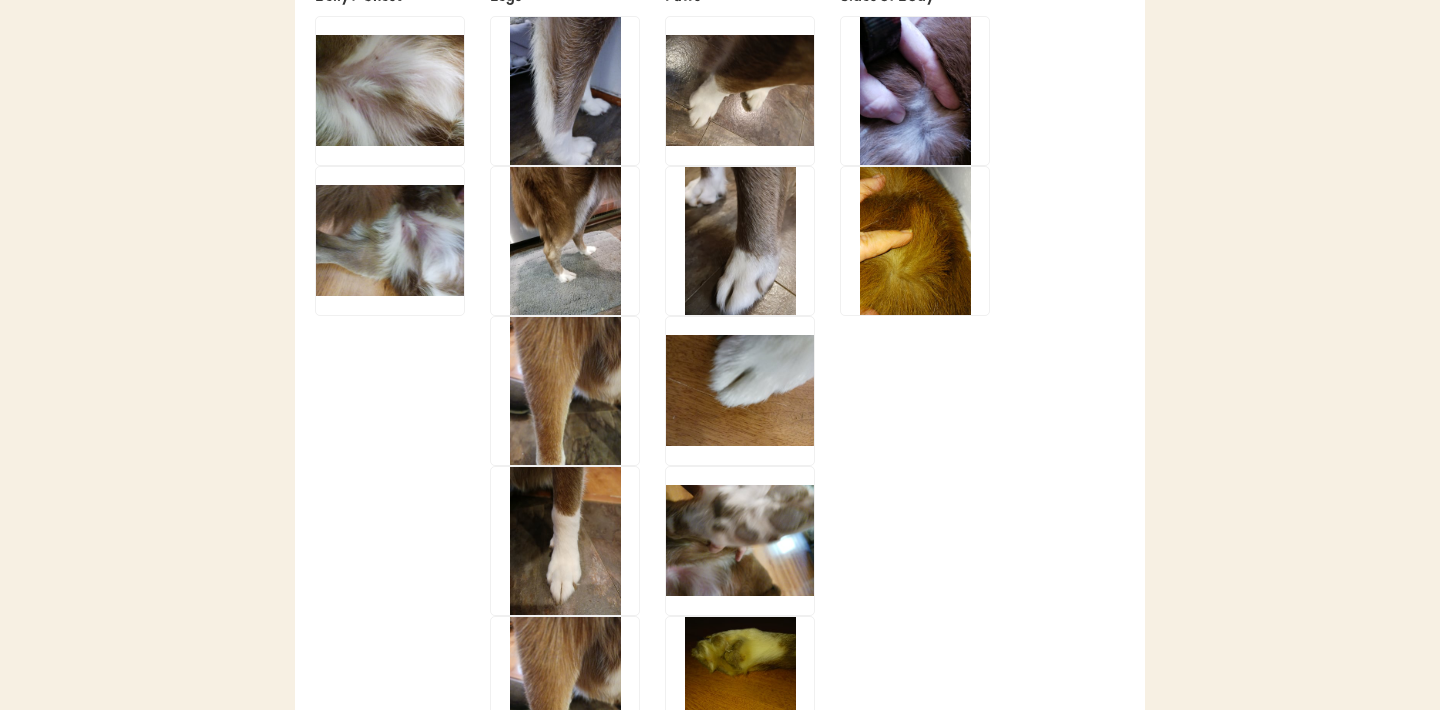 click 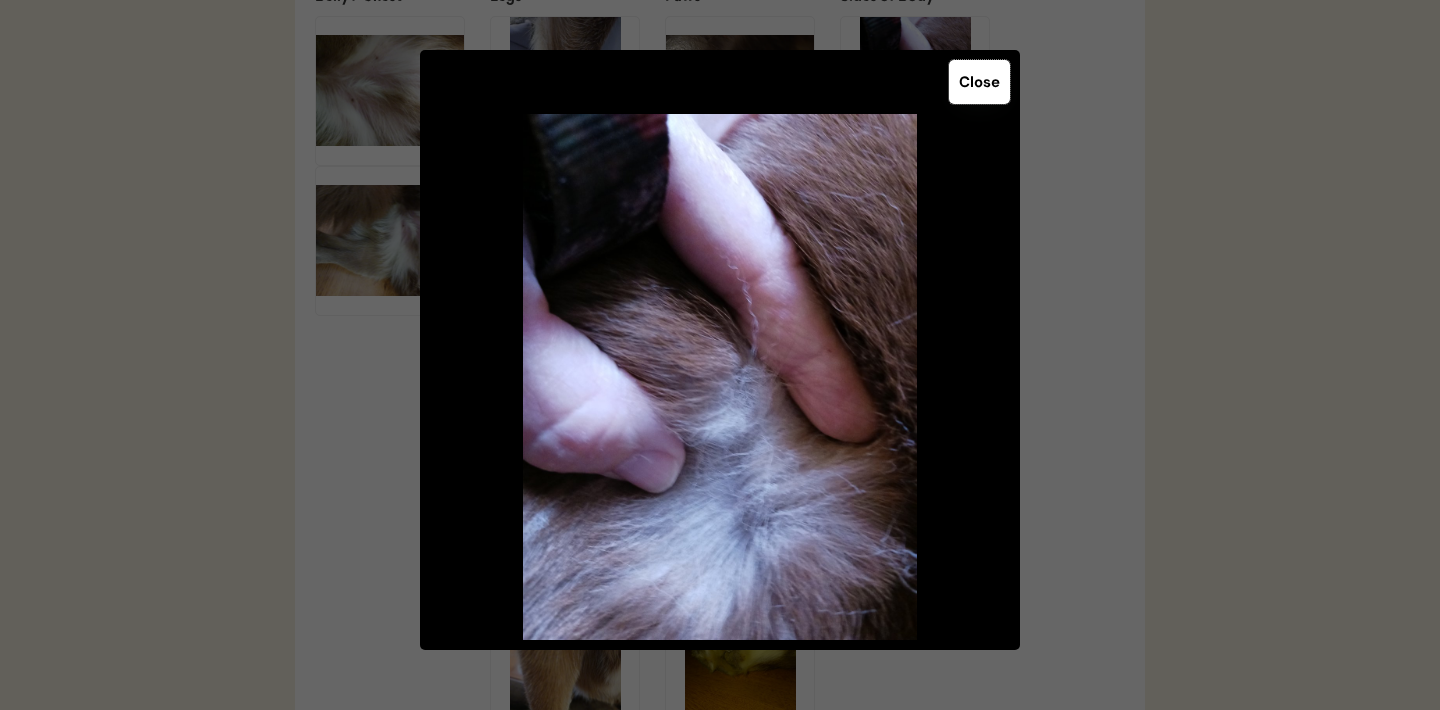 click on "Close" at bounding box center [979, 82] 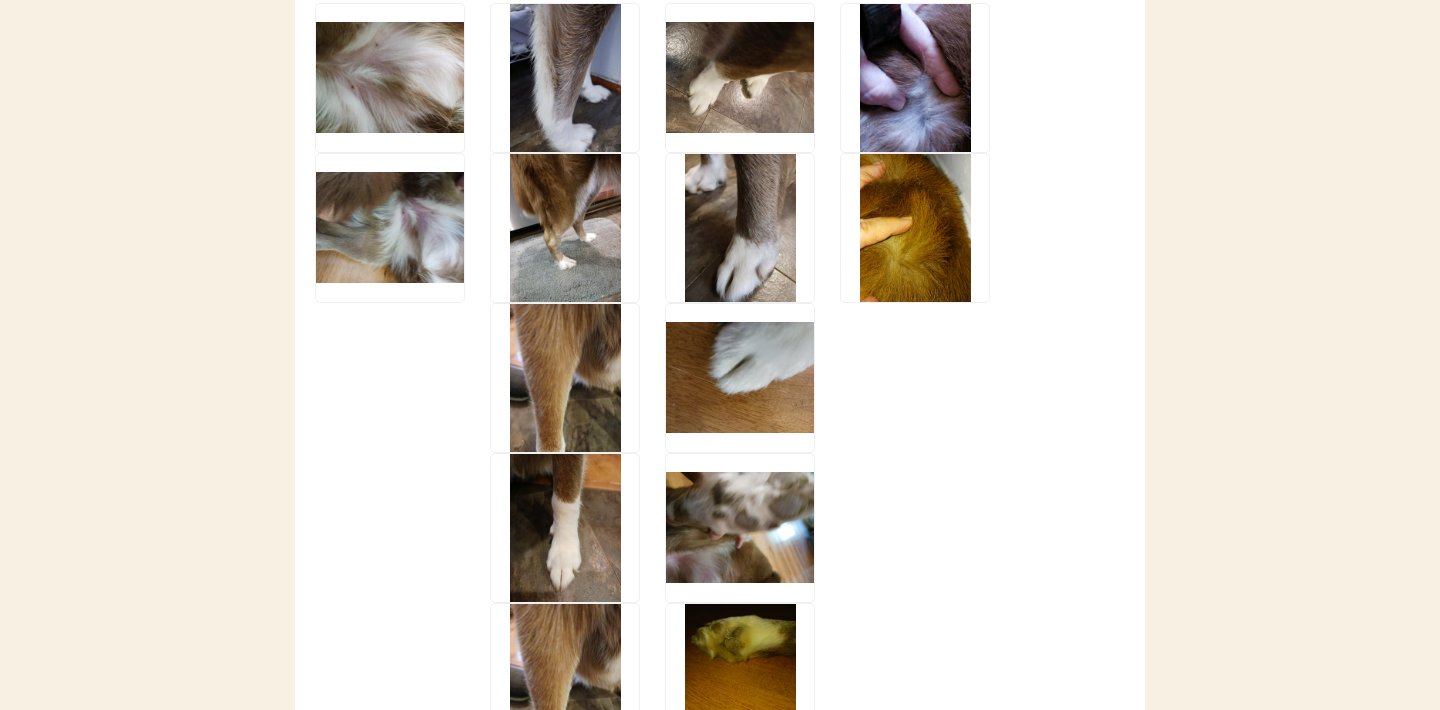 scroll, scrollTop: 4107, scrollLeft: 0, axis: vertical 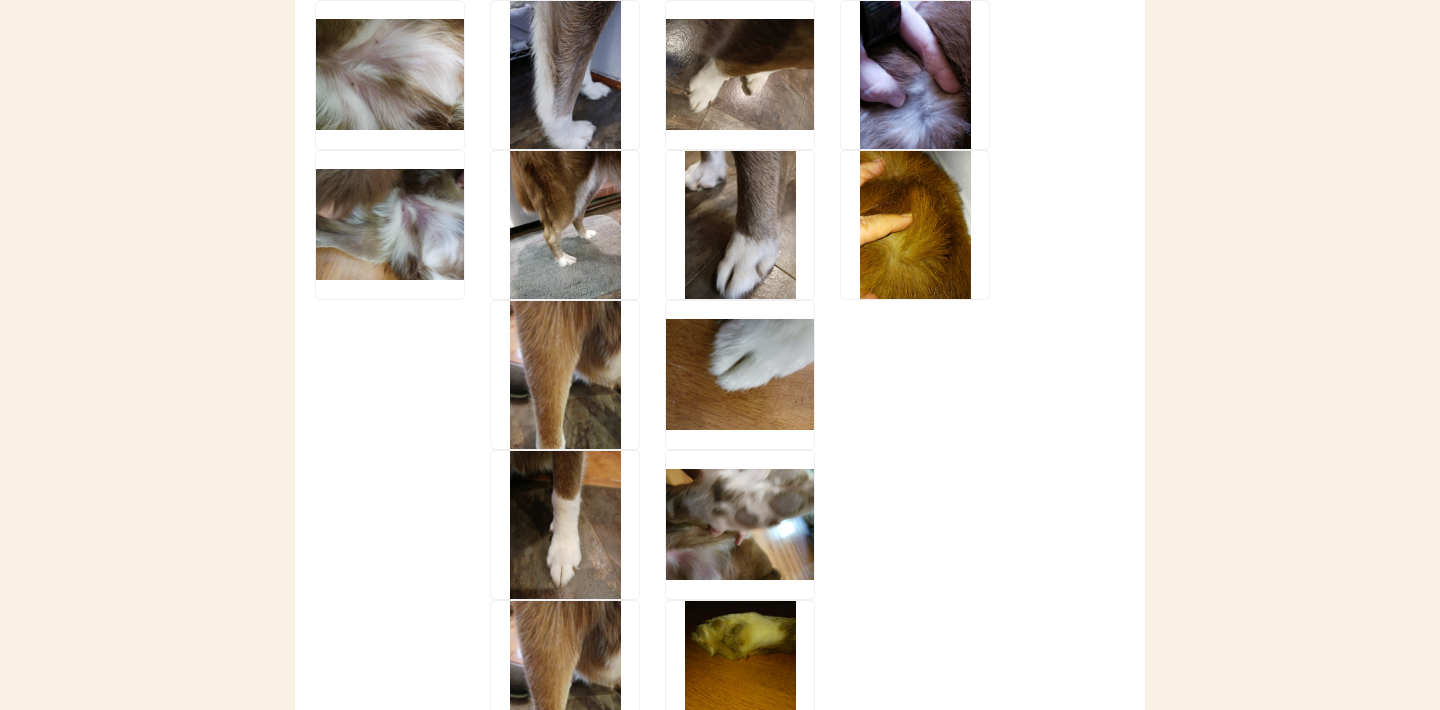 click 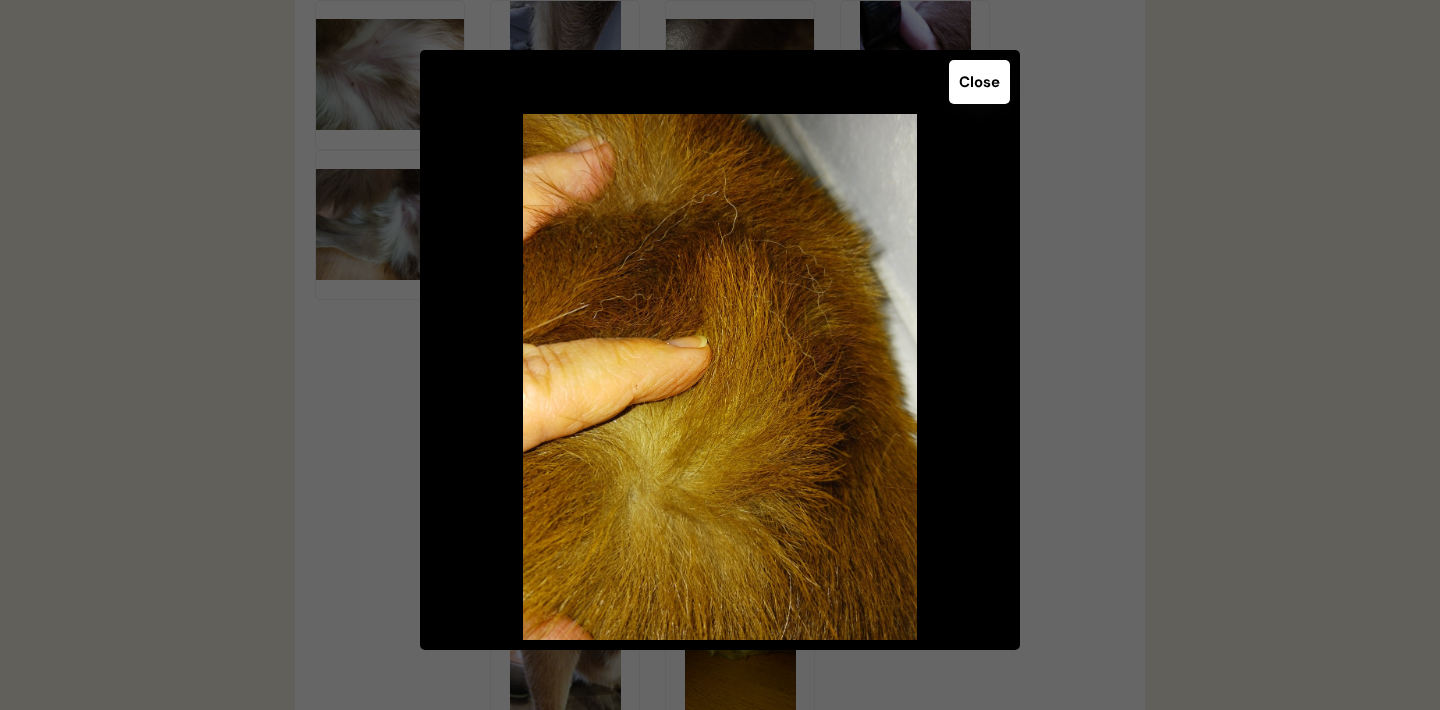 click on "Close" at bounding box center [979, 82] 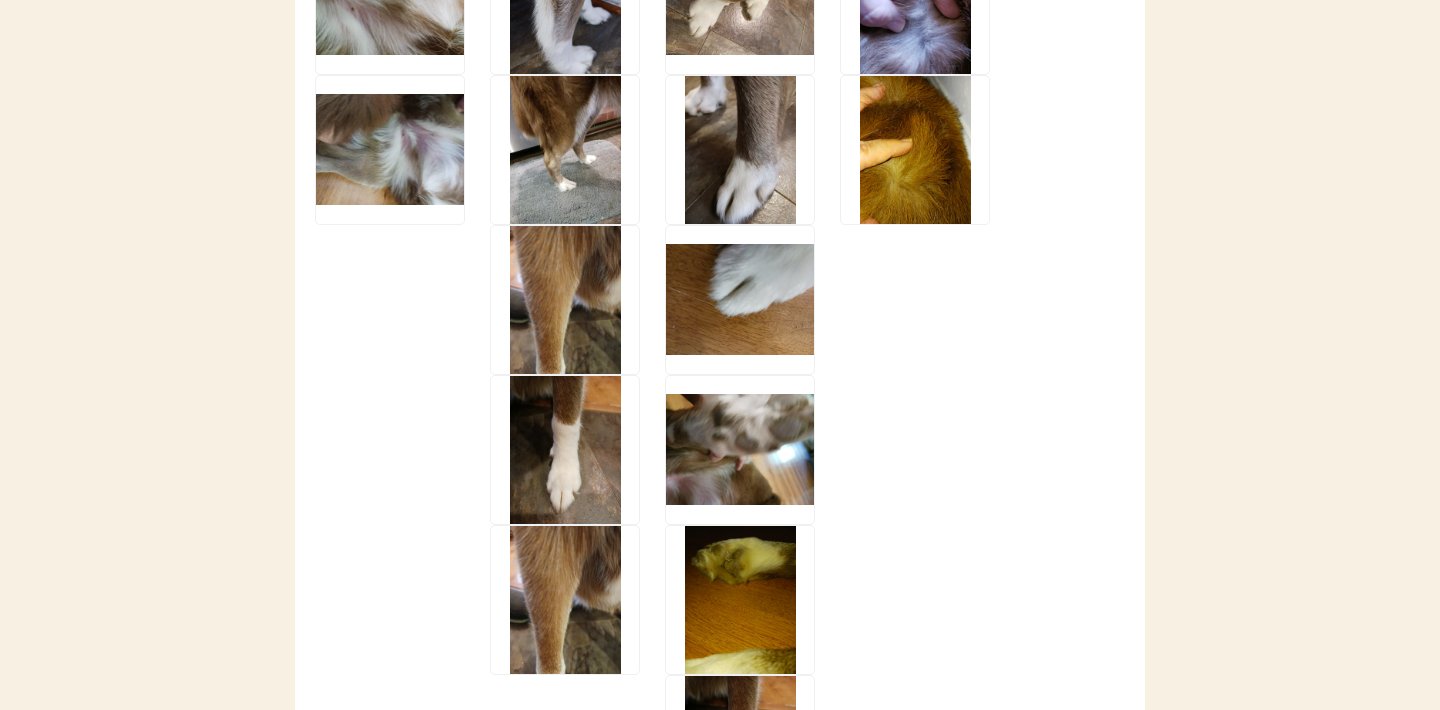 scroll, scrollTop: 4259, scrollLeft: 0, axis: vertical 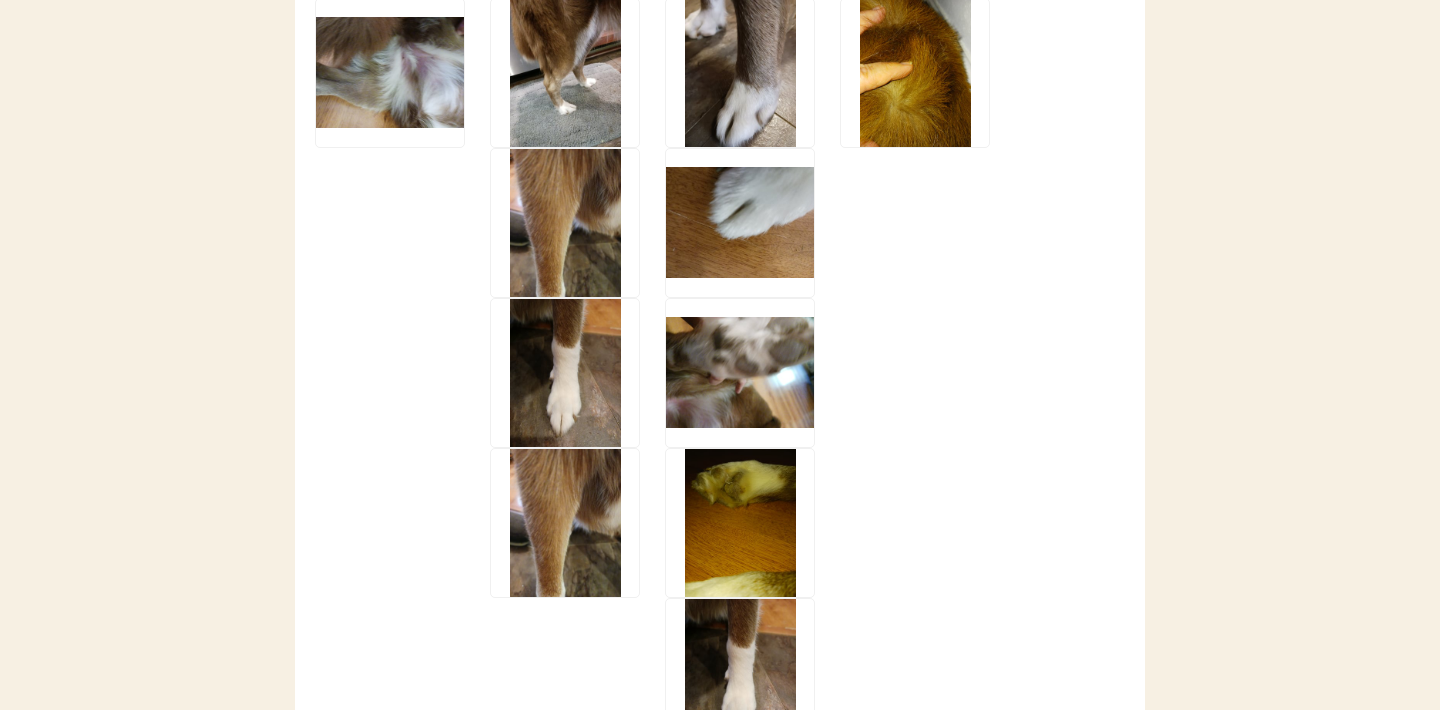 click 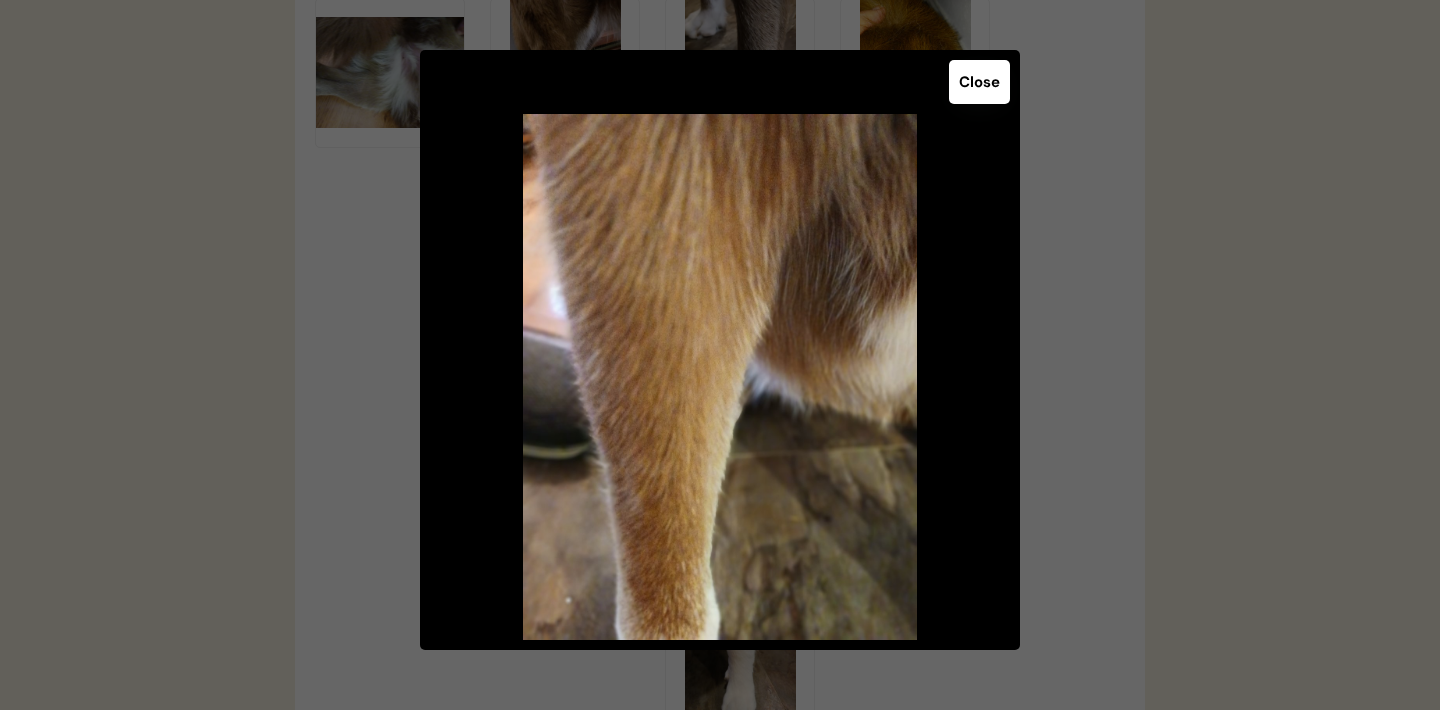click on "Close" at bounding box center [979, 82] 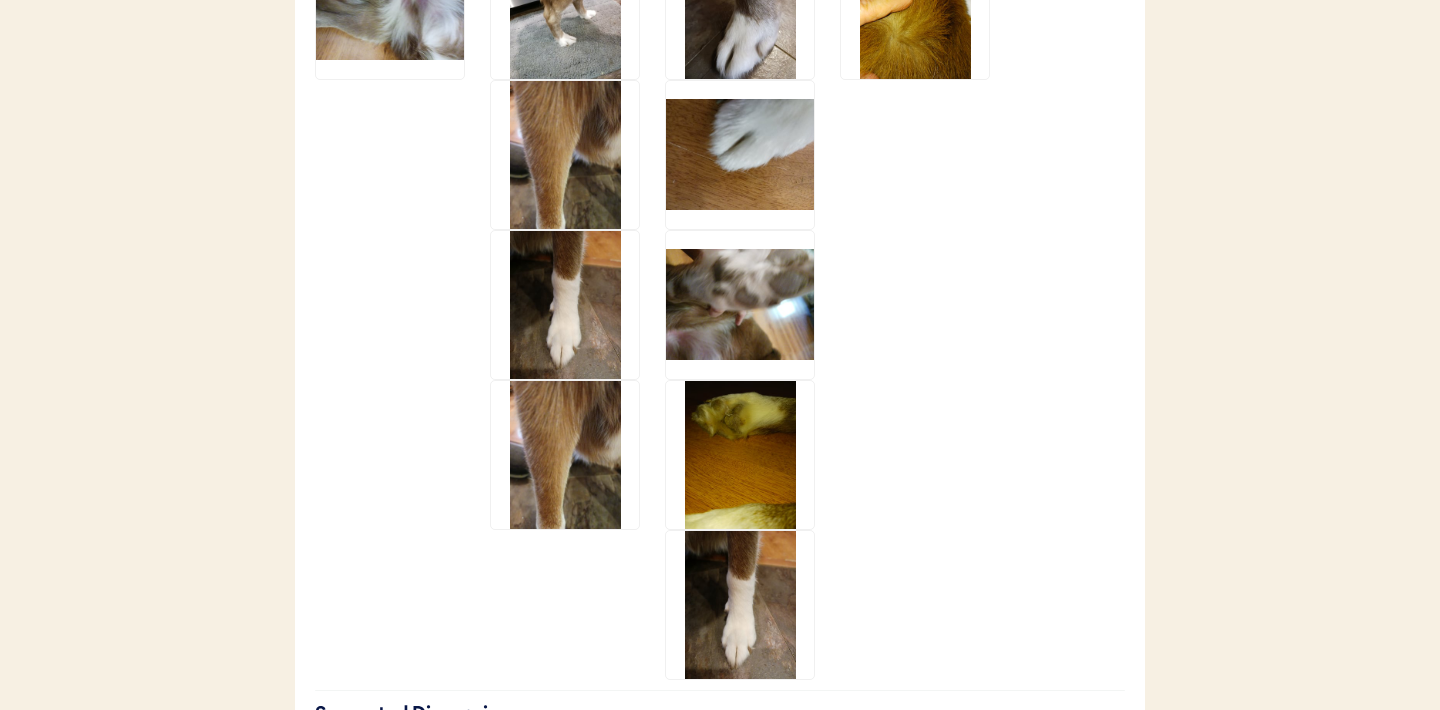scroll, scrollTop: 4348, scrollLeft: 0, axis: vertical 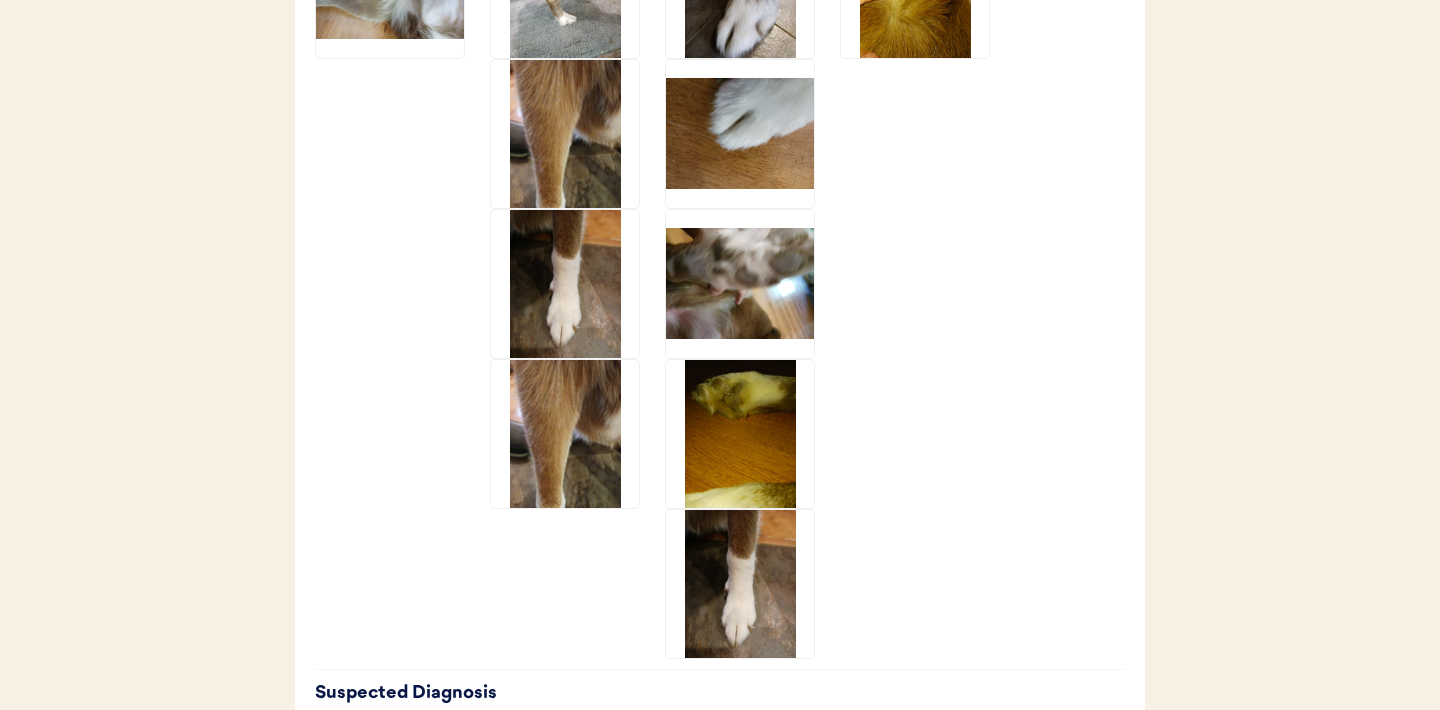 click 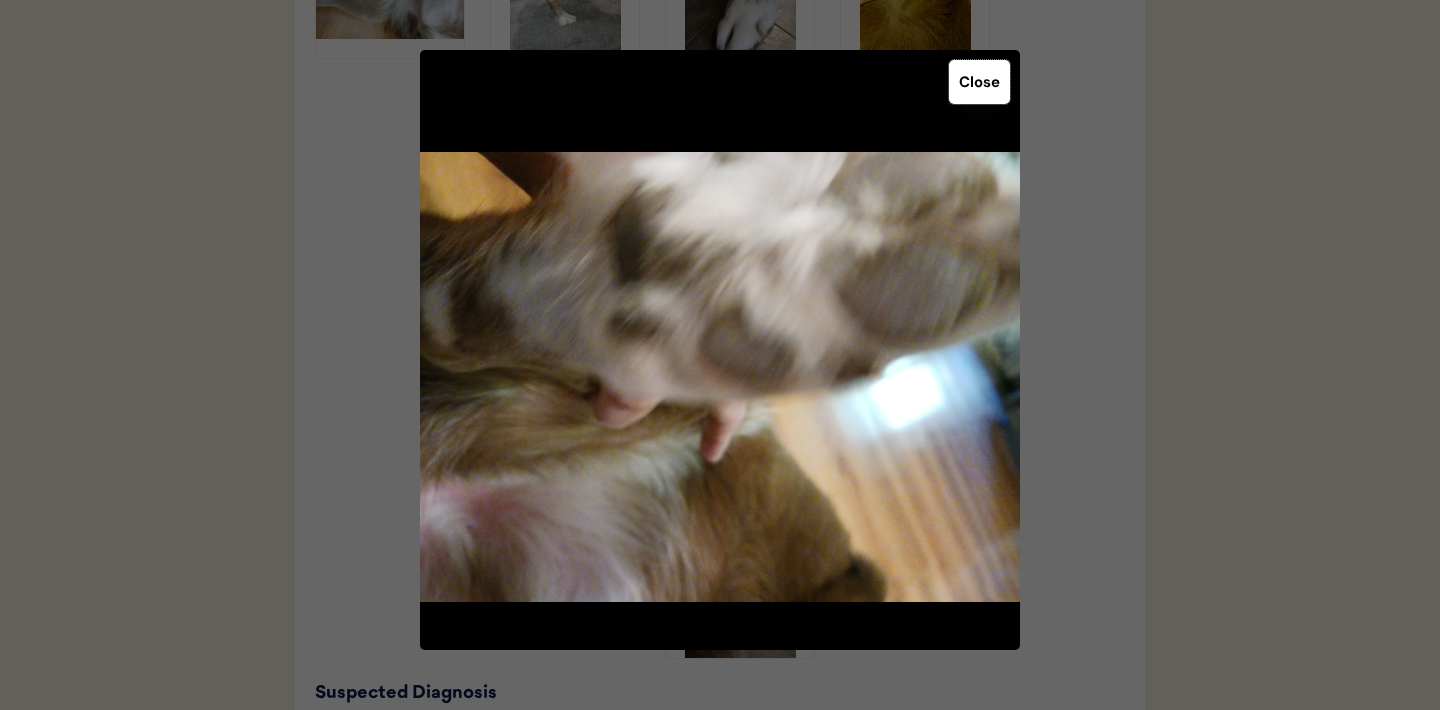 click on "Close" at bounding box center [979, 82] 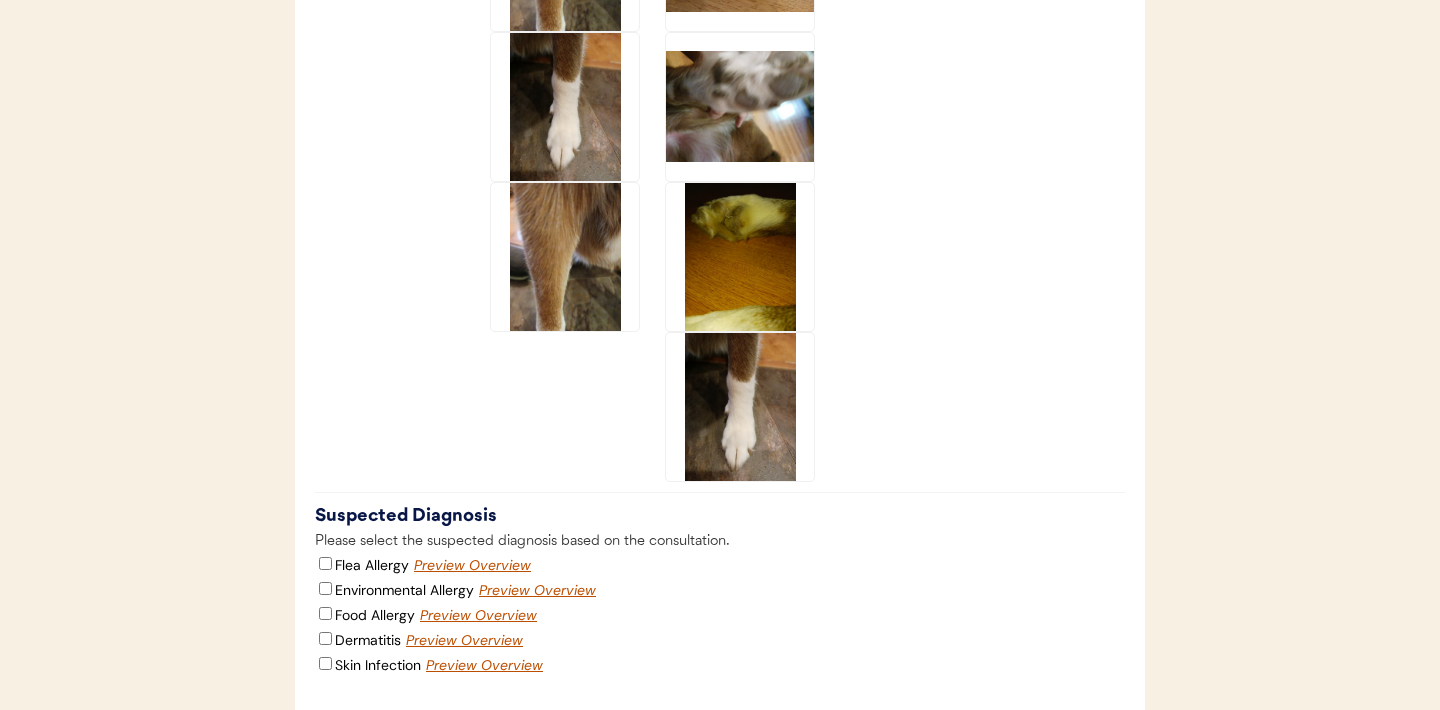 scroll, scrollTop: 4531, scrollLeft: 0, axis: vertical 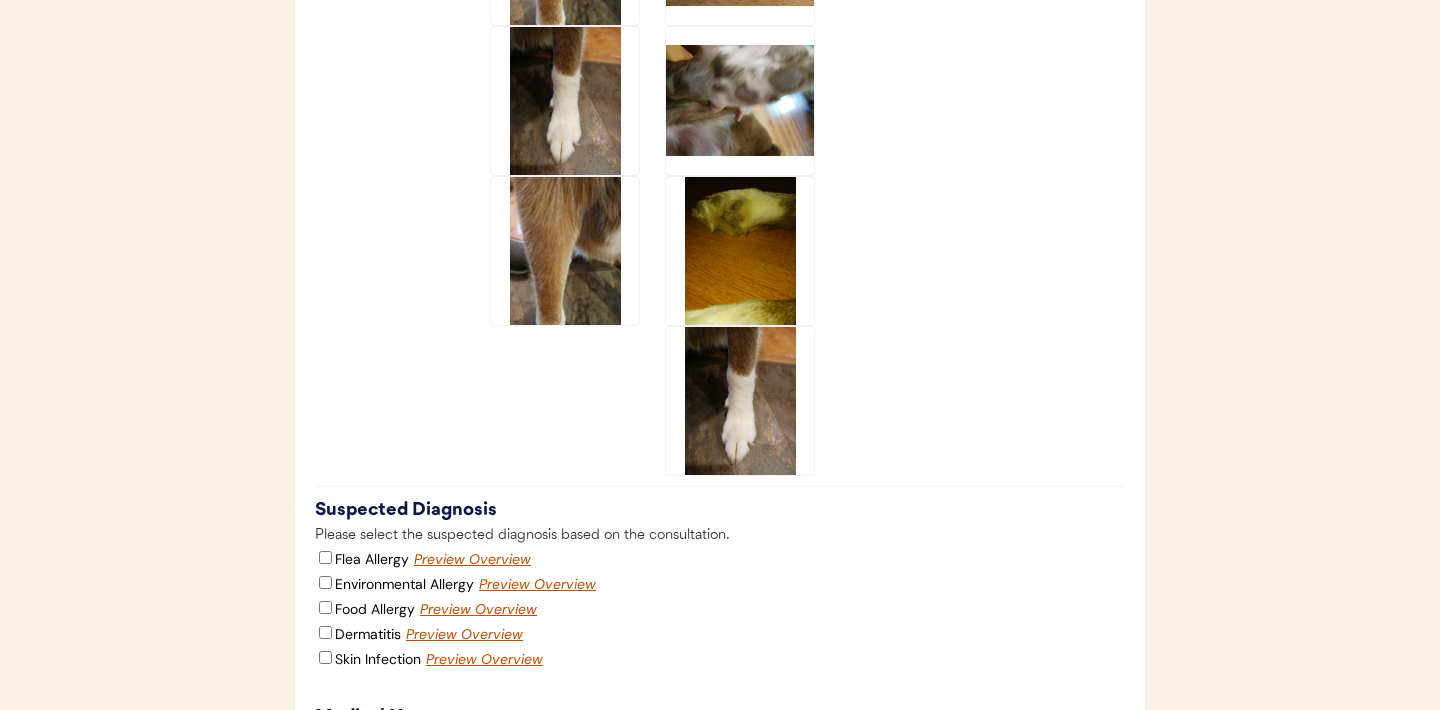 click 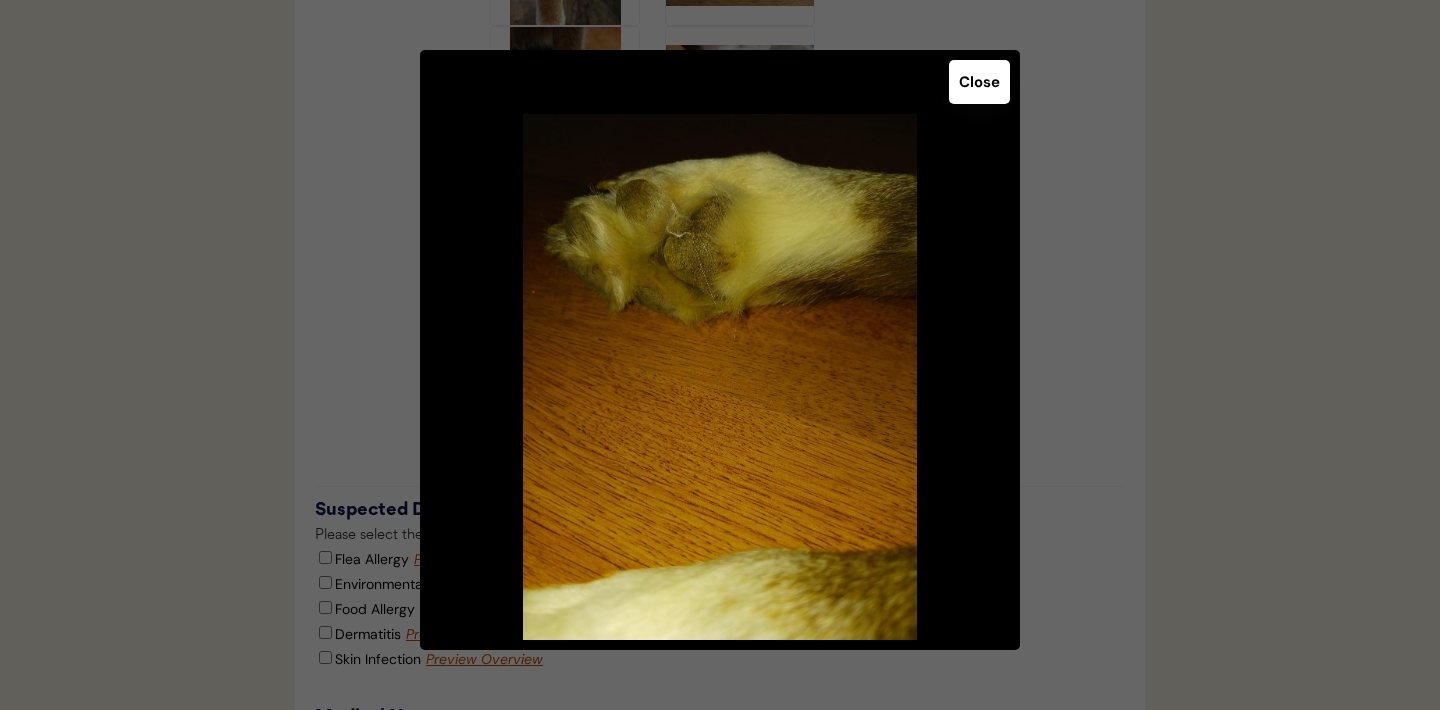 click on "Close" at bounding box center [979, 82] 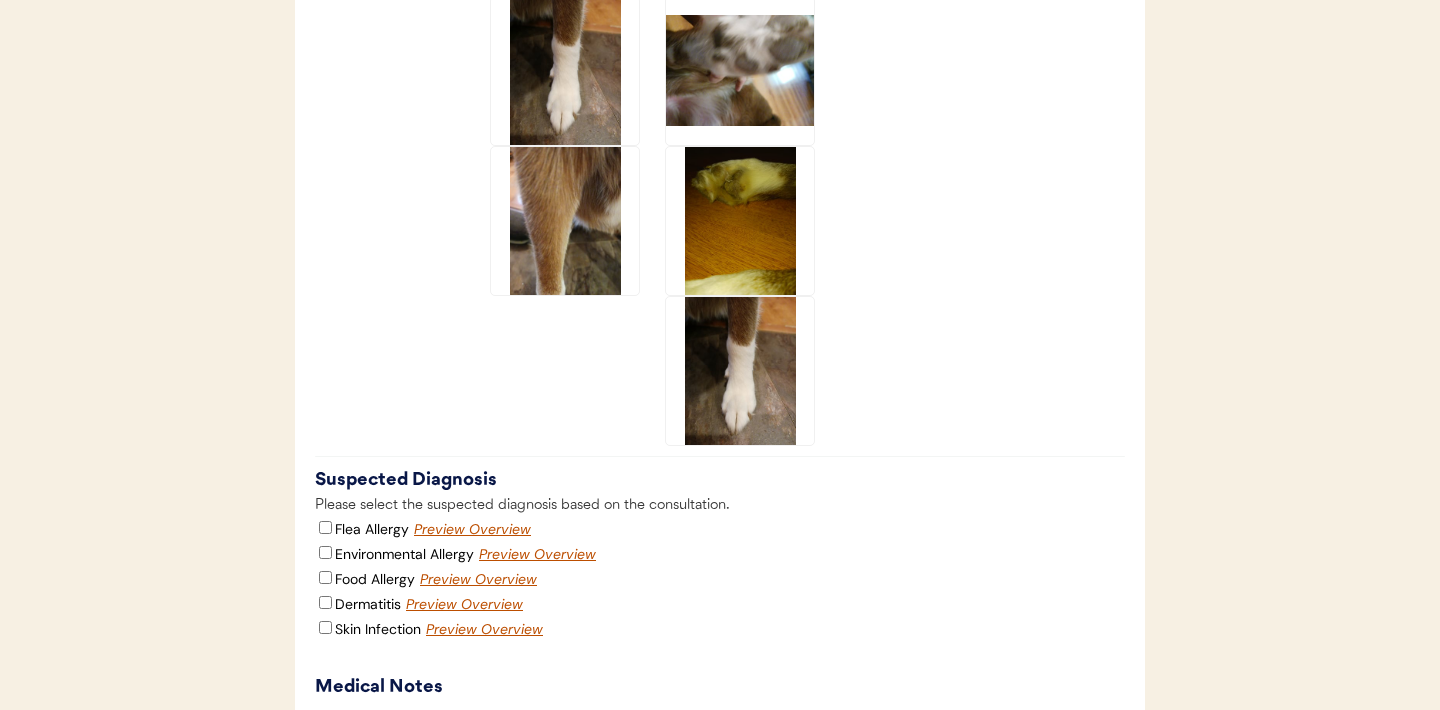 scroll, scrollTop: 4598, scrollLeft: 0, axis: vertical 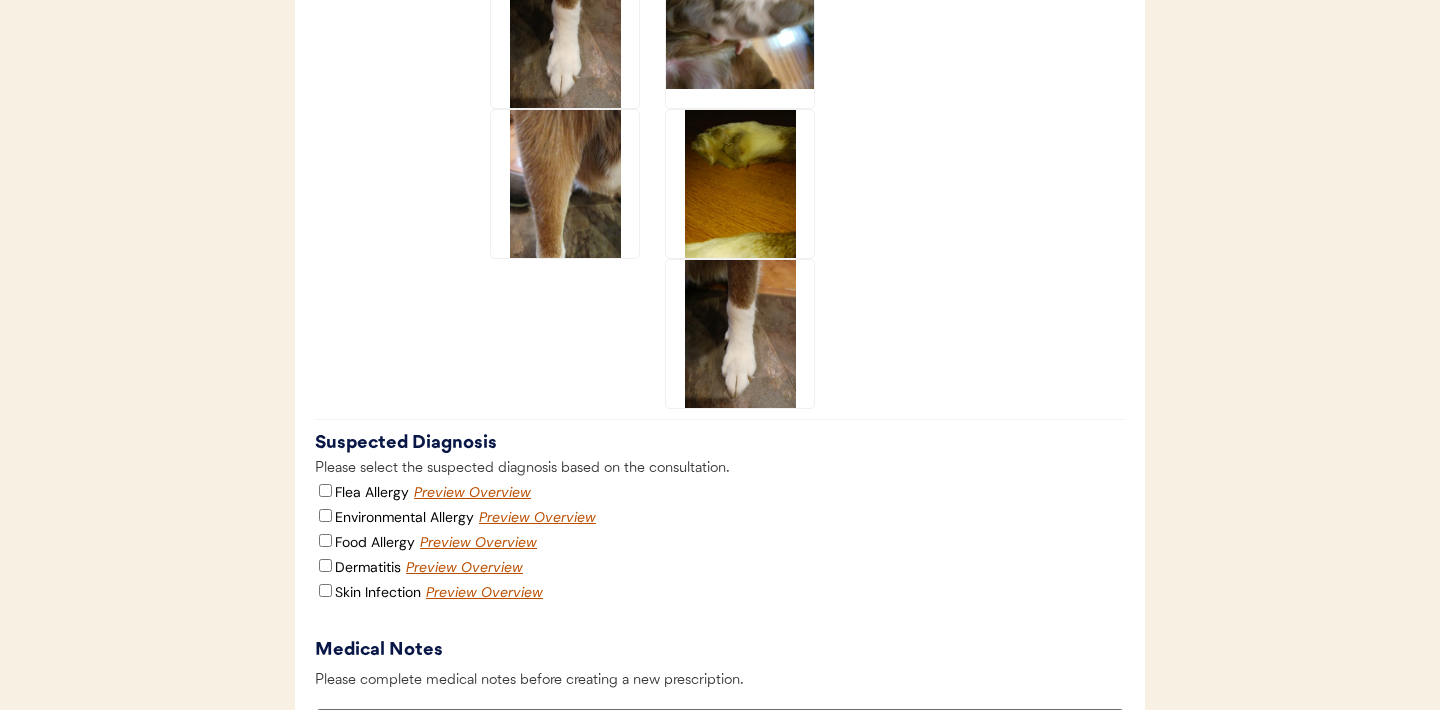 click 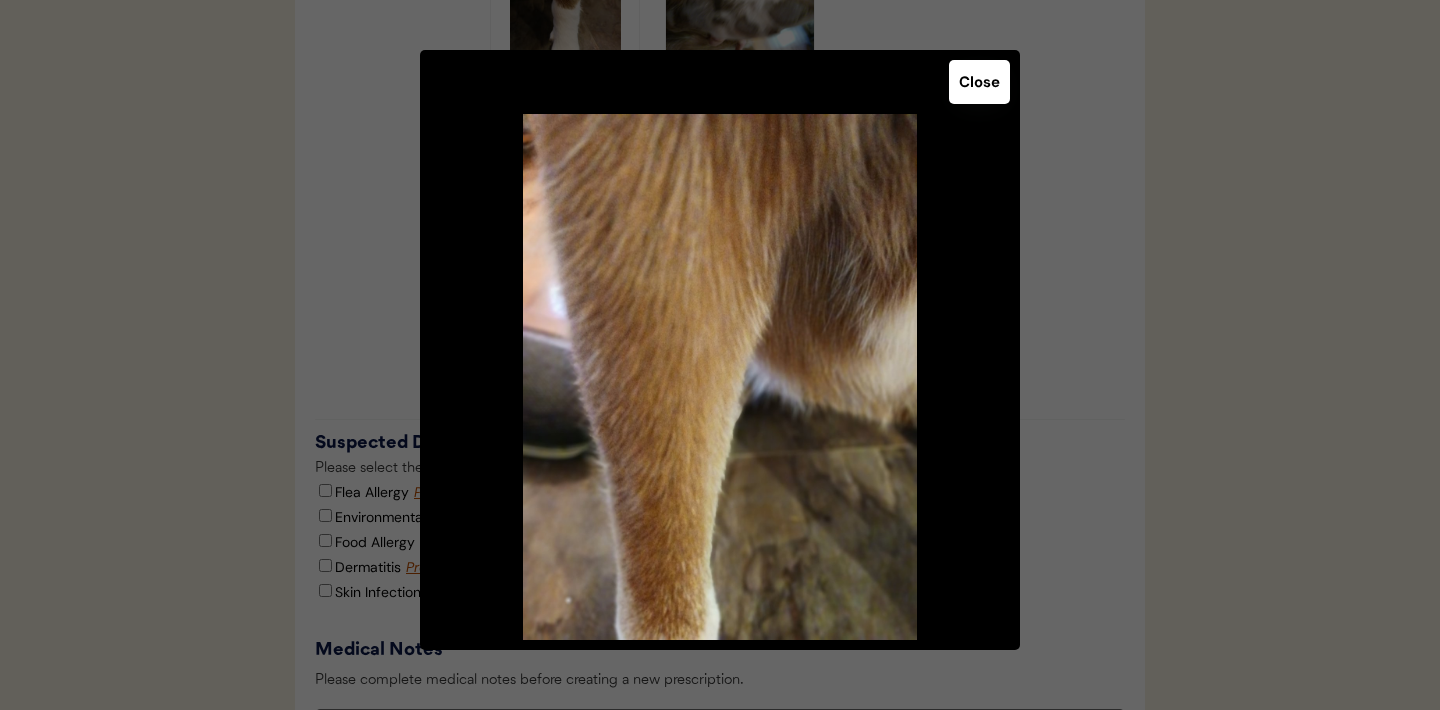 click on "Close" at bounding box center [979, 82] 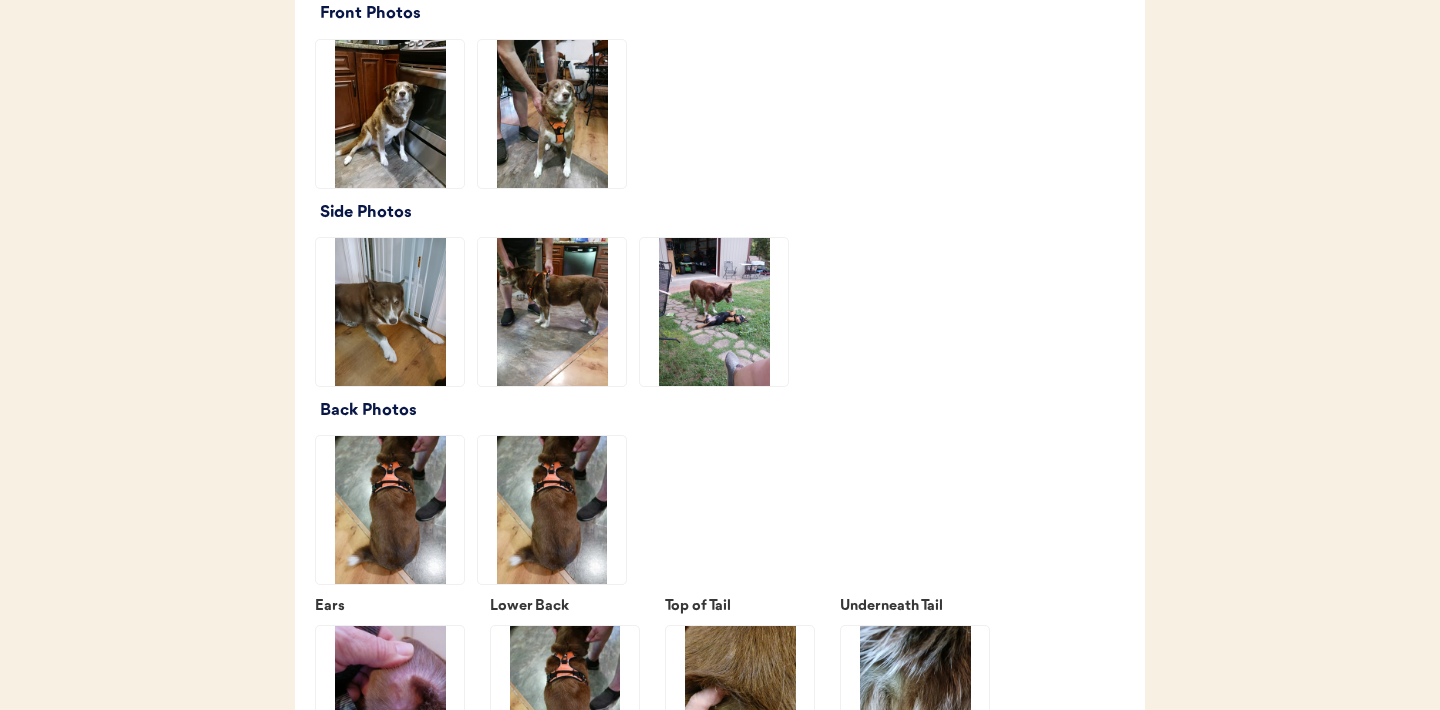 scroll, scrollTop: 2636, scrollLeft: 0, axis: vertical 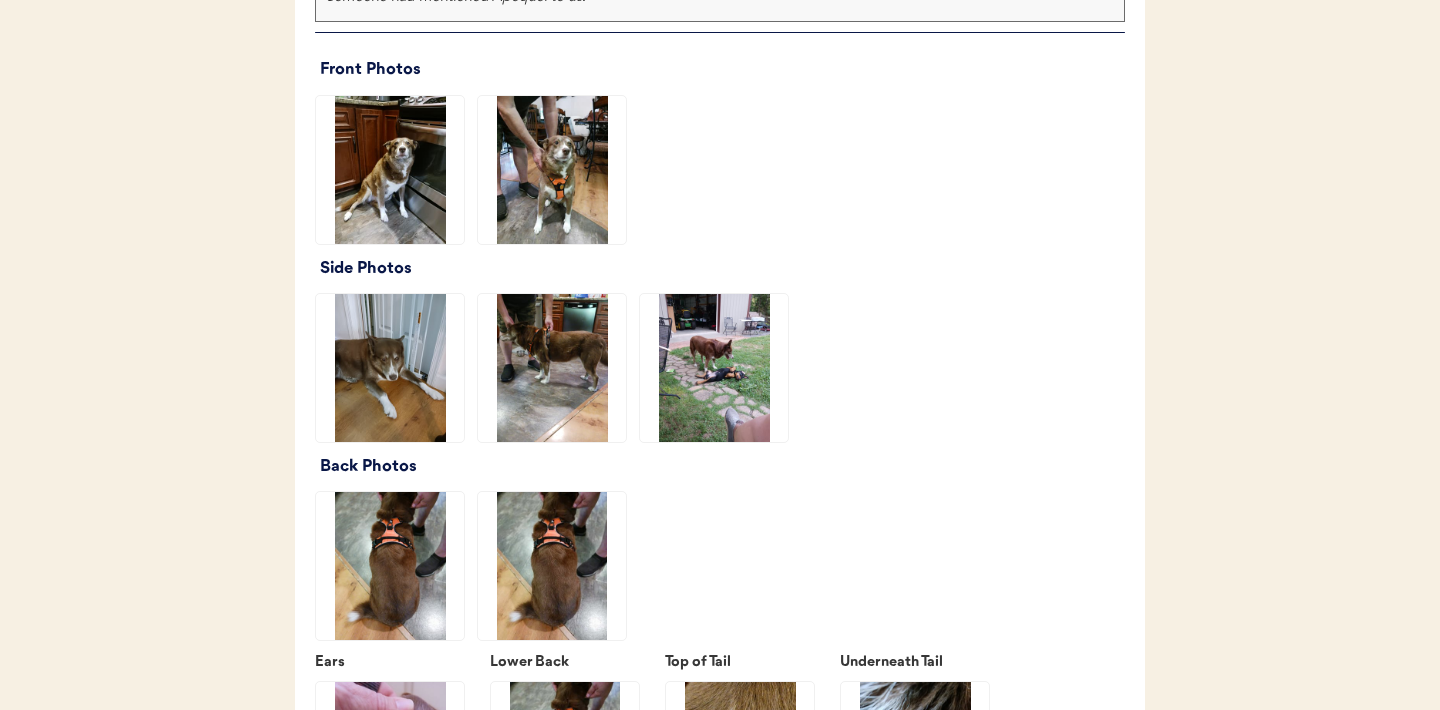 click 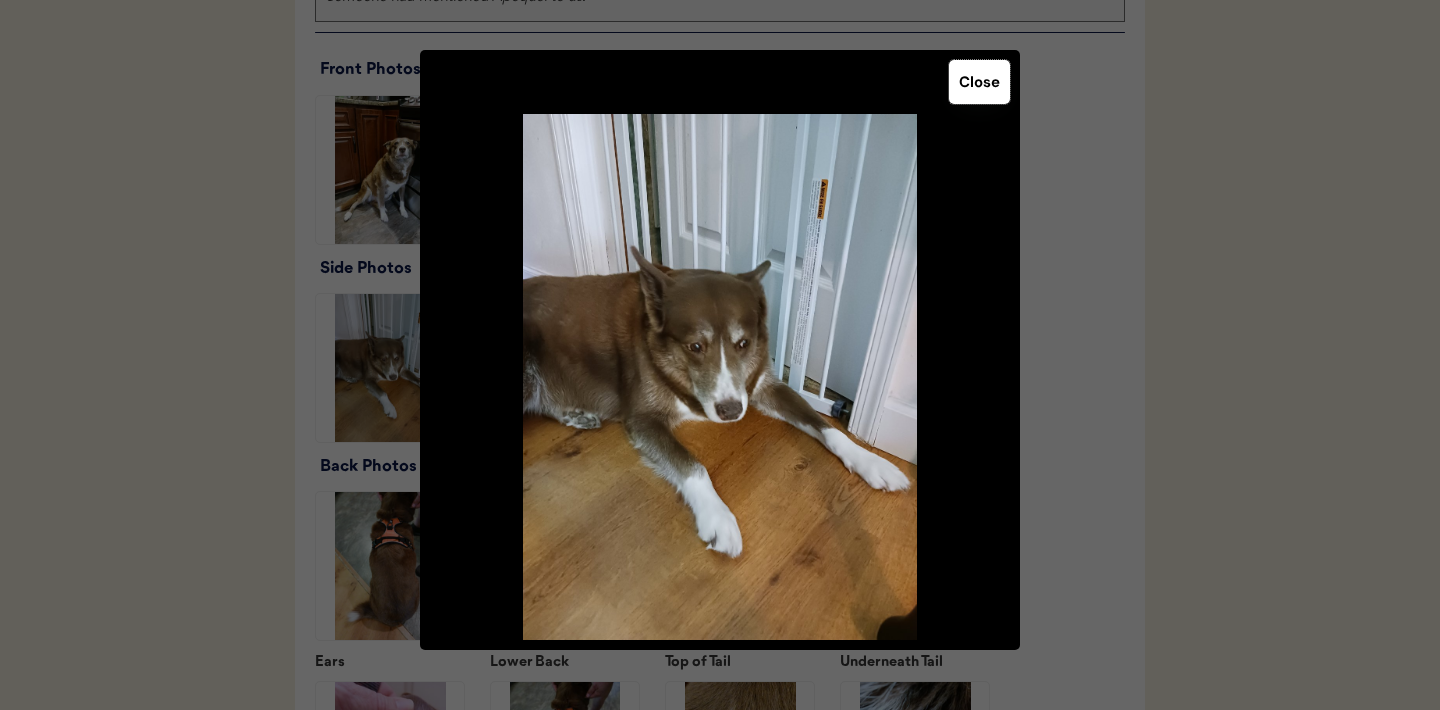 click on "Close" at bounding box center [979, 82] 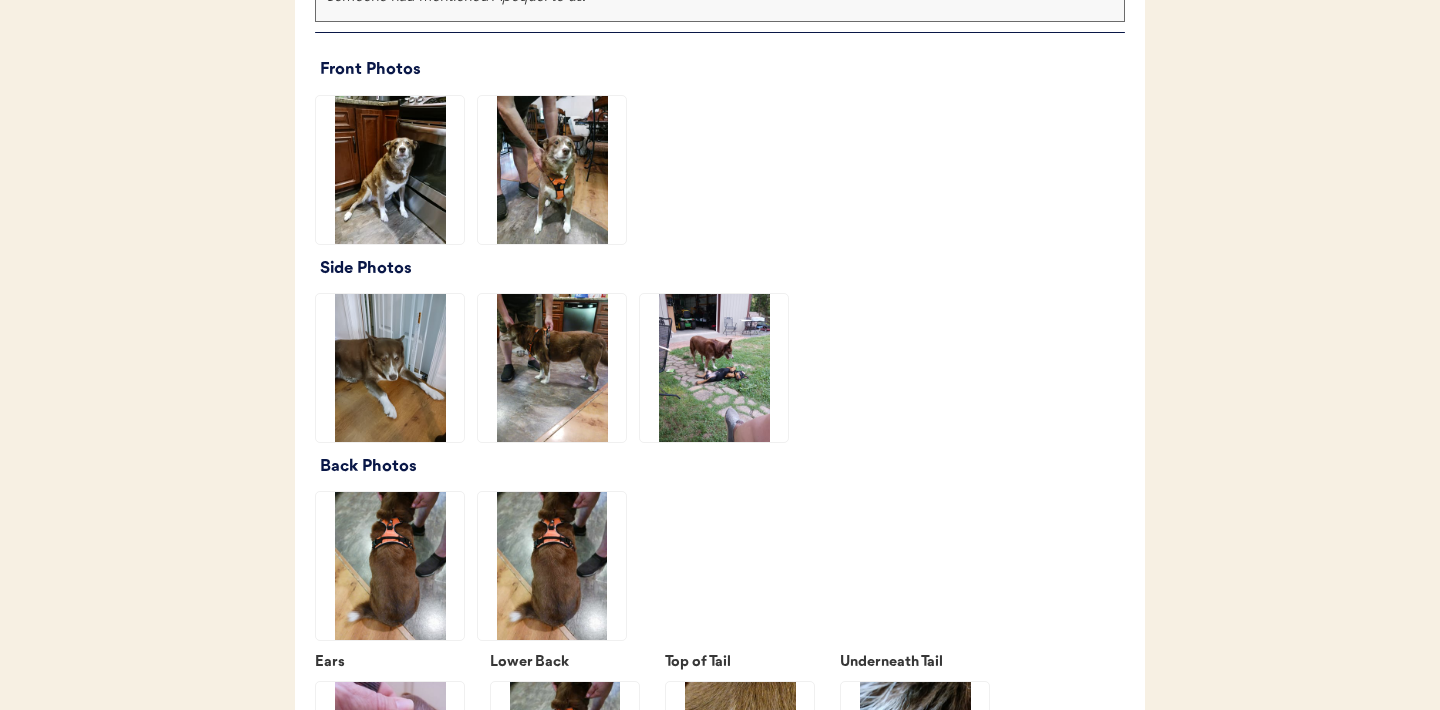 click 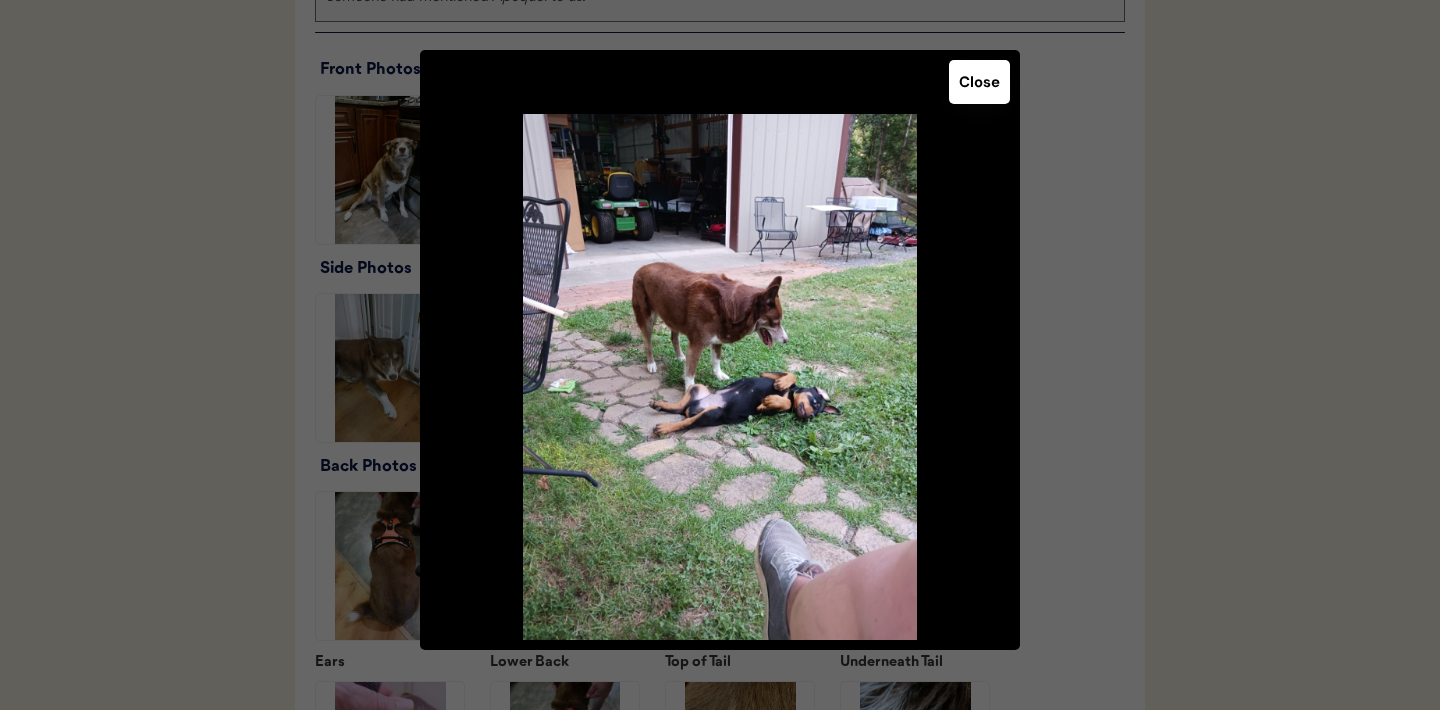 click on "Close" at bounding box center (979, 82) 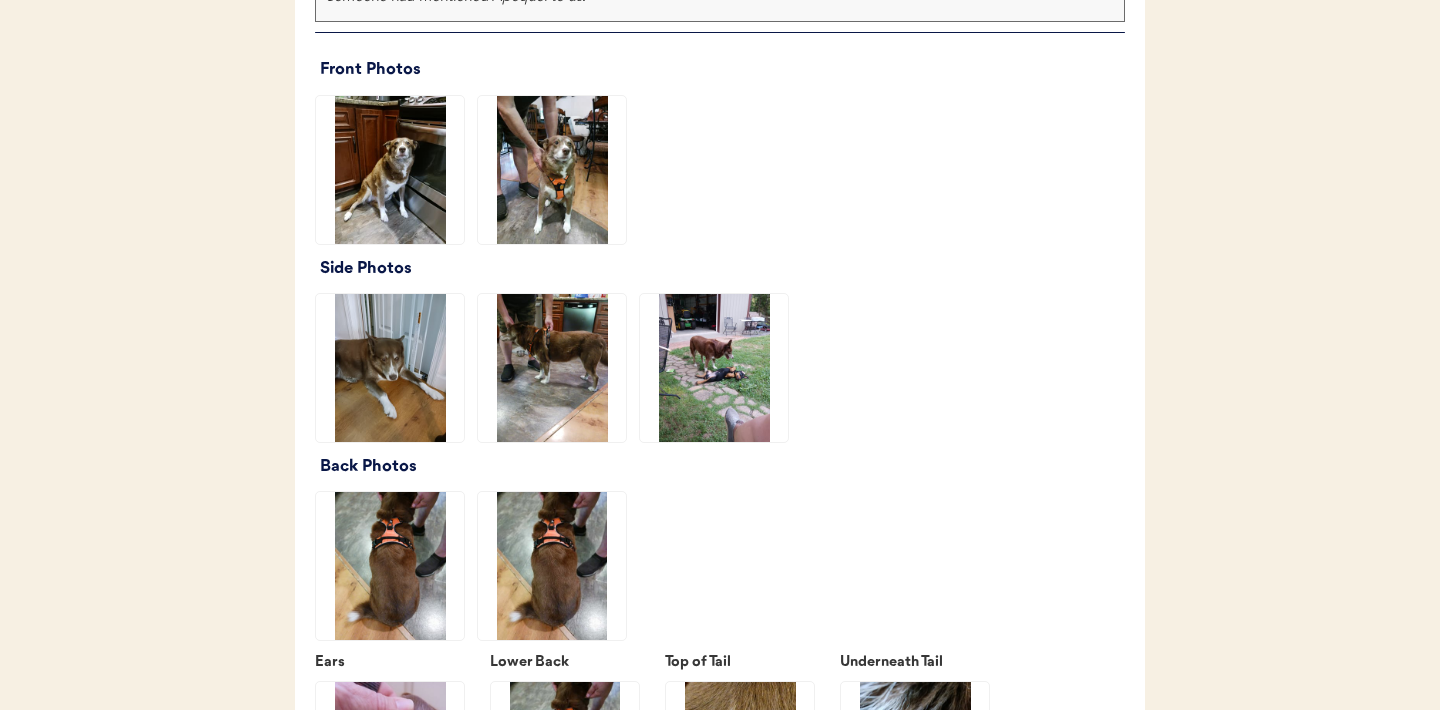 click 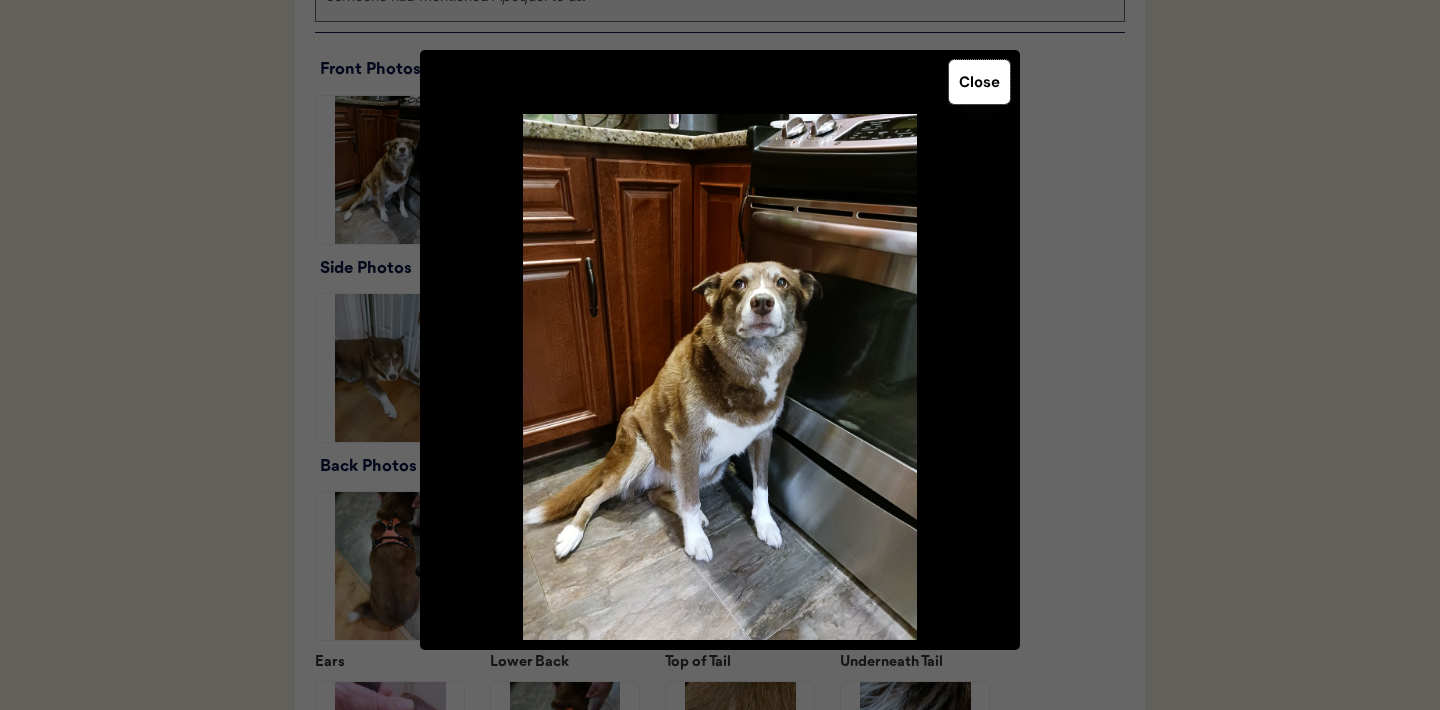 click on "Close" at bounding box center [979, 82] 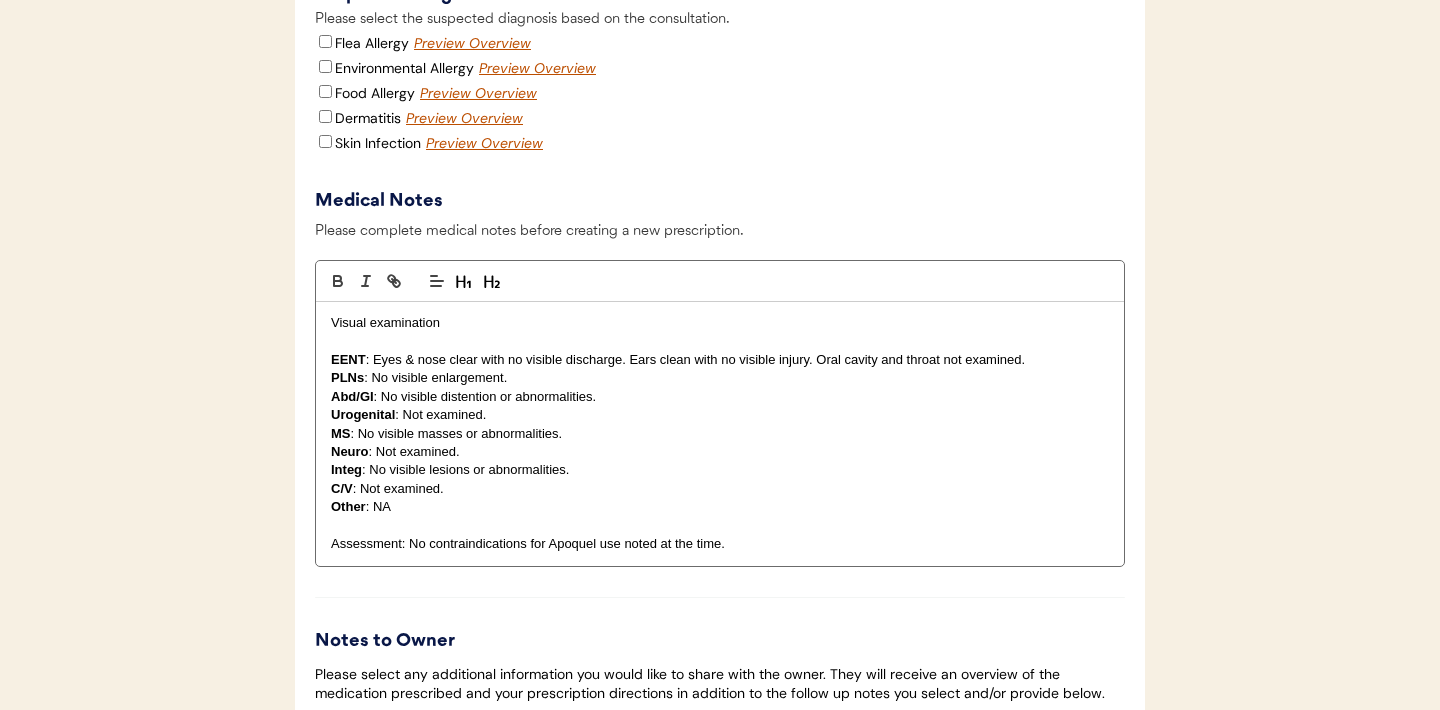 scroll, scrollTop: 5057, scrollLeft: 0, axis: vertical 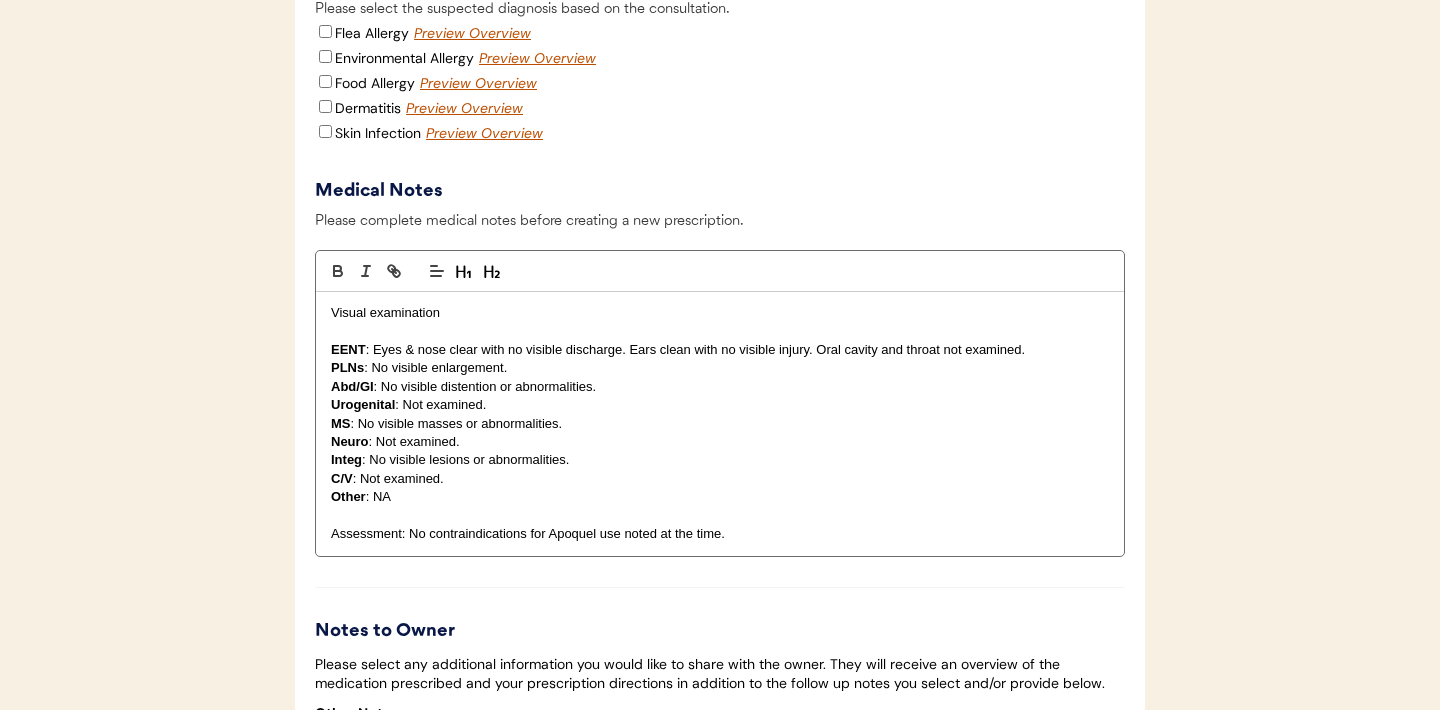 click at bounding box center [720, 331] 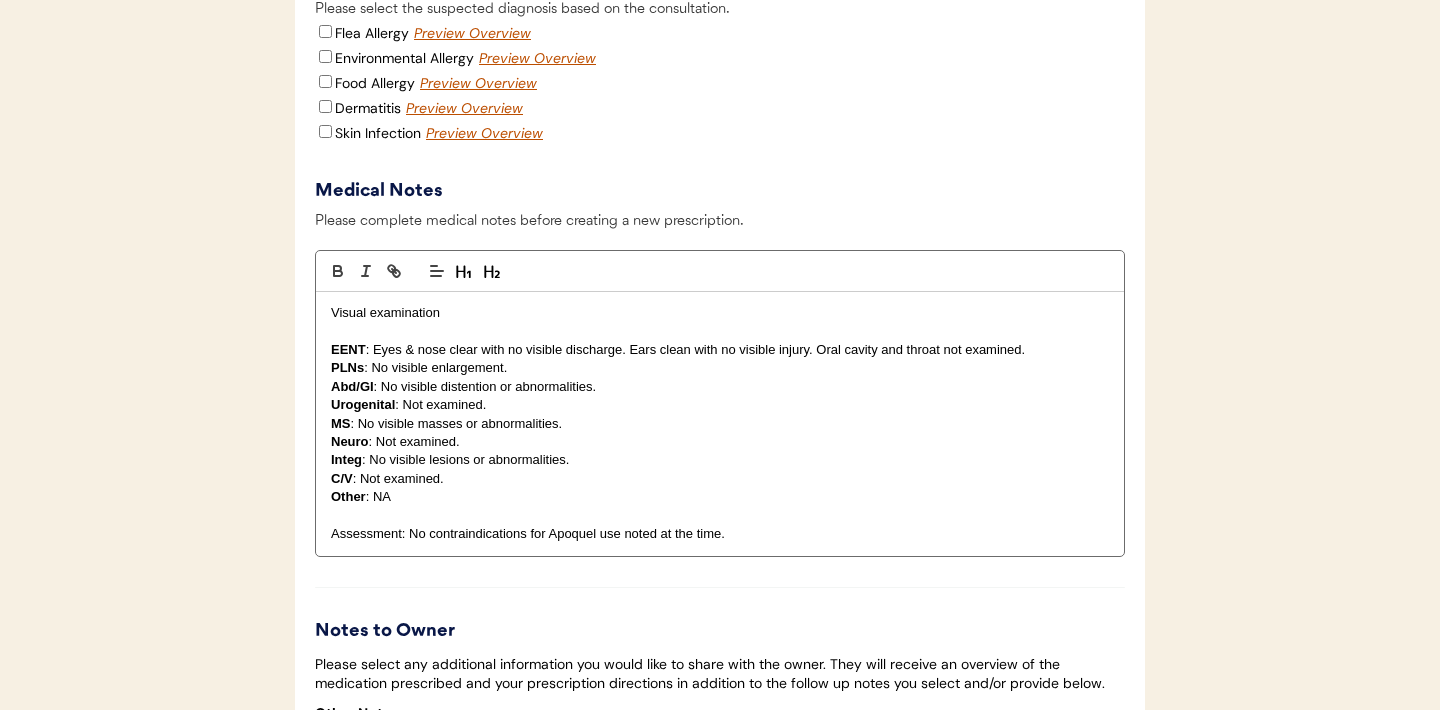 click on "Visual examination" at bounding box center [720, 313] 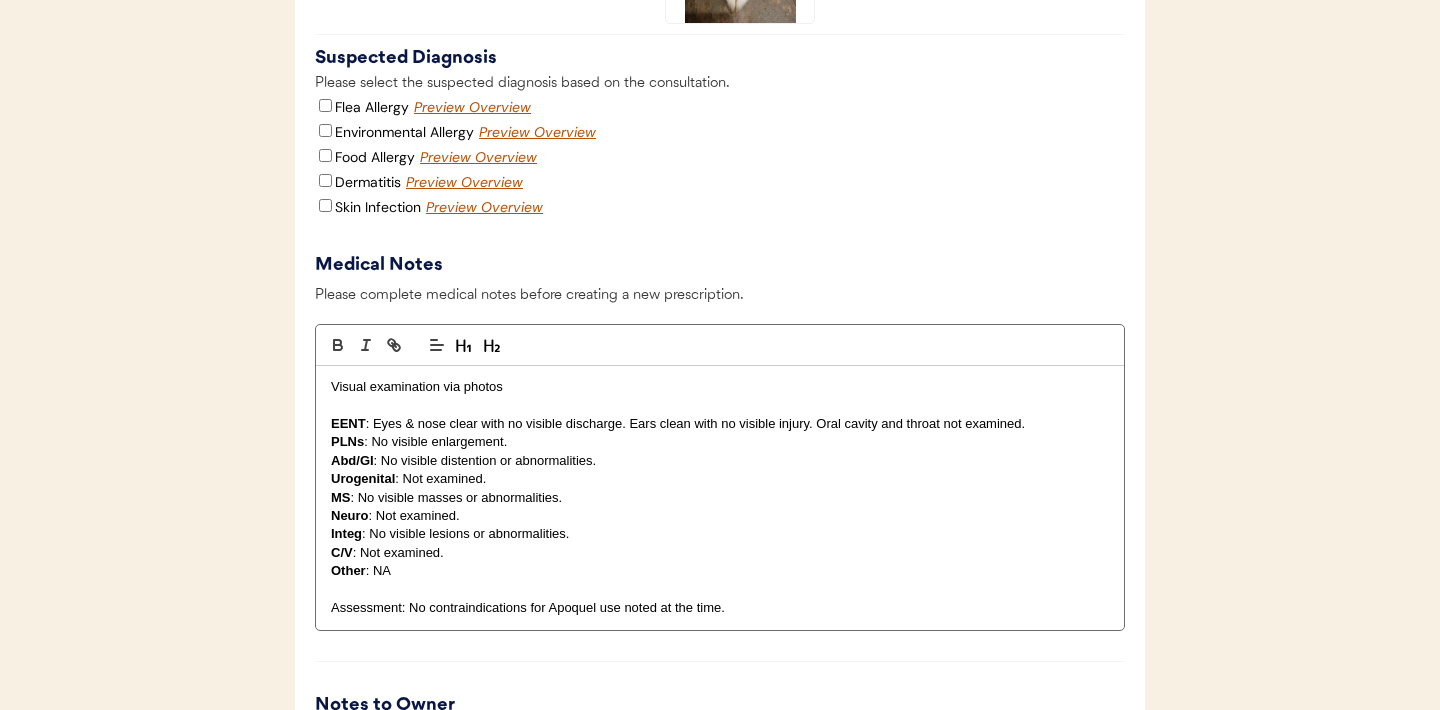 scroll, scrollTop: 4976, scrollLeft: 0, axis: vertical 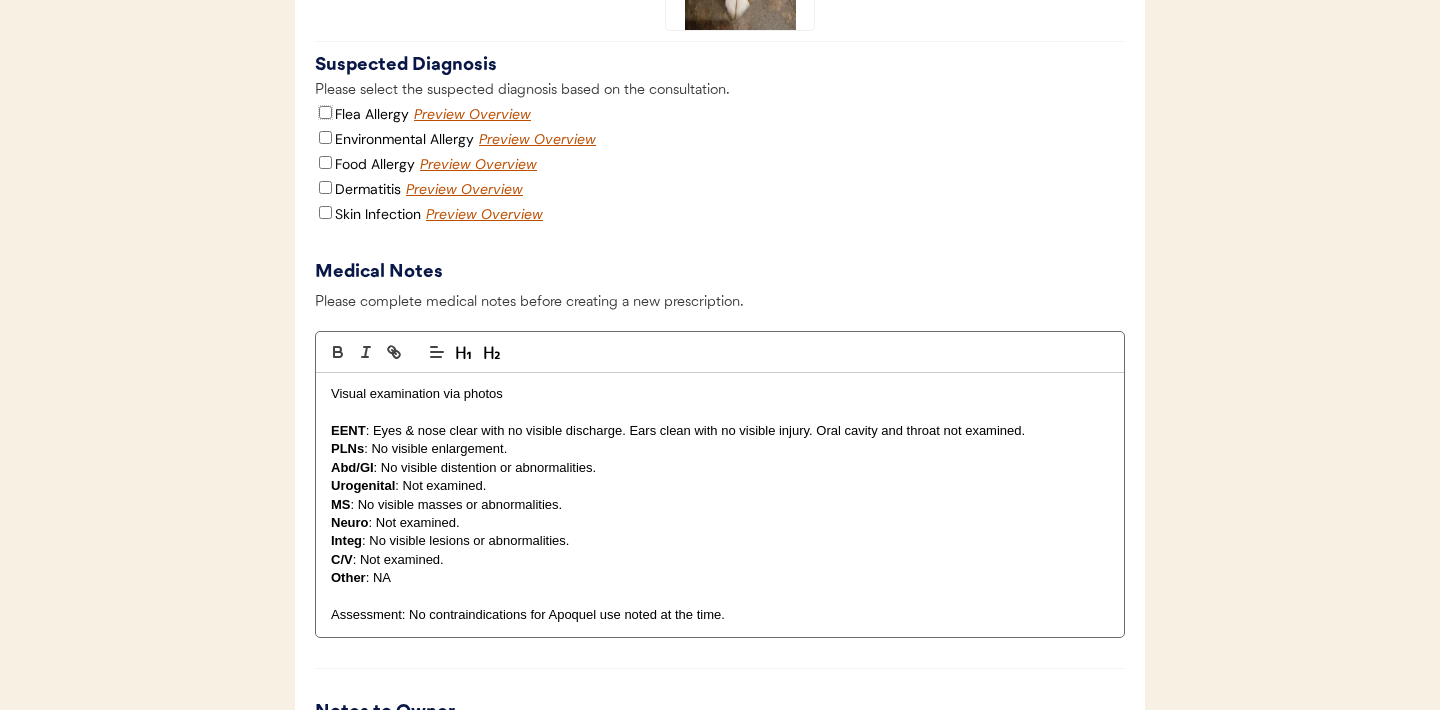click on "Flea Allergy" at bounding box center (325, 112) 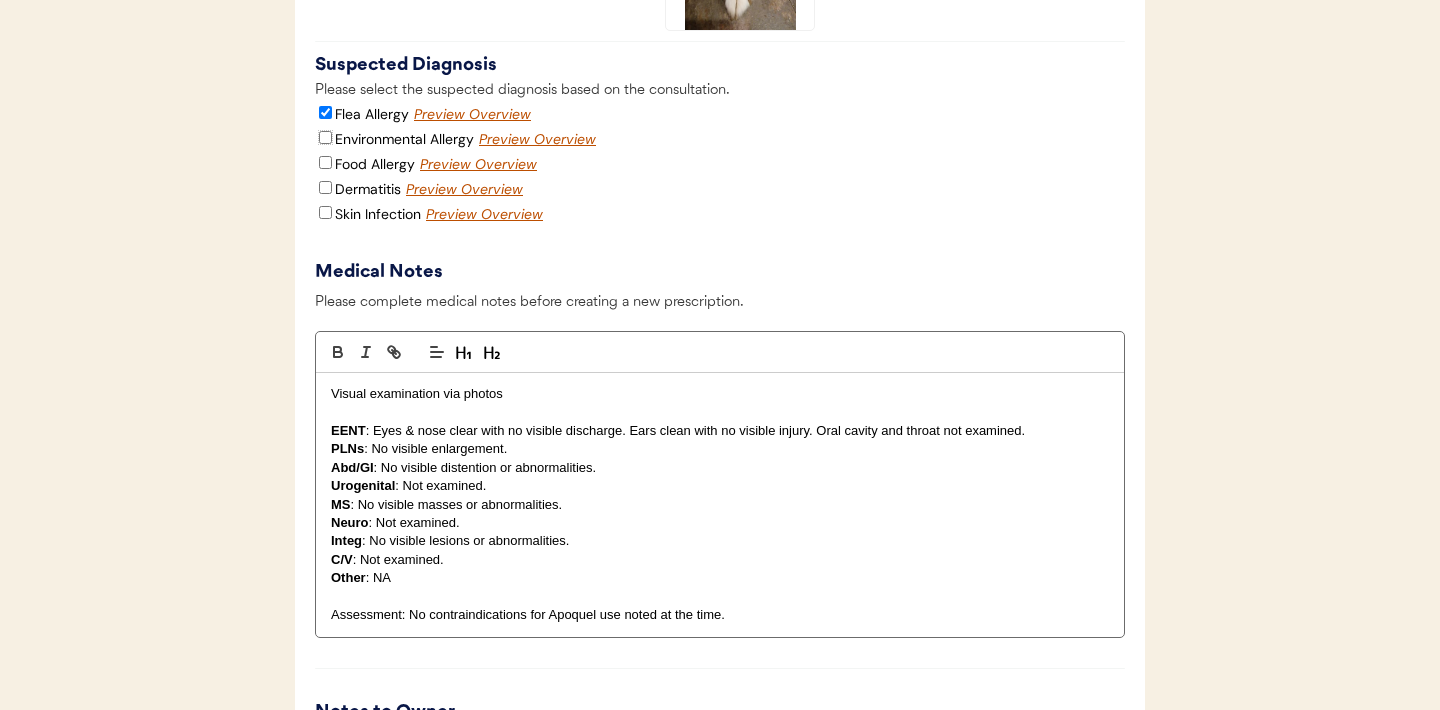 click on "Environmental Allergy" at bounding box center (325, 137) 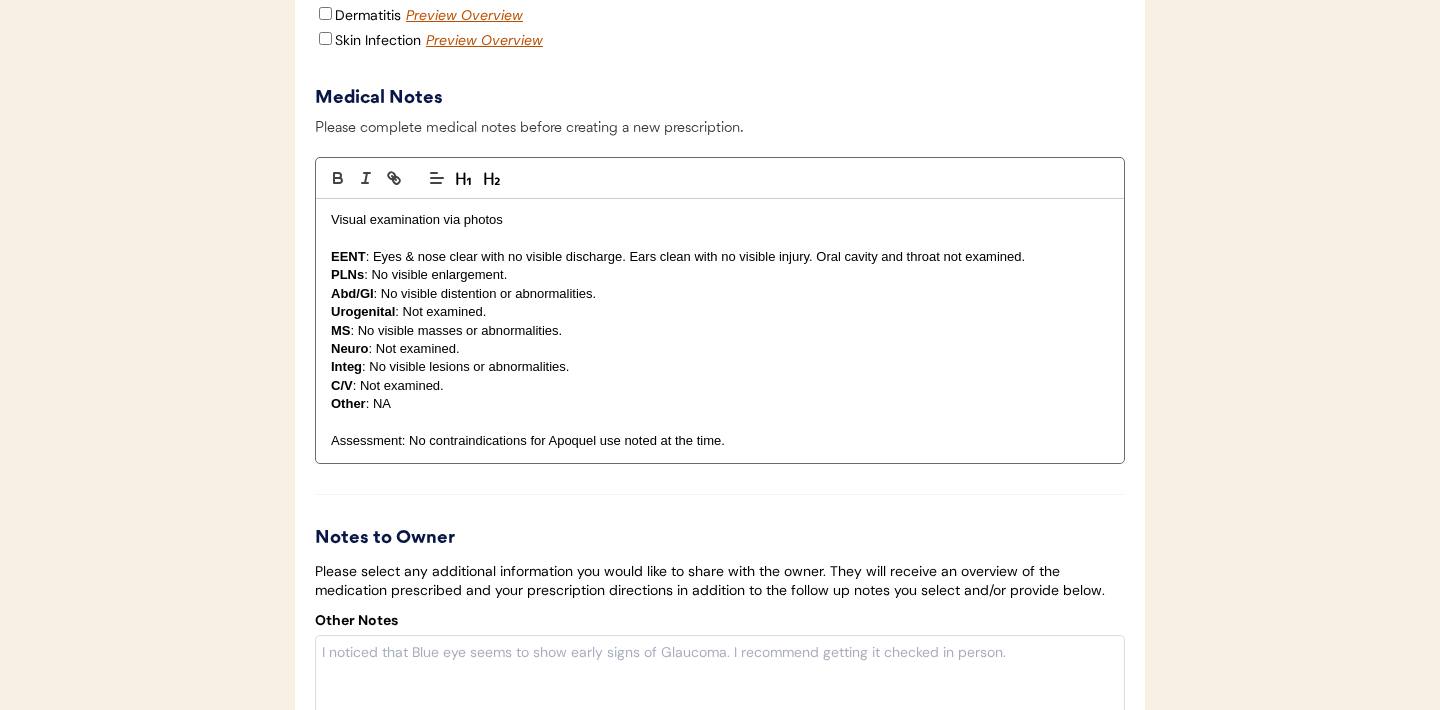 scroll, scrollTop: 5152, scrollLeft: 0, axis: vertical 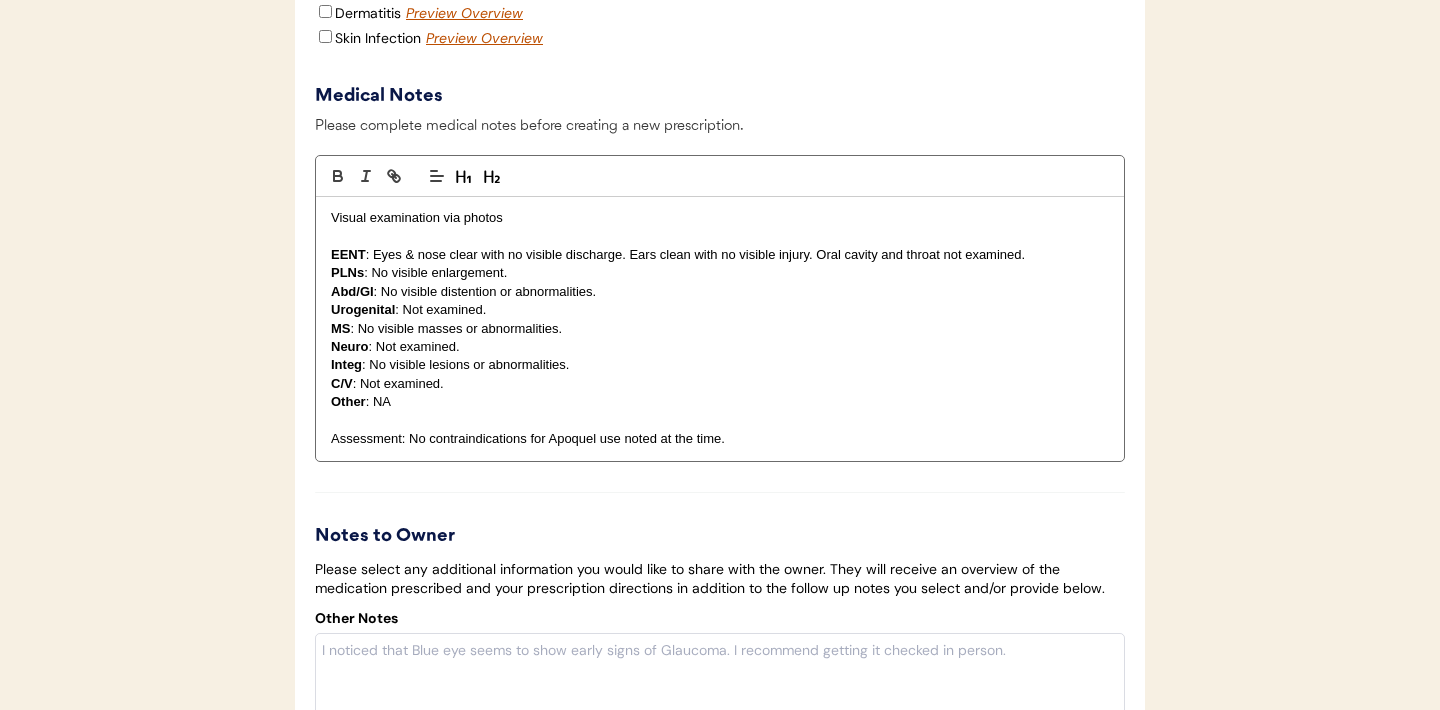 click on "EENT : Eyes & nose clear with no visible discharge. Ears clean with no visible injury. Oral cavity and throat not examined." at bounding box center [720, 255] 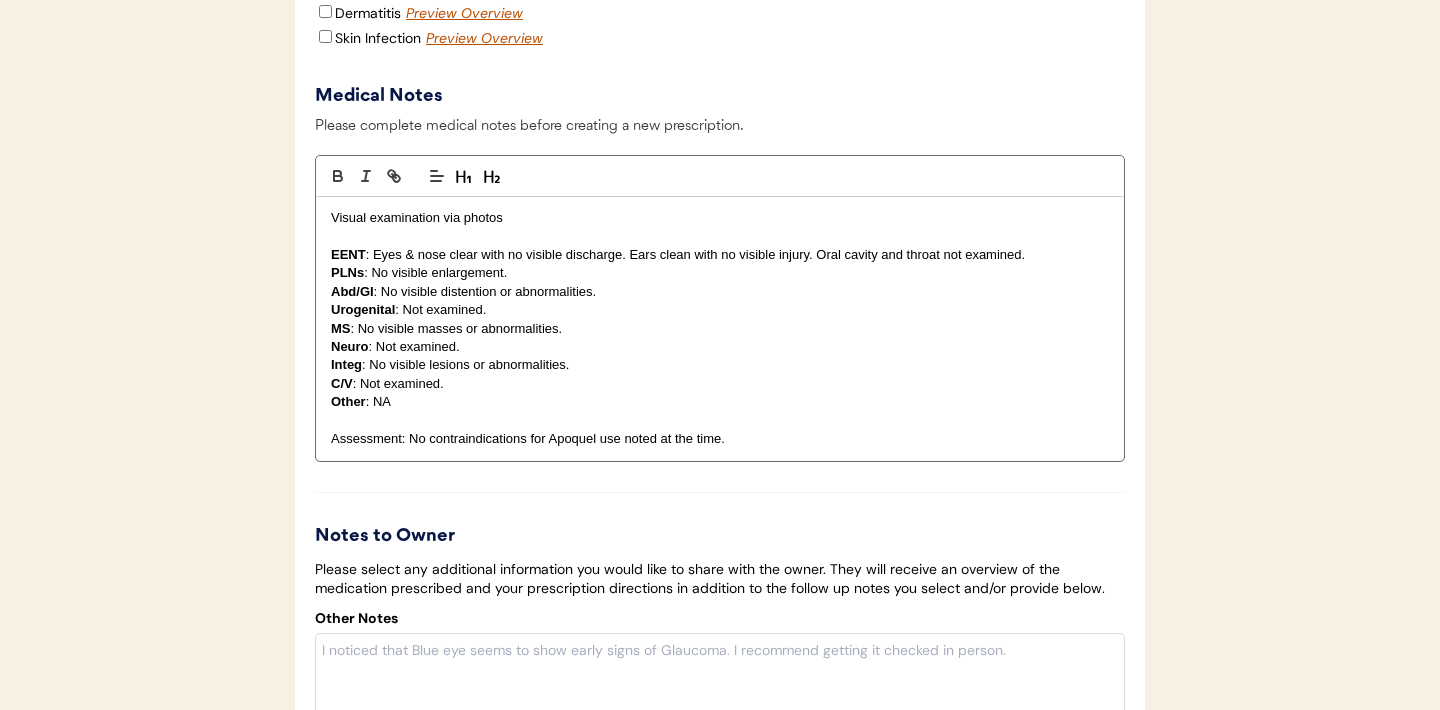 click on "EENT : Eyes & nose clear with no visible discharge. Ears clean with no visible injury. Oral cavity and throat not examined." at bounding box center [720, 255] 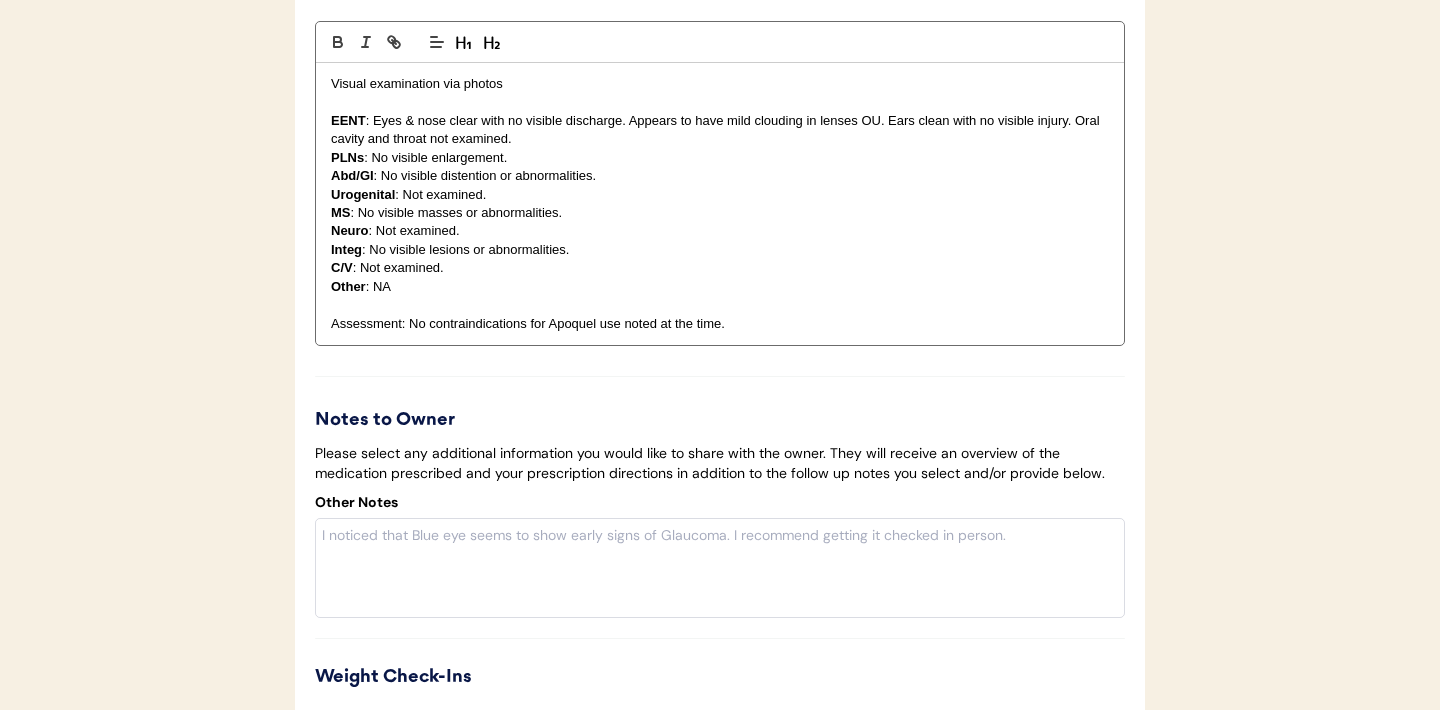 scroll, scrollTop: 5288, scrollLeft: 0, axis: vertical 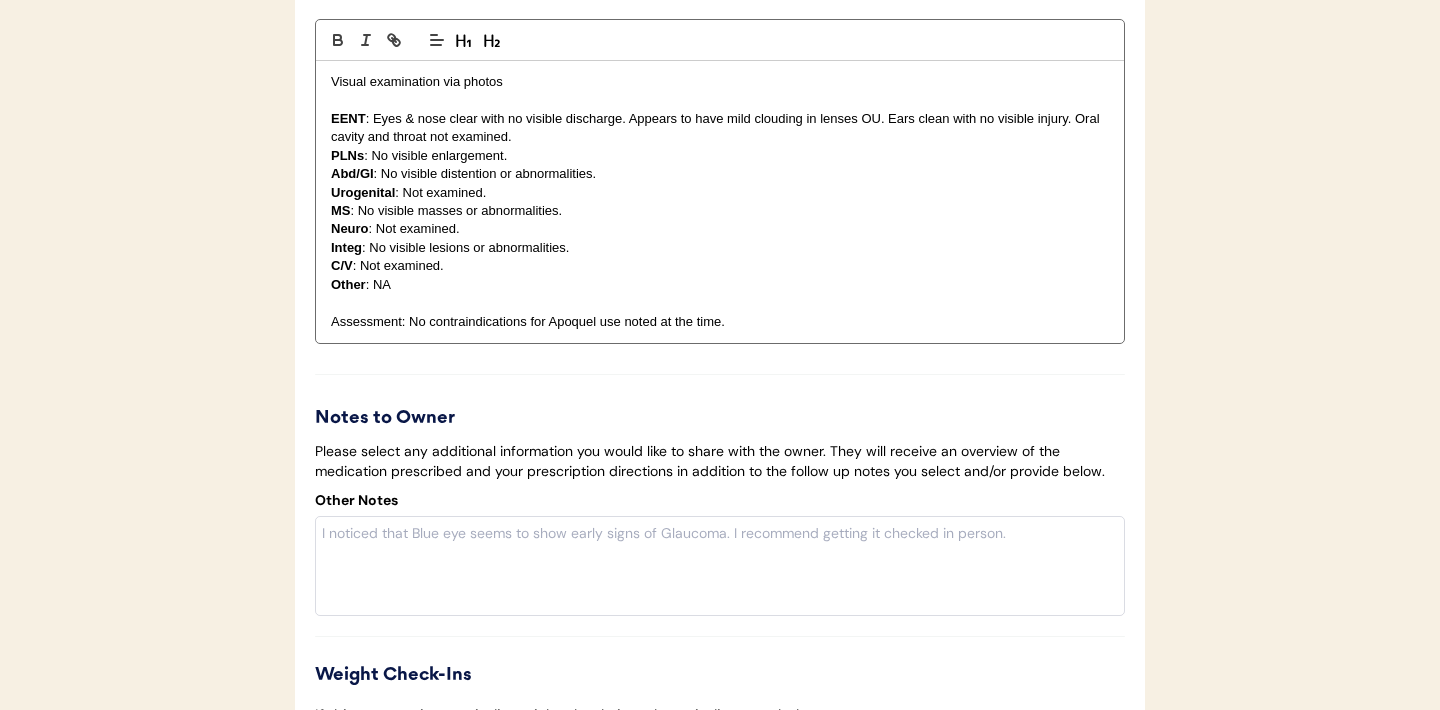 click on "Assessment: No contraindications for Apoquel use noted at the time." at bounding box center (720, 322) 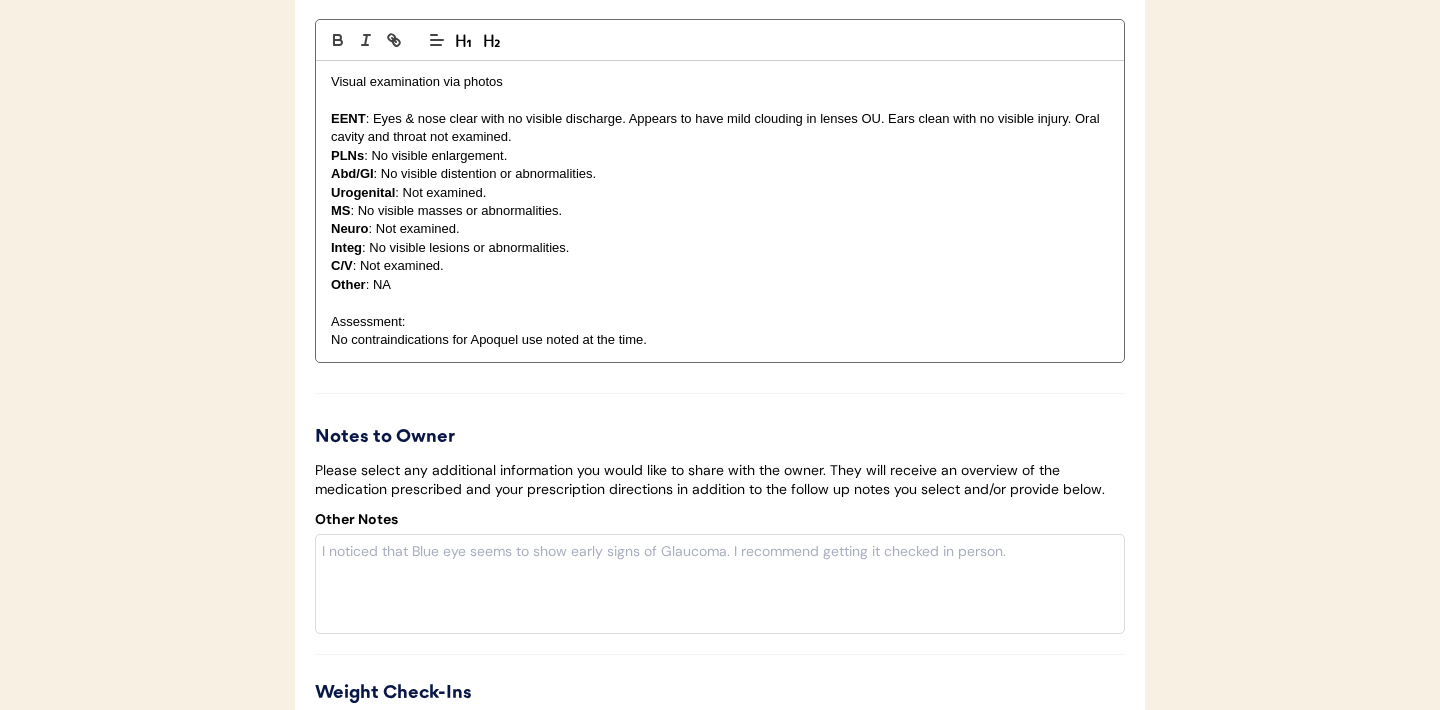 click on "Assessment:" at bounding box center [720, 322] 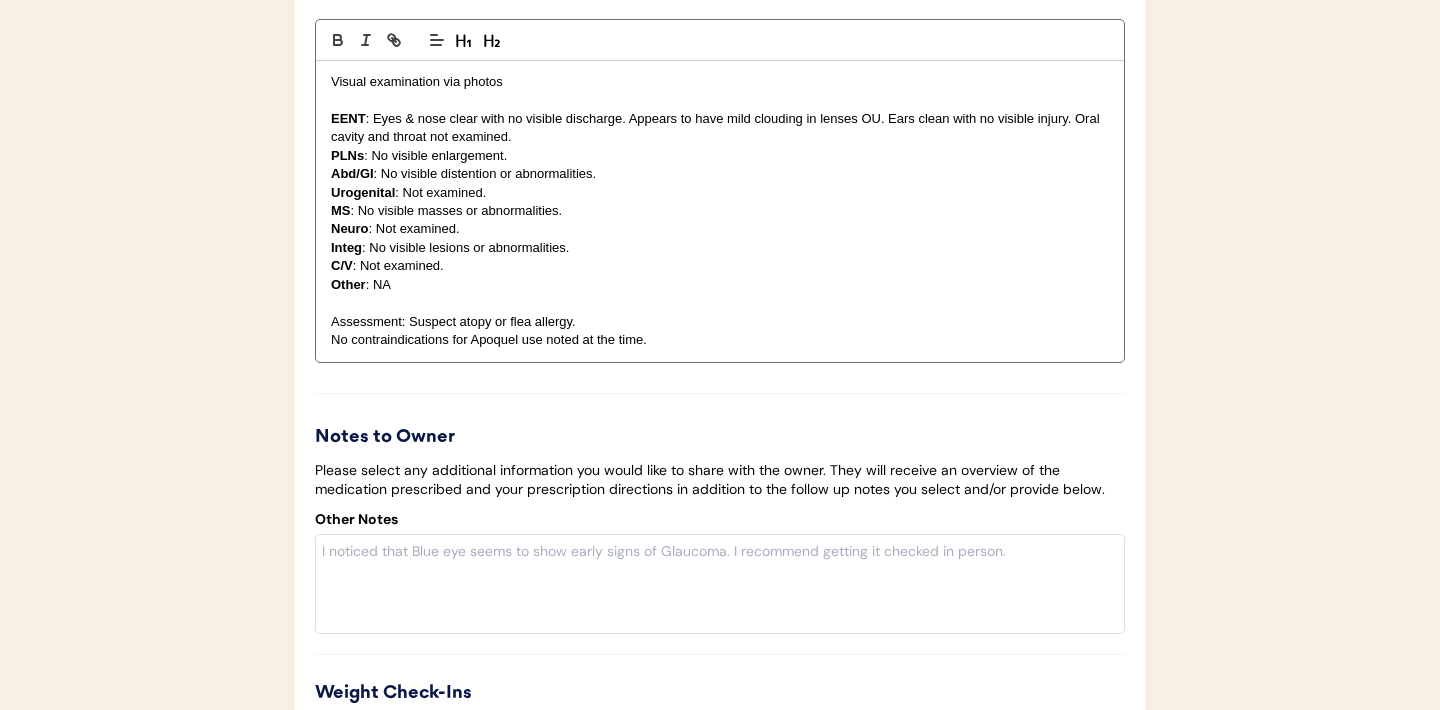 click on "No contraindications for Apoquel use noted at the time." at bounding box center (720, 340) 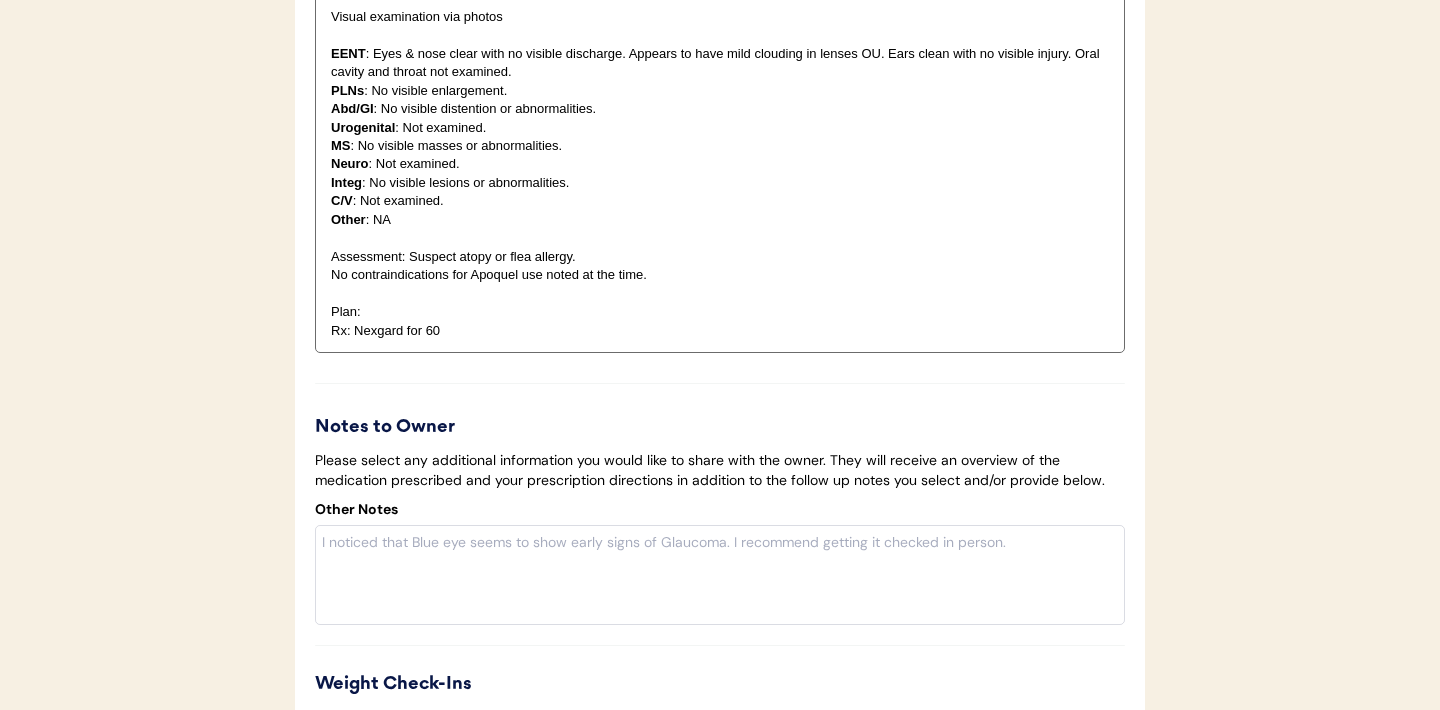 scroll, scrollTop: 5349, scrollLeft: 0, axis: vertical 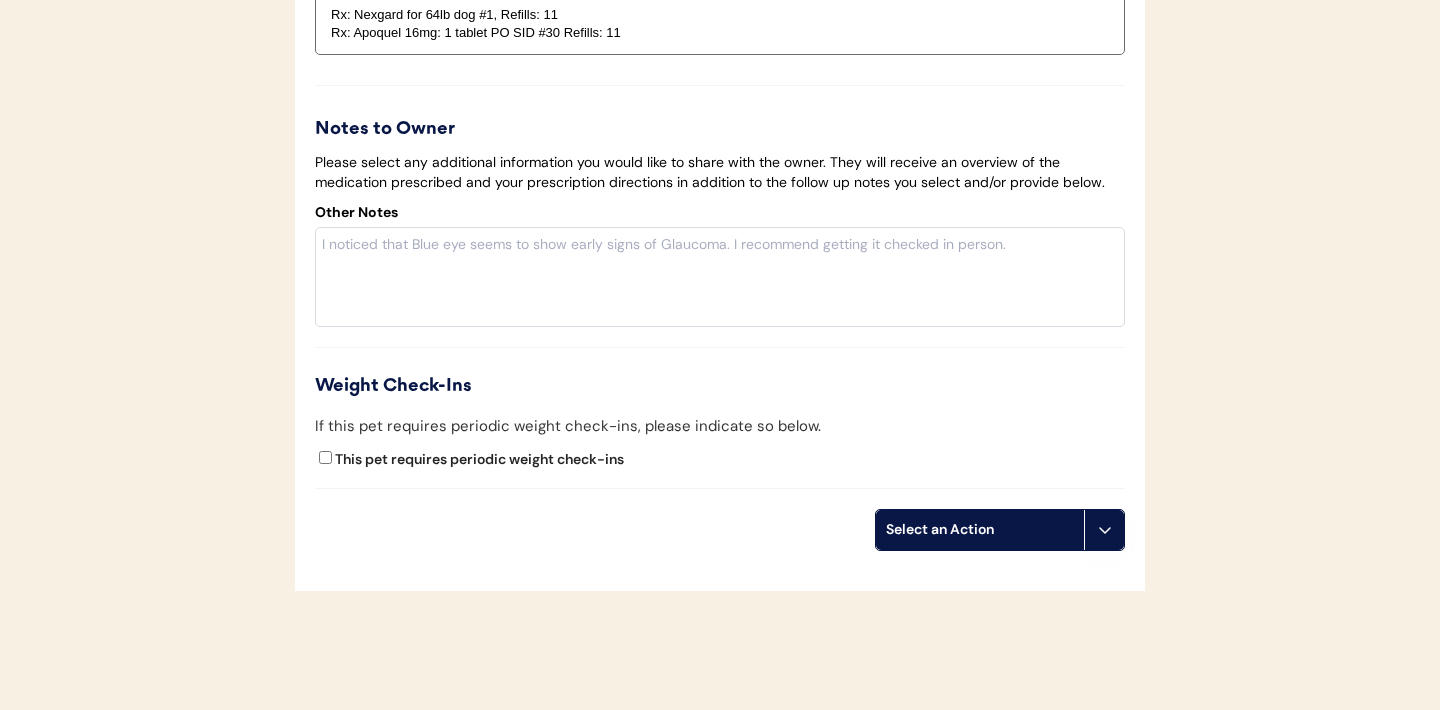 click 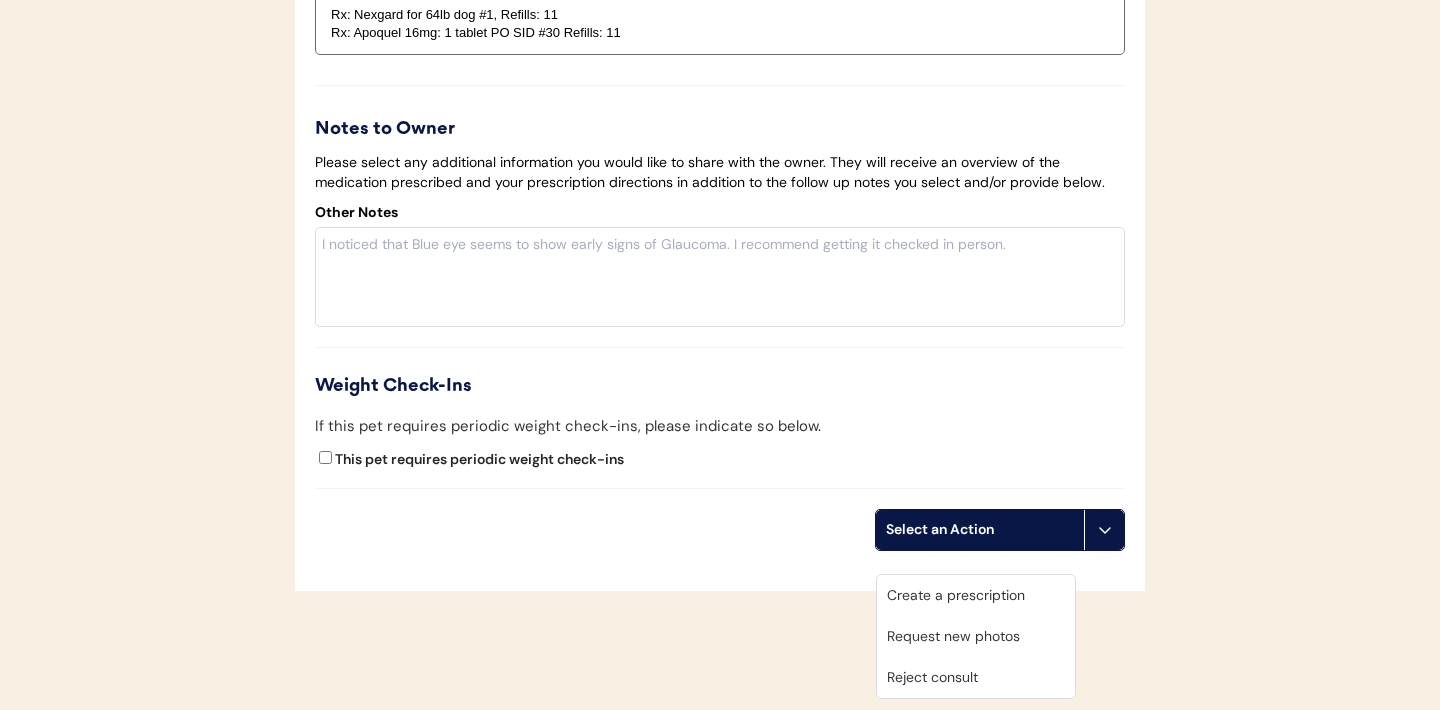 click on "Create a prescription" at bounding box center (976, 595) 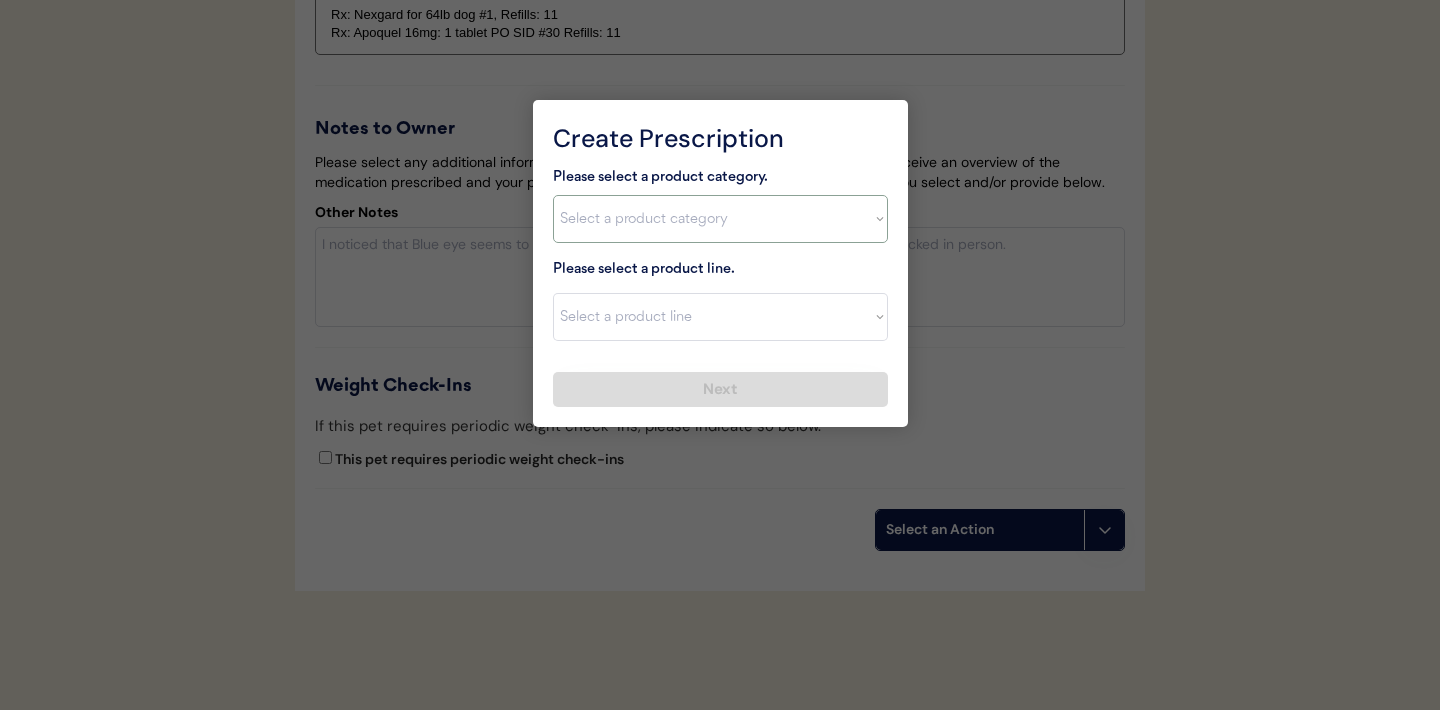 click on "Select a product category Allergies Antibiotics Anxiety Combo Parasite Prevention Flea & Tick Heartworm" at bounding box center (720, 219) 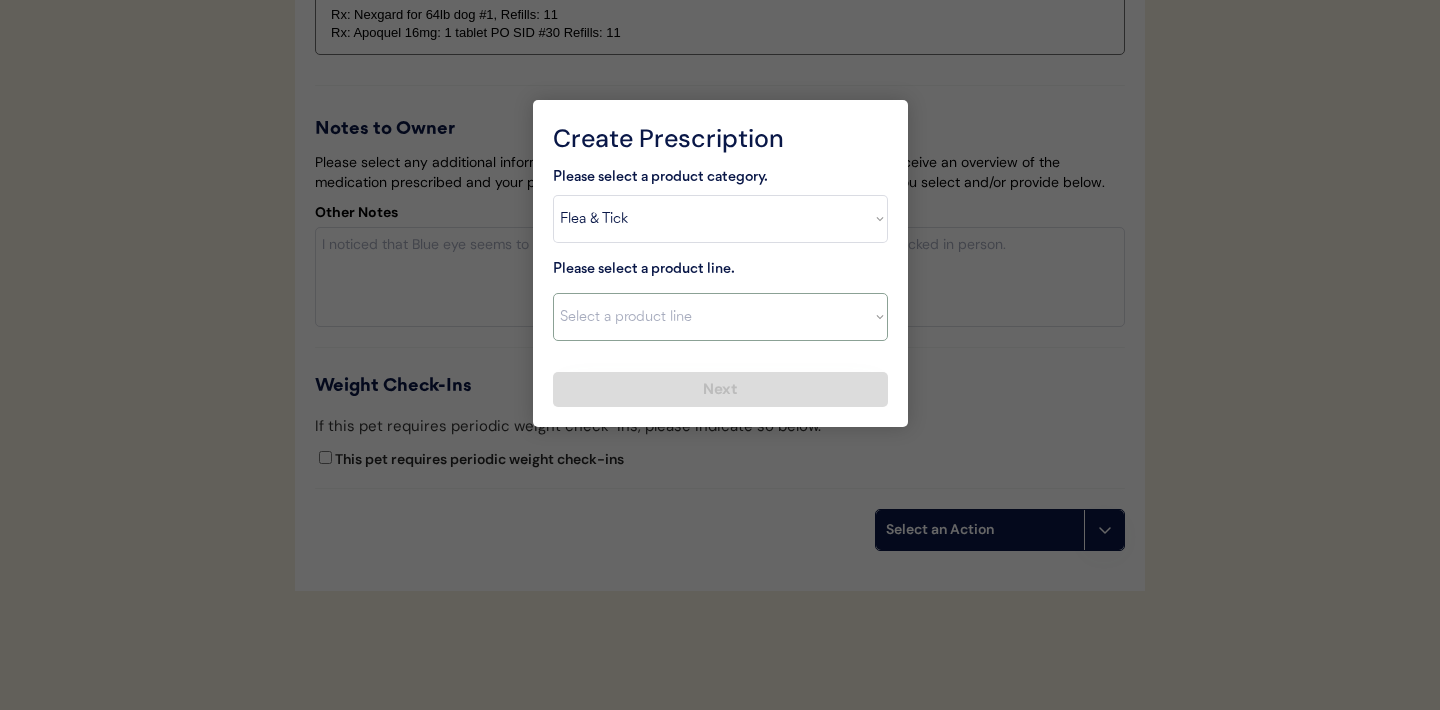 click on "Select a product line" at bounding box center (720, 317) 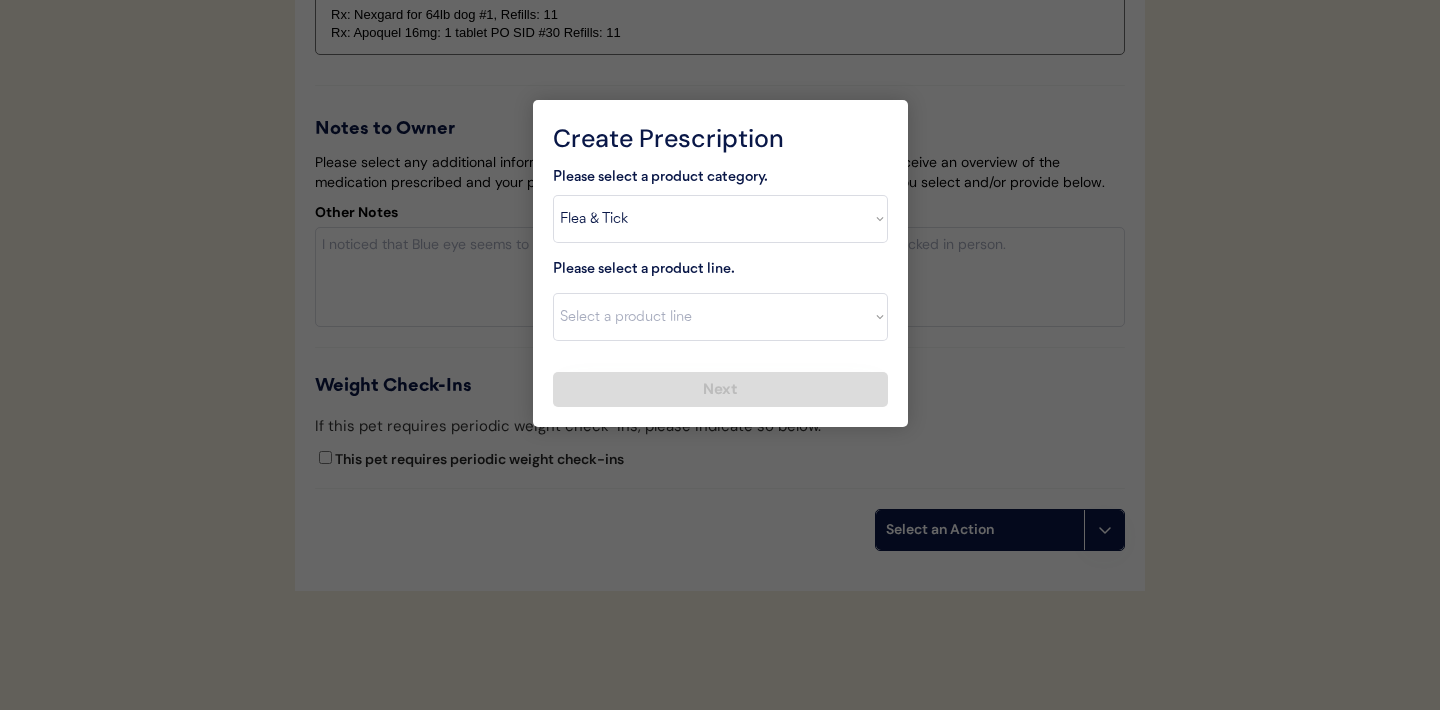 click on "Please select a product category. Select a product category Allergies Antibiotics Anxiety Combo Parasite Prevention Flea & Tick Heartworm Please select a product line. Select a product line Advantix II Bravecto 1 Month Bravecto 1 Month (3 Month) Bravecto 3 Month Credelio for Dogs Credelio for Dogs (3 Month) NexGard Simparica Simparica (3 Month) Next" at bounding box center [720, 287] 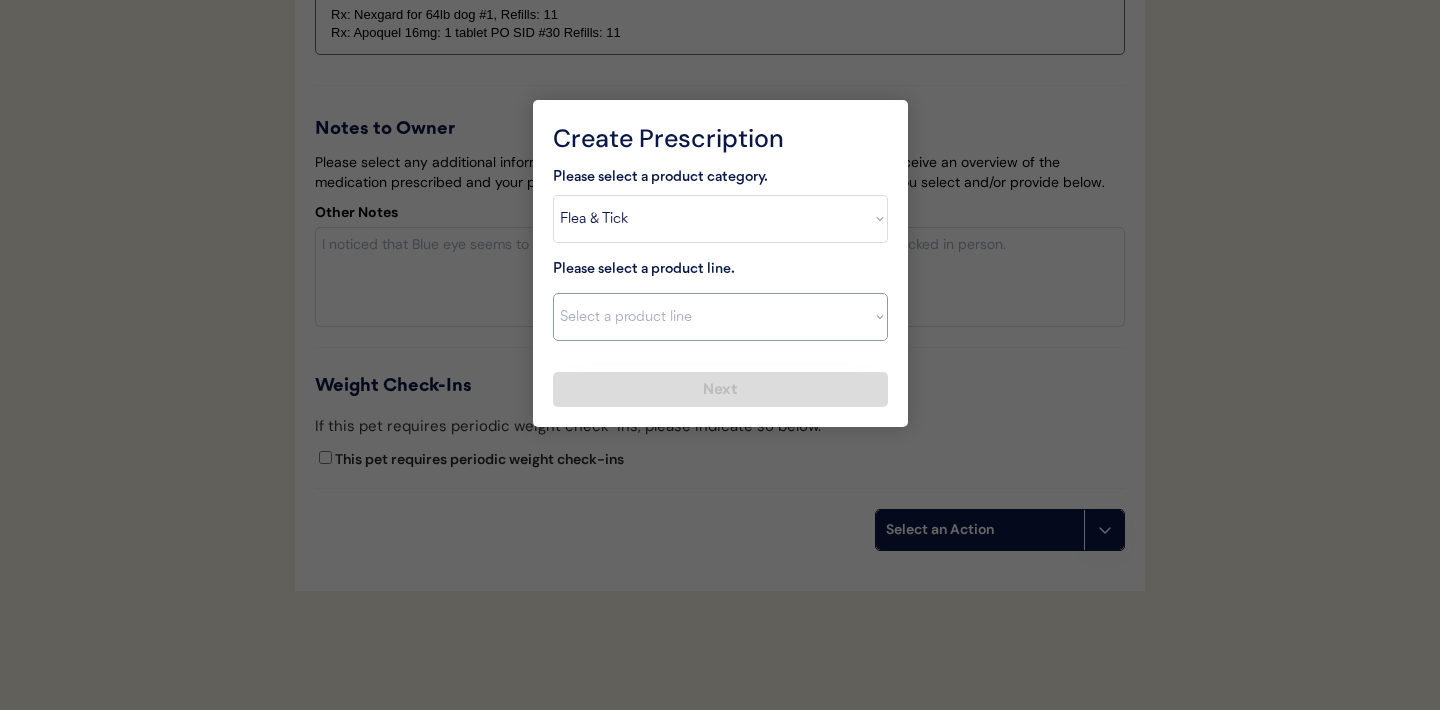 select on ""Simparica"" 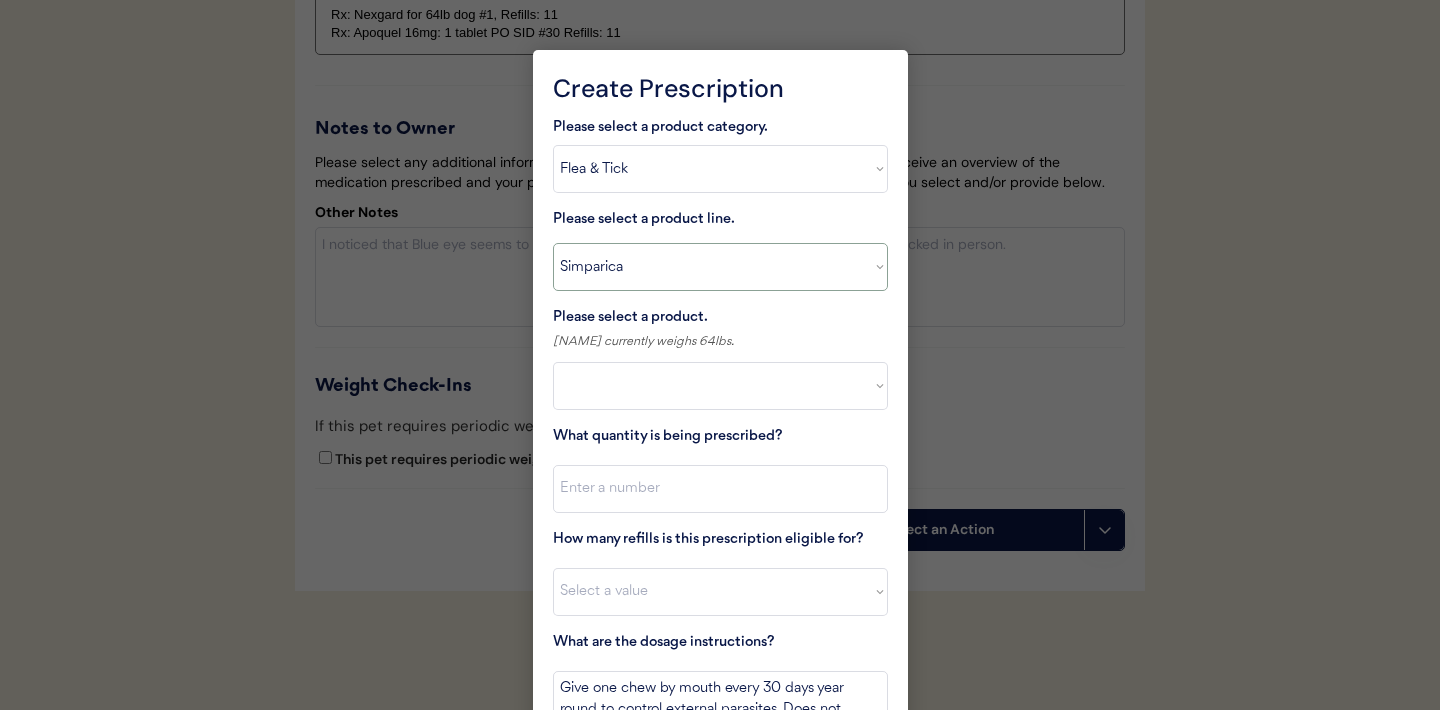 select on ""PLACEHOLDER_1427118222253"" 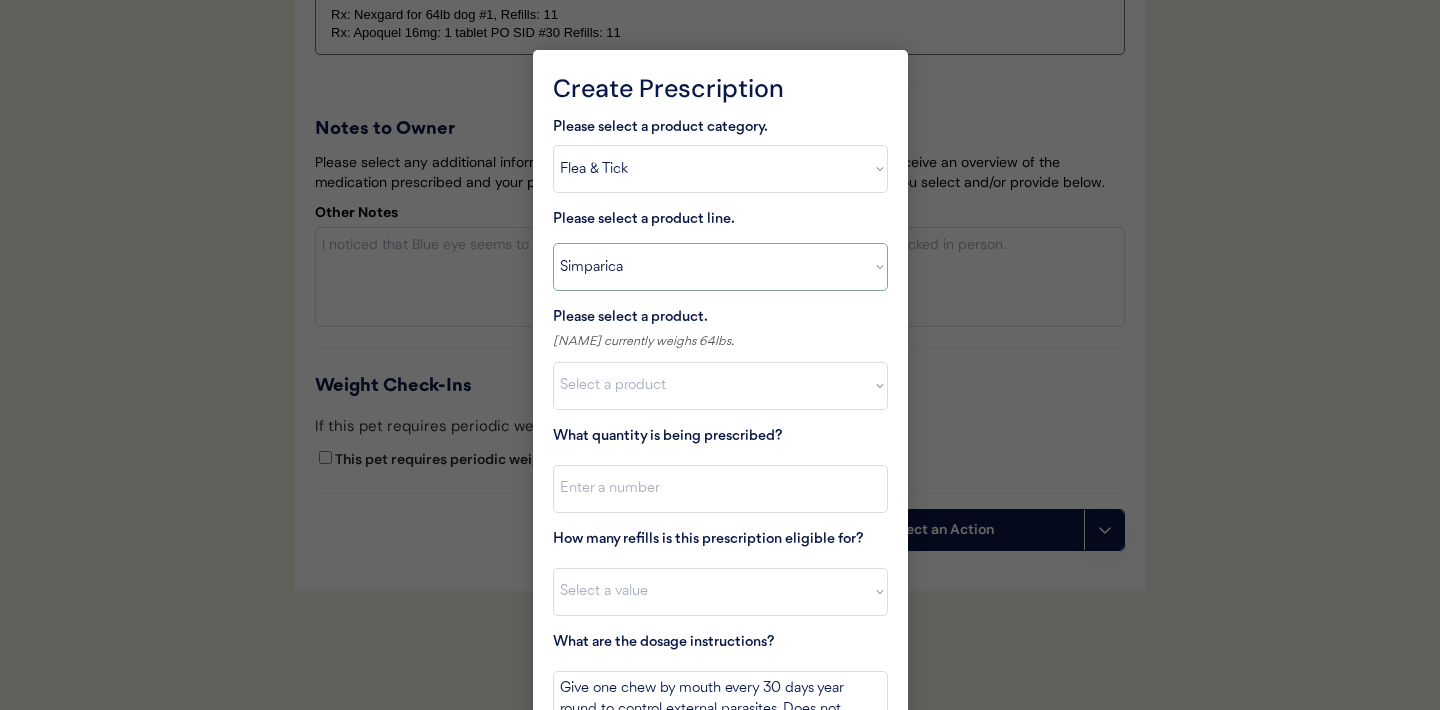 click on "Select a product line Advantix II Bravecto 1 Month Bravecto 1 Month (3 Month) Bravecto 3 Month Credelio for Dogs Credelio for Dogs (3 Month) NexGard Simparica Simparica (3 Month)" at bounding box center [720, 267] 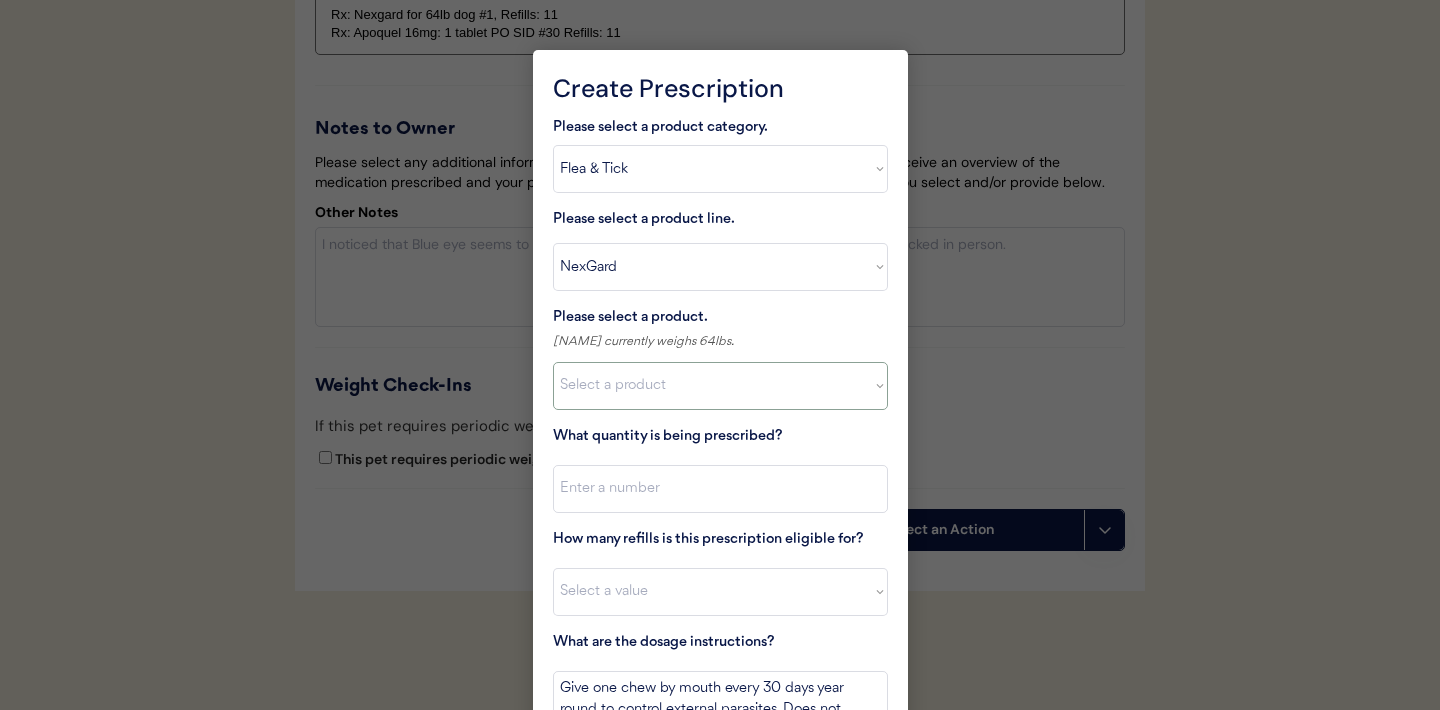 click on "Select a product Simparica, 2.8-5.5lbs Simparica, 5.6-11lbs Simparica, 11.1-22lbs Simparica, 22.1-44lbs Simparica, 44.1-88lbs Simparica, 88.1-132lbs" at bounding box center [720, 386] 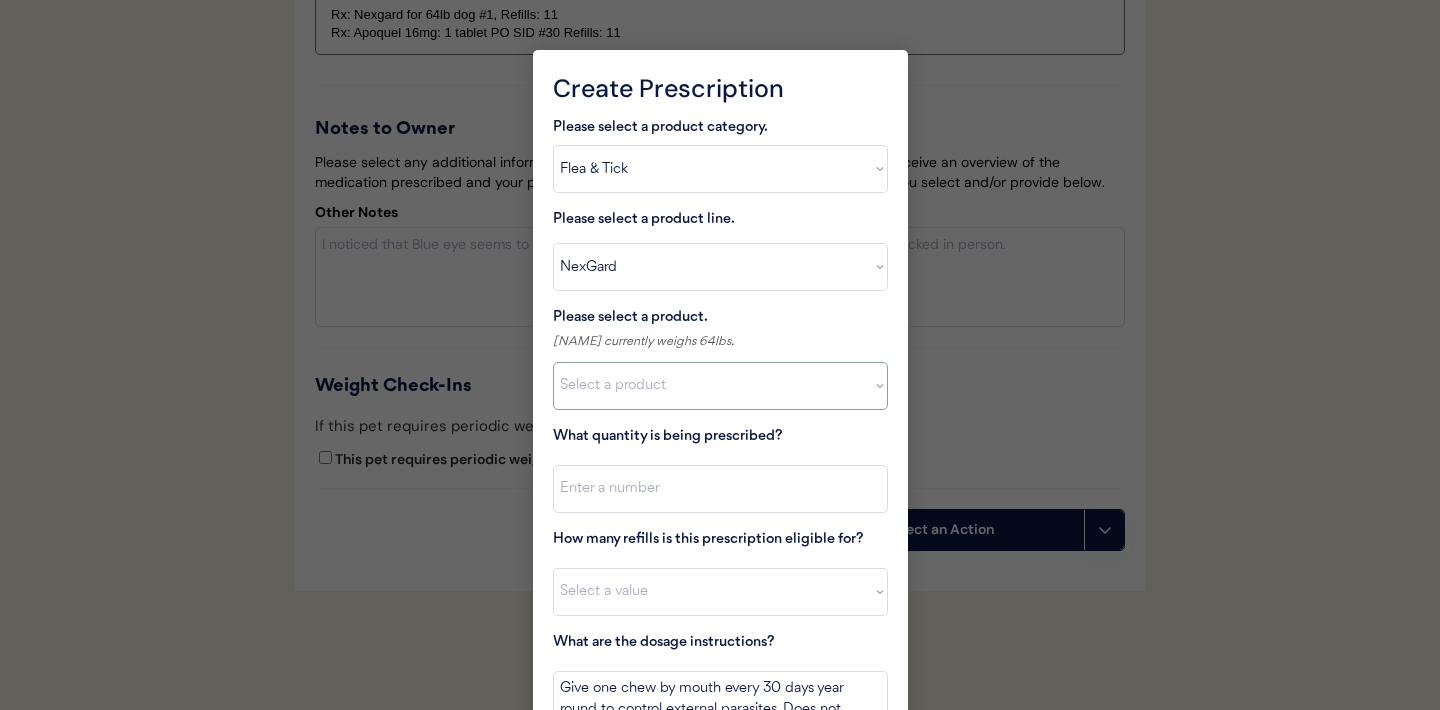 select on ""1348695171700984260__LOOKUP__1670802184069x769842999752052000"" 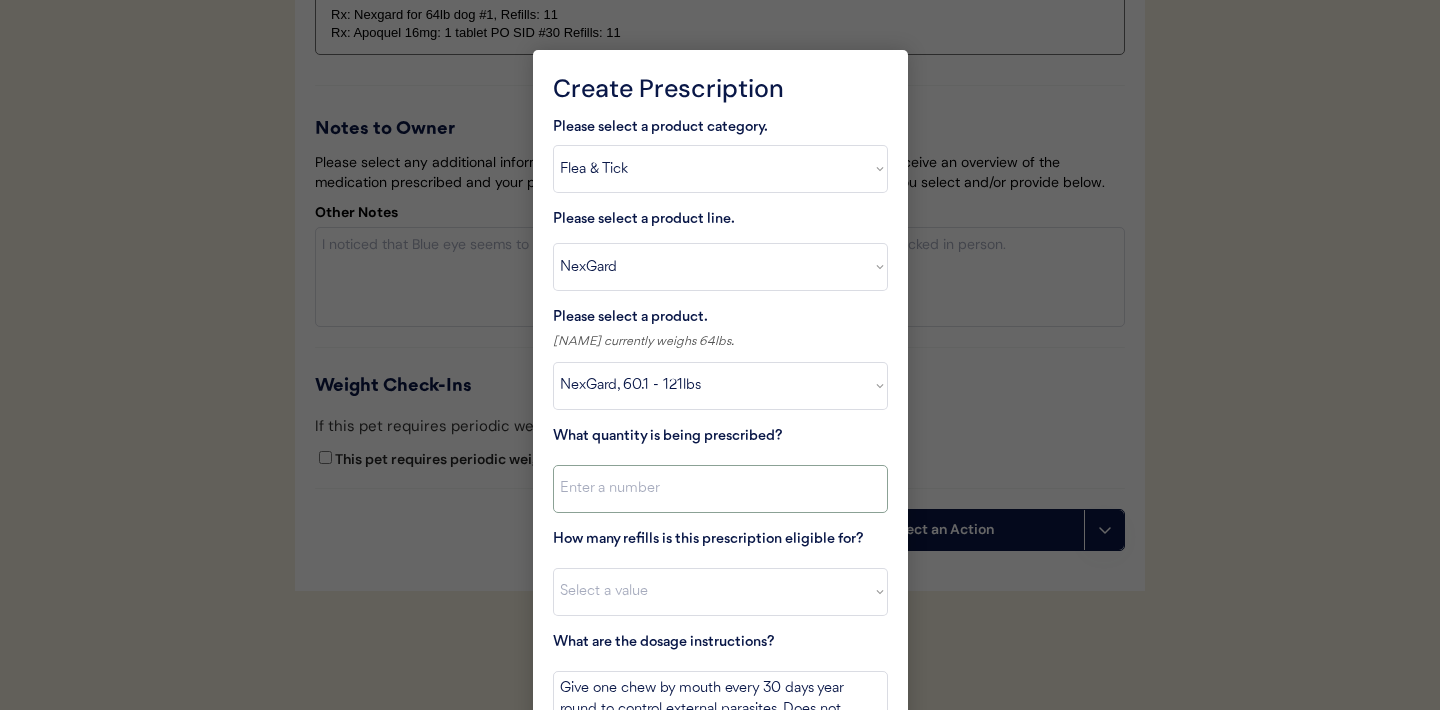 click at bounding box center [720, 489] 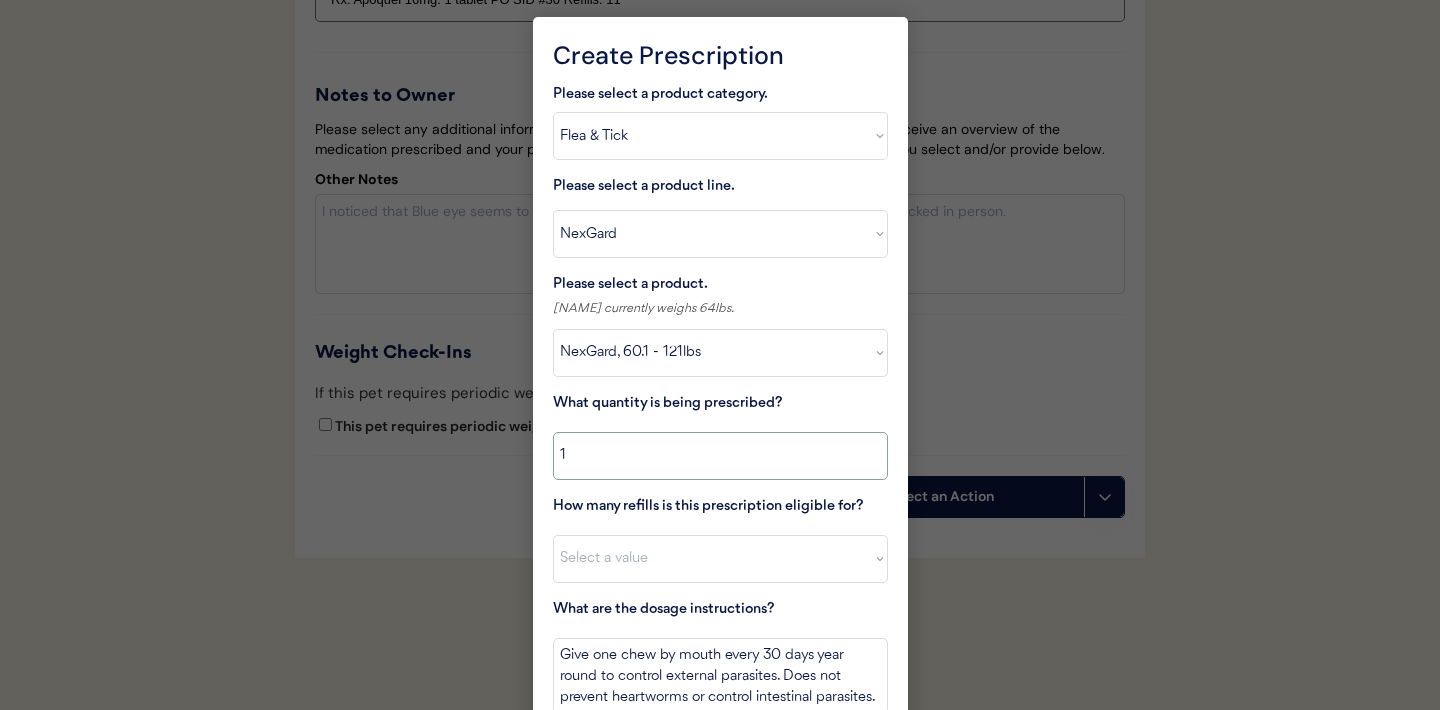 scroll, scrollTop: 5712, scrollLeft: 0, axis: vertical 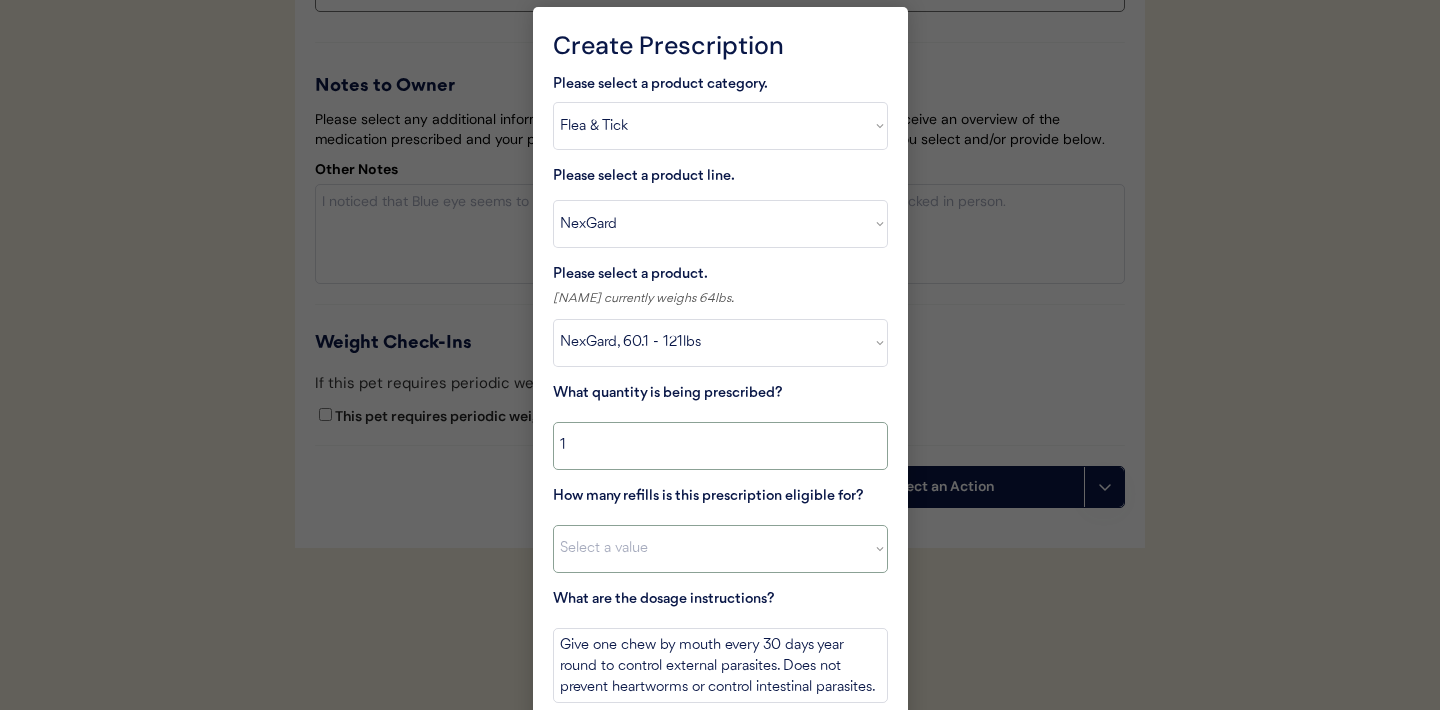type on "1" 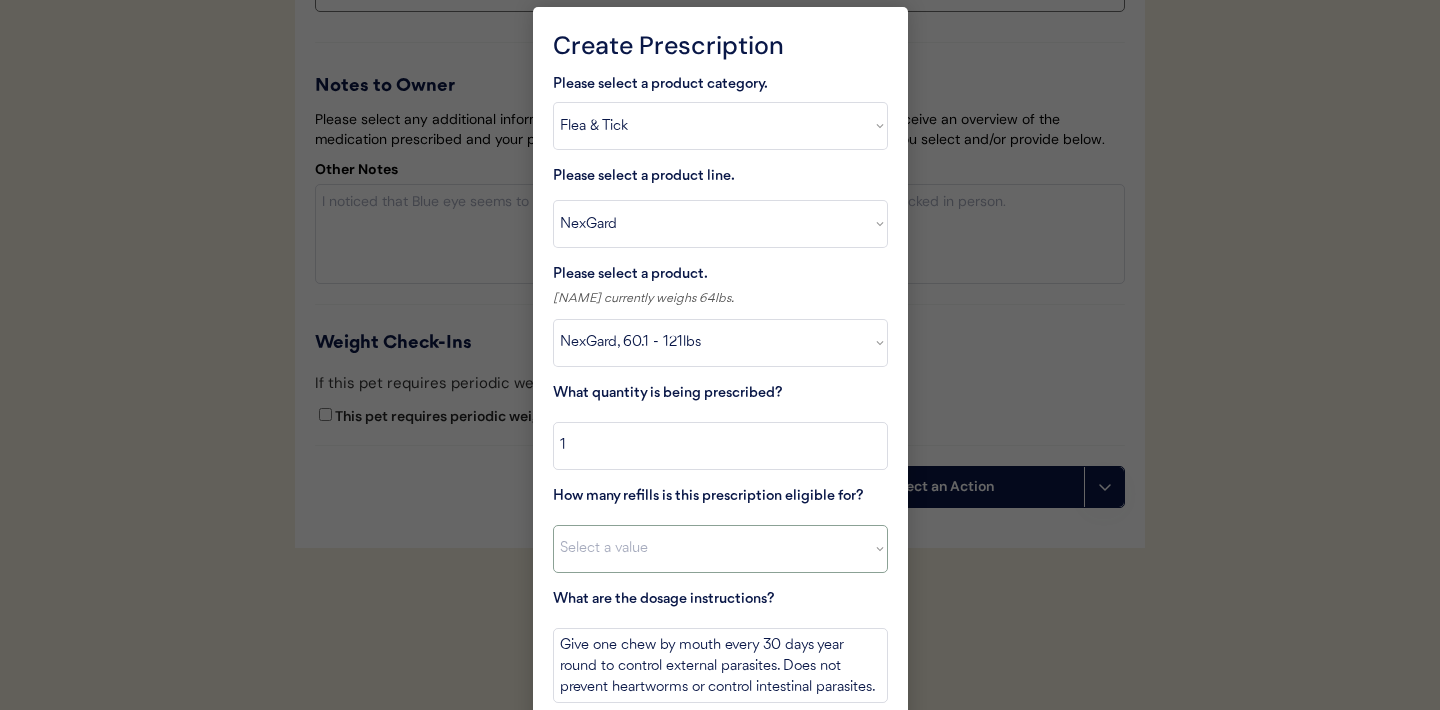 select on "11" 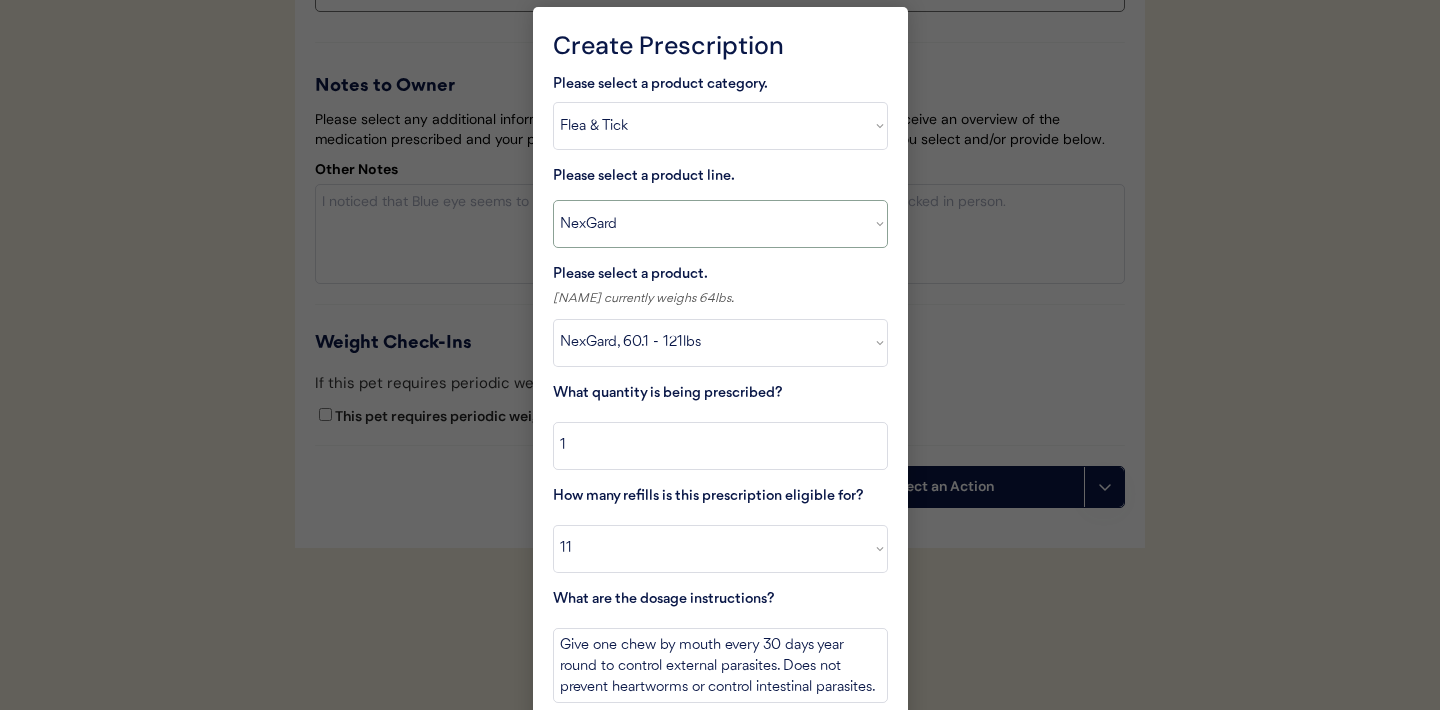 click on "Select a product line Advantix II Bravecto 1 Month Bravecto 1 Month (3 Month) Bravecto 3 Month Credelio for Dogs Credelio for Dogs (3 Month) NexGard Simparica Simparica (3 Month)" at bounding box center [720, 224] 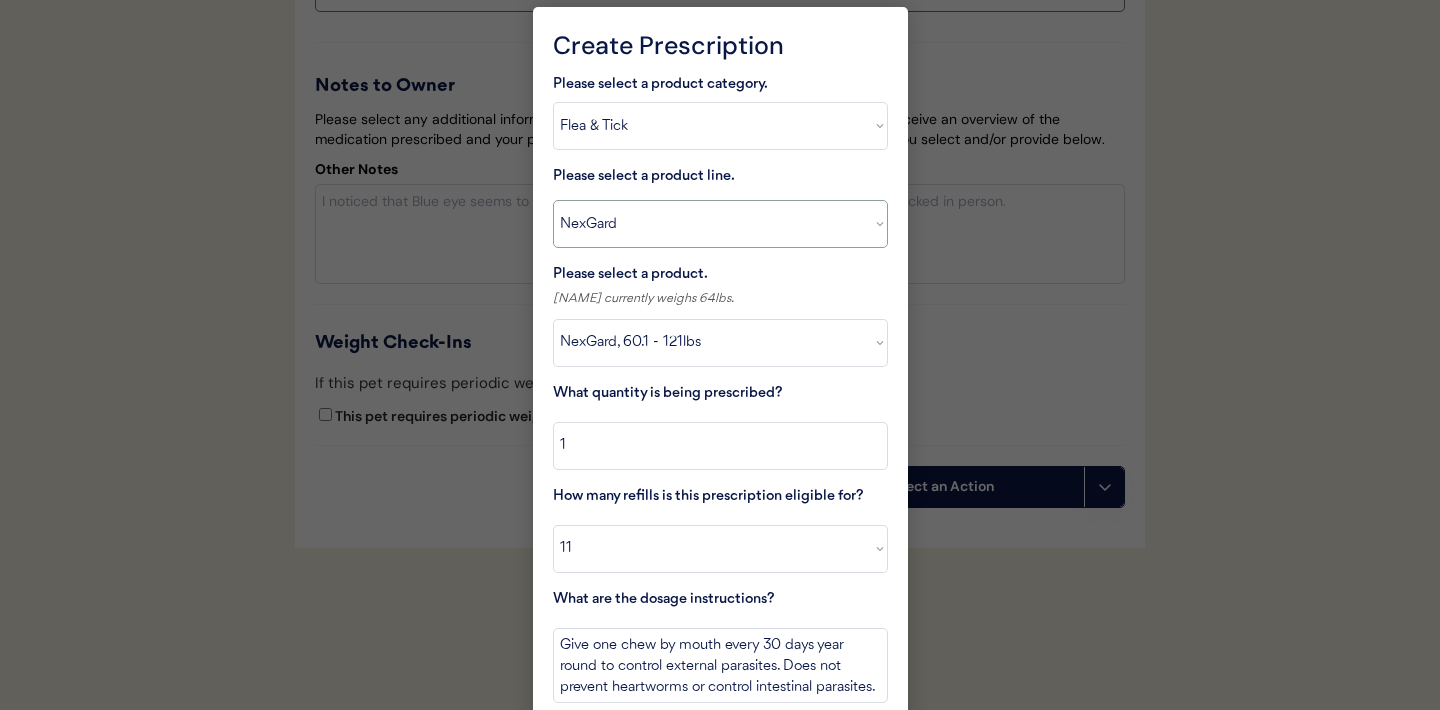 select on ""Simparica"" 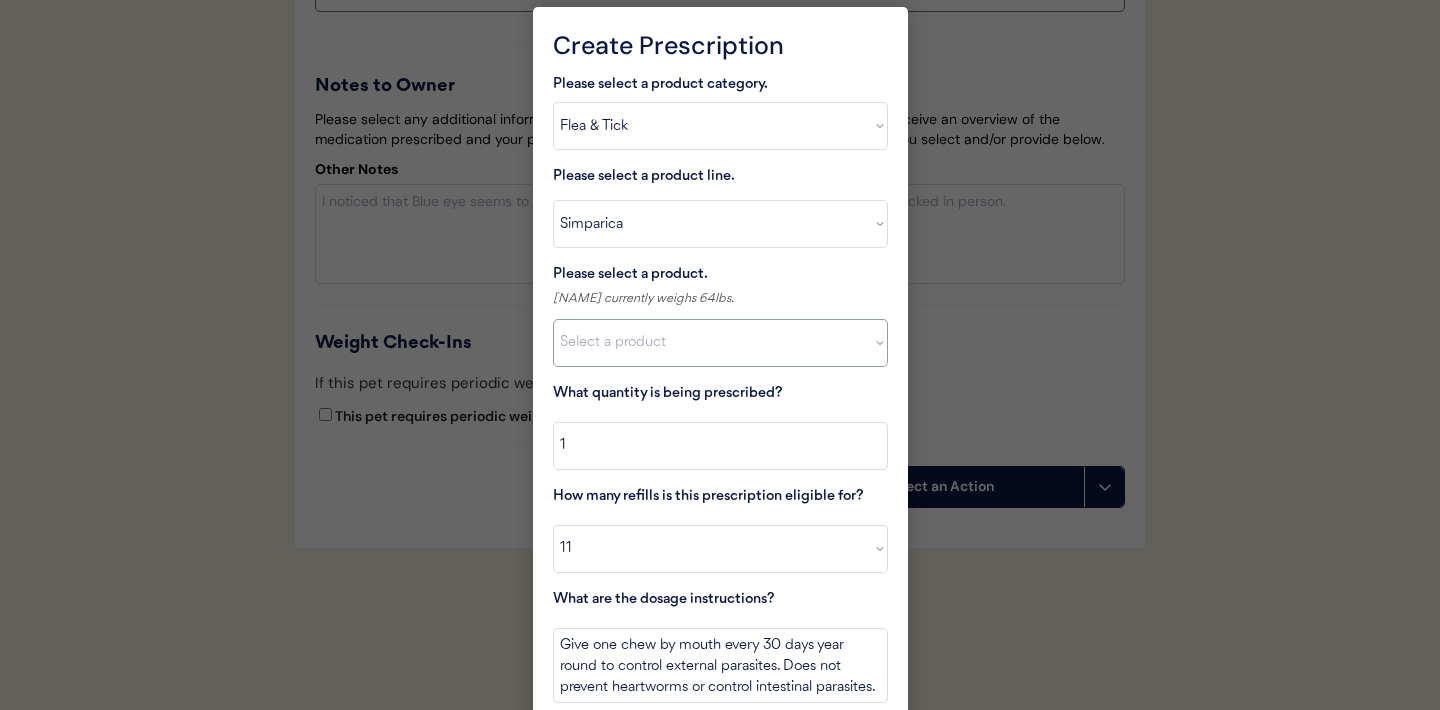 click on "Select a product Simparica, 2.8-5.5lbs Simparica, 5.6-11lbs Simparica, 11.1-22lbs Simparica, 22.1-44lbs Simparica, 44.1-88lbs Simparica, 88.1-132lbs" at bounding box center (720, 343) 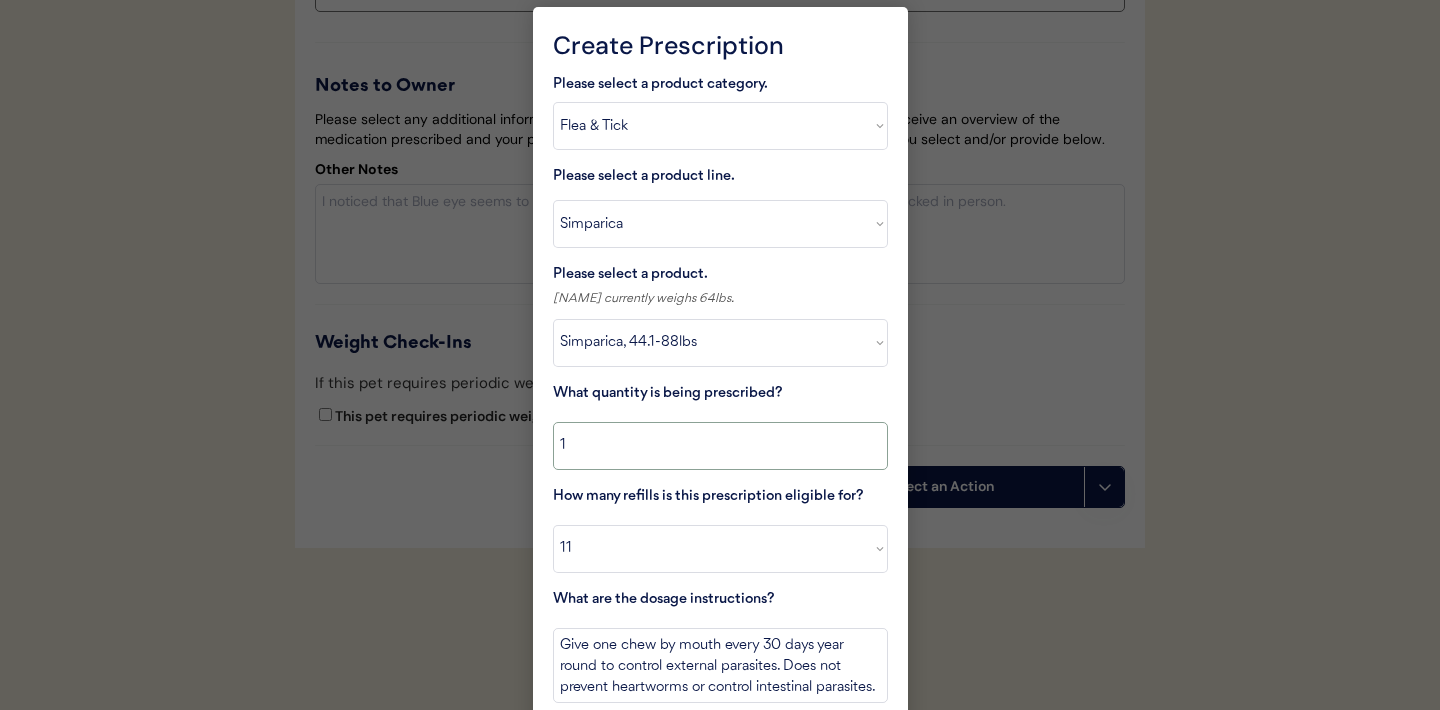 click at bounding box center (720, 446) 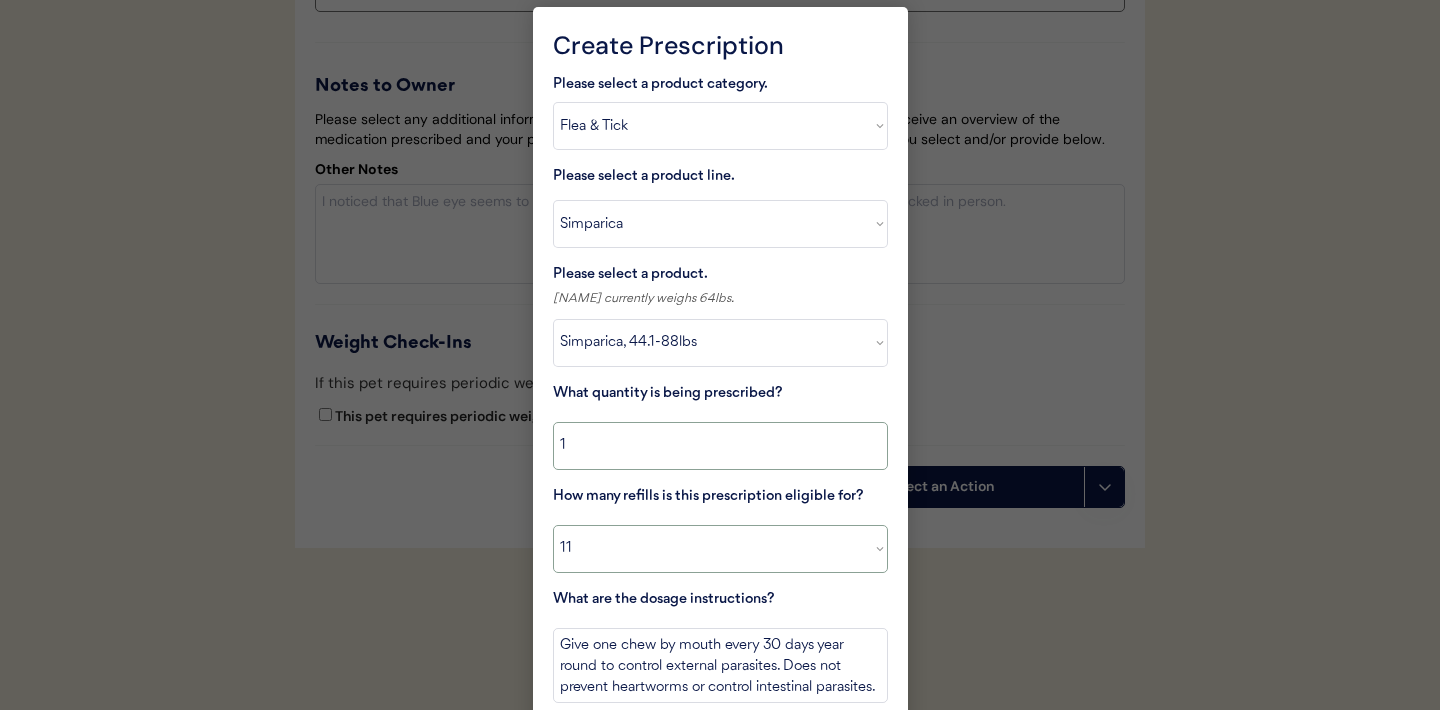 click on "Select a value 0 1 2 3 4 5 6 7 8 10 11" at bounding box center [720, 549] 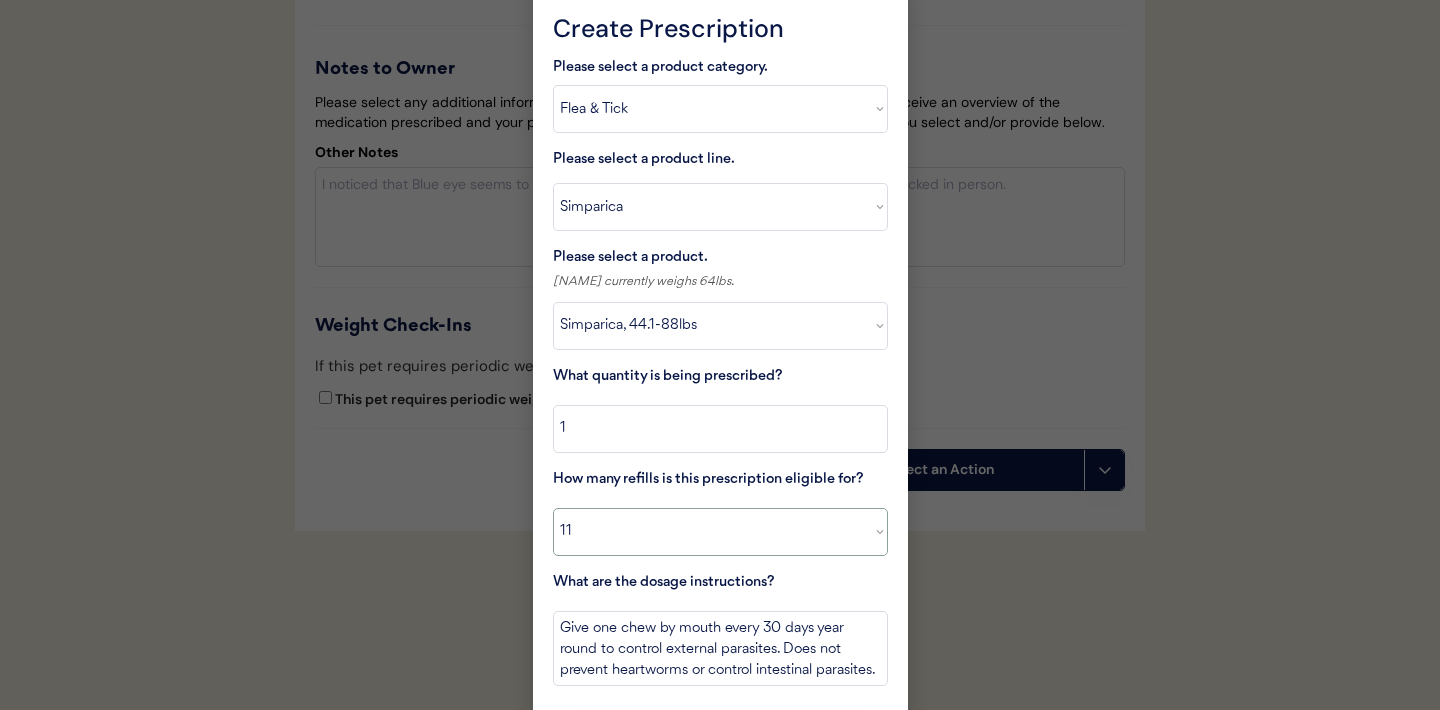 scroll, scrollTop: 5790, scrollLeft: 0, axis: vertical 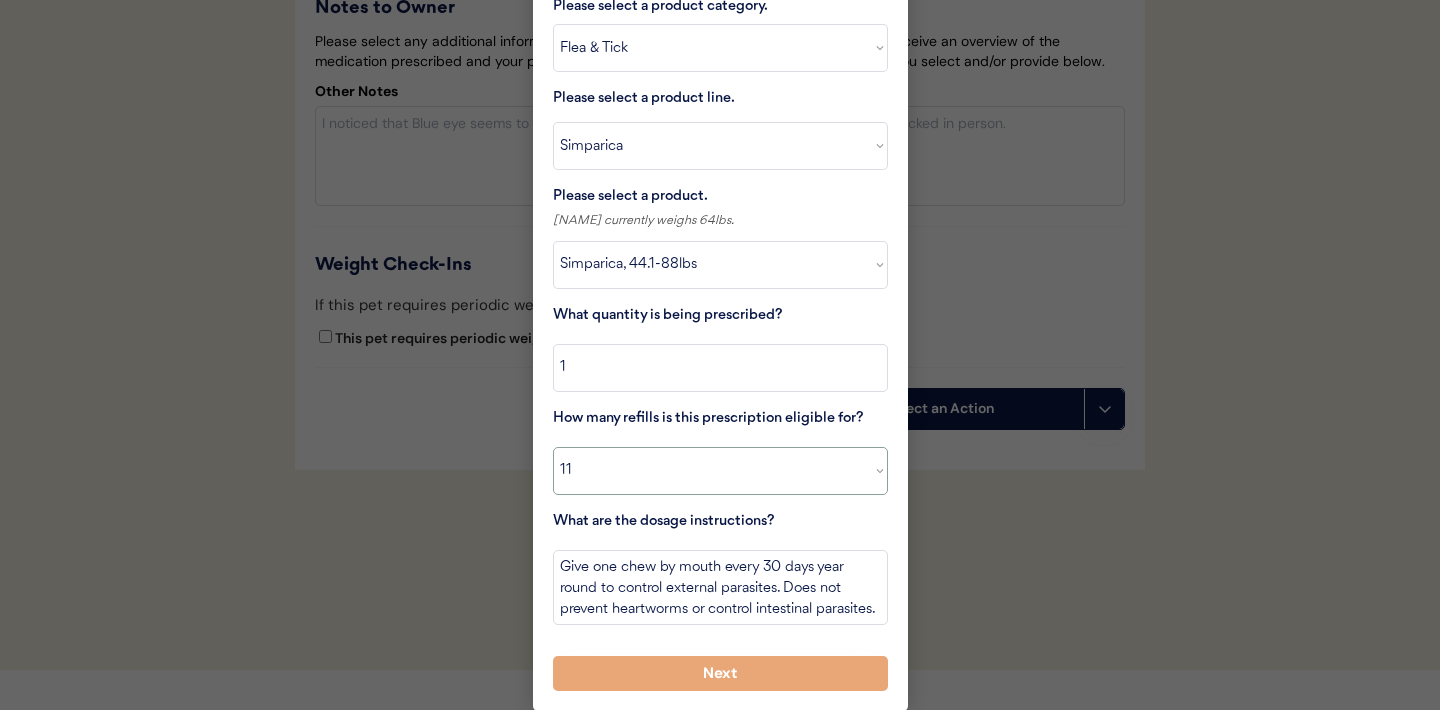 click at bounding box center (720, 355) 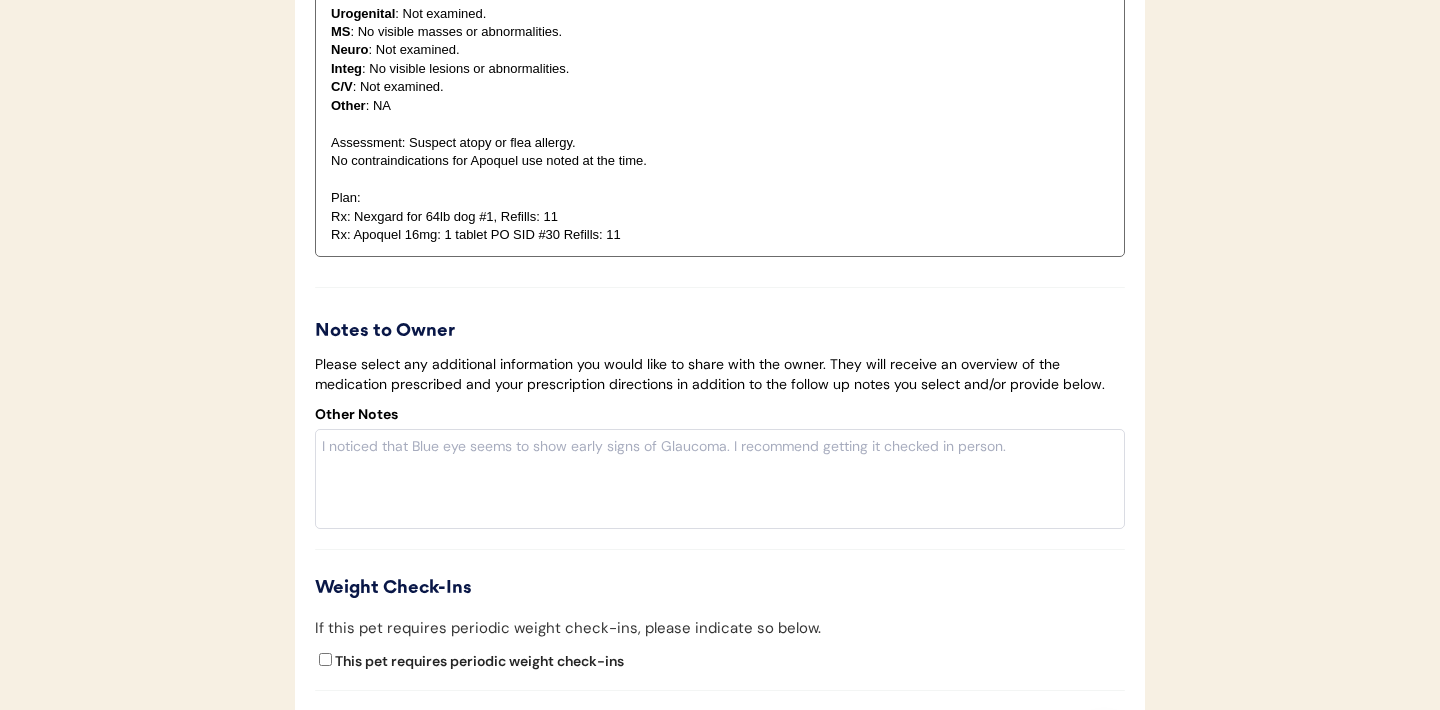 scroll, scrollTop: 5459, scrollLeft: 0, axis: vertical 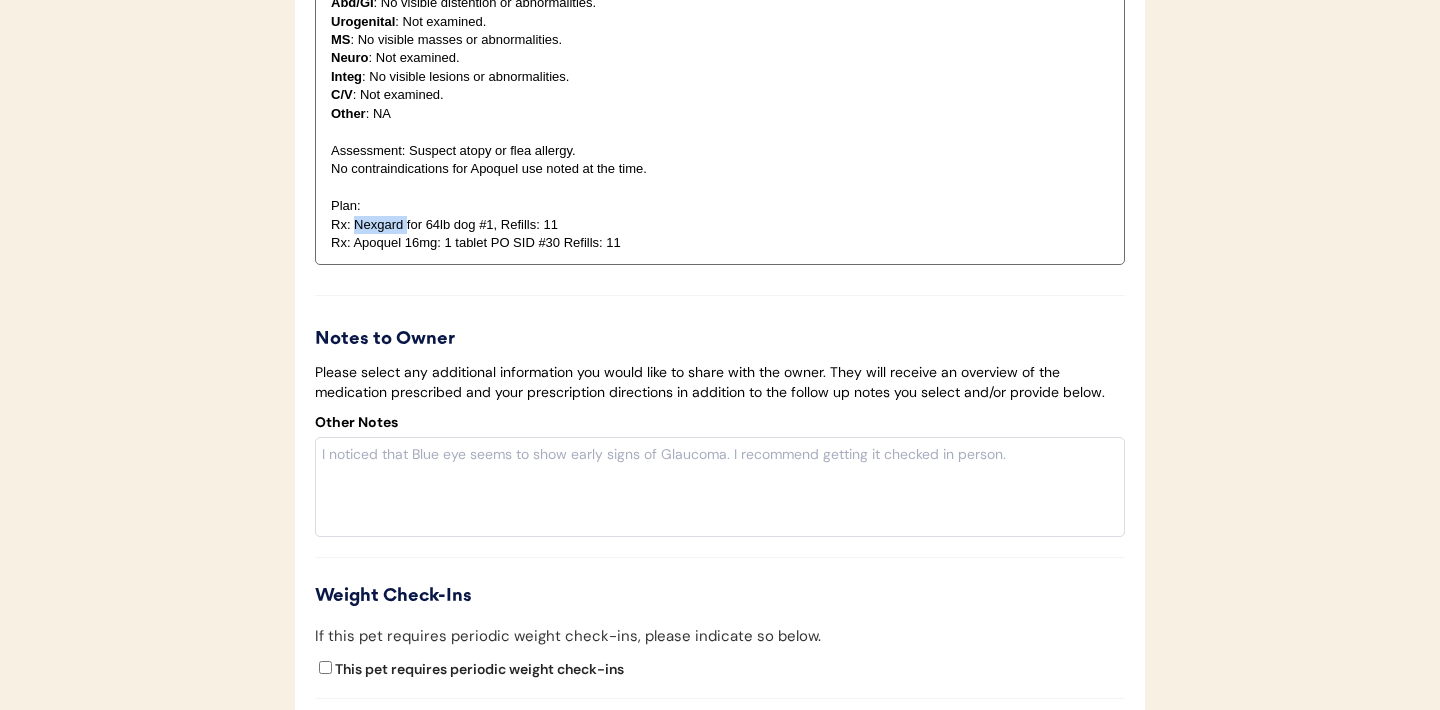 drag, startPoint x: 405, startPoint y: 251, endPoint x: 357, endPoint y: 254, distance: 48.09366 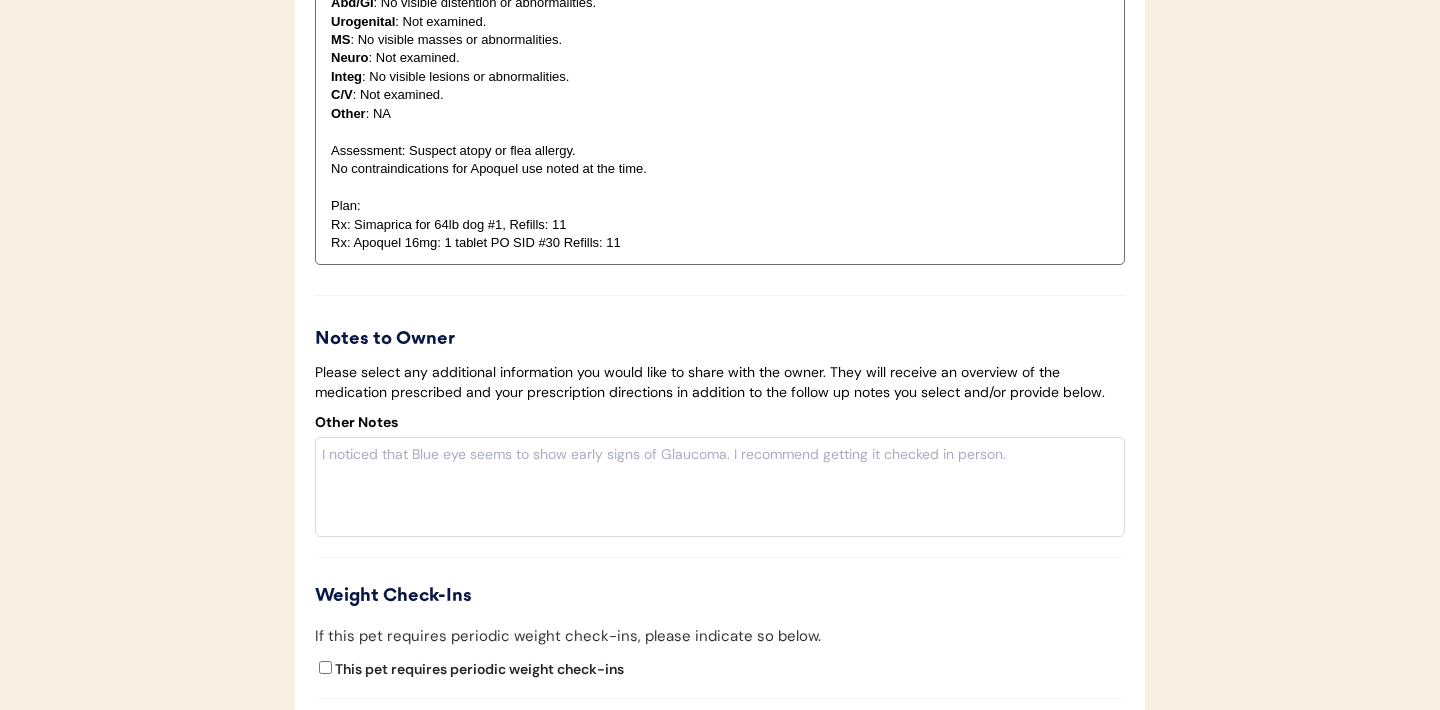 click on "Rx: Simaprica for 64lb dog #1, Refills: 11" at bounding box center (720, 225) 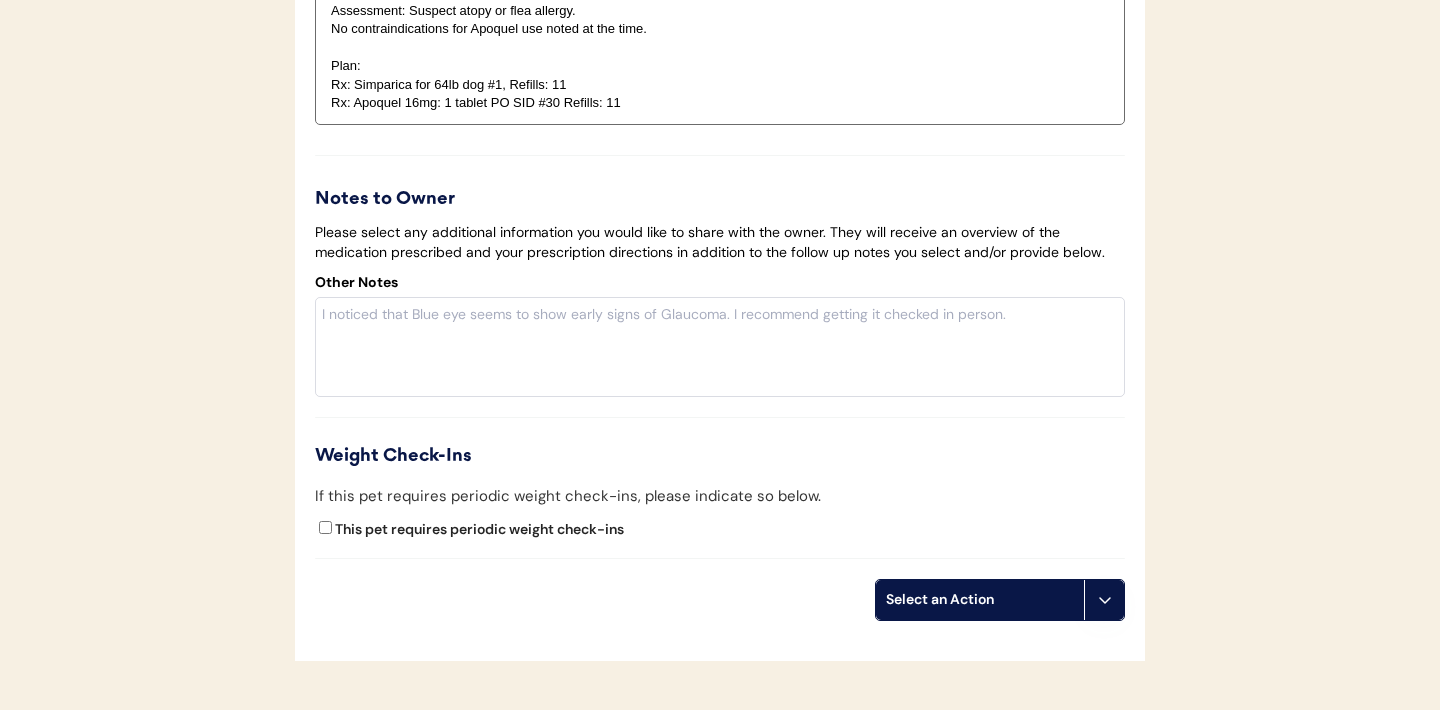 scroll, scrollTop: 5774, scrollLeft: 0, axis: vertical 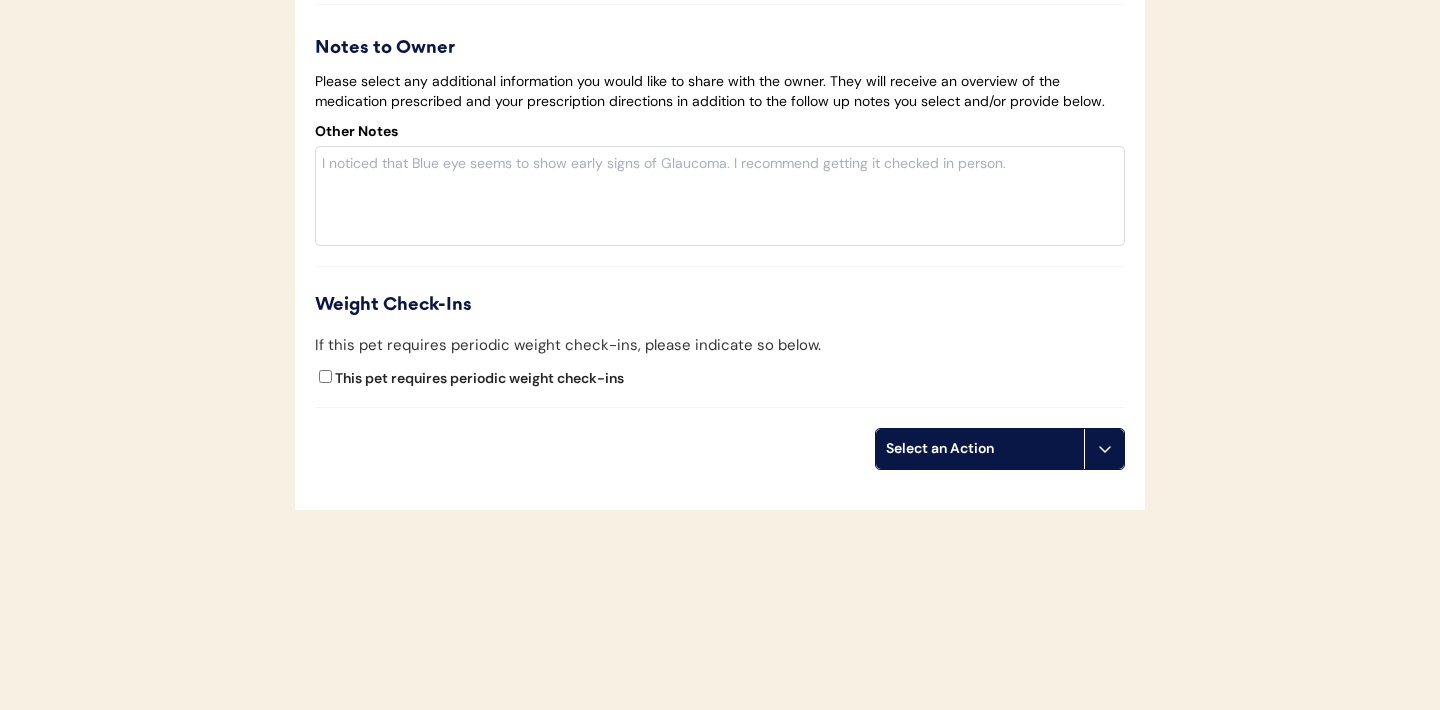 click 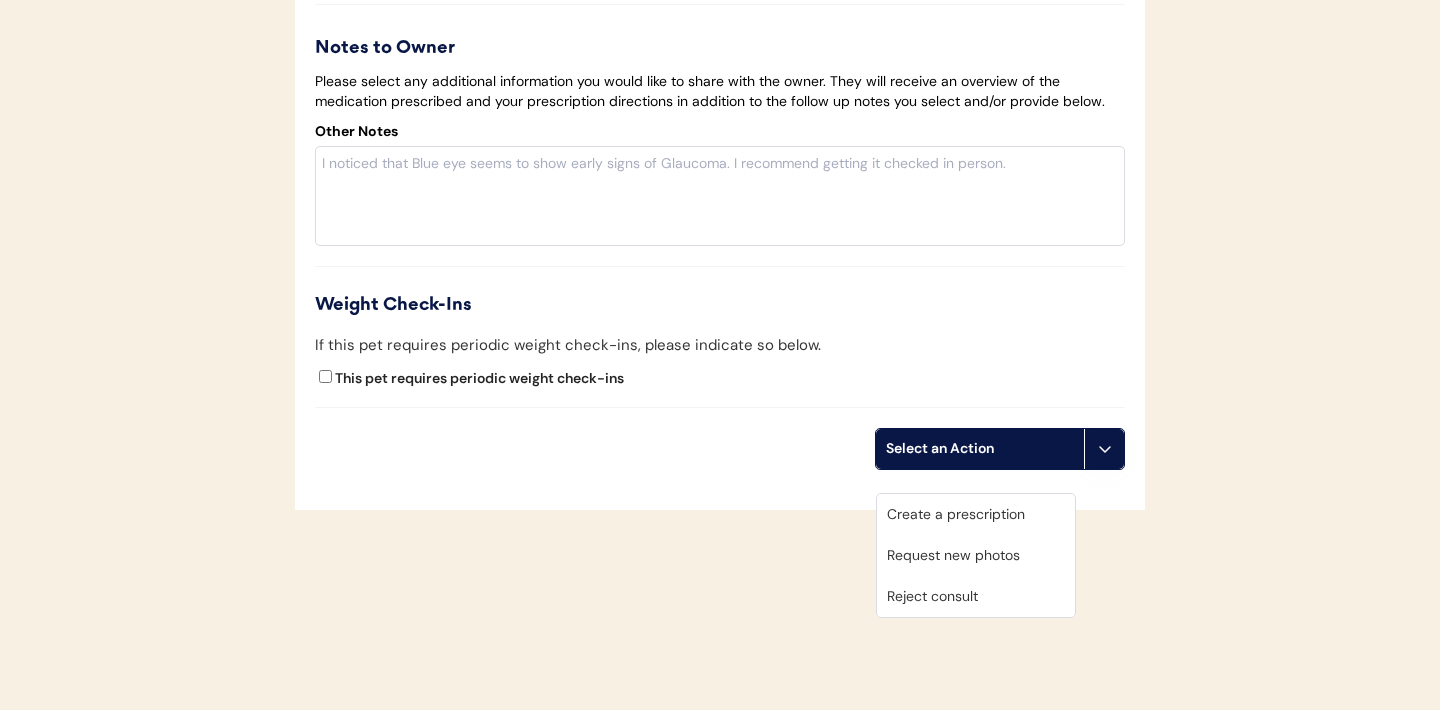 click on "Create a prescription" at bounding box center [976, 514] 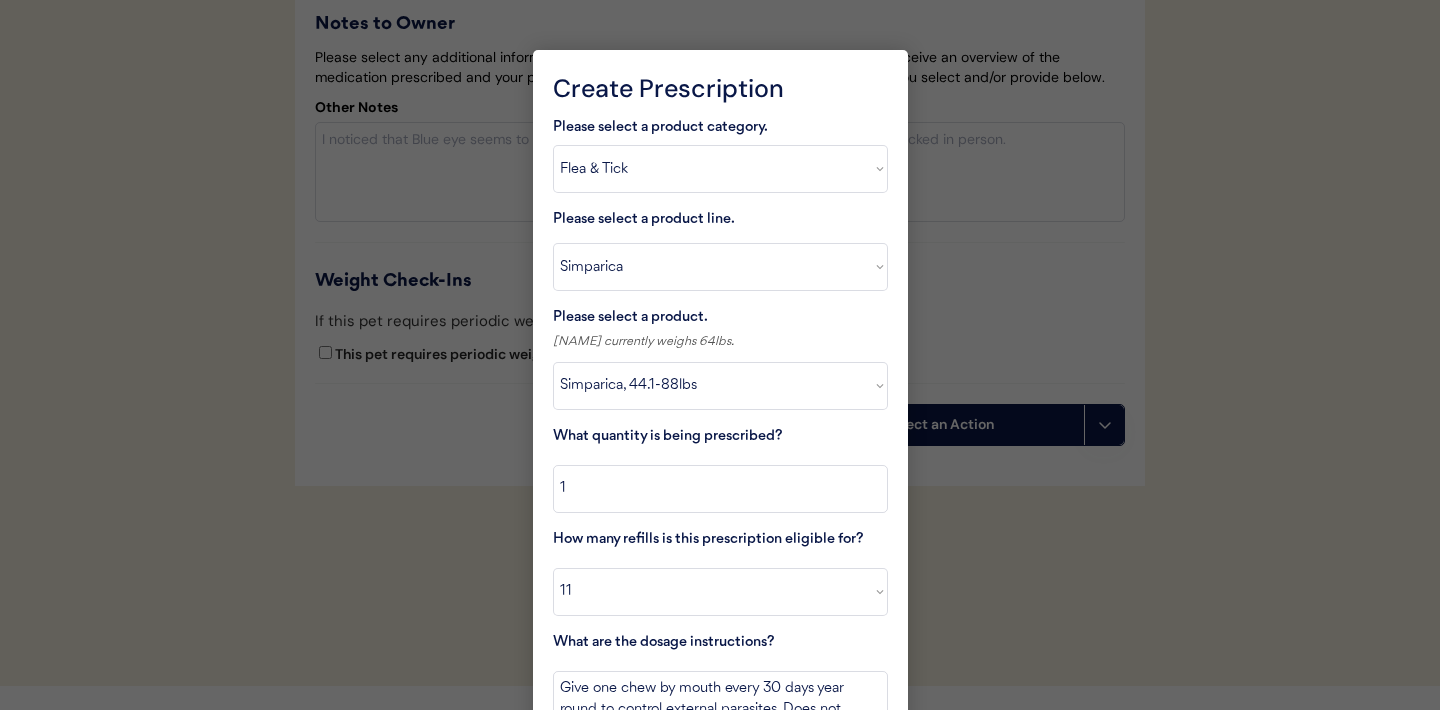 scroll, scrollTop: 5895, scrollLeft: 0, axis: vertical 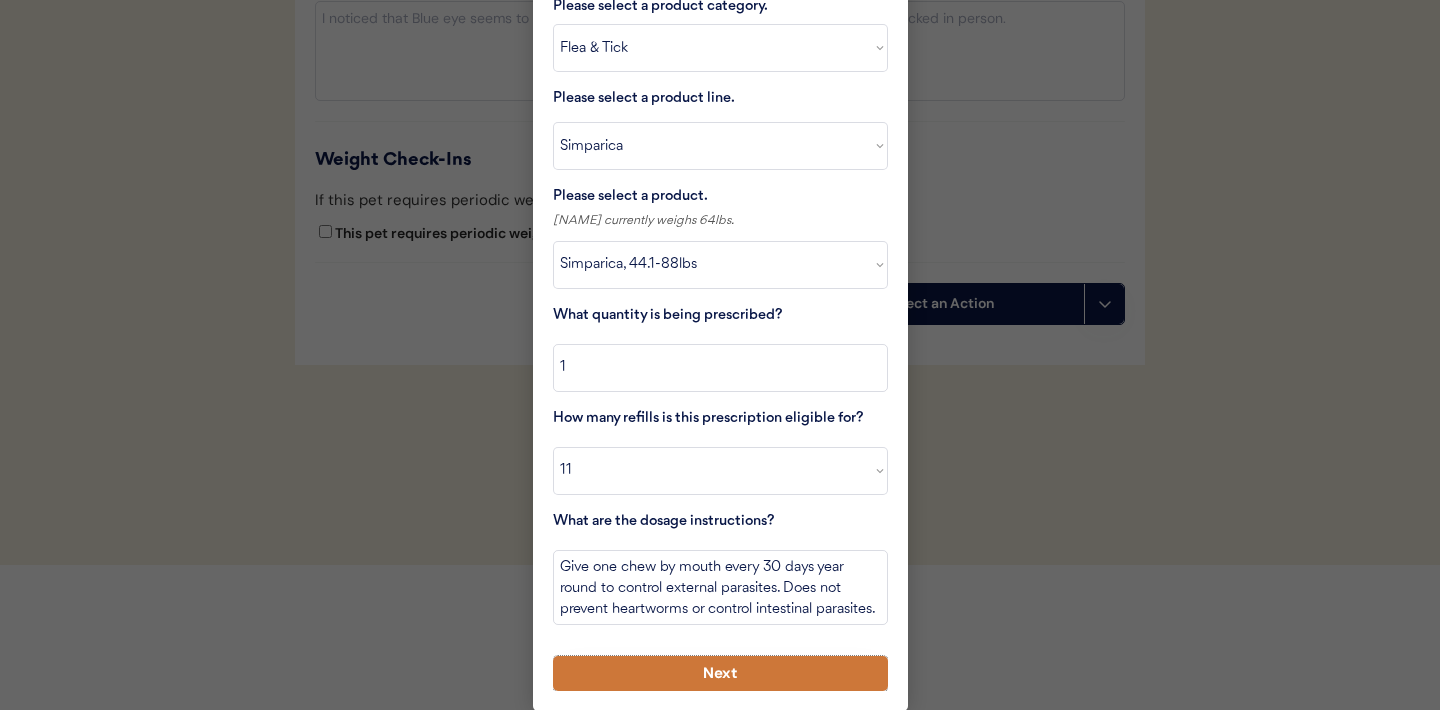 click on "Next" at bounding box center (720, 673) 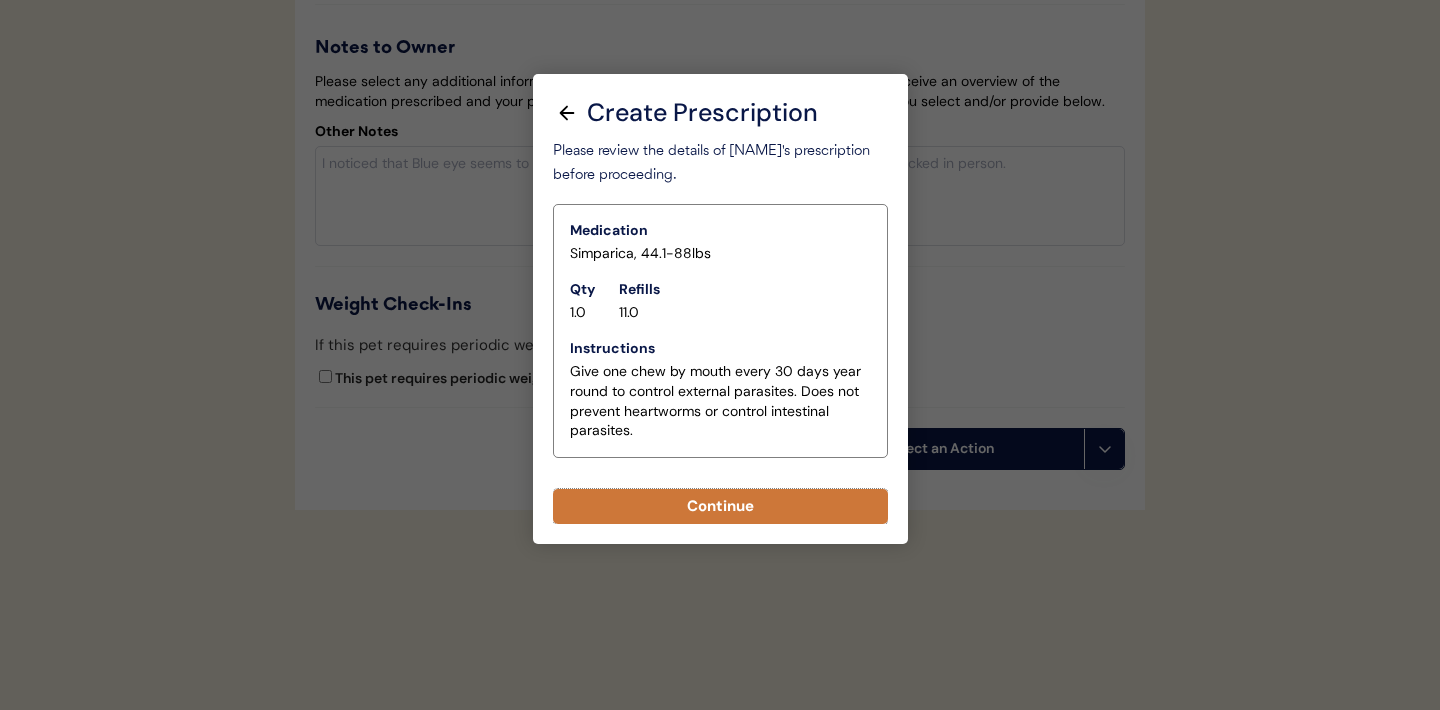 click on "Continue" at bounding box center [720, 506] 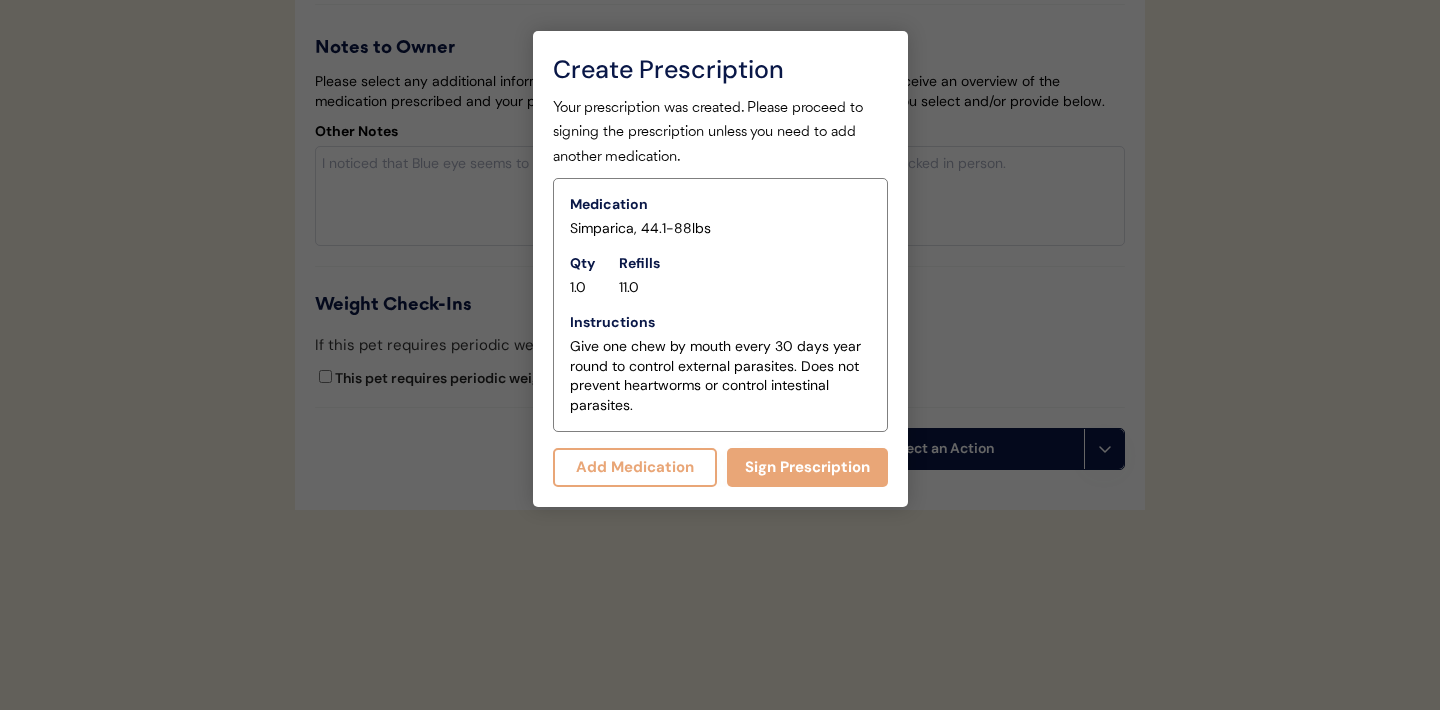 click on "Add Medication" at bounding box center (635, 467) 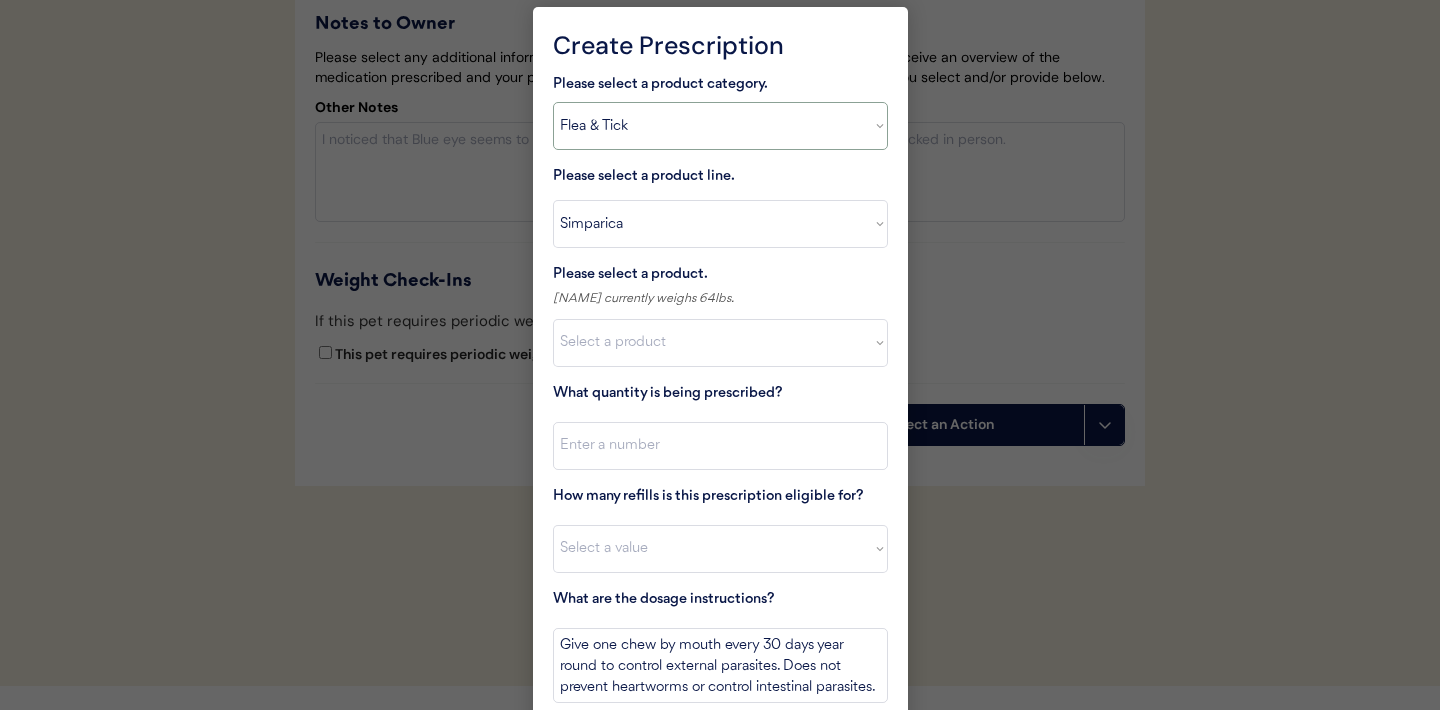 click on "Select a product category Allergies Antibiotics Anxiety Combo Parasite Prevention Flea & Tick Heartworm" at bounding box center [720, 126] 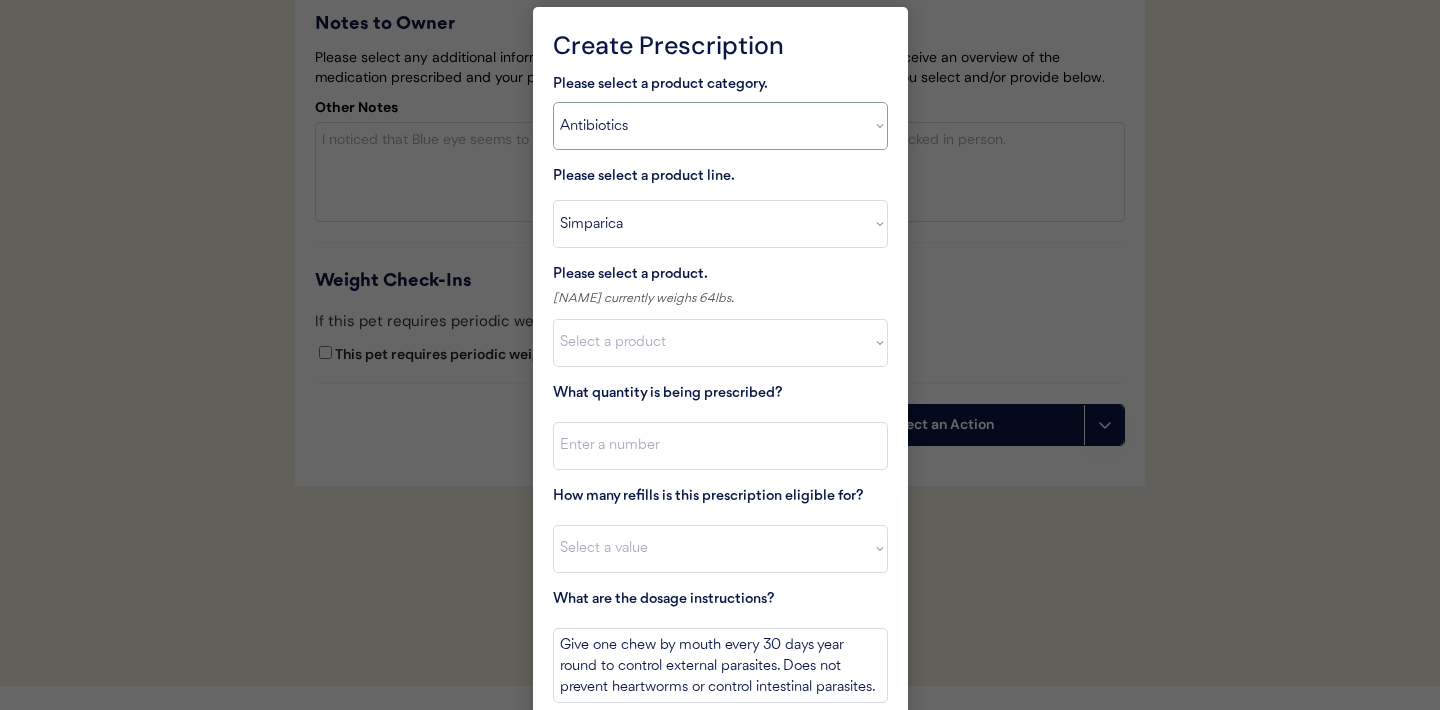 type 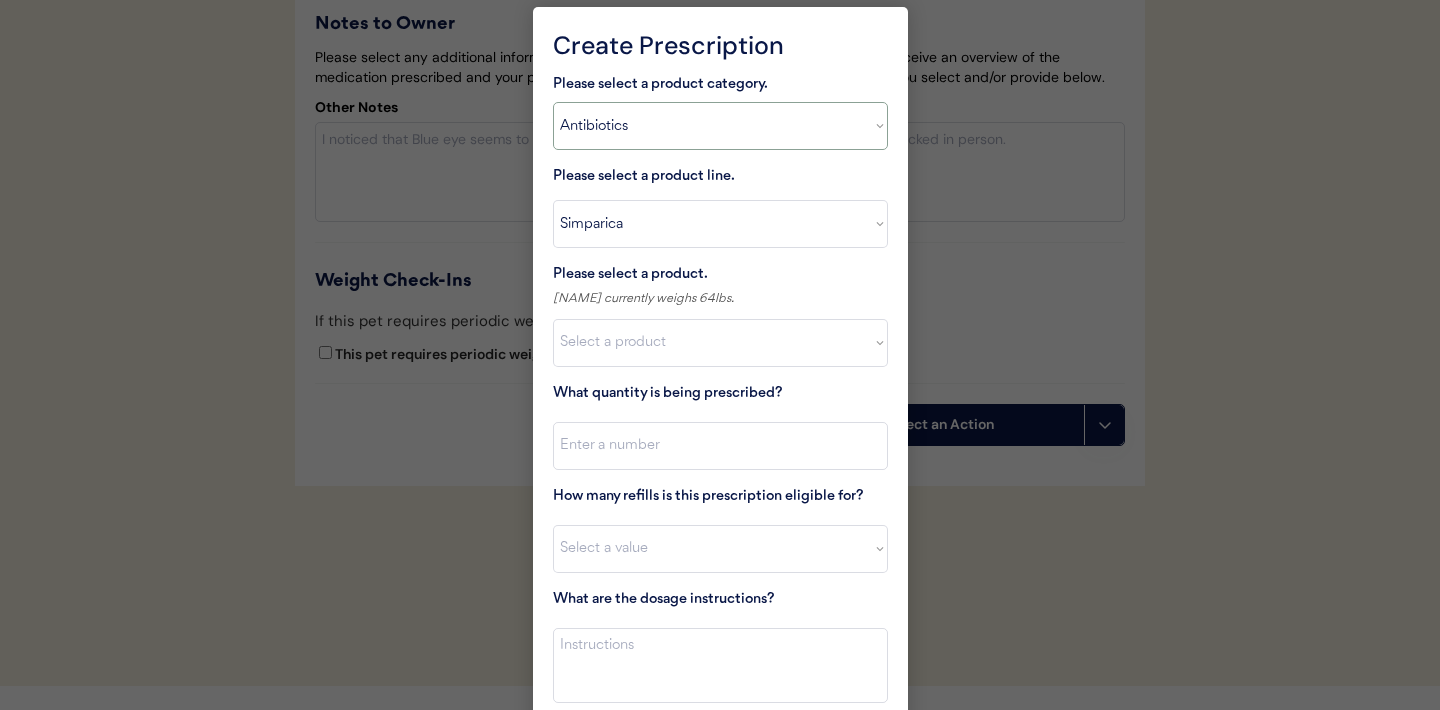 click on "Select a product category Allergies Antibiotics Anxiety Combo Parasite Prevention Flea & Tick Heartworm" at bounding box center [720, 126] 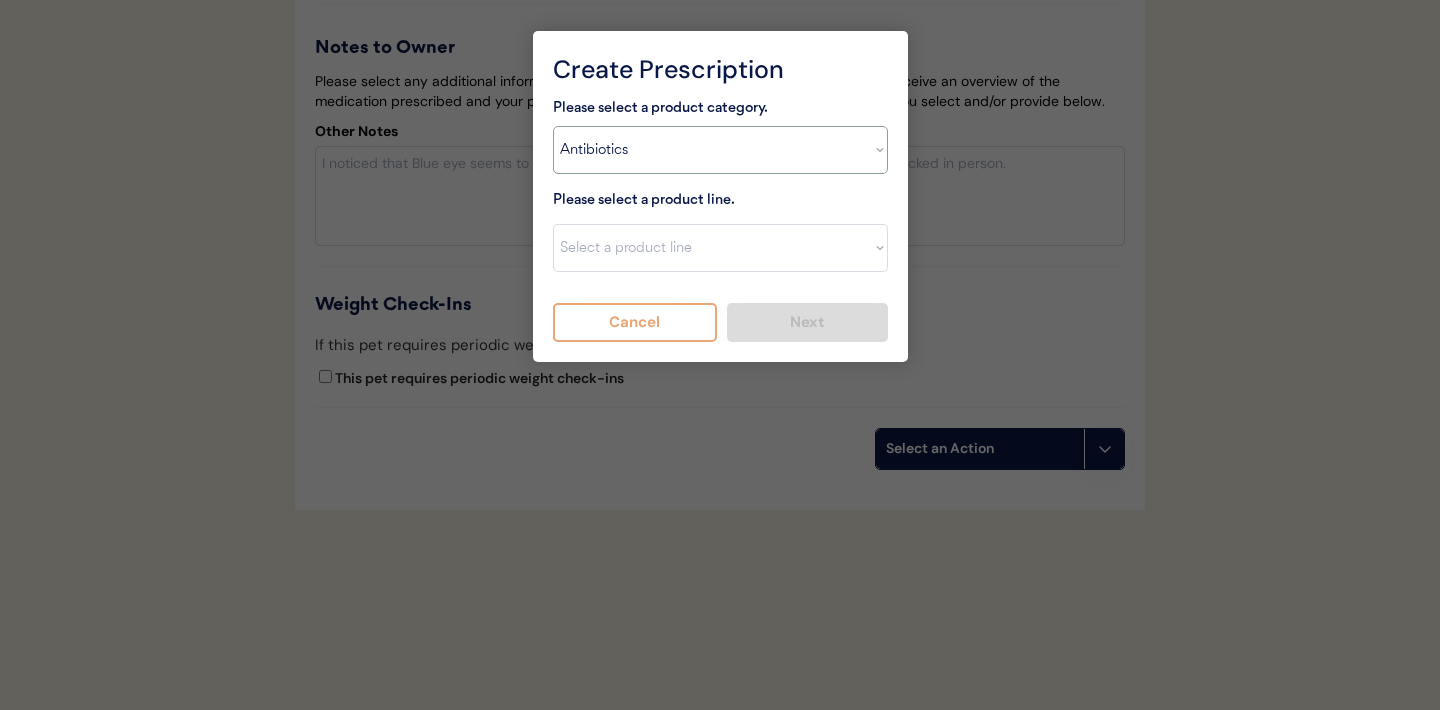 select on ""allergies"" 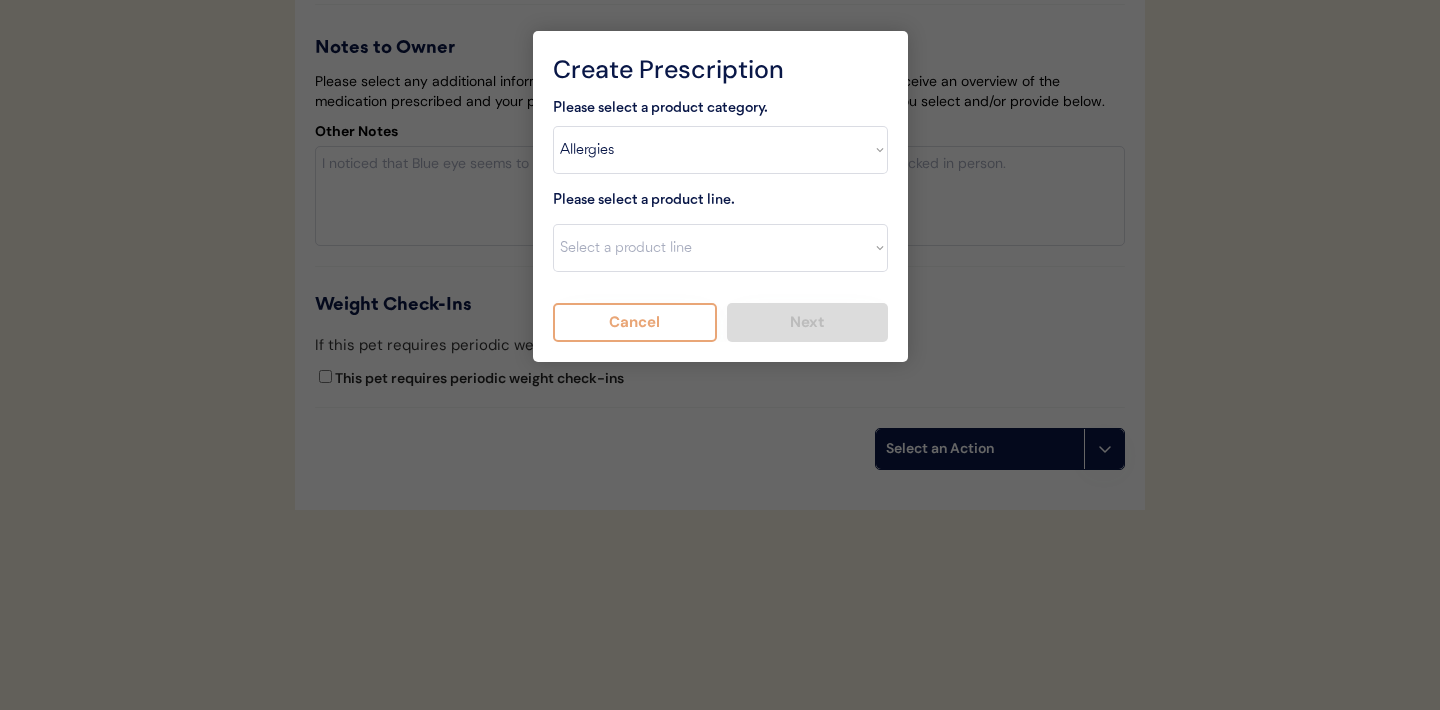 click on "Select a product line Cephalexin Cephalexin Suspension Doxycycline Ketoconazole" at bounding box center (720, 248) 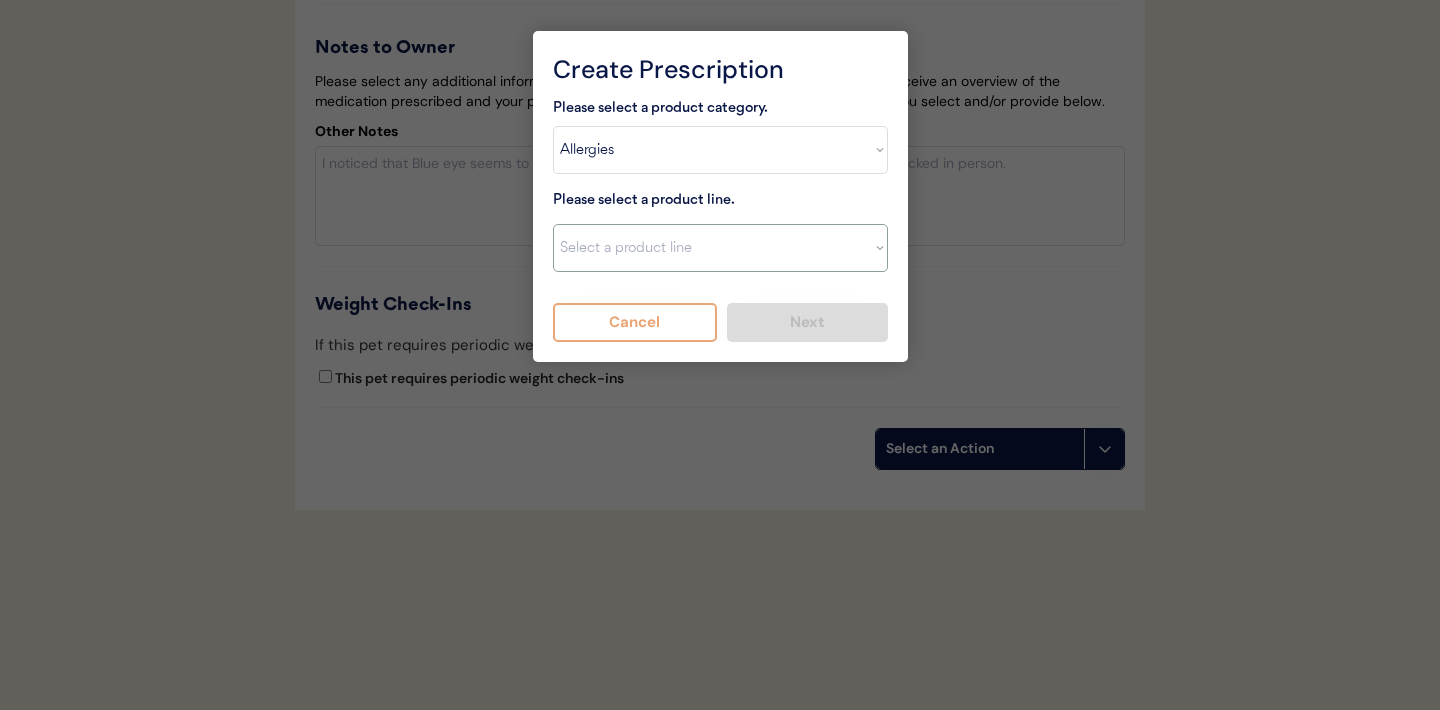 select on ""Apoquel Tablet"" 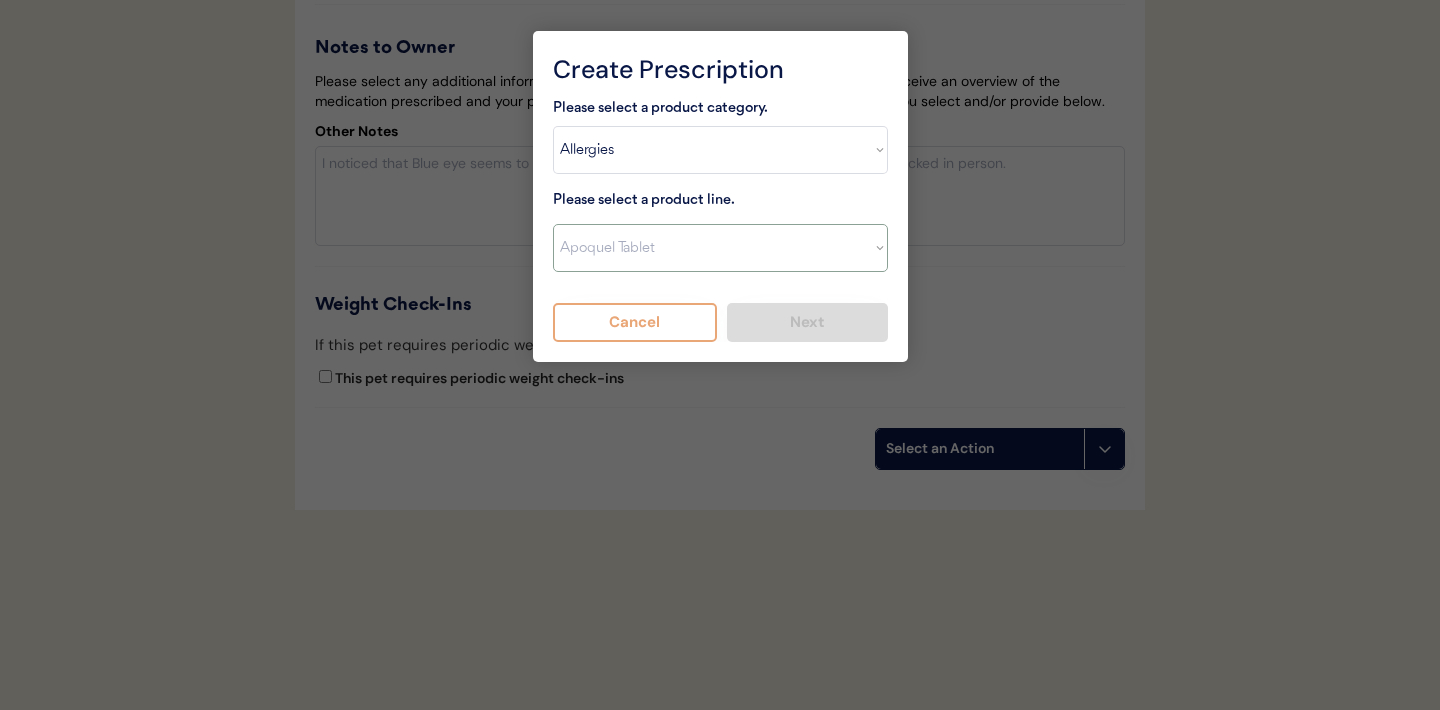 type on "Give XXX tablet(s) by mouth once daily as needed for itchiness due to allergies. Discontinue immediately if worsening hair loss, rash, or numerous small lumps appear." 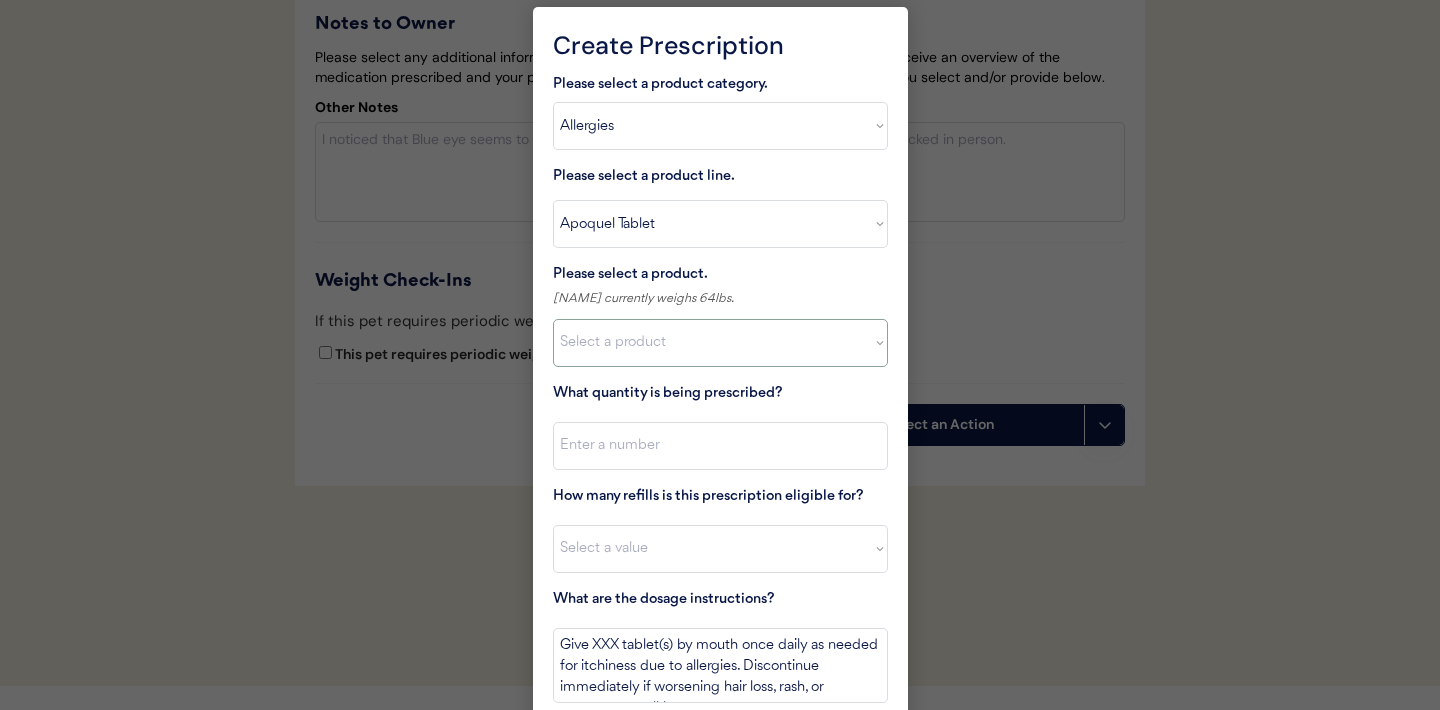 click on "Select a product Apoquel Tablet (16 mg) Apoquel Tablet (3.6 mg) Apoquel Tablet (5.4 mg)" at bounding box center [720, 343] 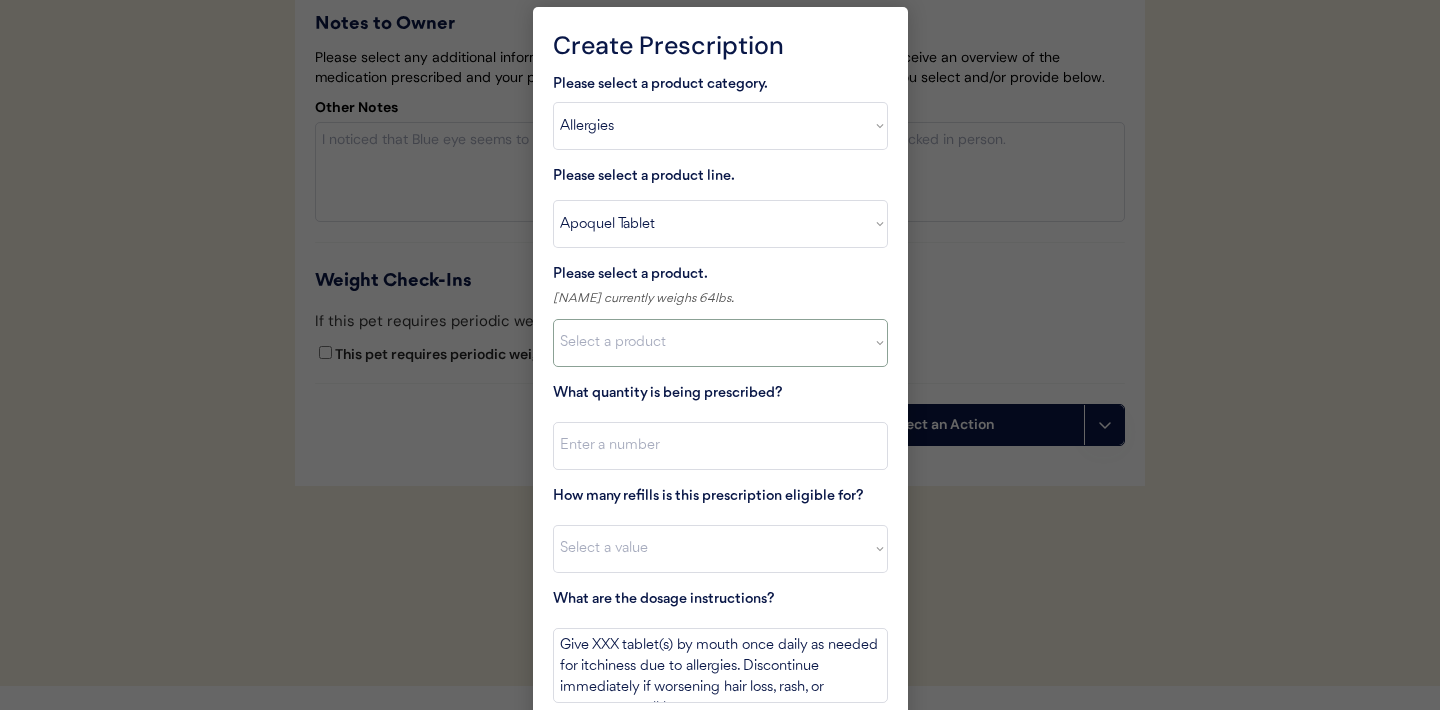 select on ""1348695171700984260__LOOKUP__1720647054590x322599372364987400"" 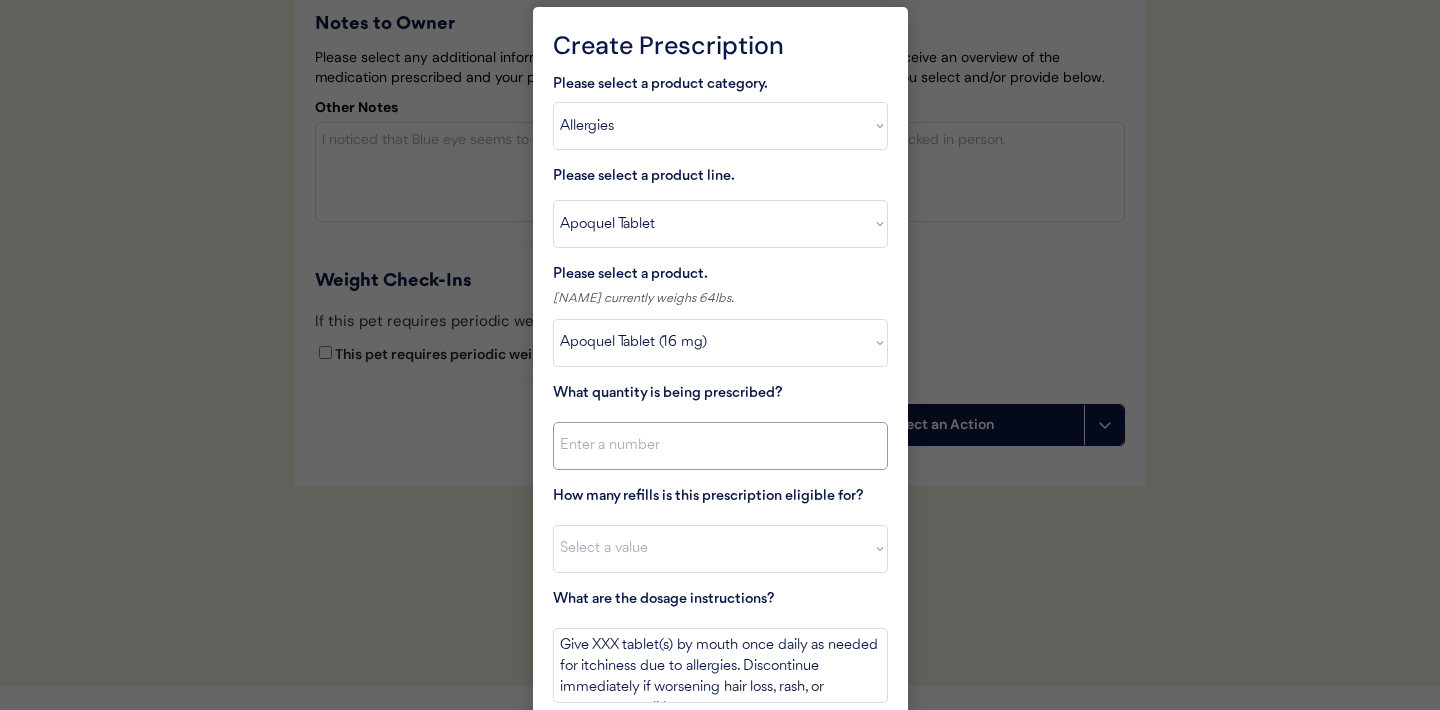 click at bounding box center (720, 446) 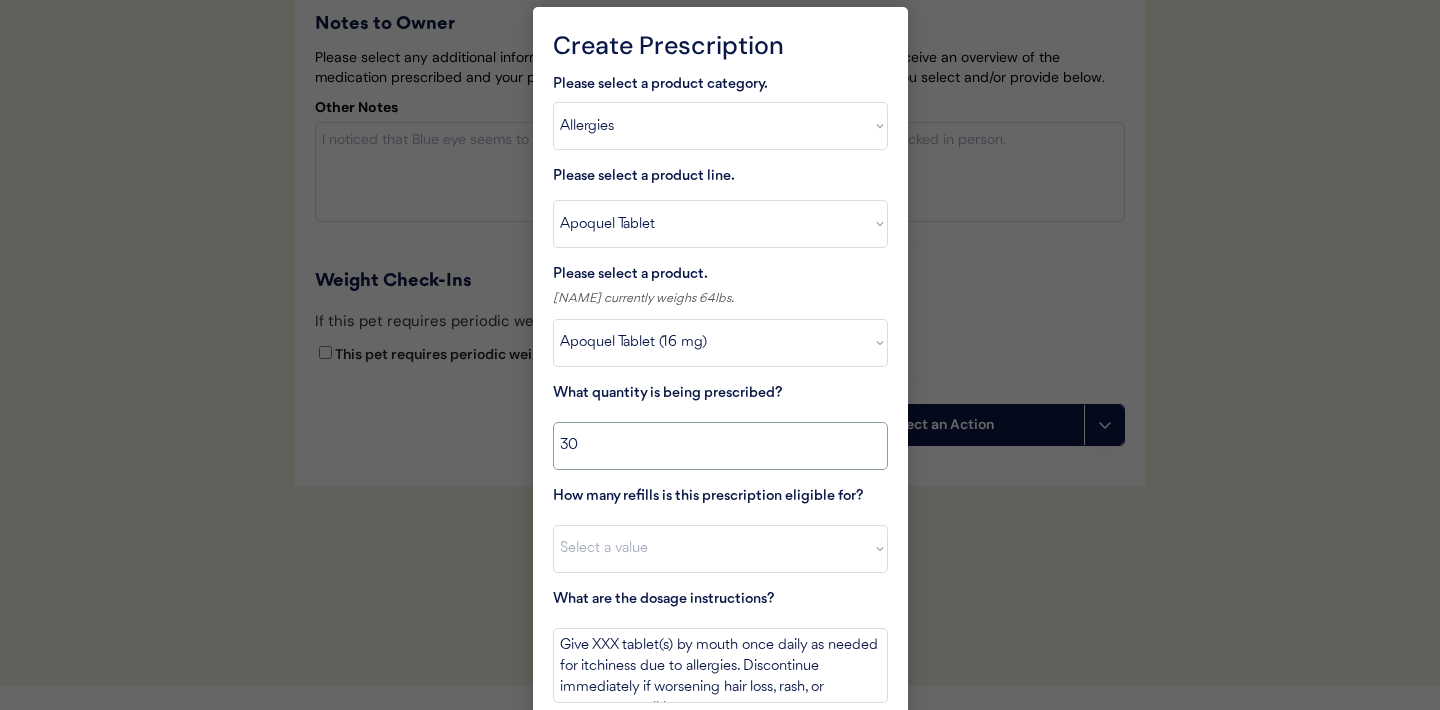 type on "30" 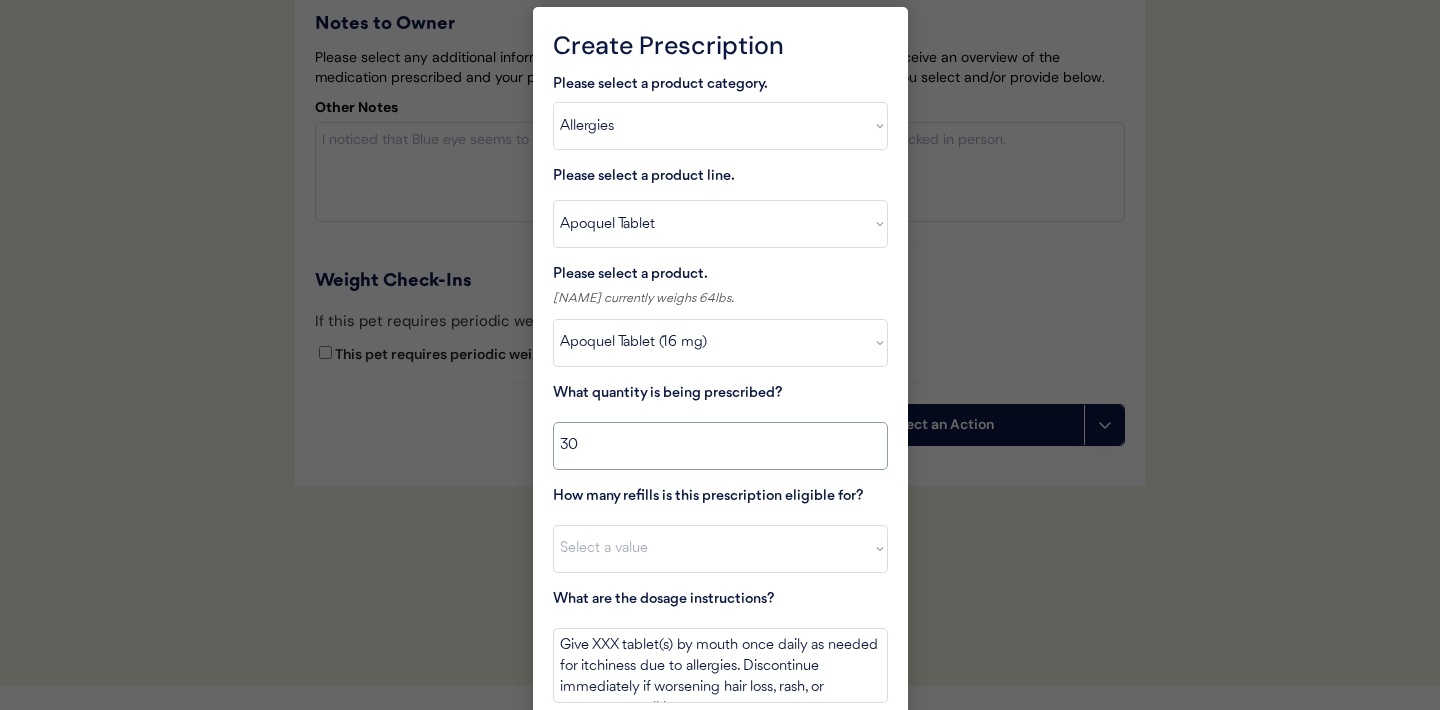 click on "Select a value 0 1 2 3 4 5 6 7 8 10 11" at bounding box center (720, 549) 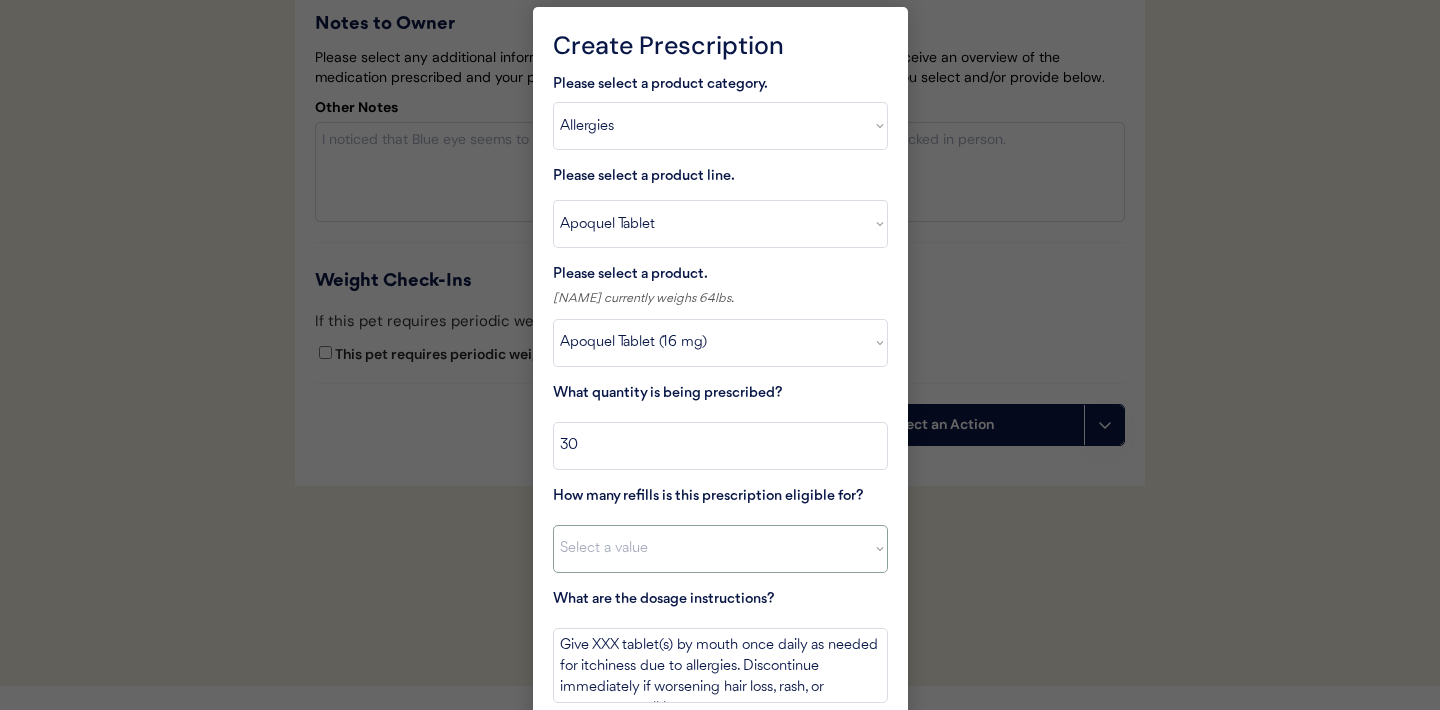 select on "11" 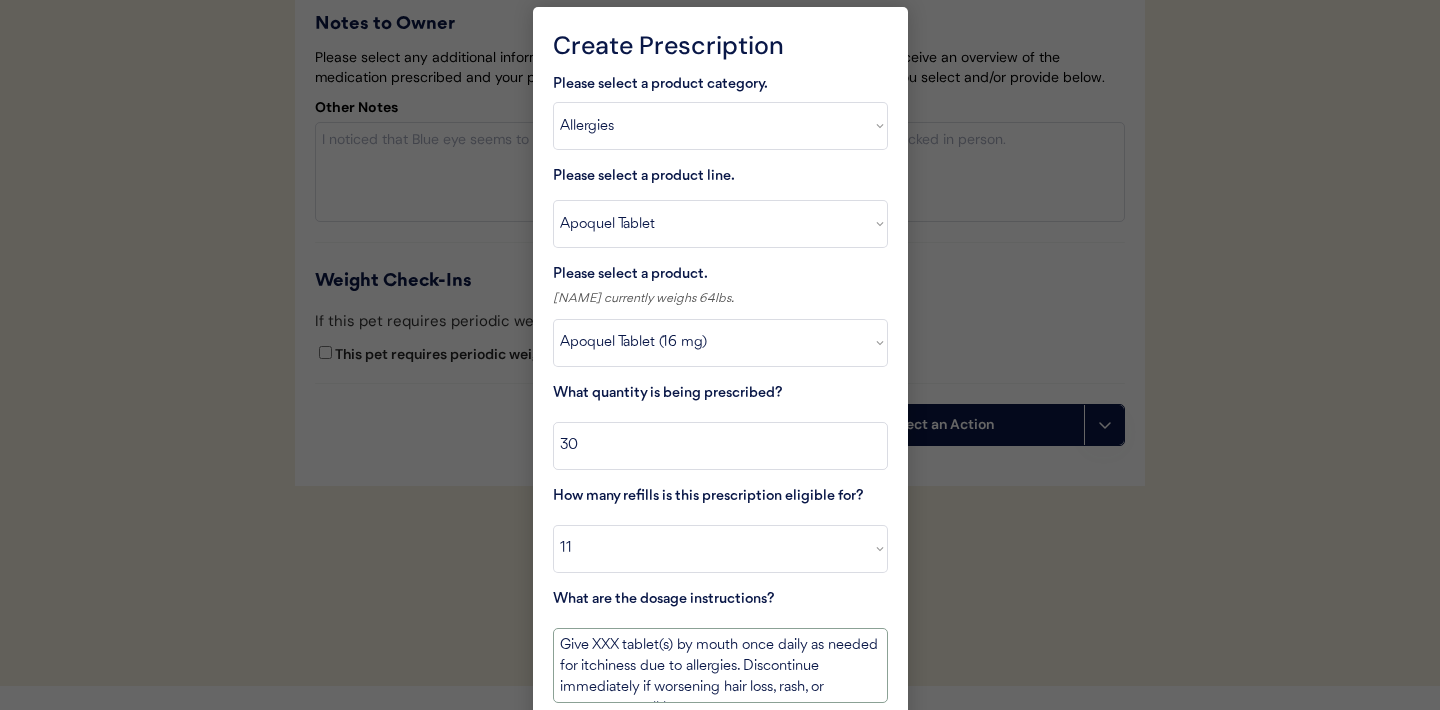 click on "Give XXX tablet(s) by mouth once daily as needed for itchiness due to allergies. Discontinue immediately if worsening hair loss, rash, or numerous small lumps appear." at bounding box center (720, 665) 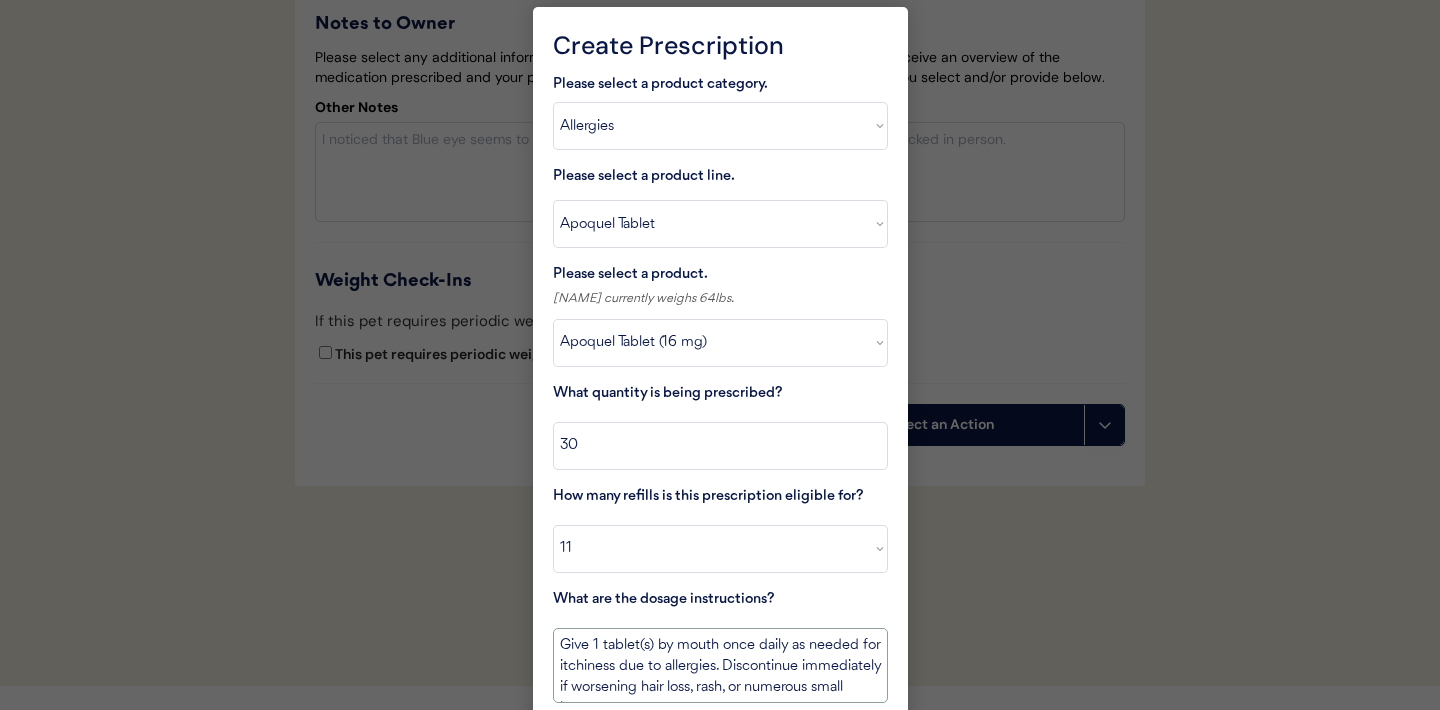 click on "Give 1 tablet(s) by mouth once daily as needed for itchiness due to allergies. Discontinue immediately if worsening hair loss, rash, or numerous small lumps appear." at bounding box center [720, 665] 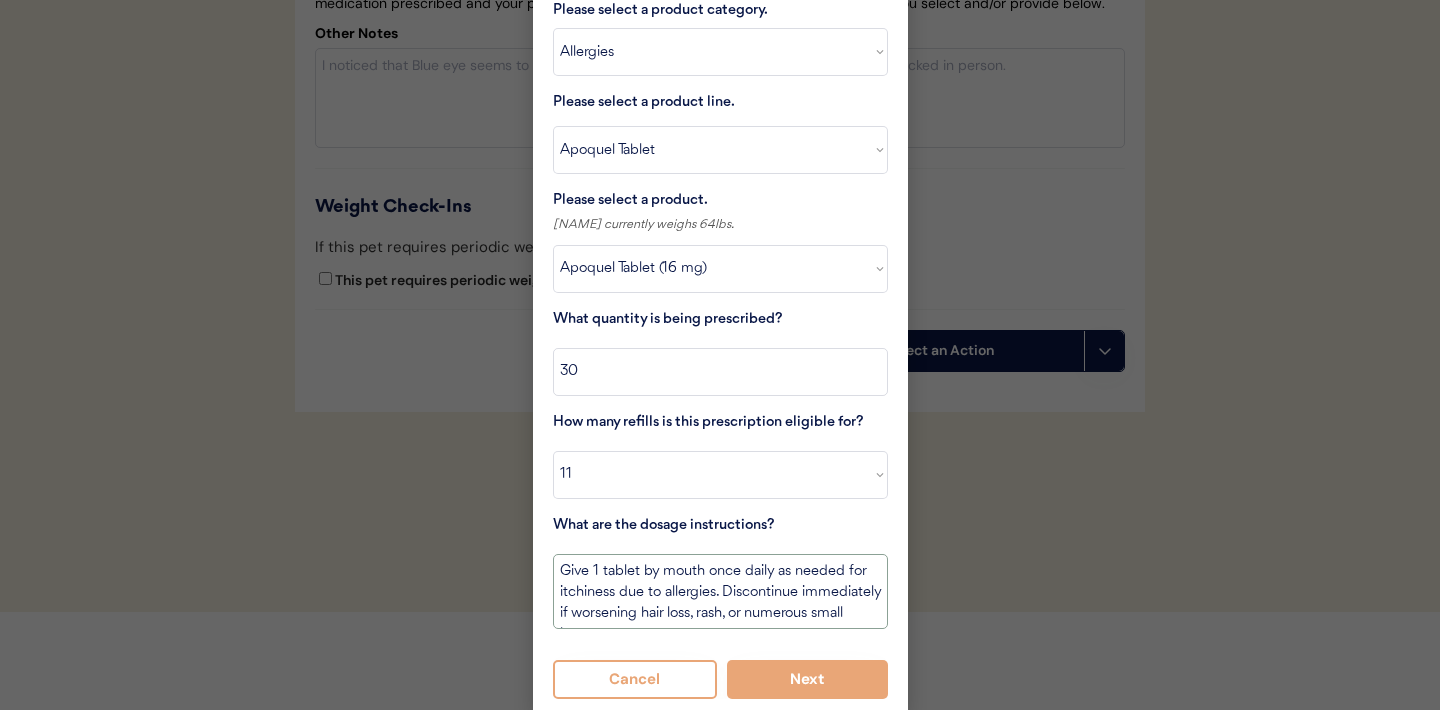 scroll, scrollTop: 5899, scrollLeft: 0, axis: vertical 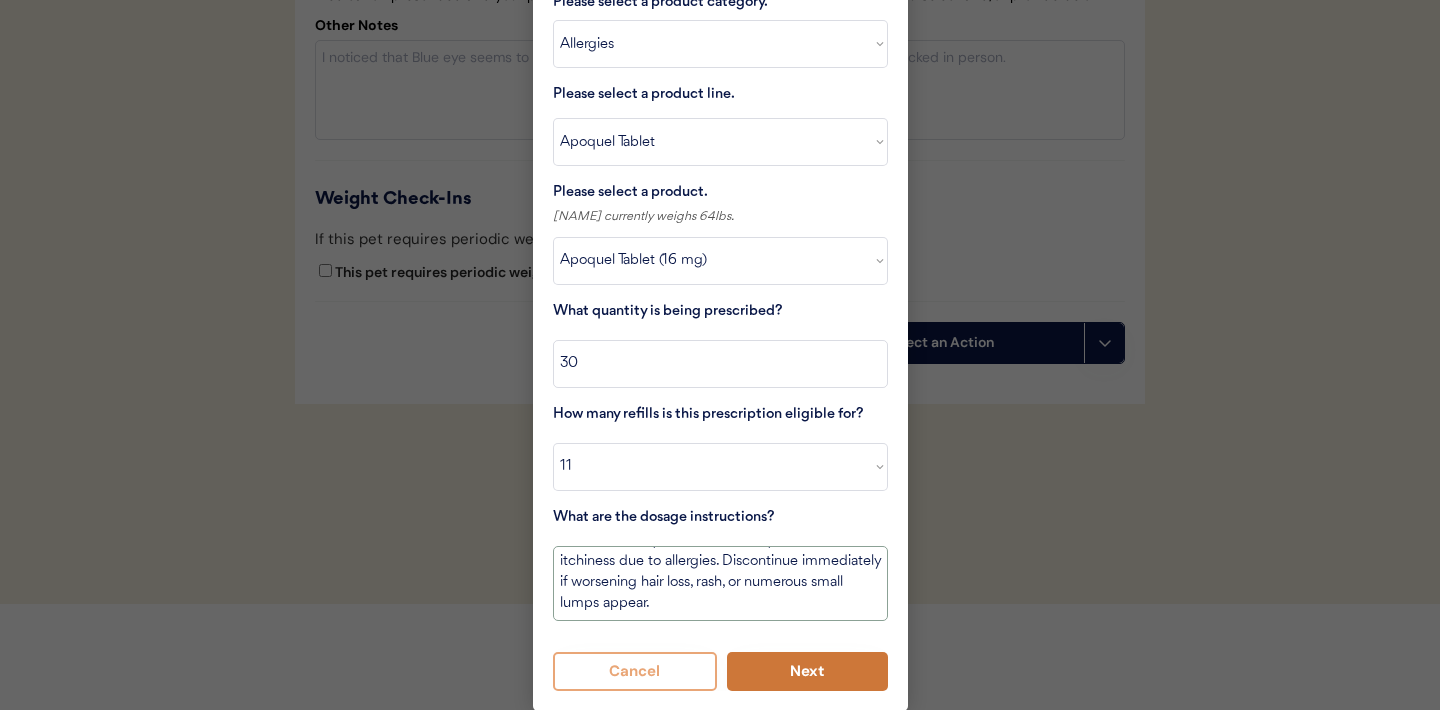 type on "Give 1 tablet by mouth once daily as needed for itchiness due to allergies. Discontinue immediately if worsening hair loss, rash, or numerous small lumps appear." 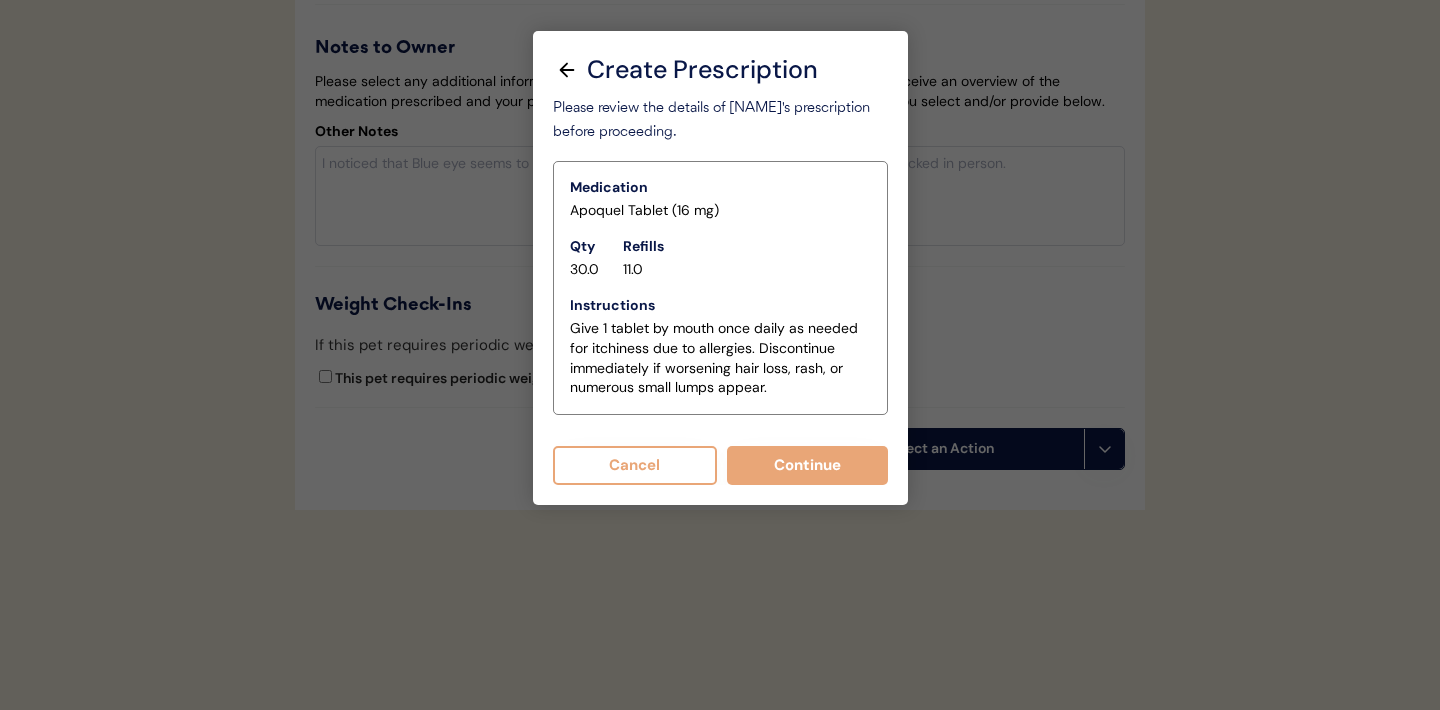 scroll, scrollTop: 5817, scrollLeft: 0, axis: vertical 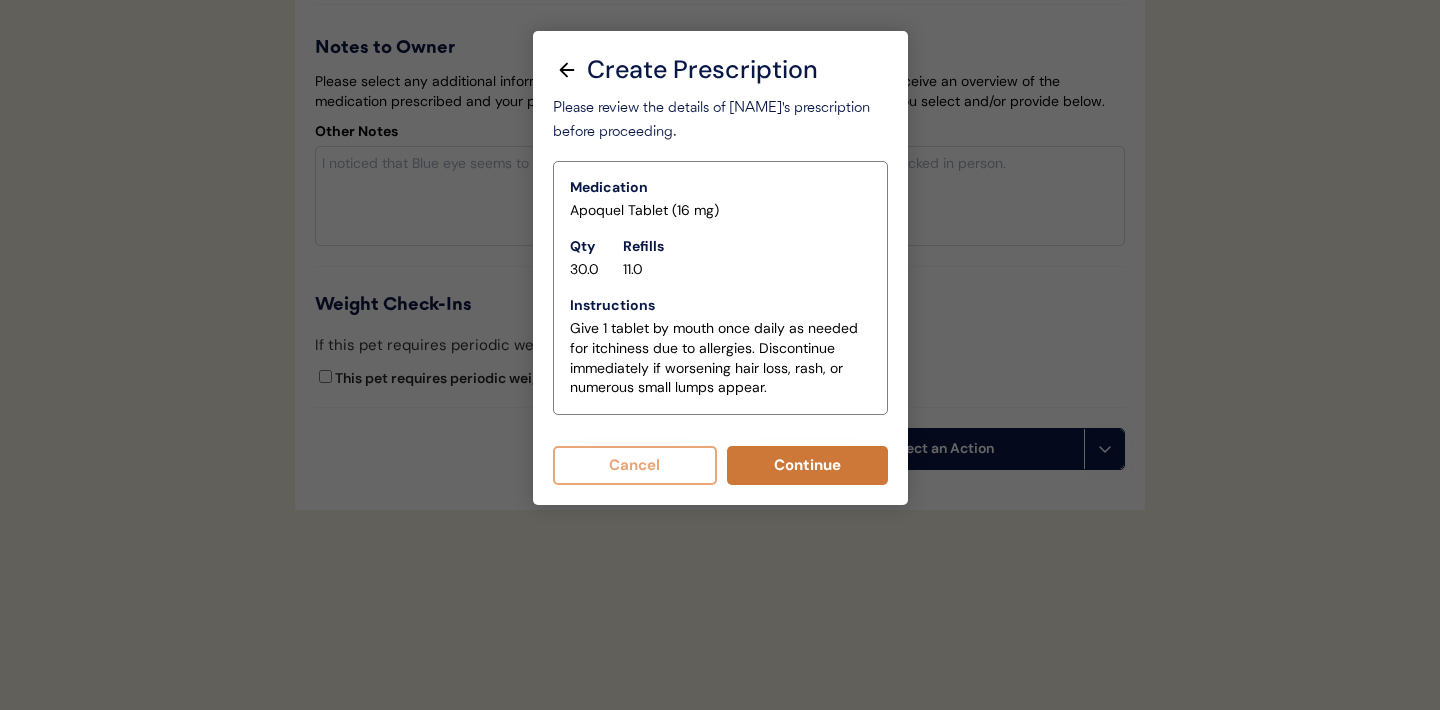 click on "Continue" at bounding box center [807, 465] 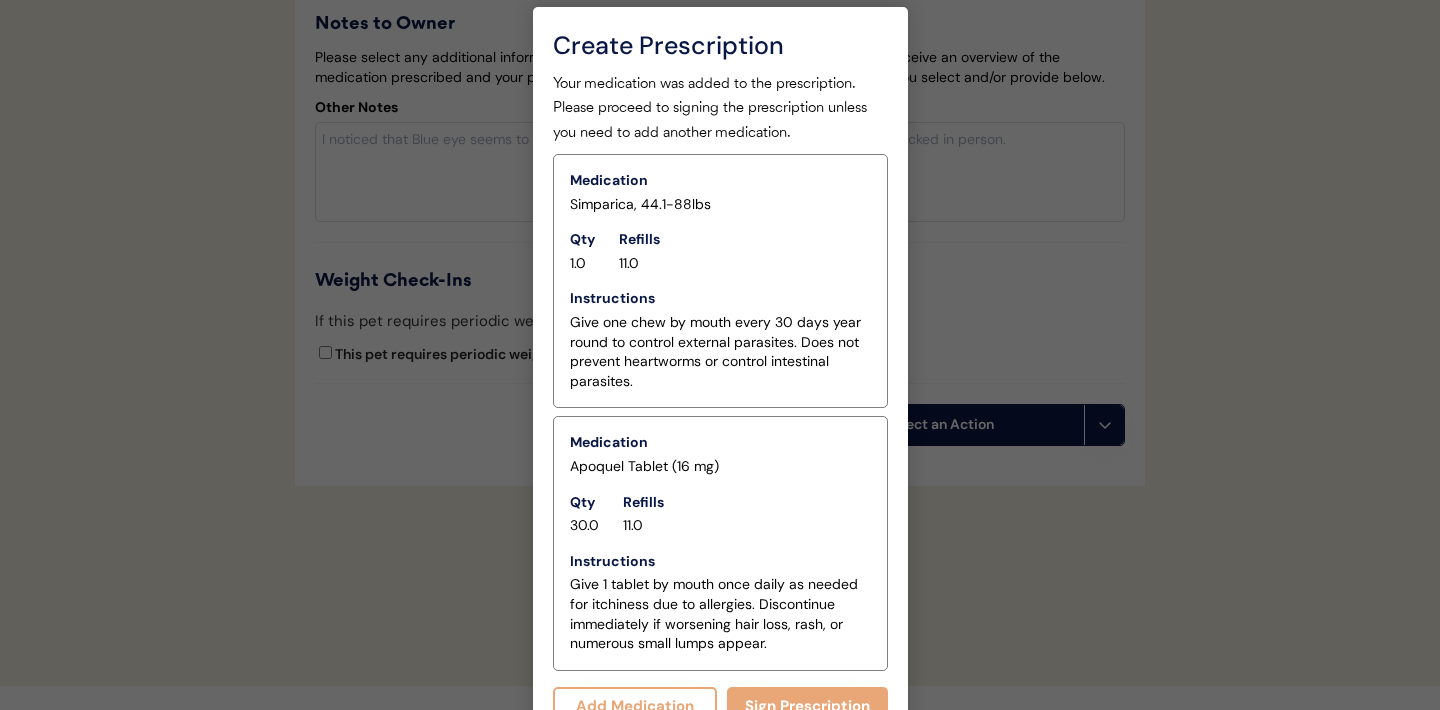 scroll, scrollTop: 5852, scrollLeft: 0, axis: vertical 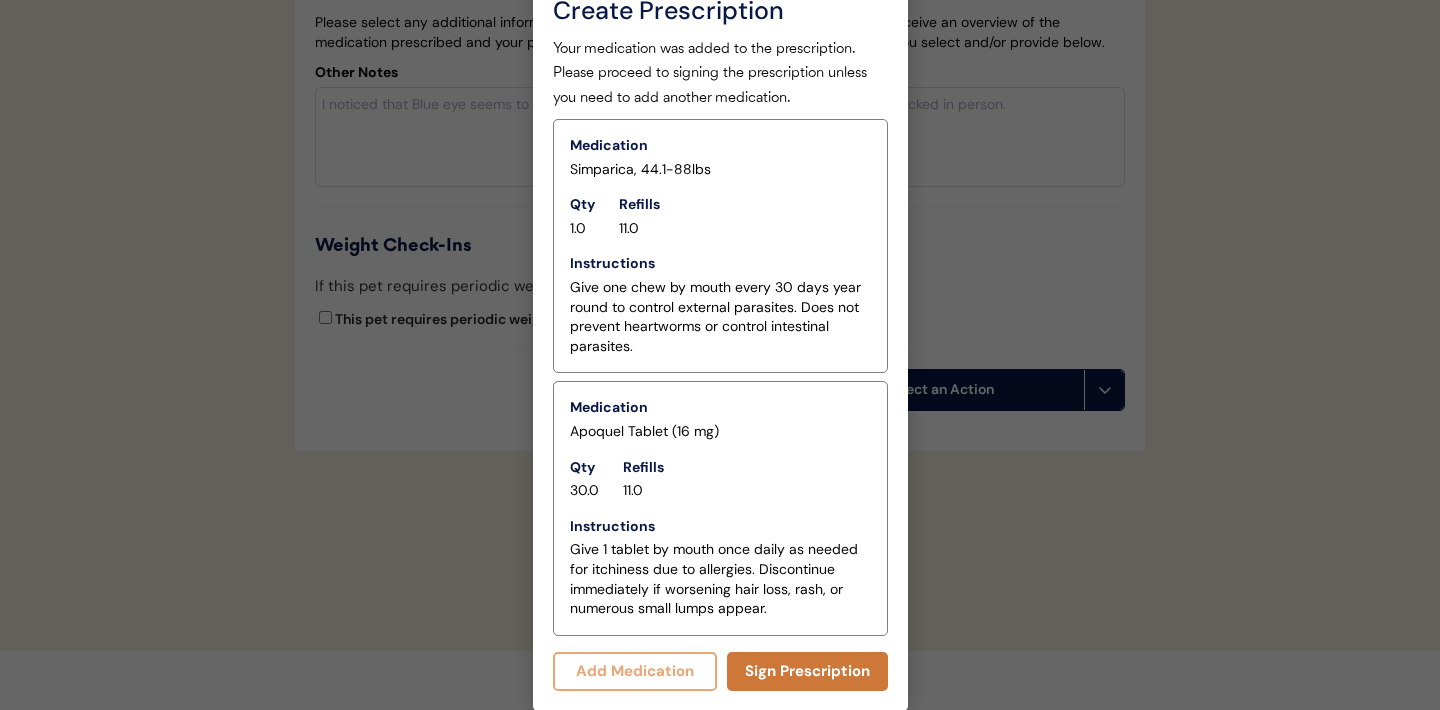click on "Sign Prescription" at bounding box center [807, 671] 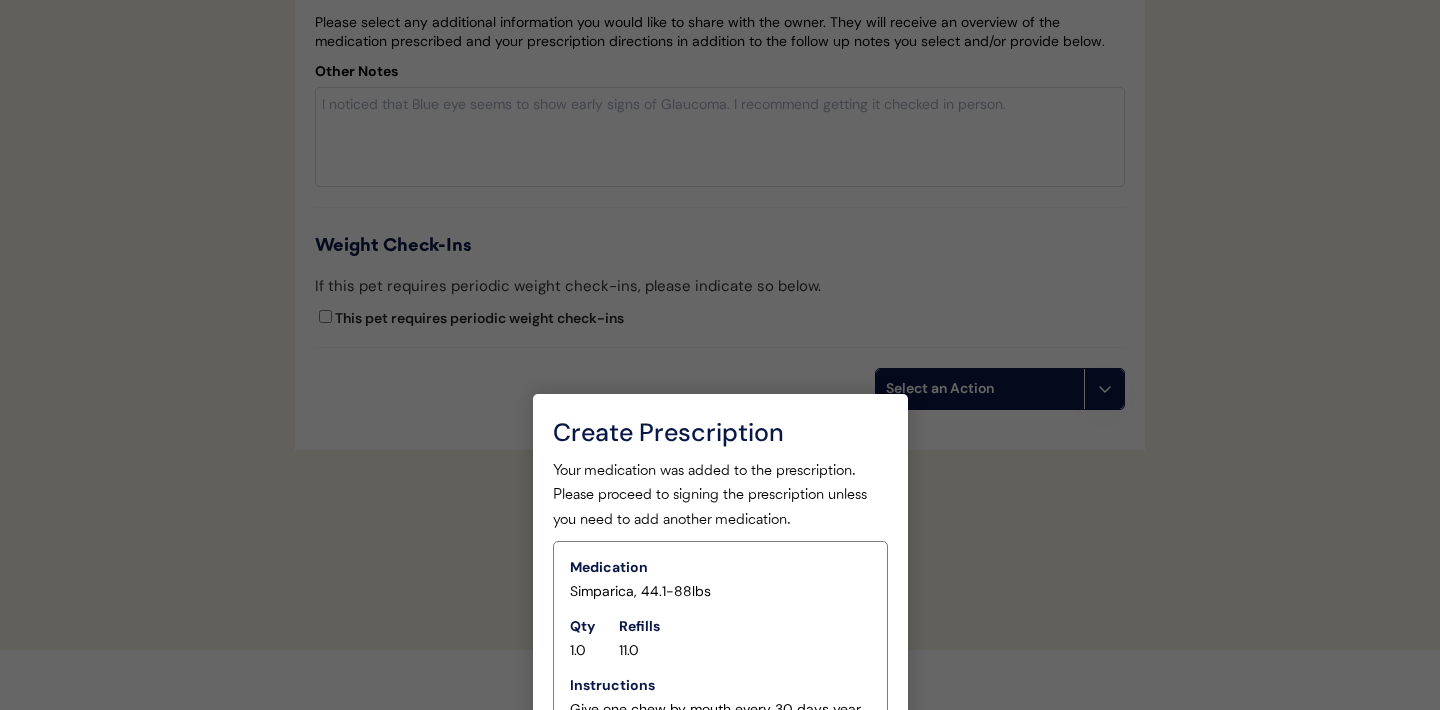 scroll, scrollTop: 5852, scrollLeft: 0, axis: vertical 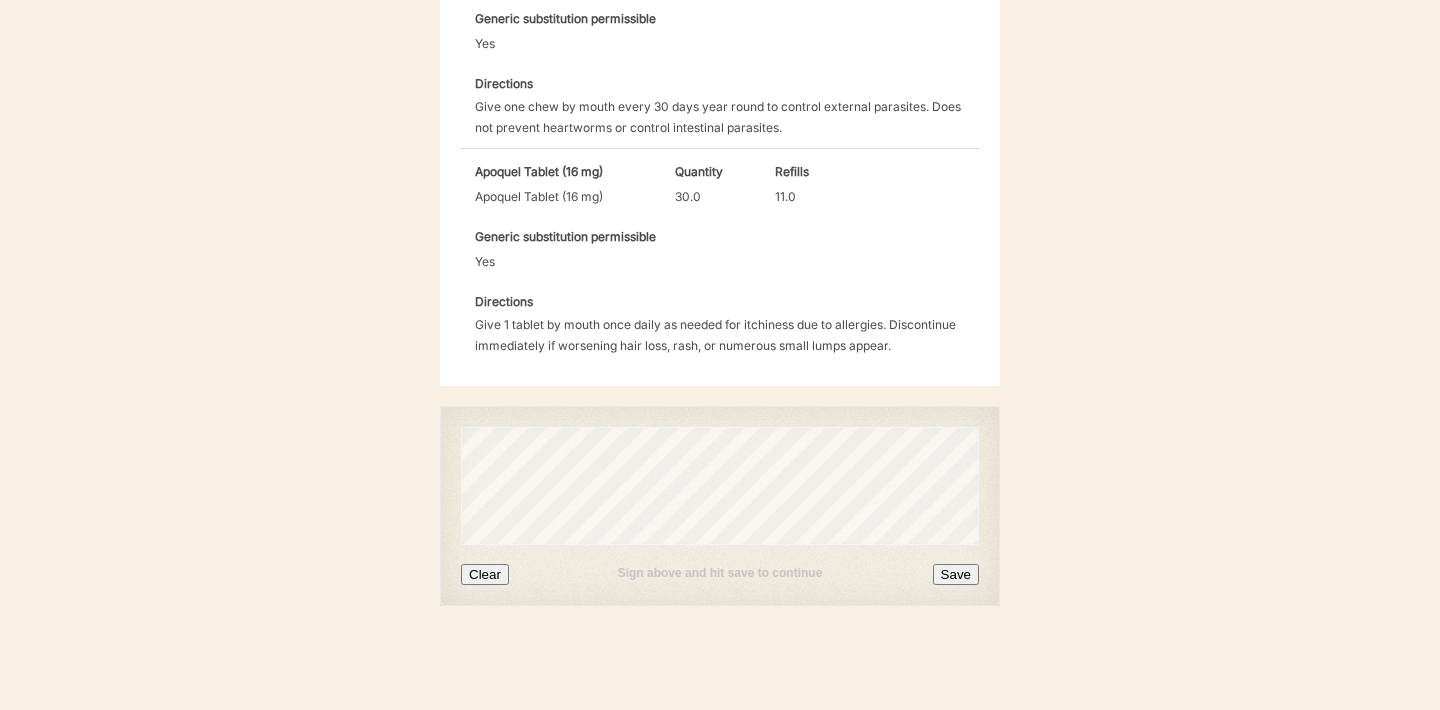 click on "Clear" at bounding box center [485, 574] 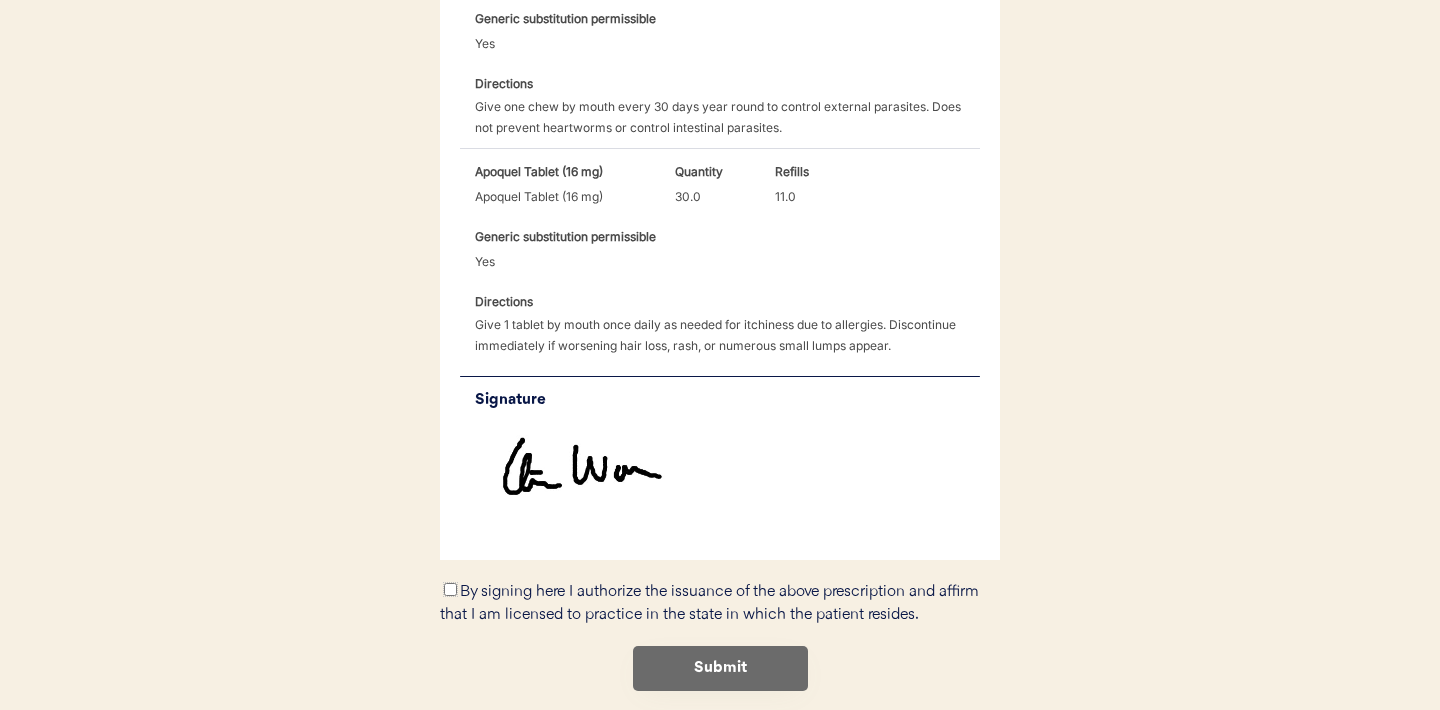 click on "By signing here I authorize the issuance of the above prescription and affirm that I am licensed to practice in the state in which the patient resides." at bounding box center [450, 589] 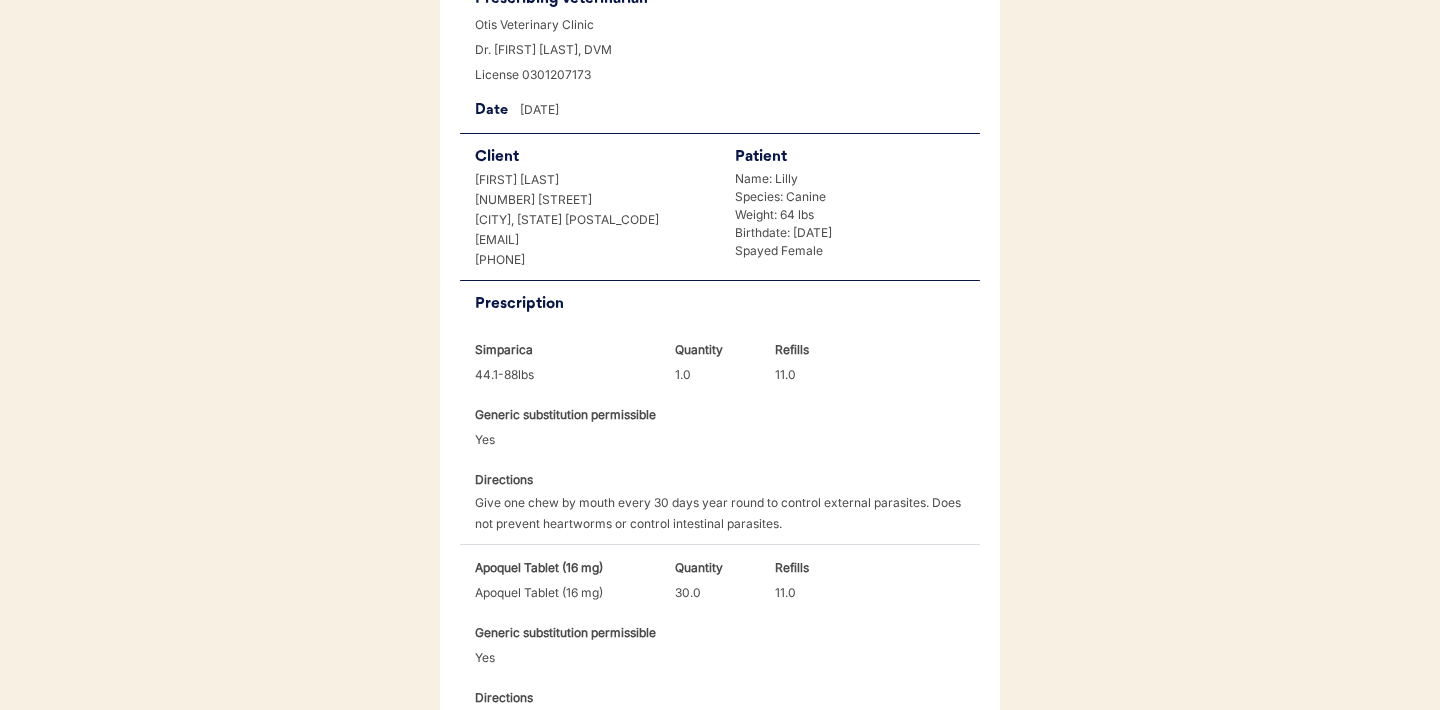 scroll, scrollTop: 802, scrollLeft: 0, axis: vertical 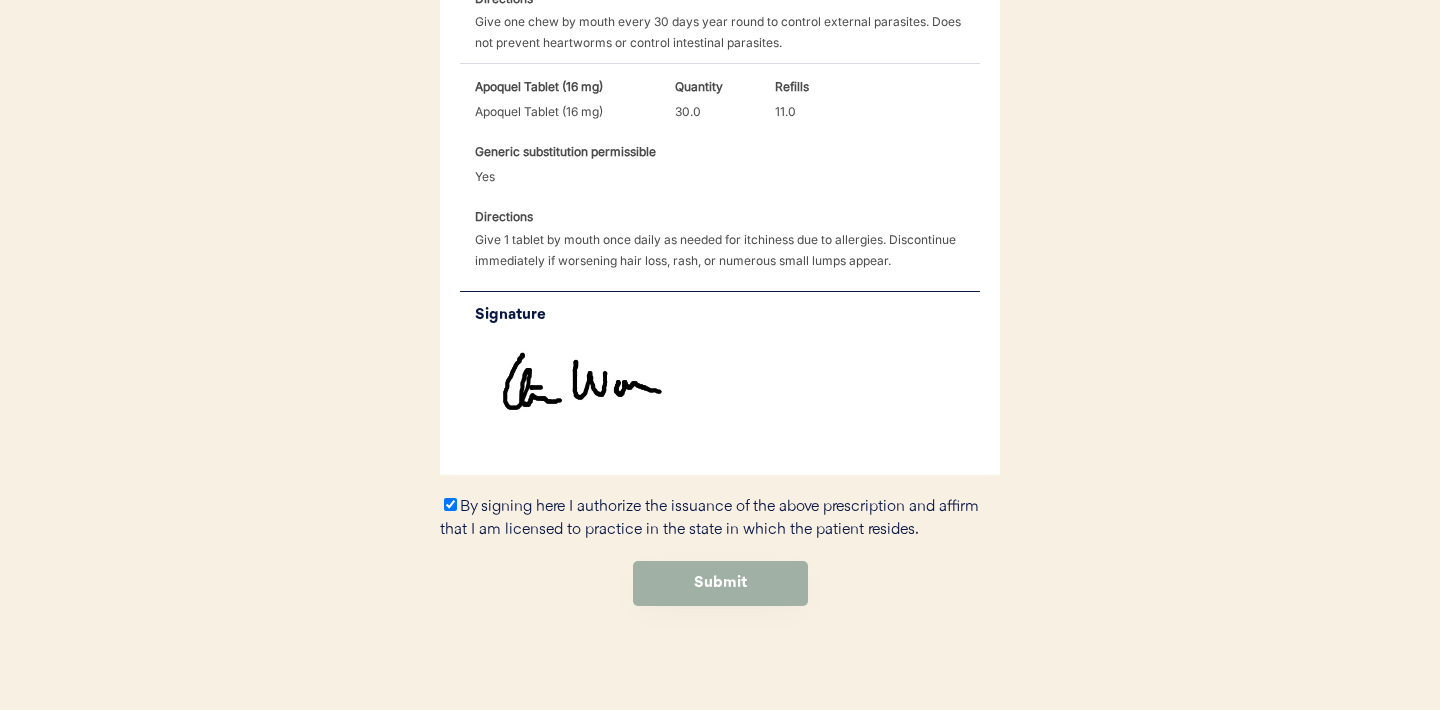 click on "Submit" at bounding box center (720, 583) 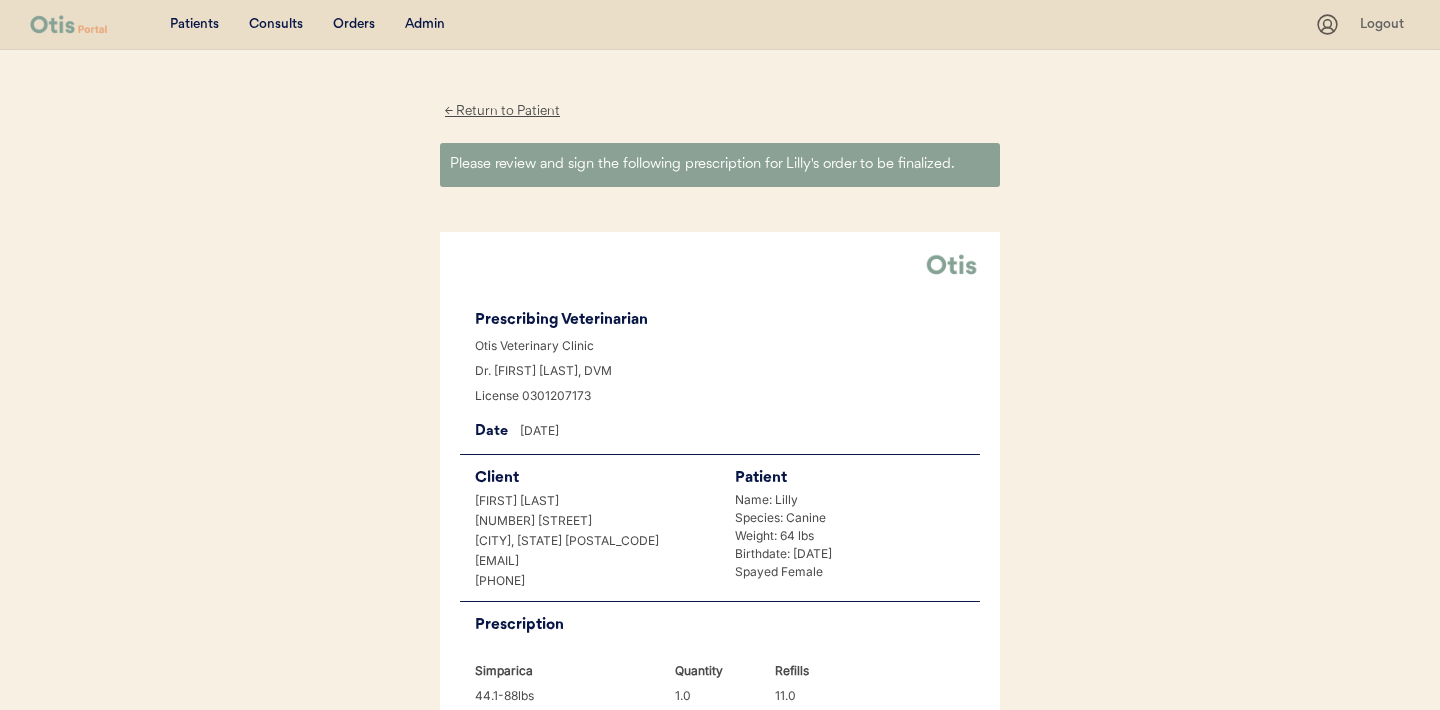 scroll, scrollTop: 0, scrollLeft: 0, axis: both 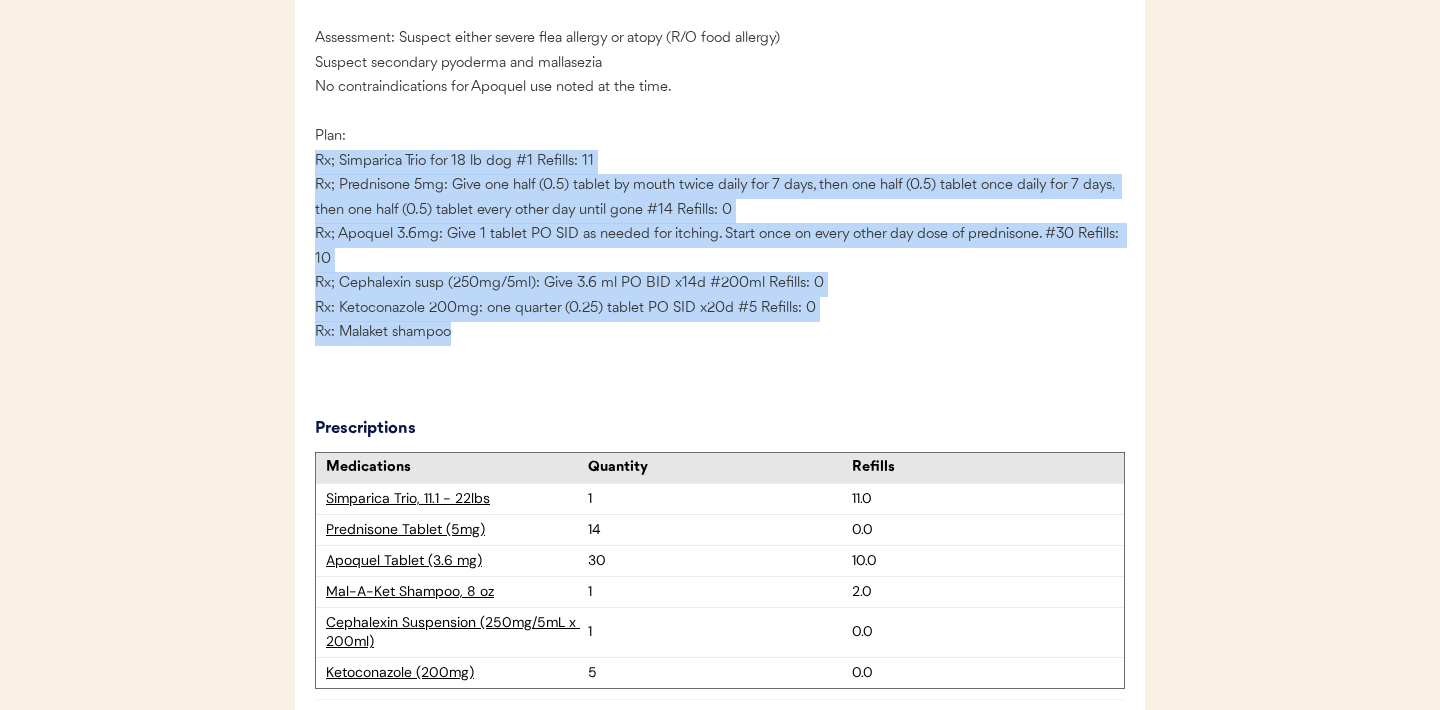 drag, startPoint x: 463, startPoint y: 383, endPoint x: 312, endPoint y: 214, distance: 226.63187 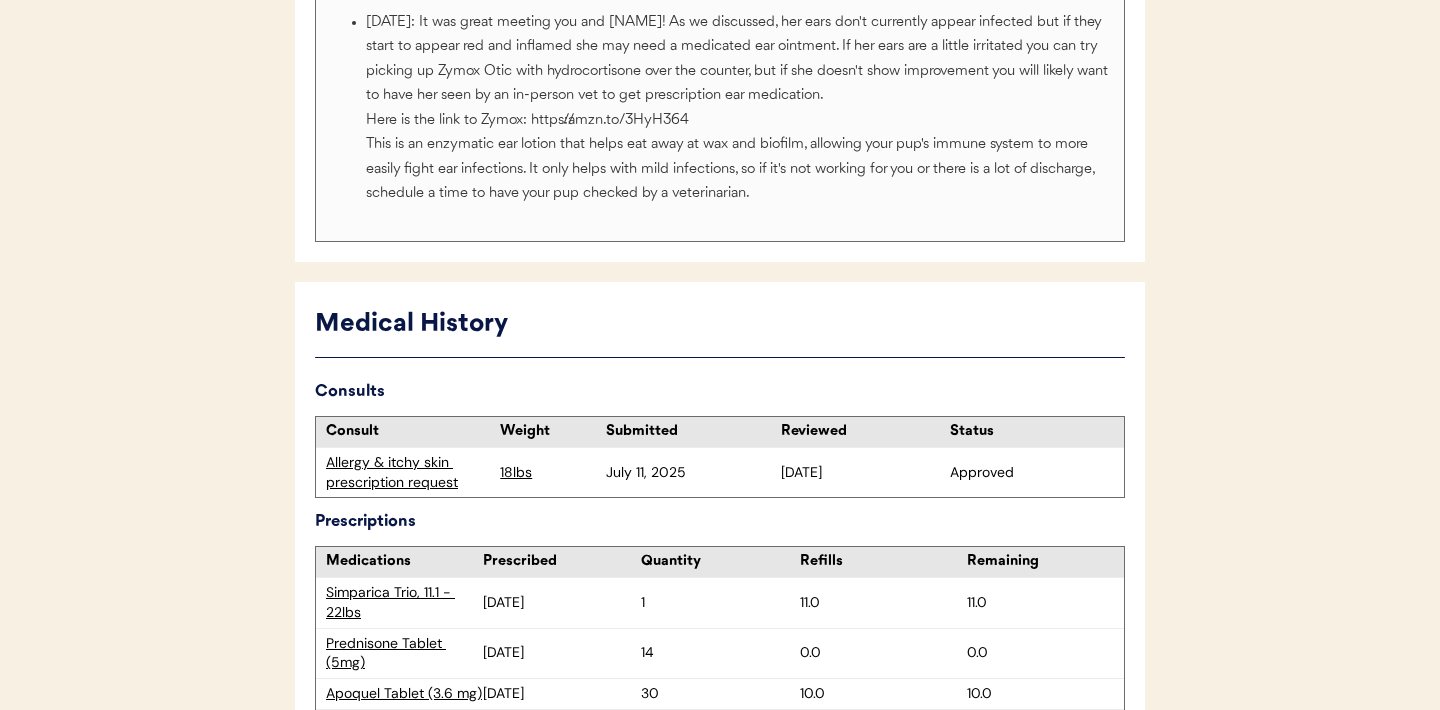 scroll, scrollTop: 0, scrollLeft: 0, axis: both 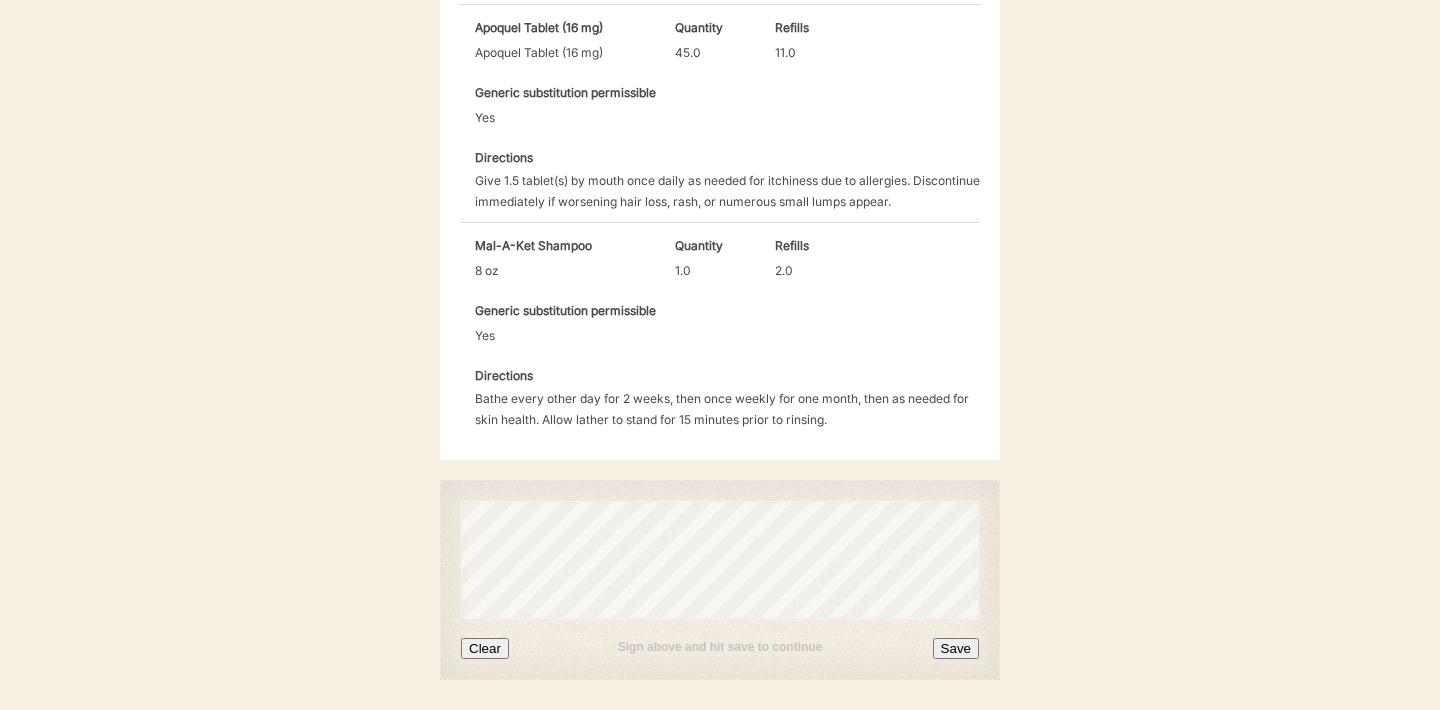 click on "Clear" at bounding box center (485, 648) 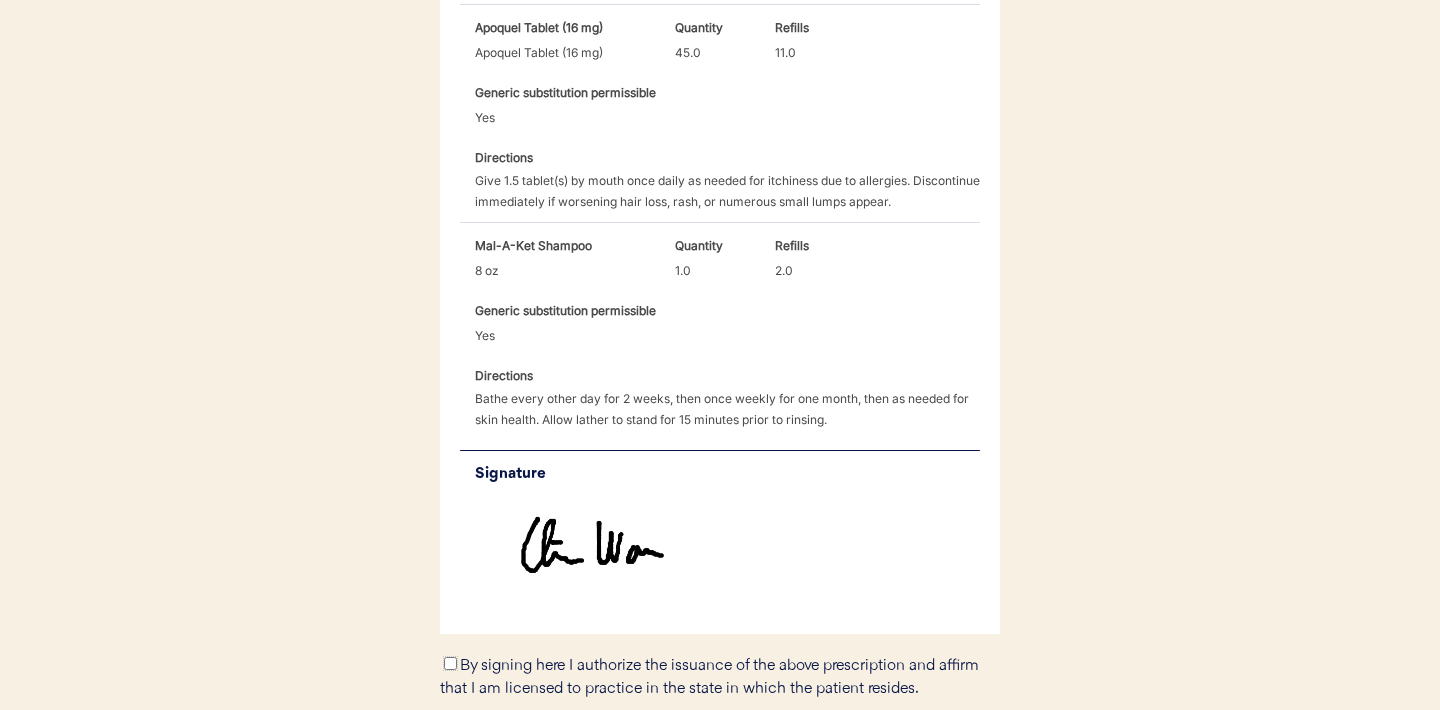 click on "By signing here I authorize the issuance of the above prescription and affirm that I am licensed to practice in the state in which the patient resides." at bounding box center (450, 663) 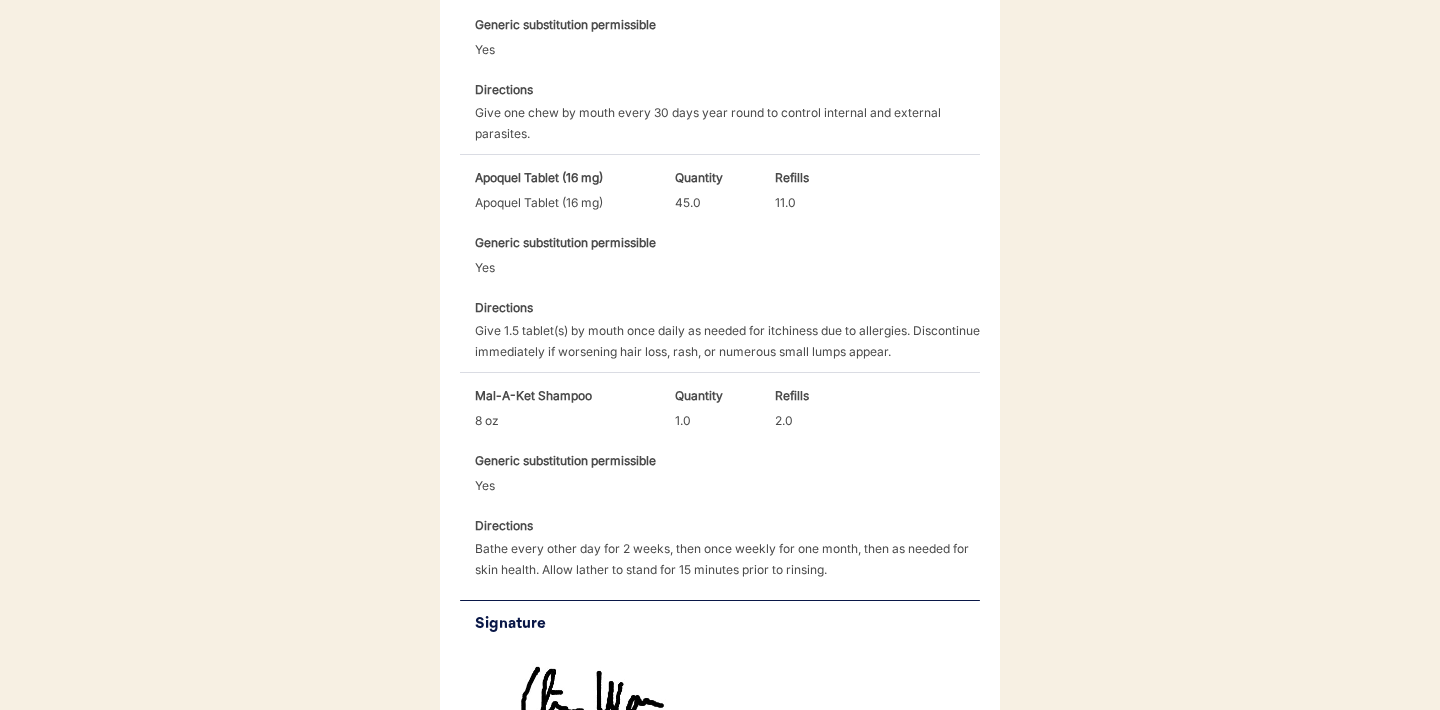 scroll, scrollTop: 1020, scrollLeft: 0, axis: vertical 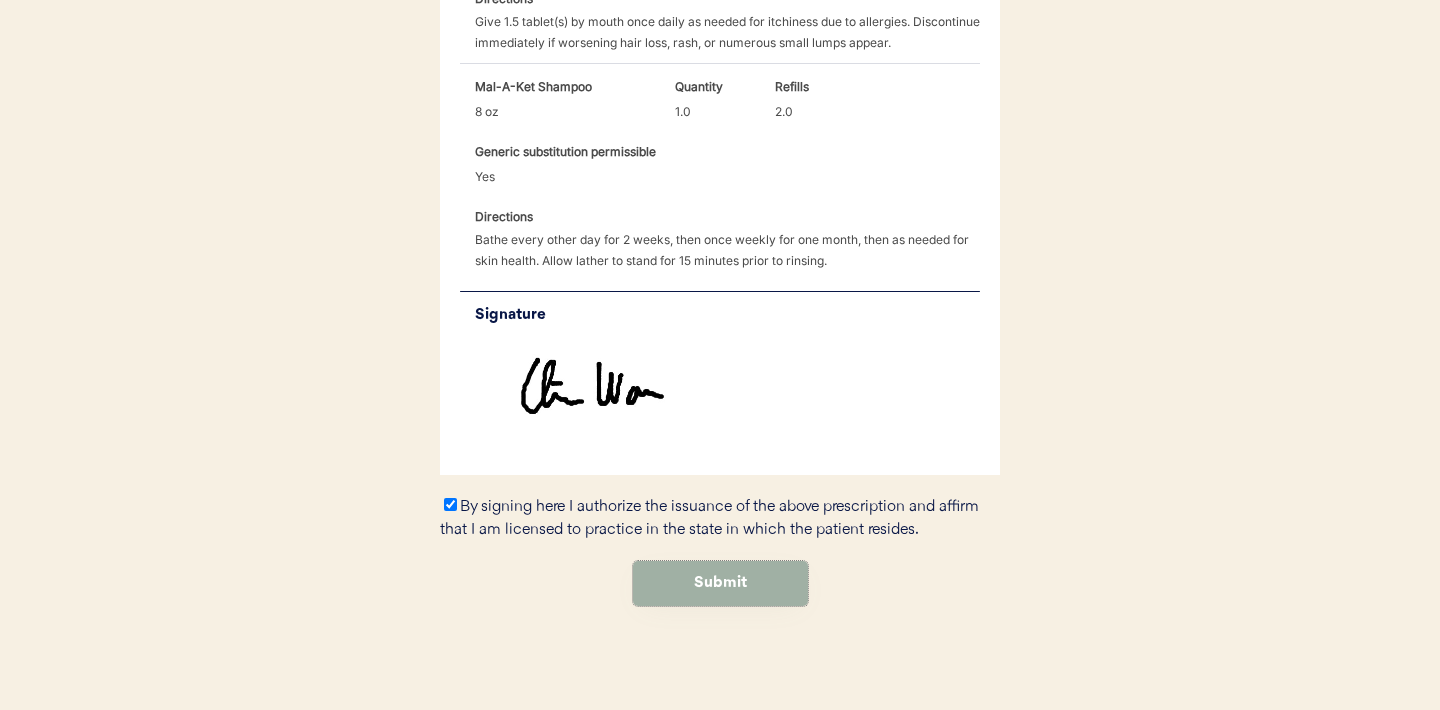 click on "Submit" at bounding box center [720, 583] 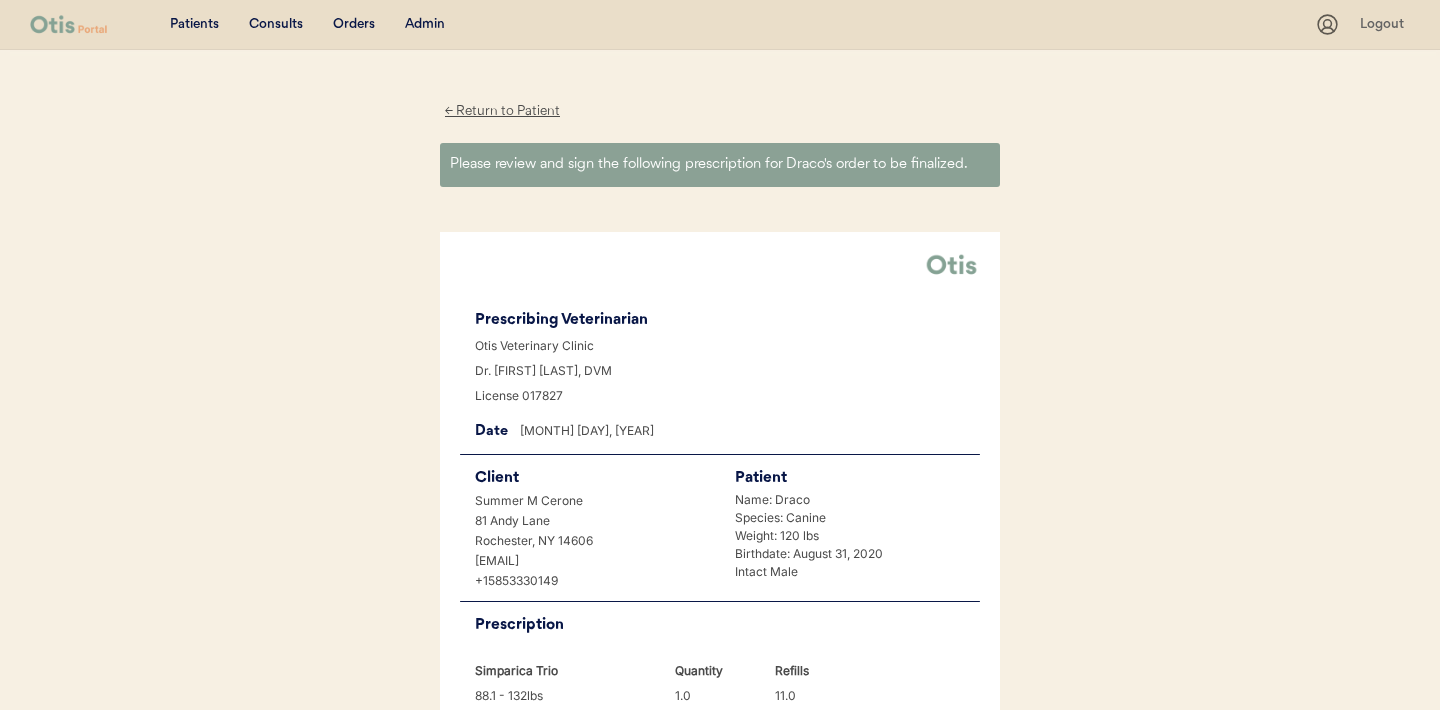 scroll, scrollTop: 0, scrollLeft: 0, axis: both 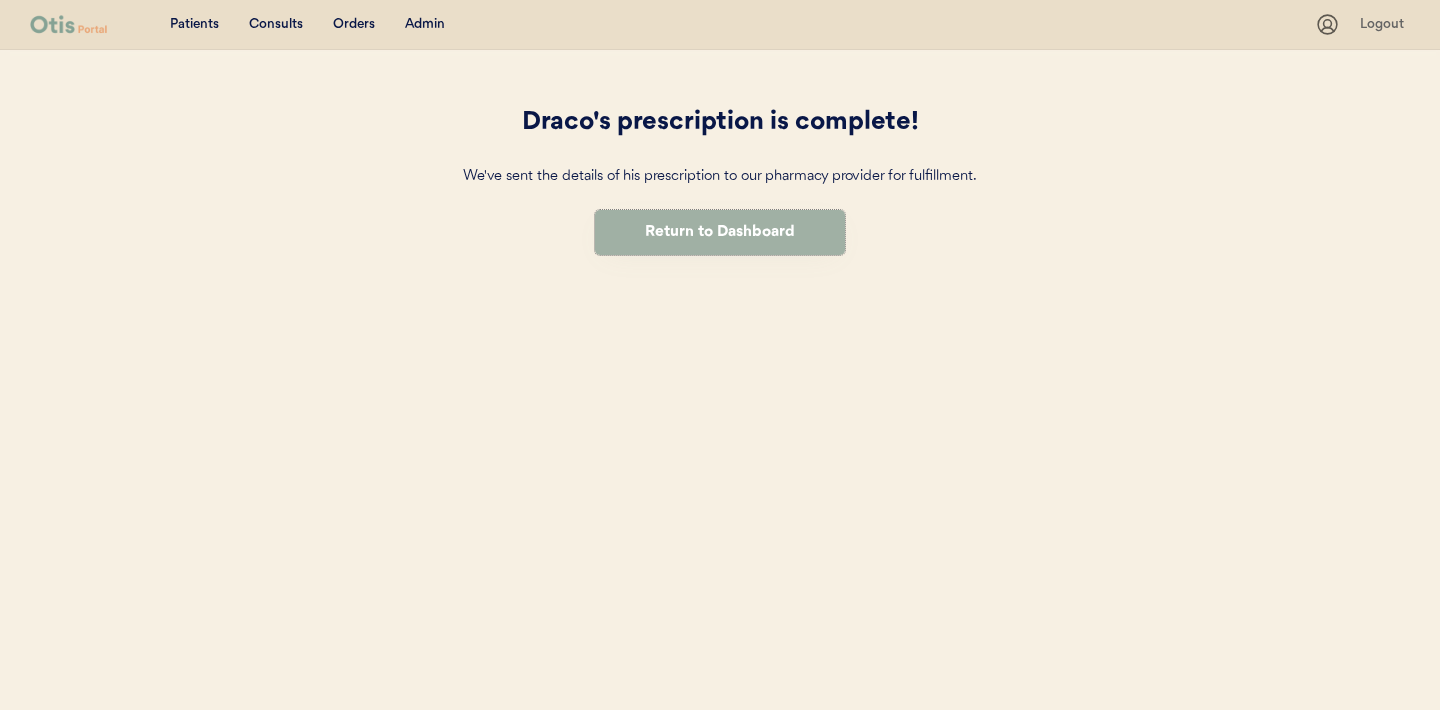 click on "Return to Dashboard" at bounding box center [720, 232] 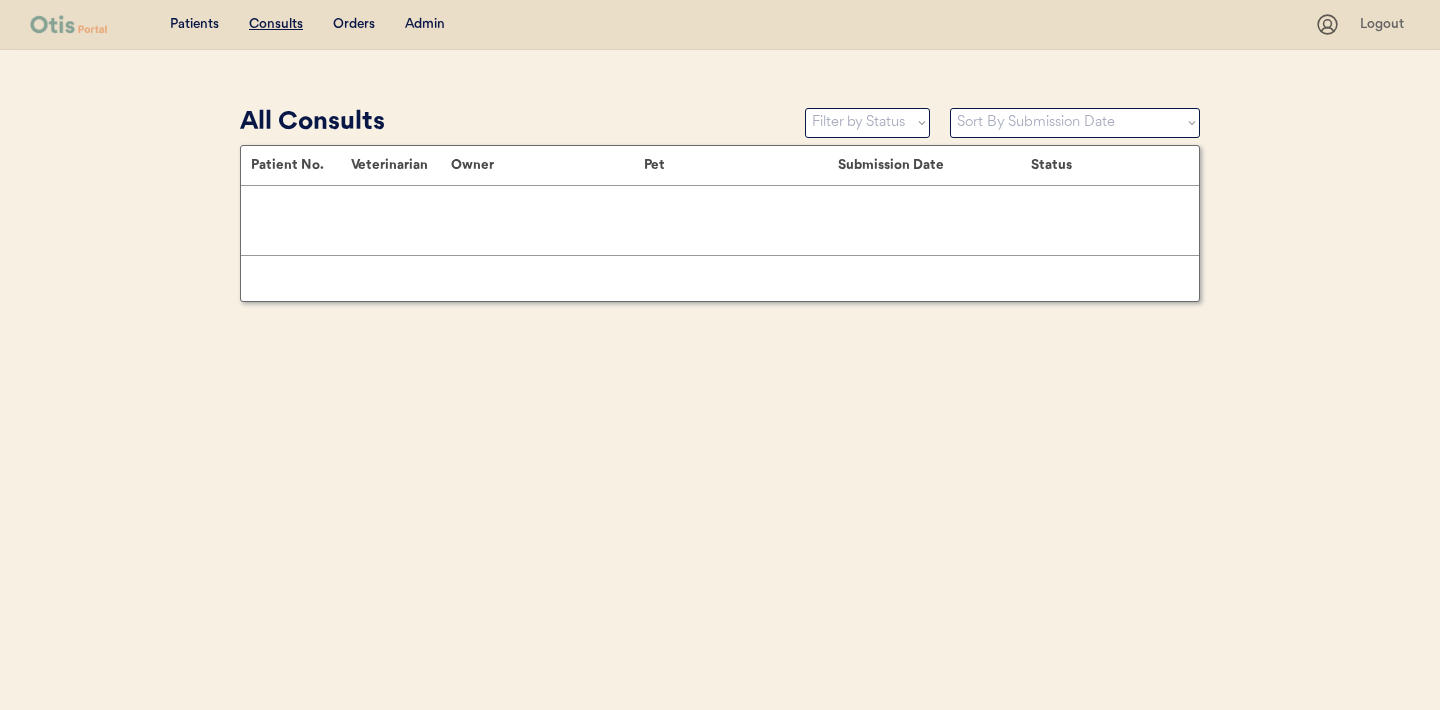 scroll, scrollTop: 0, scrollLeft: 0, axis: both 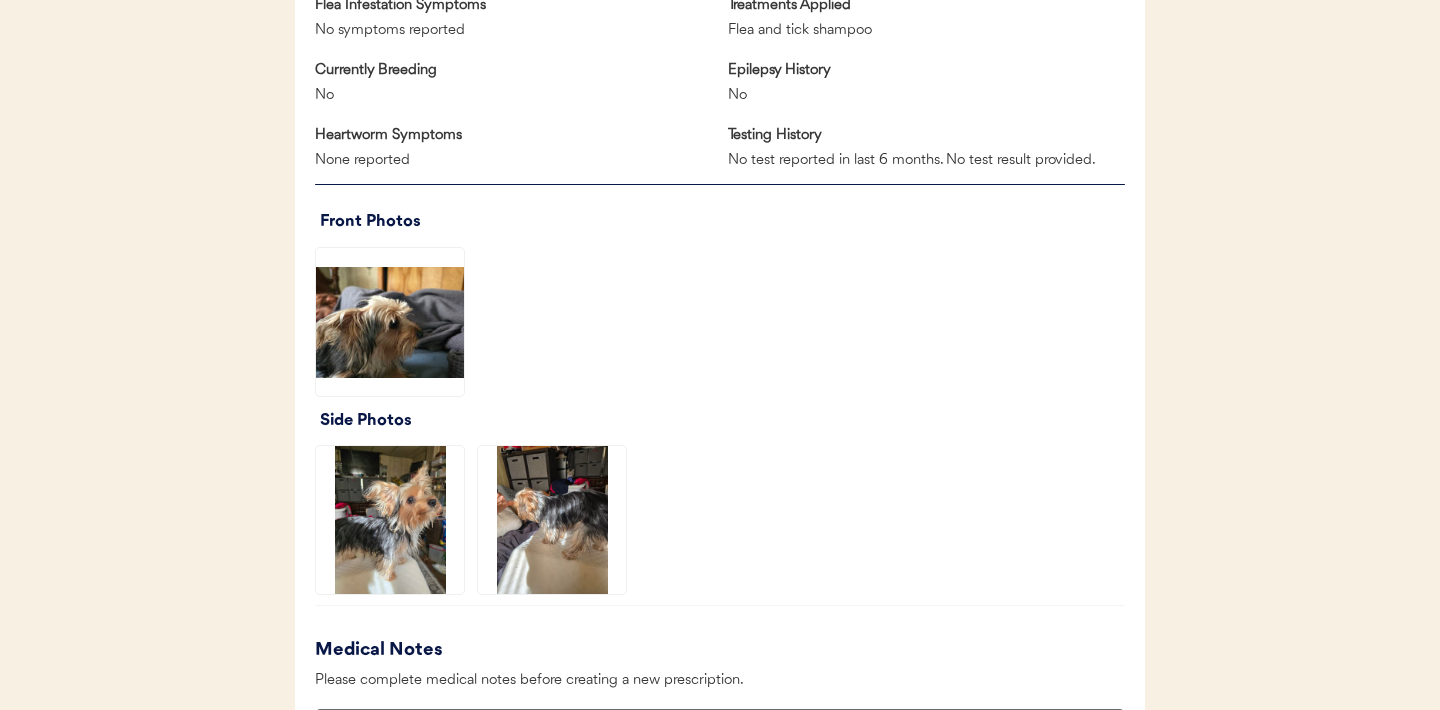 click 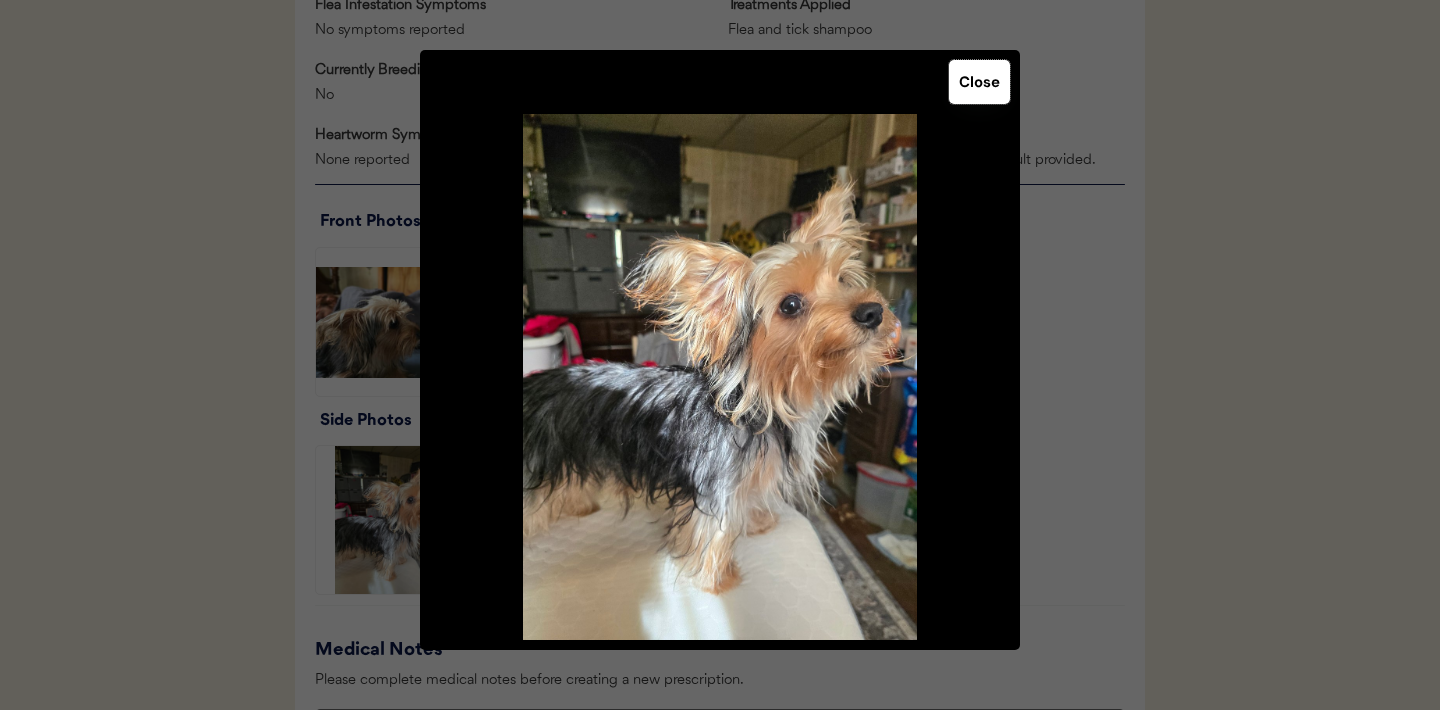 click on "Close" at bounding box center (979, 82) 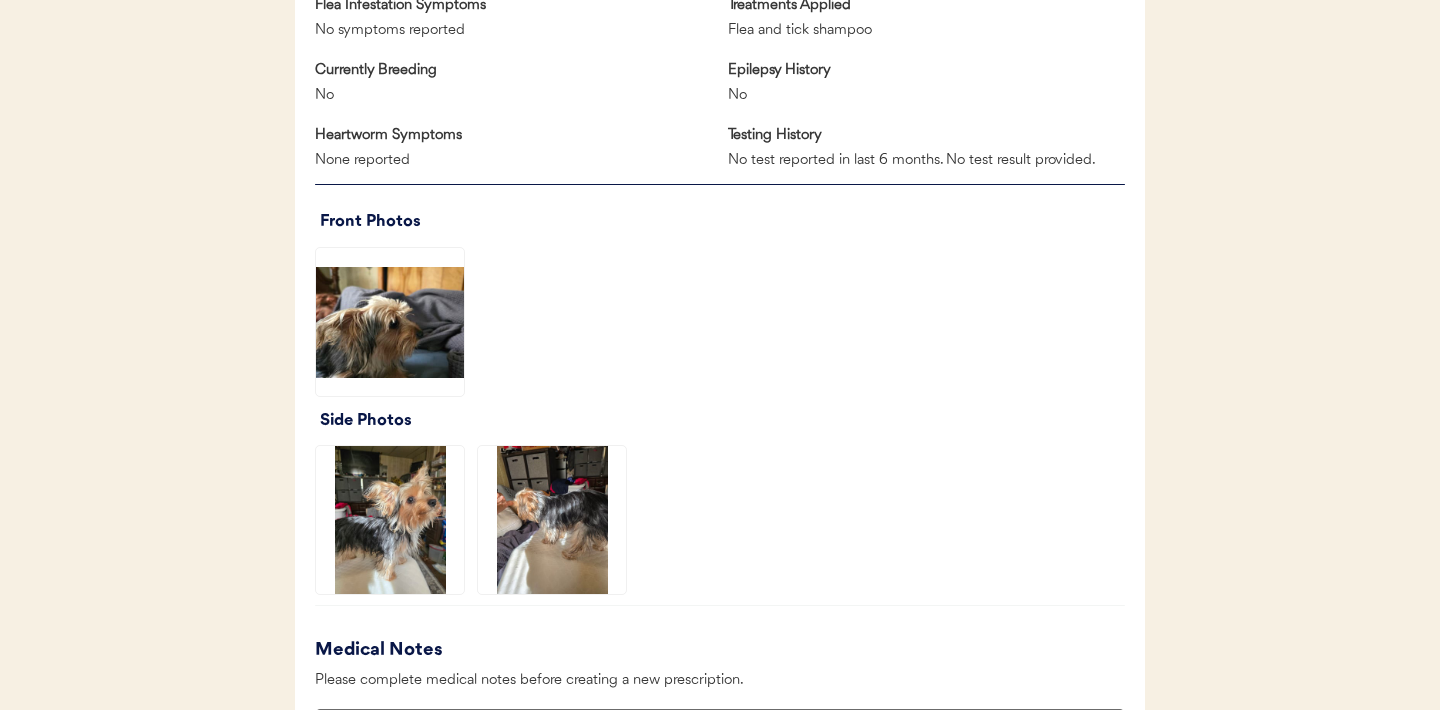 click 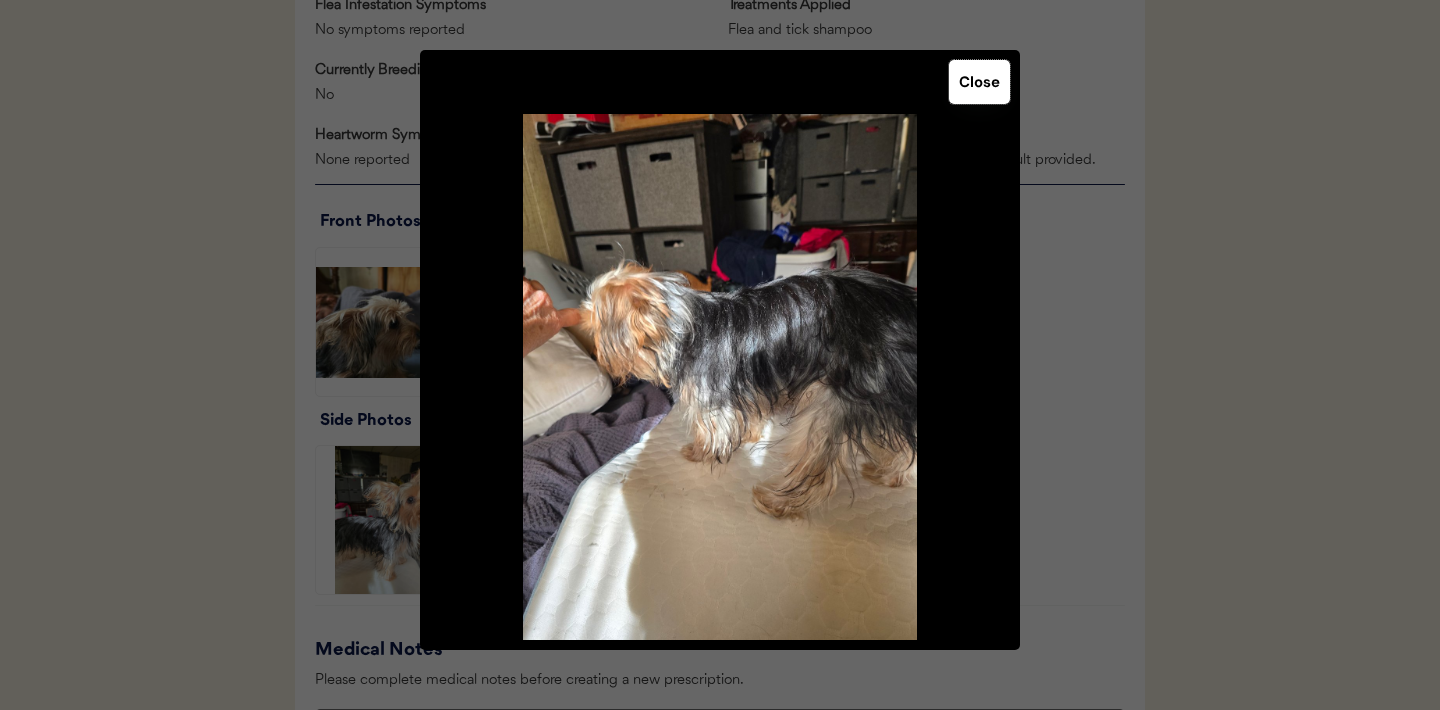 click on "Close" at bounding box center (979, 82) 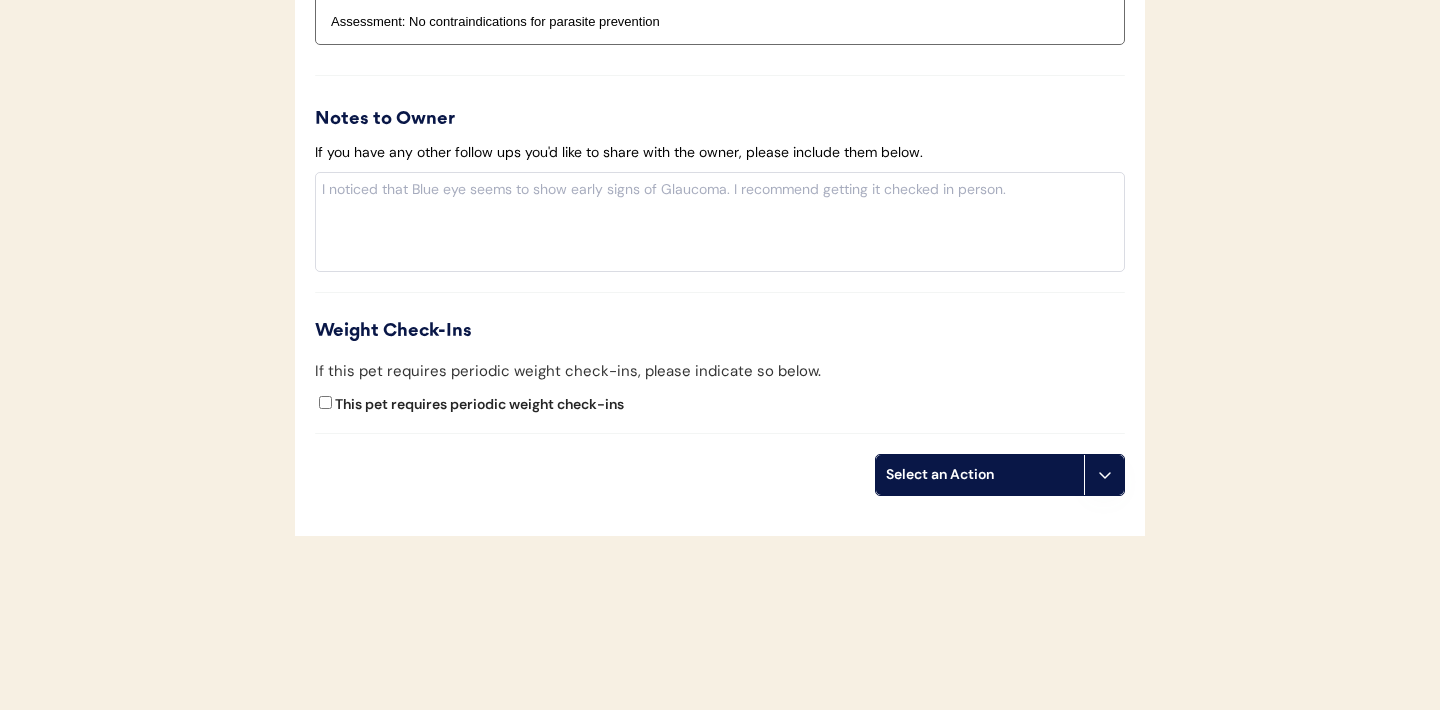 scroll, scrollTop: 2316, scrollLeft: 0, axis: vertical 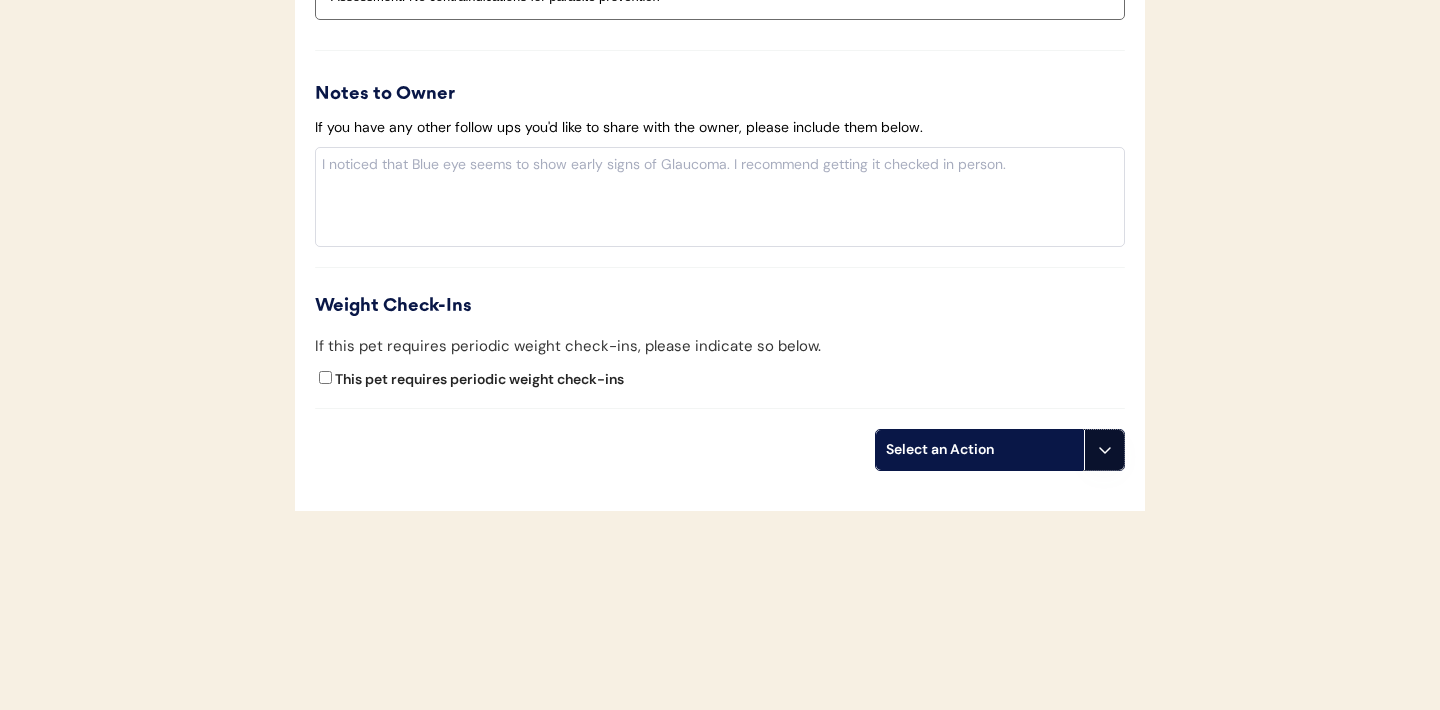 click at bounding box center [1104, 450] 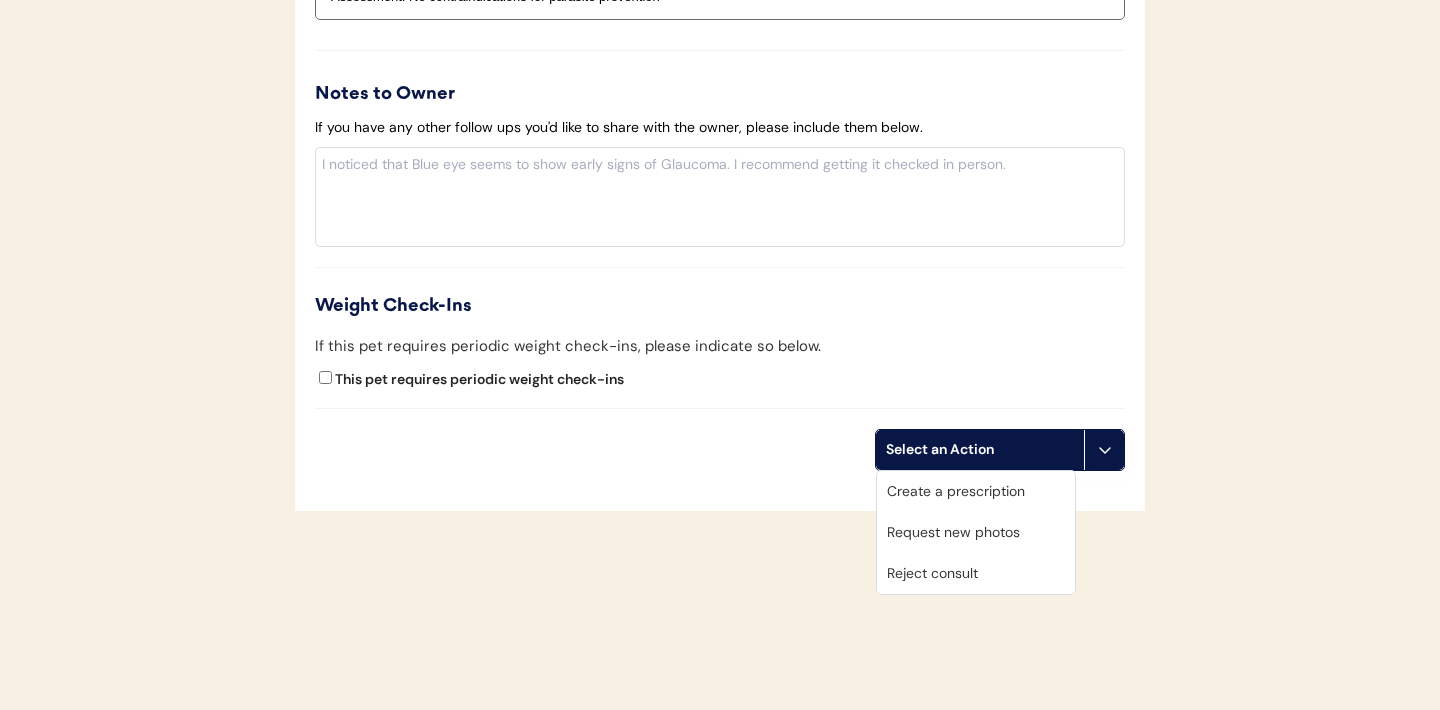 click on "Request new photos" at bounding box center [976, 532] 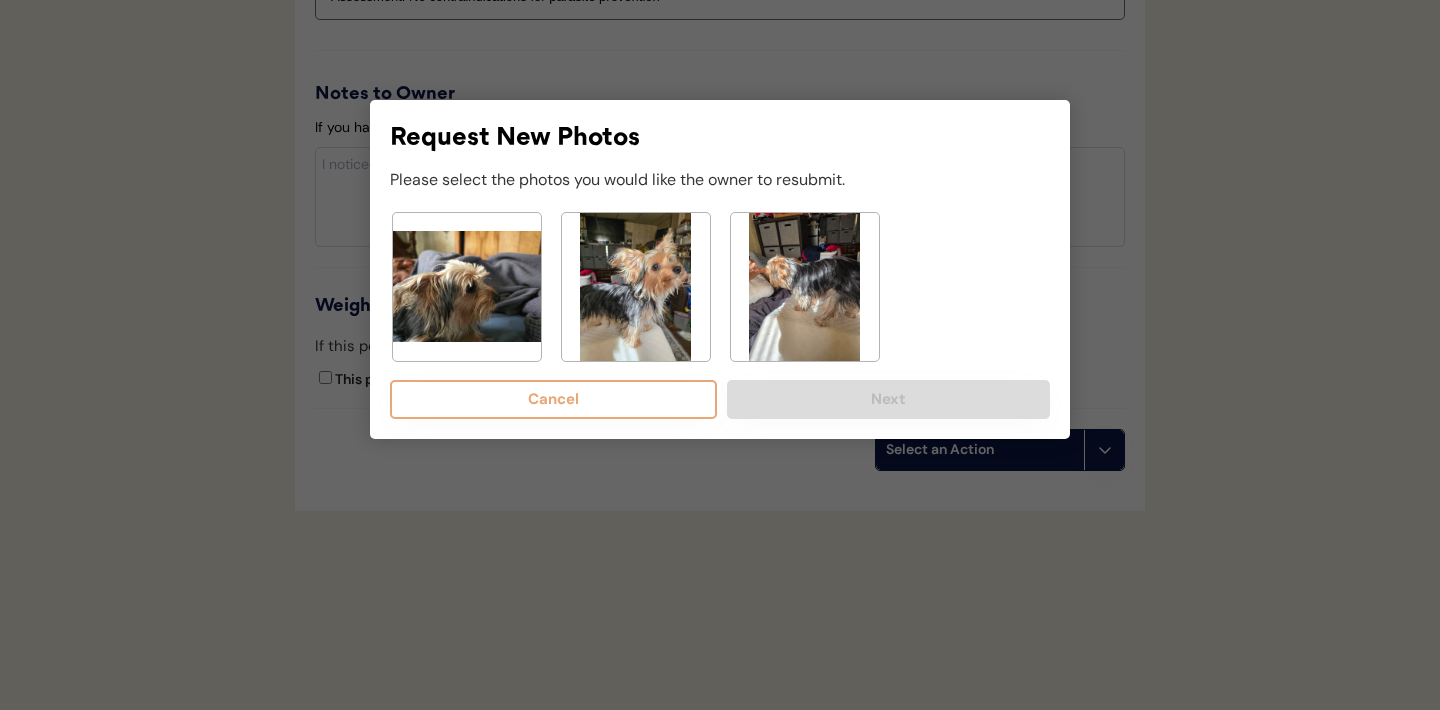 click 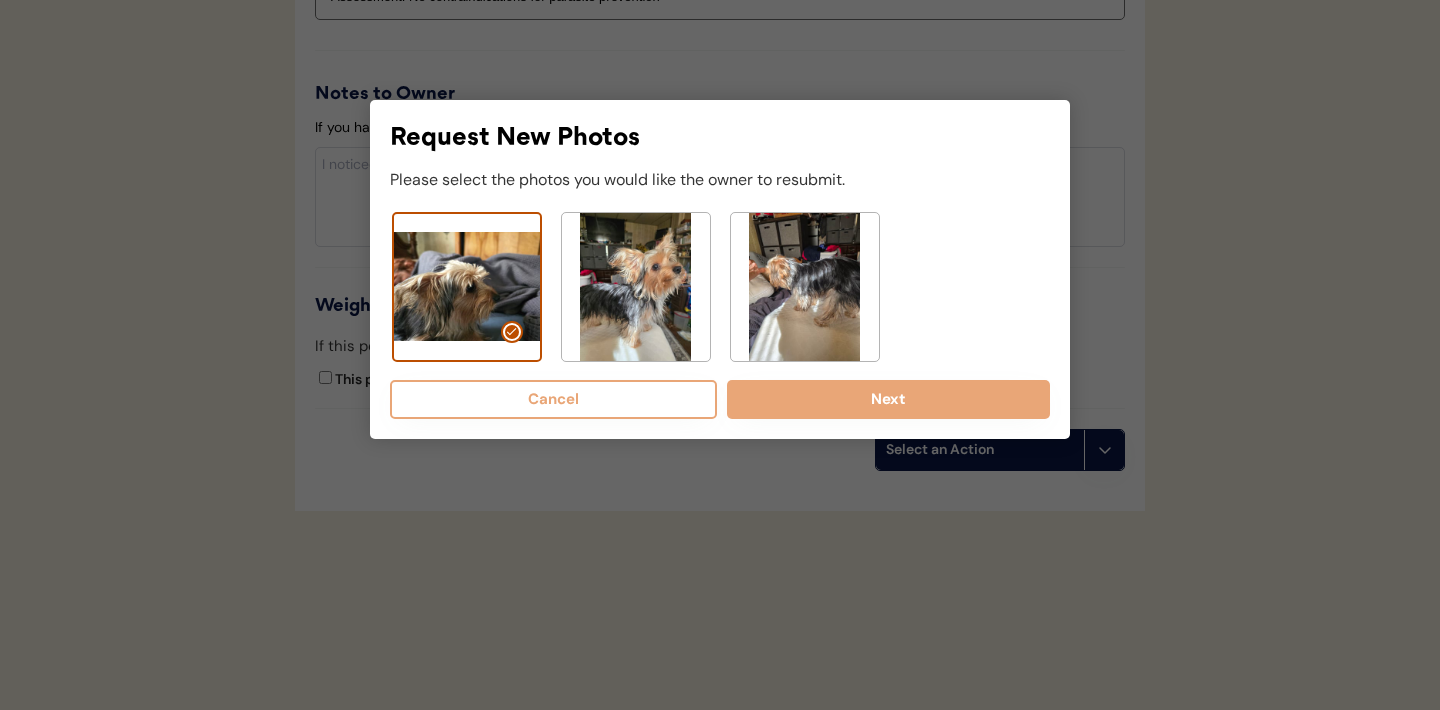 click 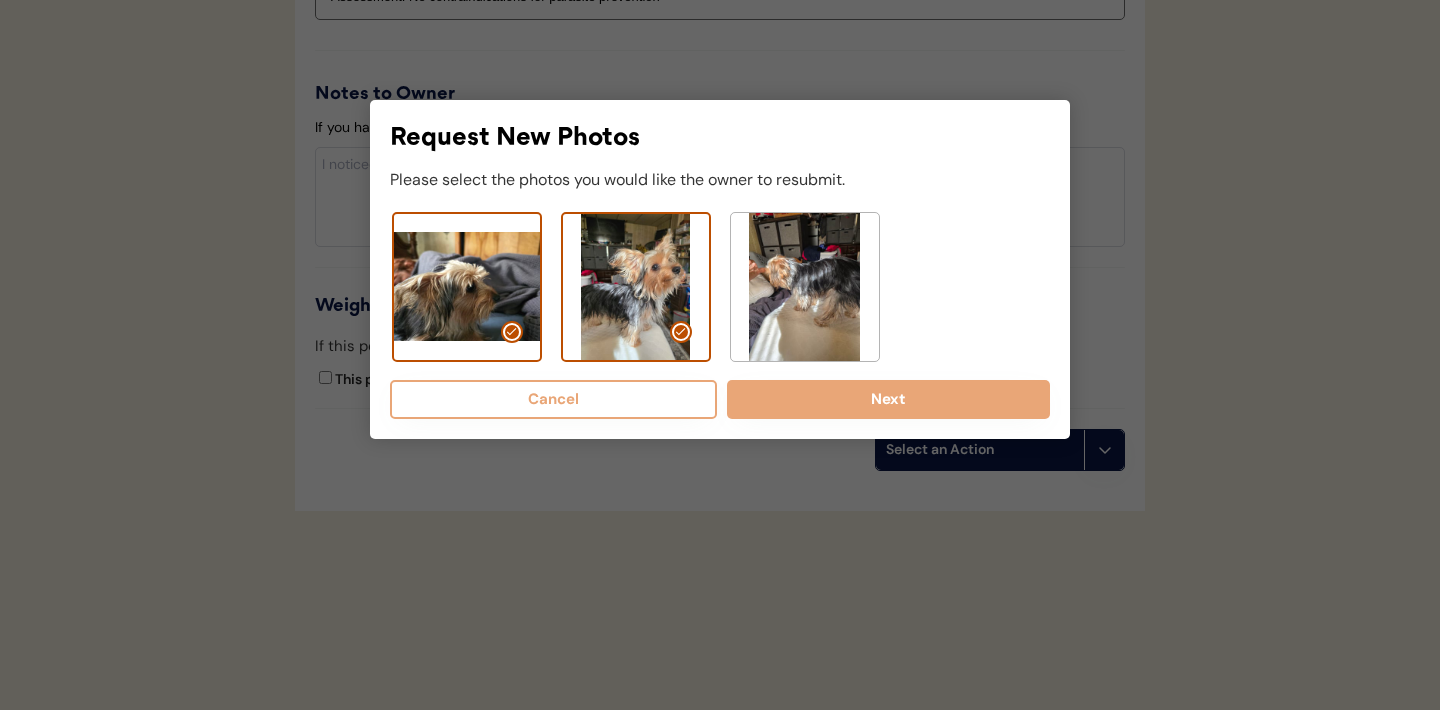 click 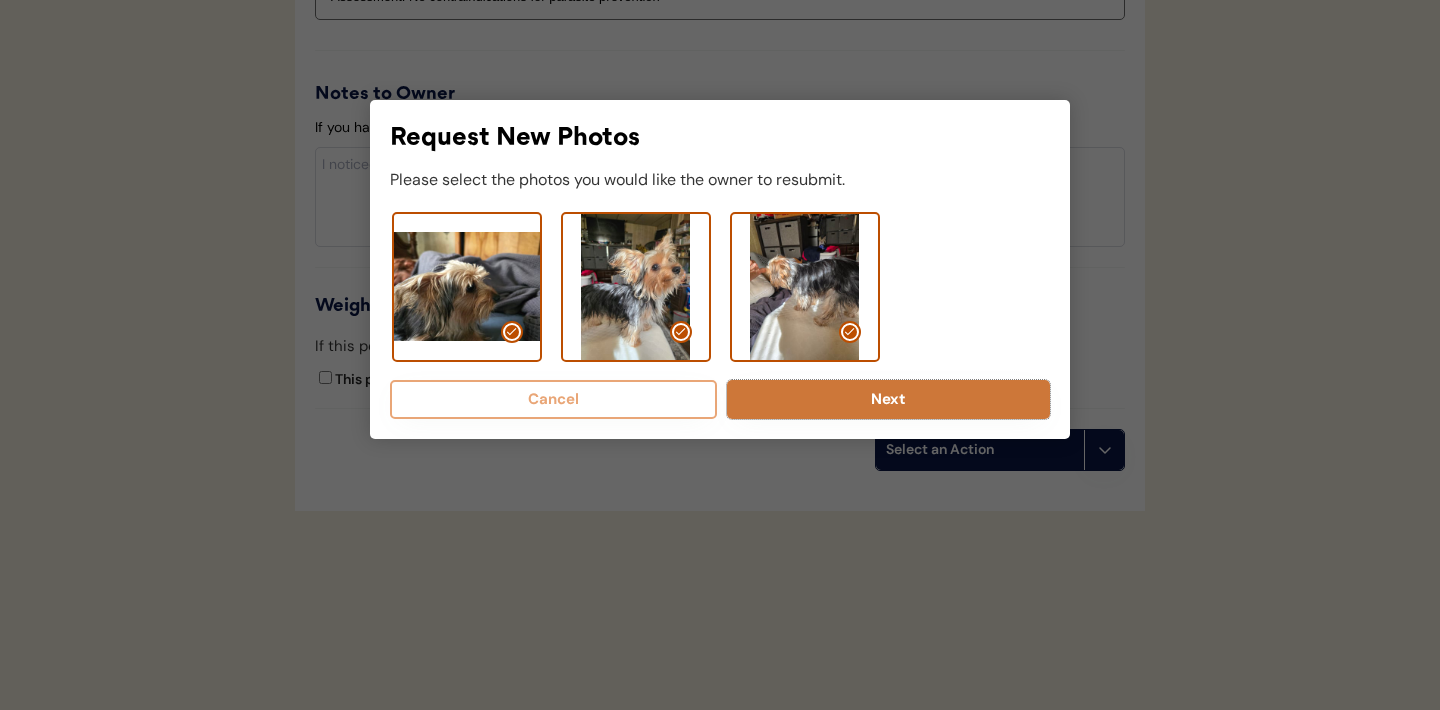 click on "Next" at bounding box center (888, 399) 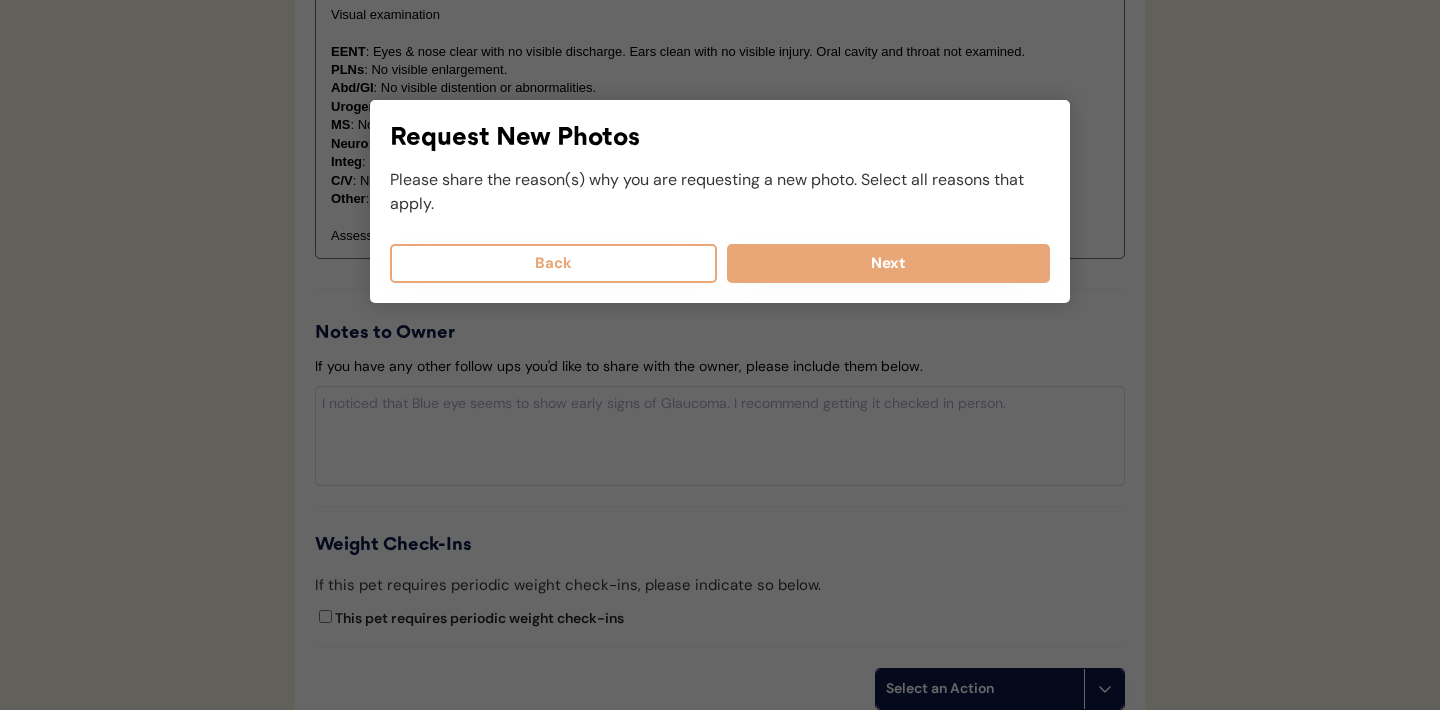 scroll, scrollTop: 2045, scrollLeft: 0, axis: vertical 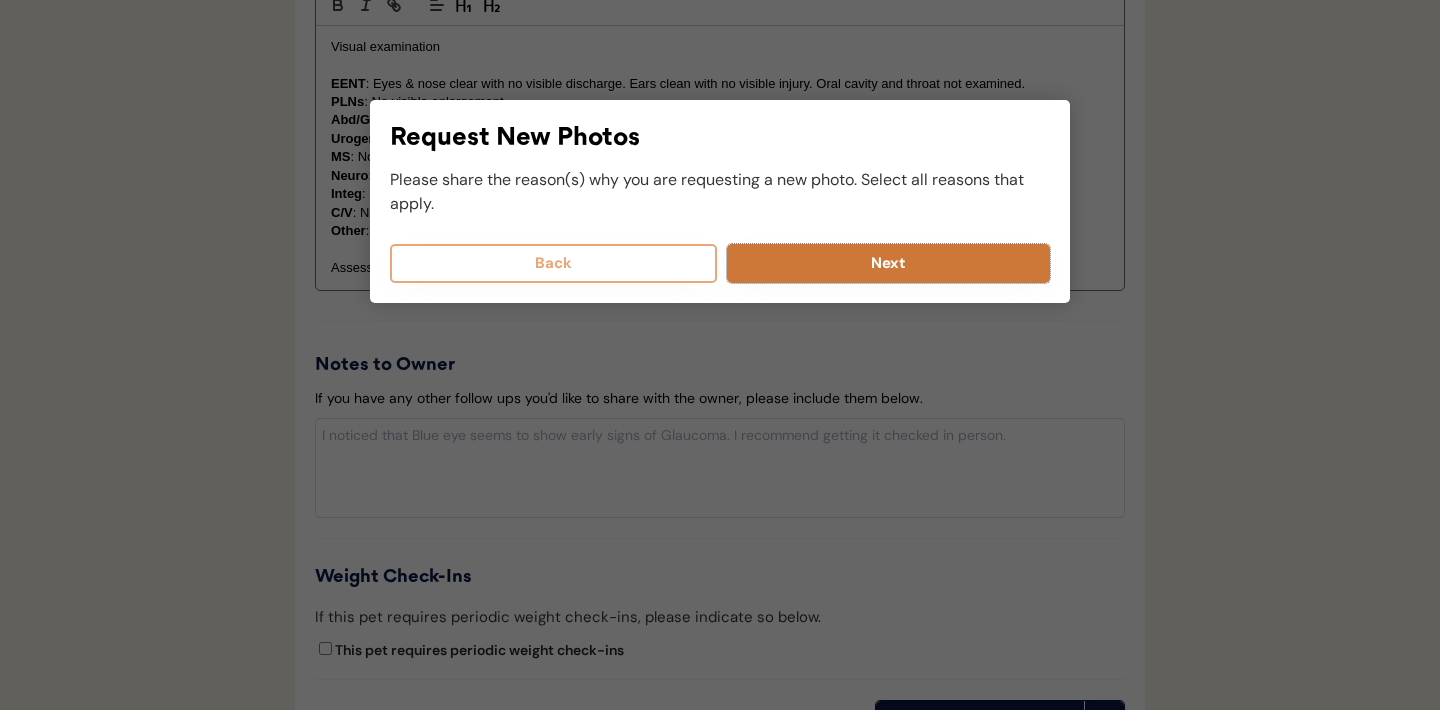 click on "Next" at bounding box center [888, 263] 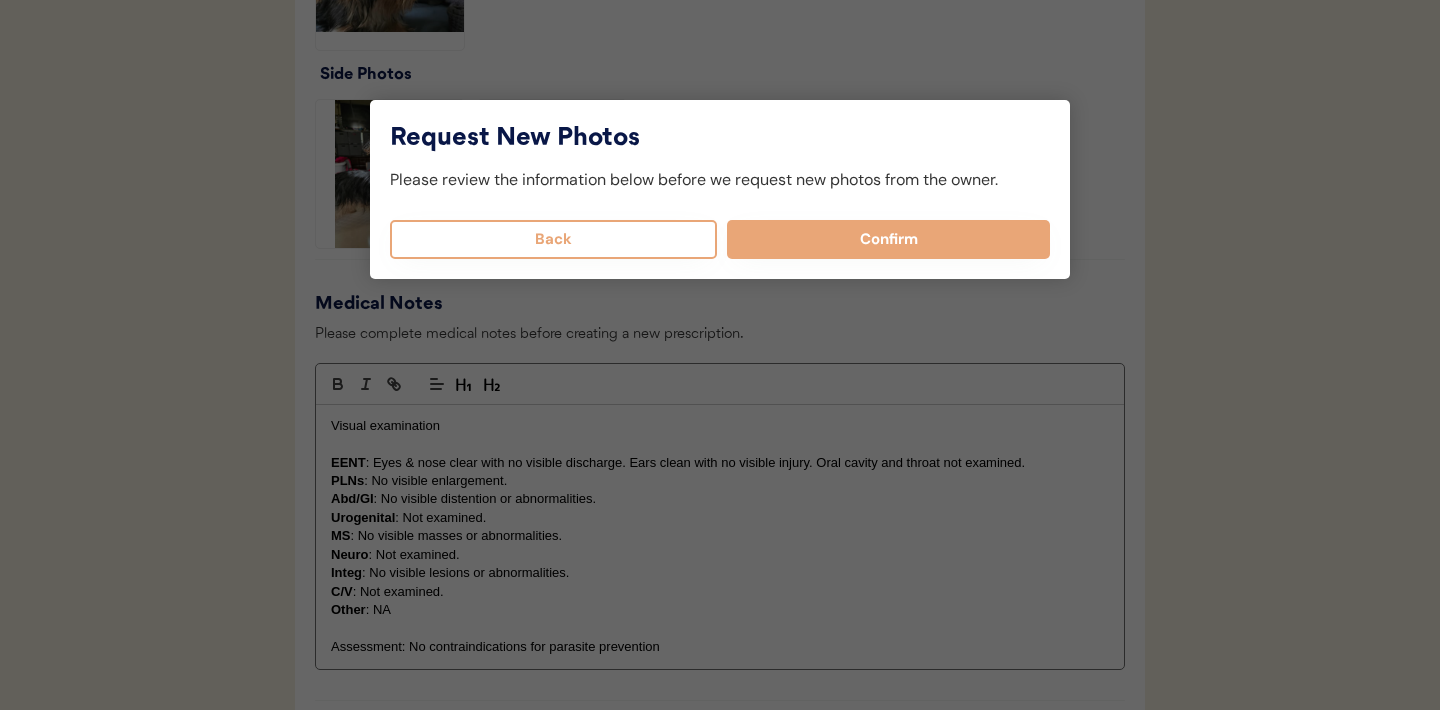 scroll, scrollTop: 1637, scrollLeft: 0, axis: vertical 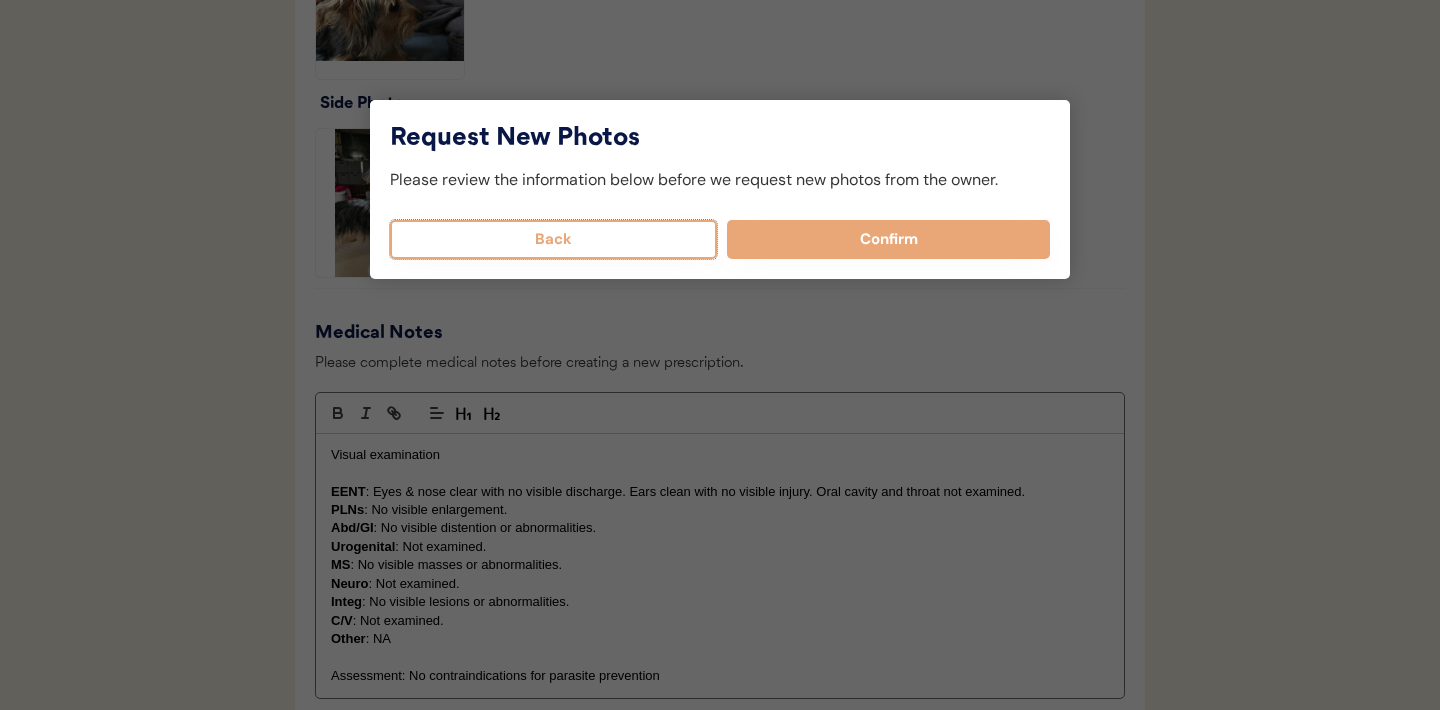 click on "Back" at bounding box center (553, 239) 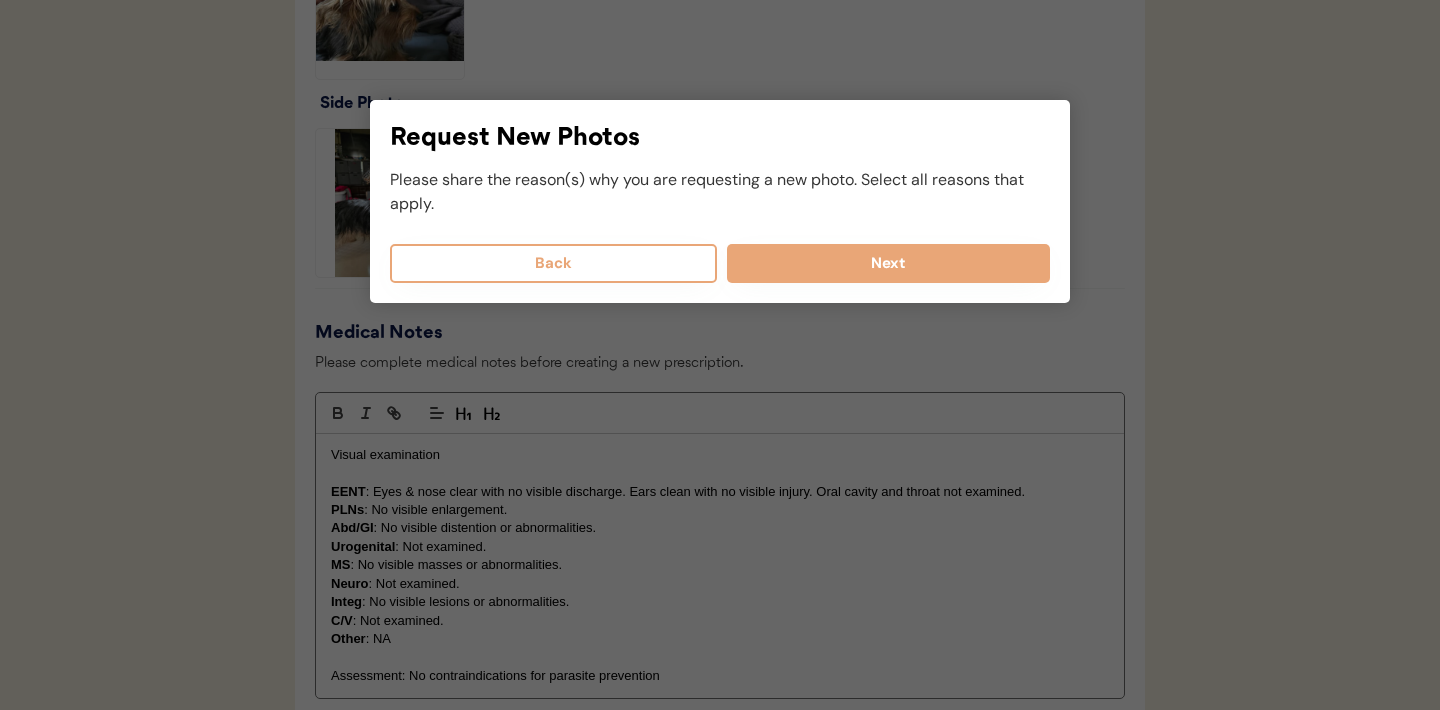 click on "Back" 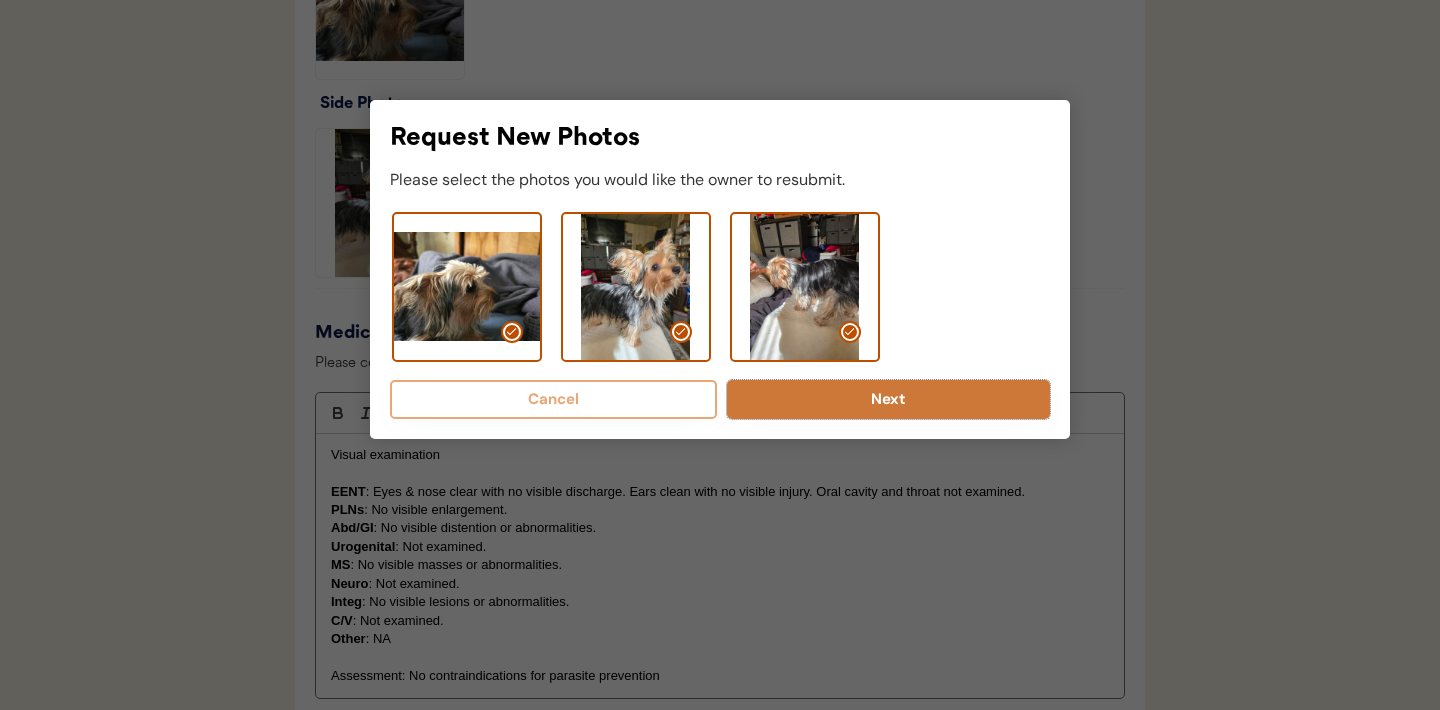 click on "Next" at bounding box center [888, 399] 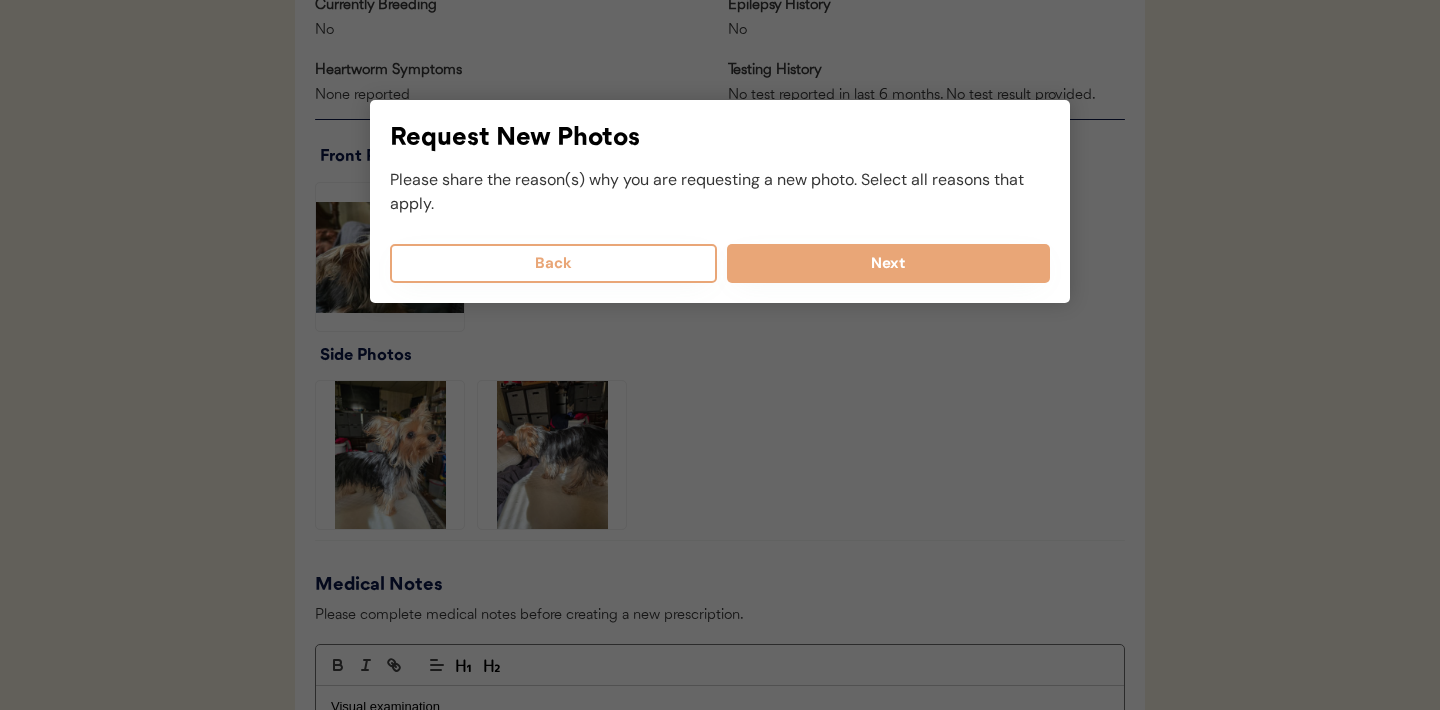 scroll, scrollTop: 1366, scrollLeft: 0, axis: vertical 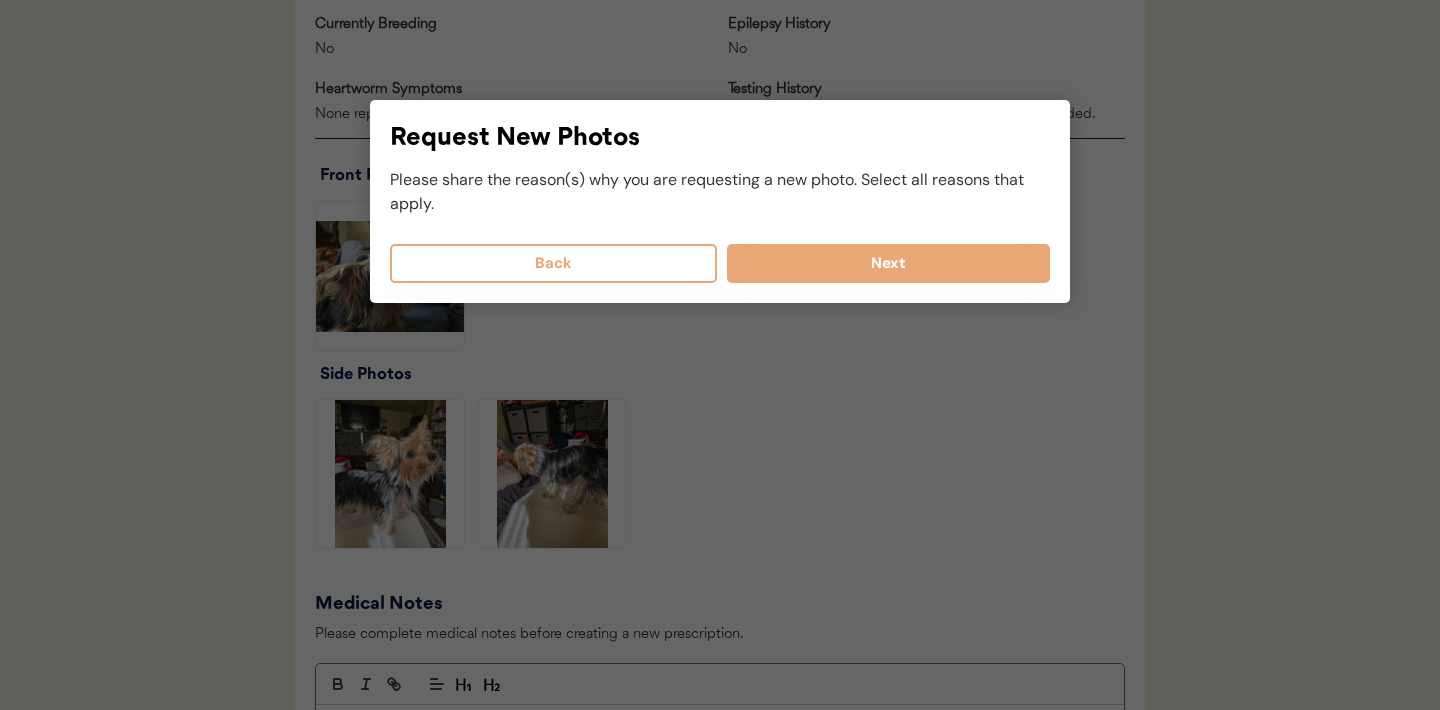 click on "Back" at bounding box center (553, 263) 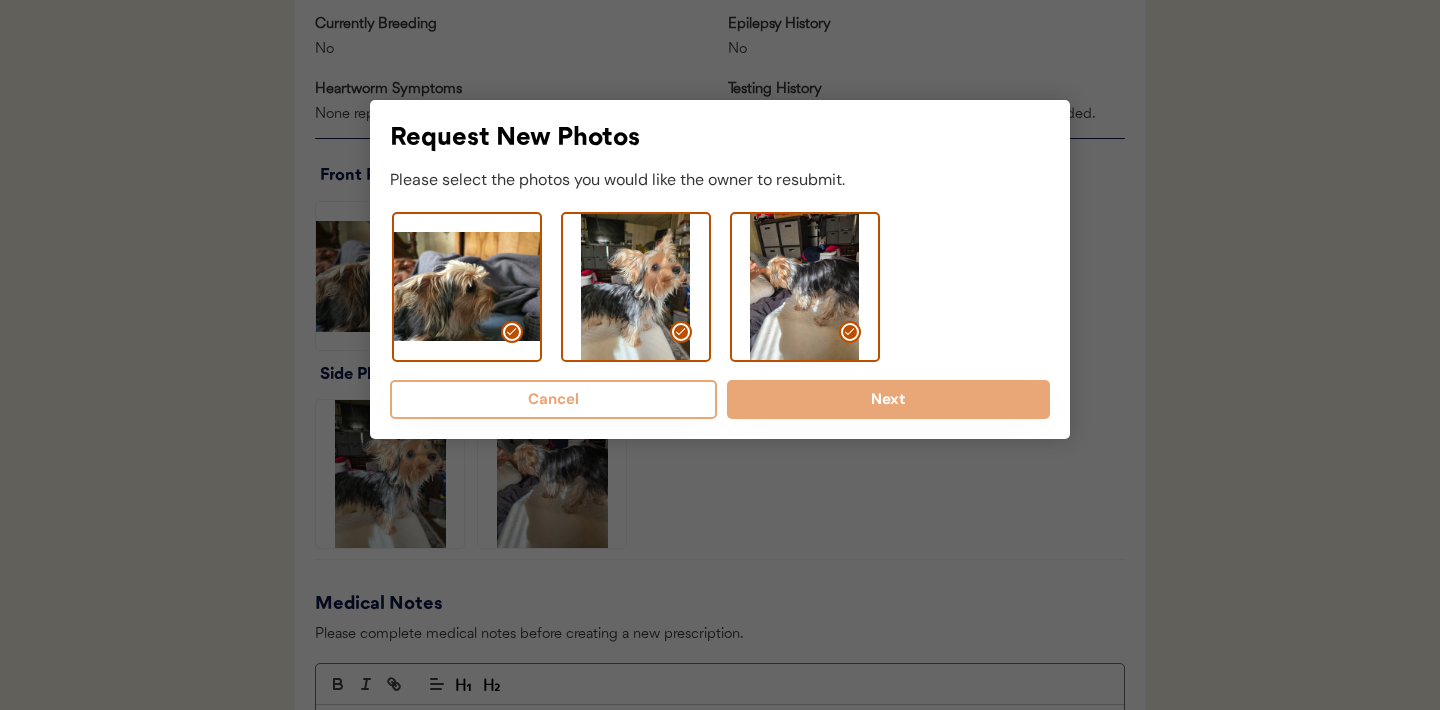 click on "Cancel" at bounding box center [553, 399] 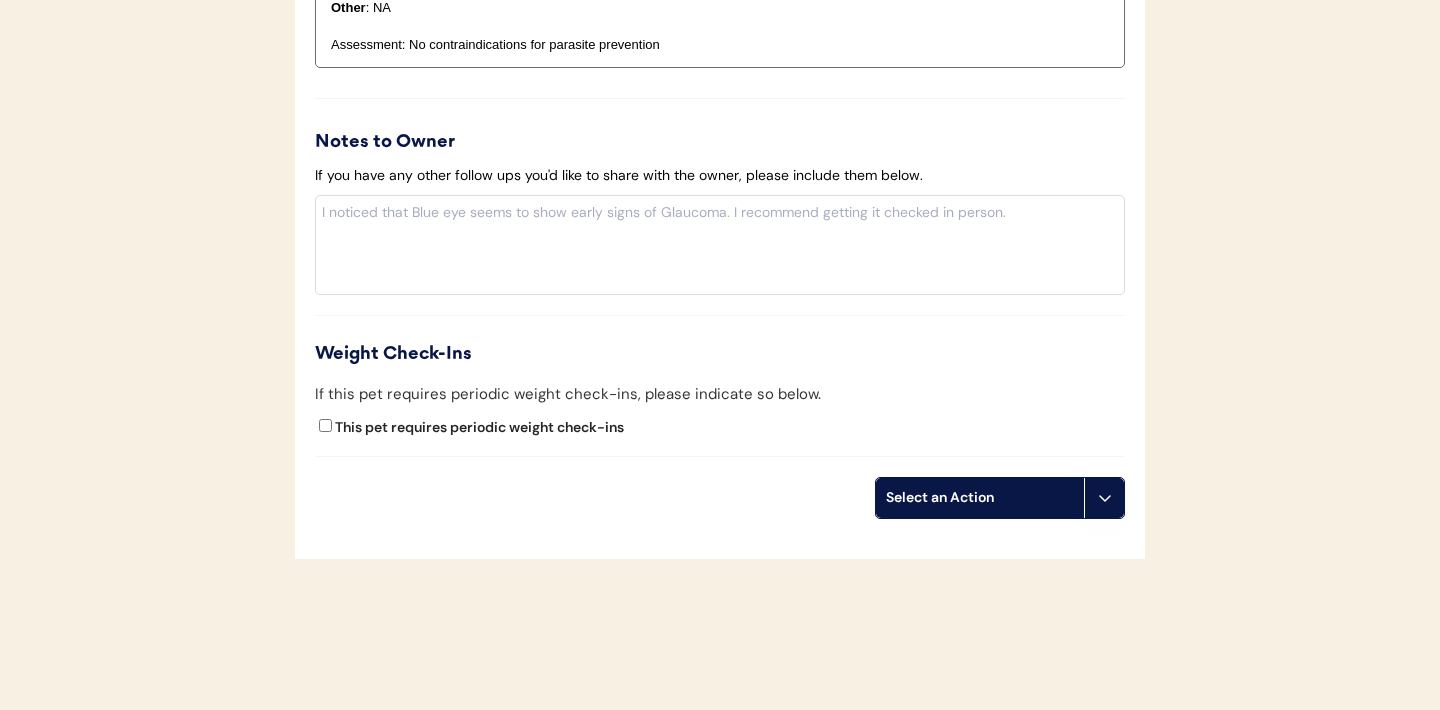 scroll, scrollTop: 2293, scrollLeft: 0, axis: vertical 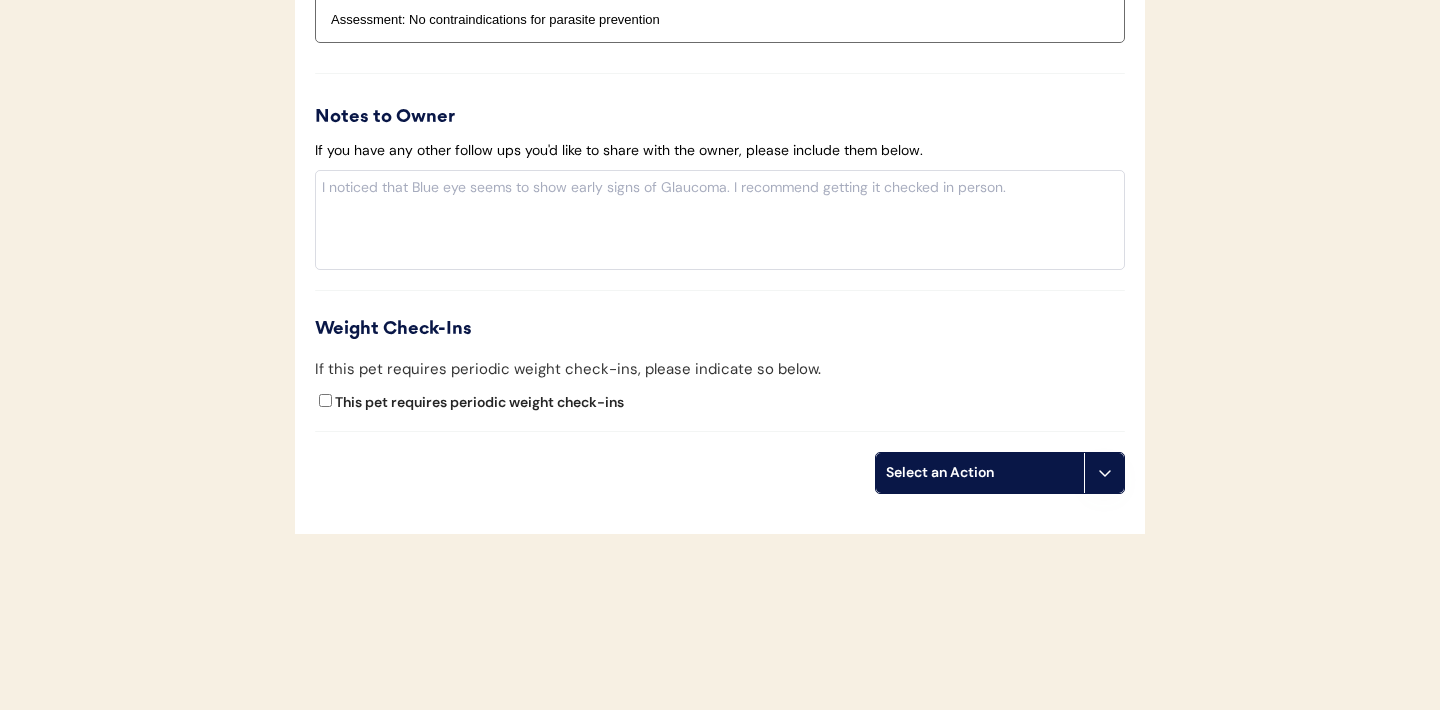 click 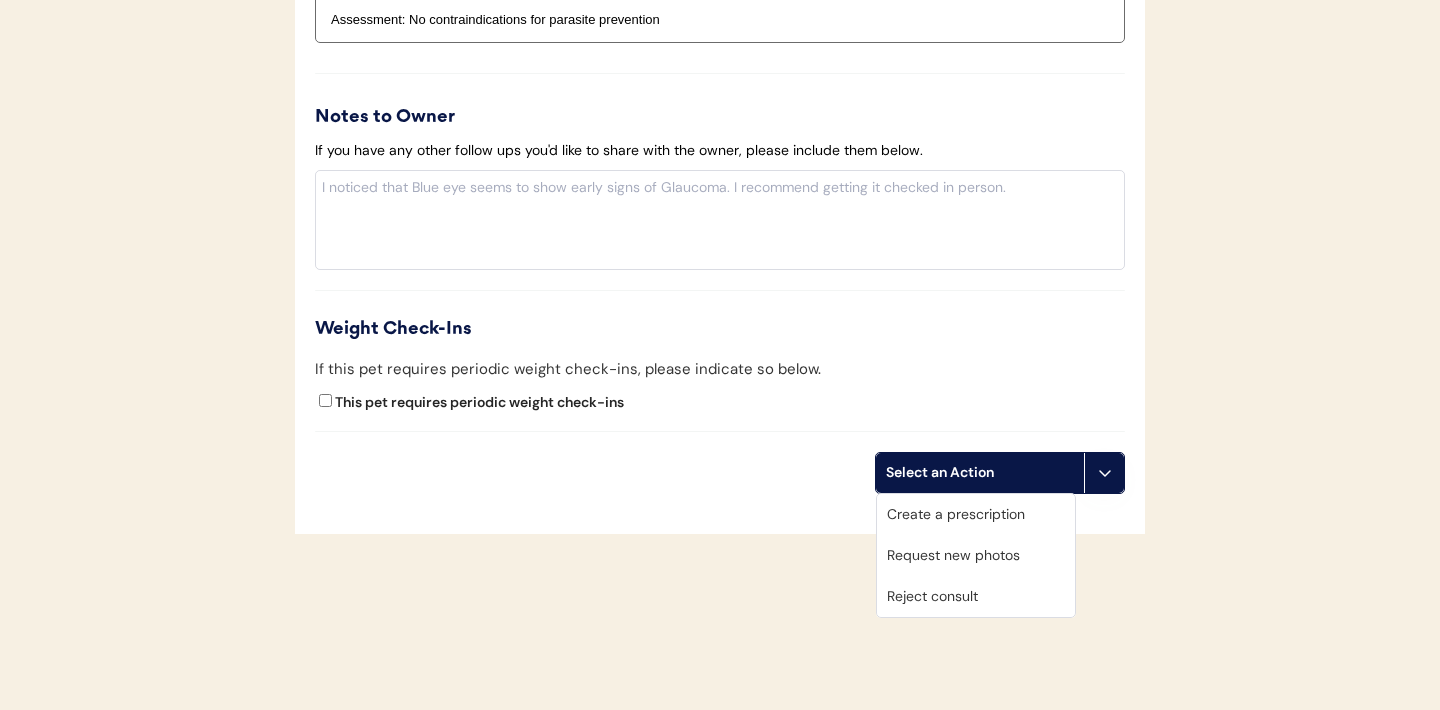 click on "Request new photos" at bounding box center (976, 555) 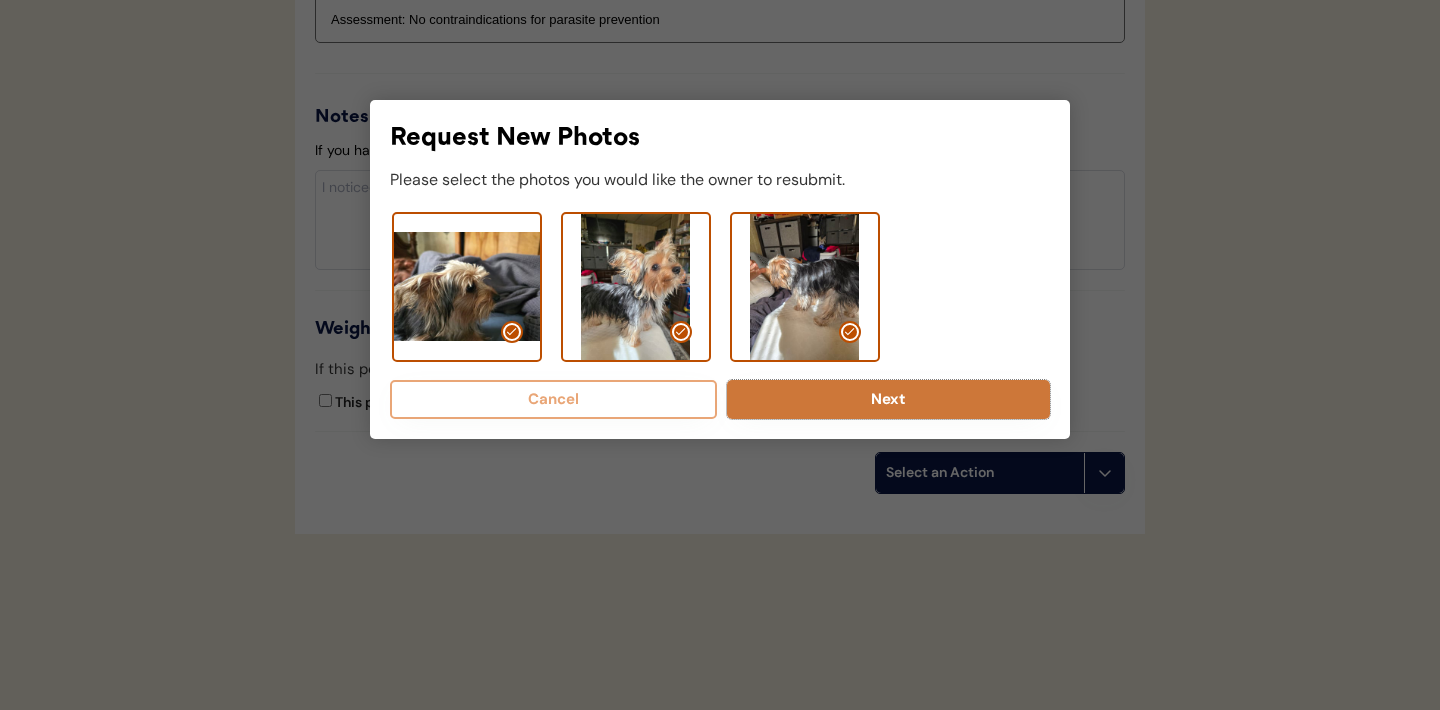 click on "Next" at bounding box center (888, 399) 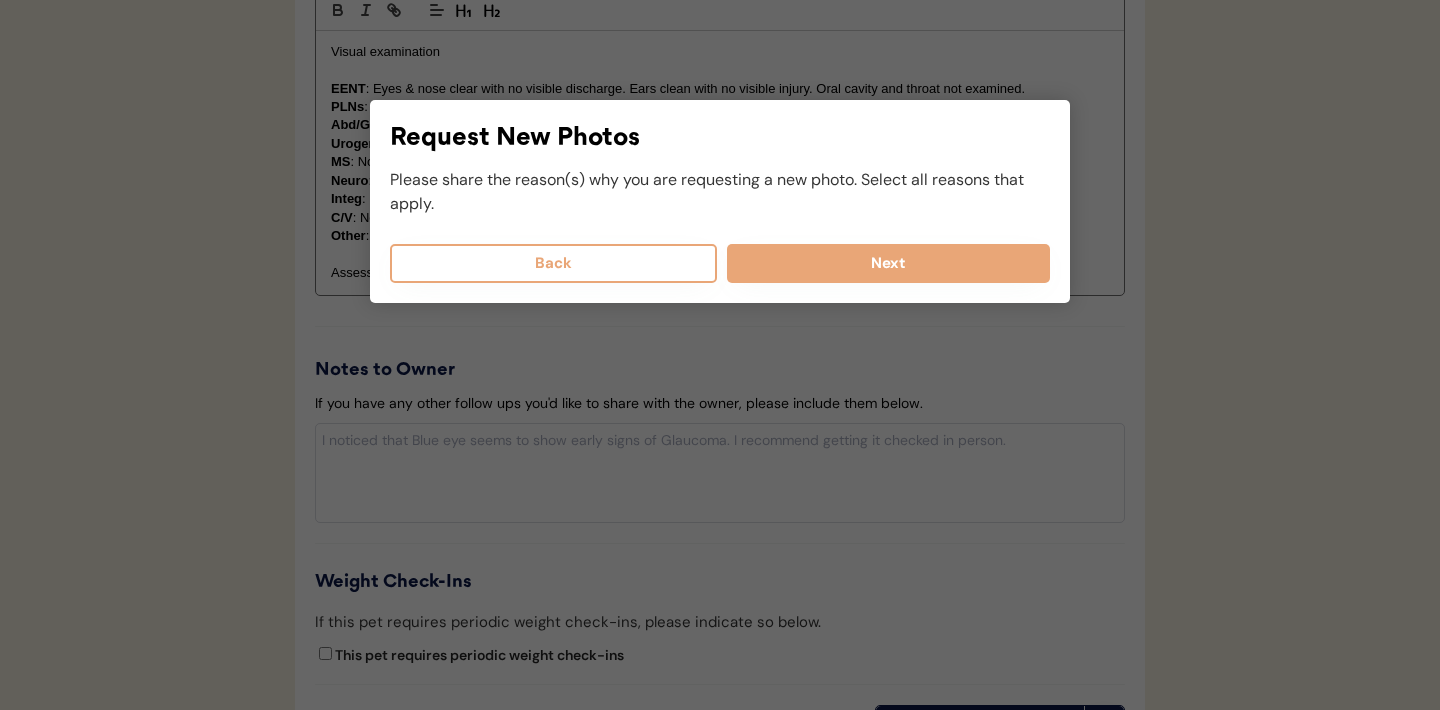 scroll, scrollTop: 2021, scrollLeft: 0, axis: vertical 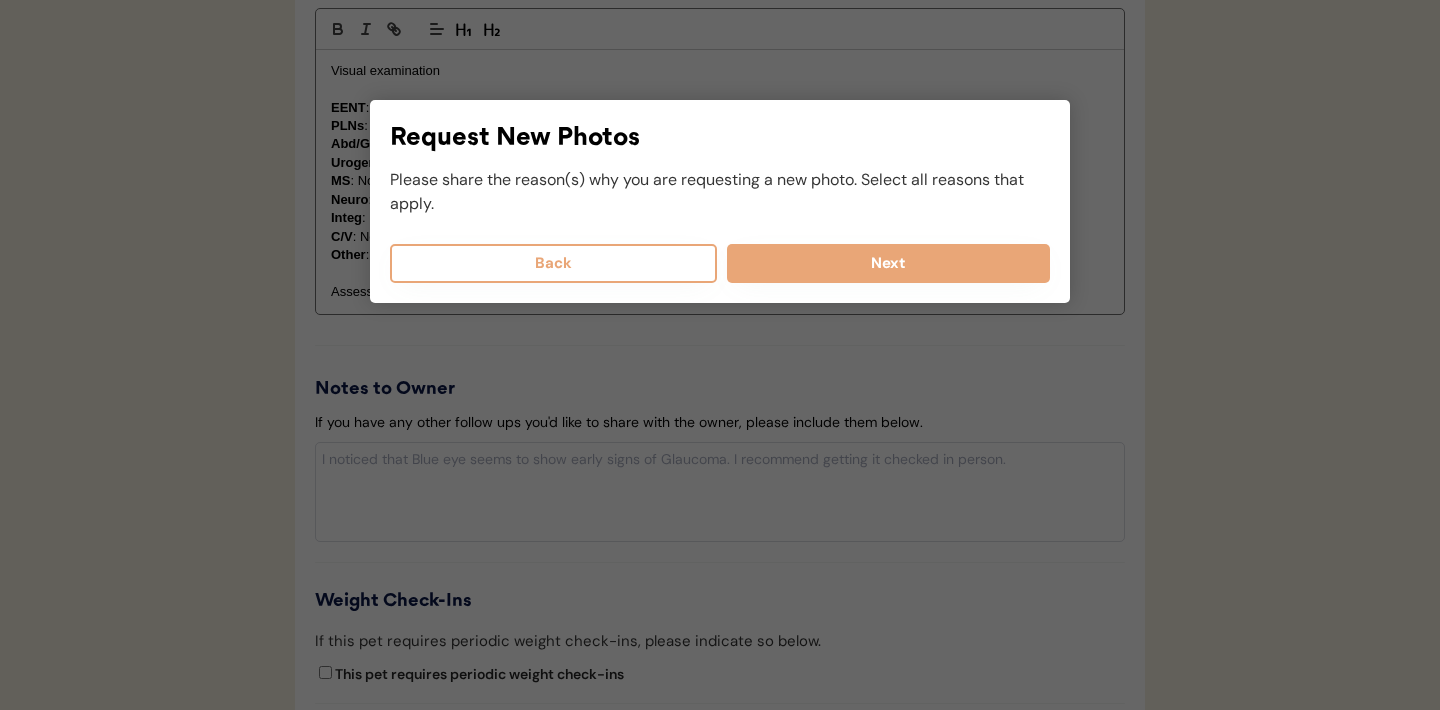 click on "Please share the reason(s) why you are requesting a new photo. Select all reasons that apply." at bounding box center [720, 192] 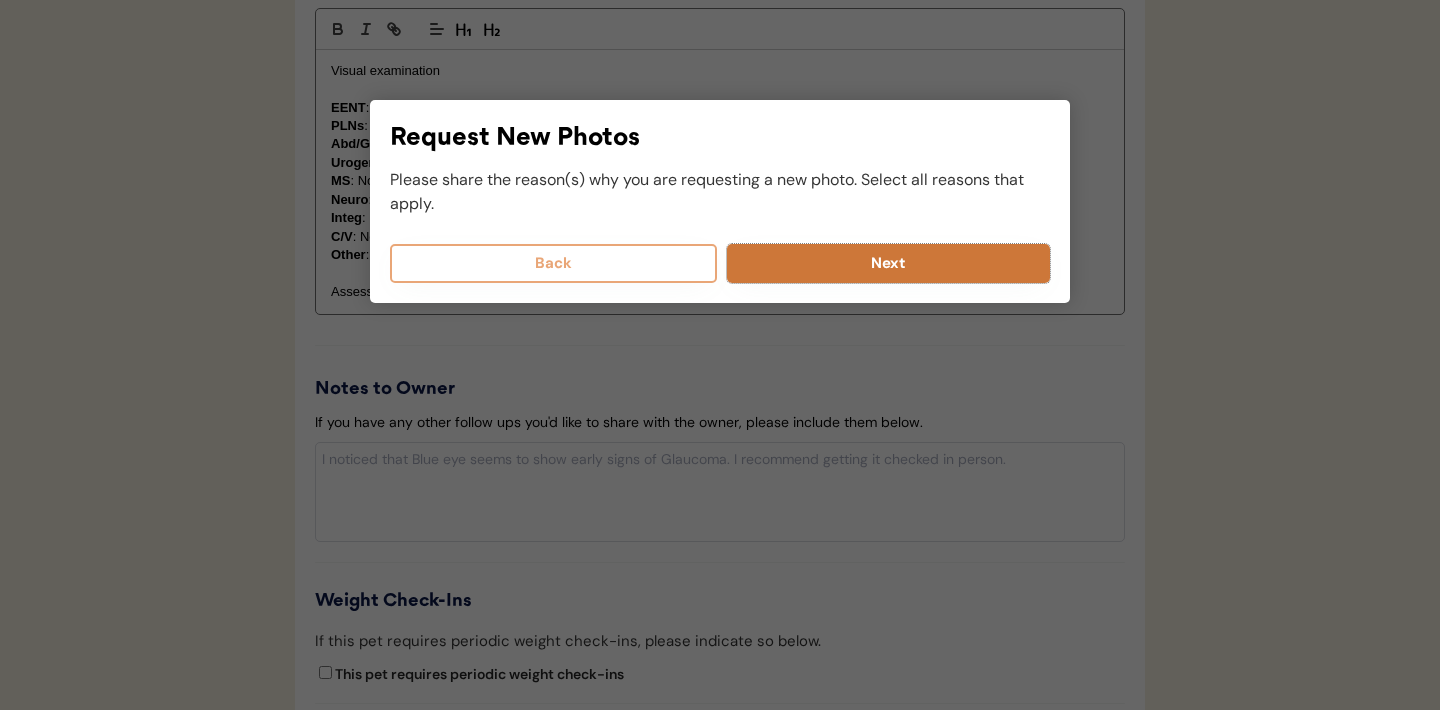 click on "Next" at bounding box center [888, 263] 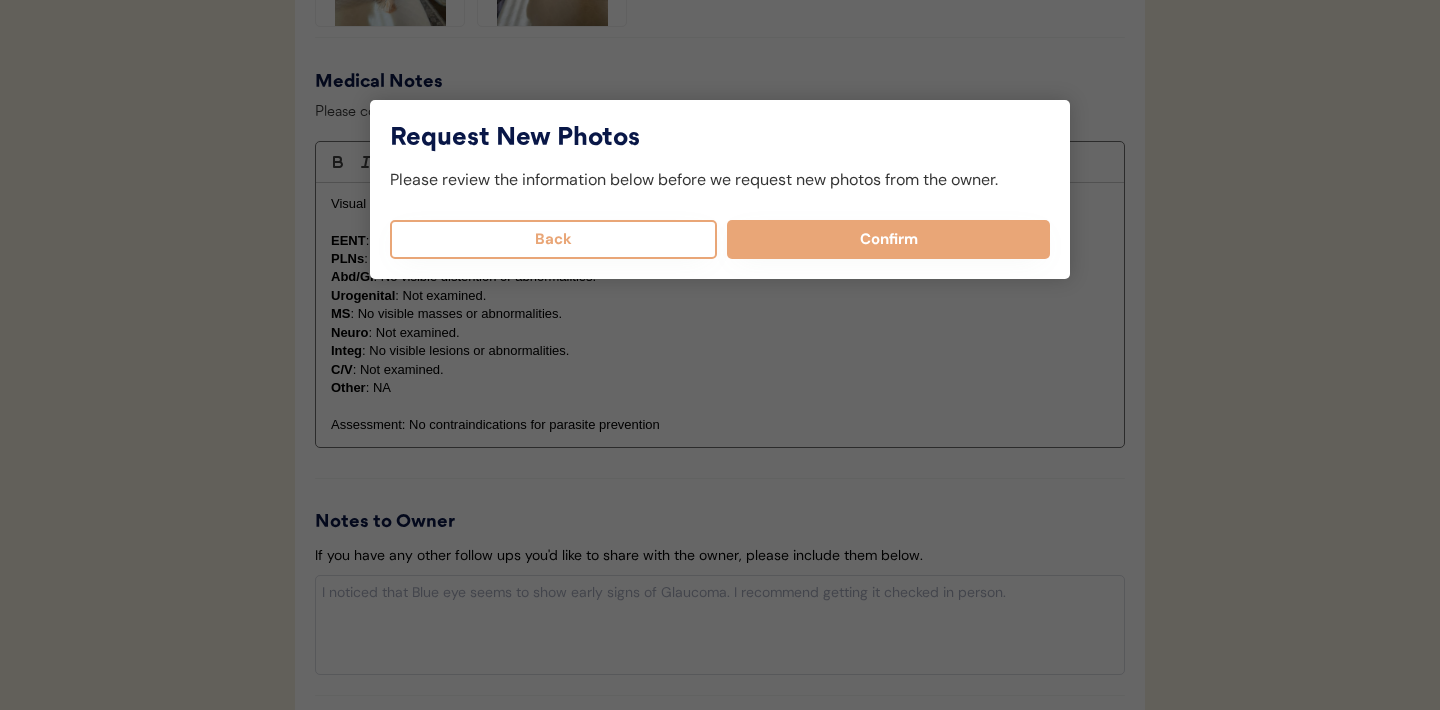 scroll, scrollTop: 1614, scrollLeft: 0, axis: vertical 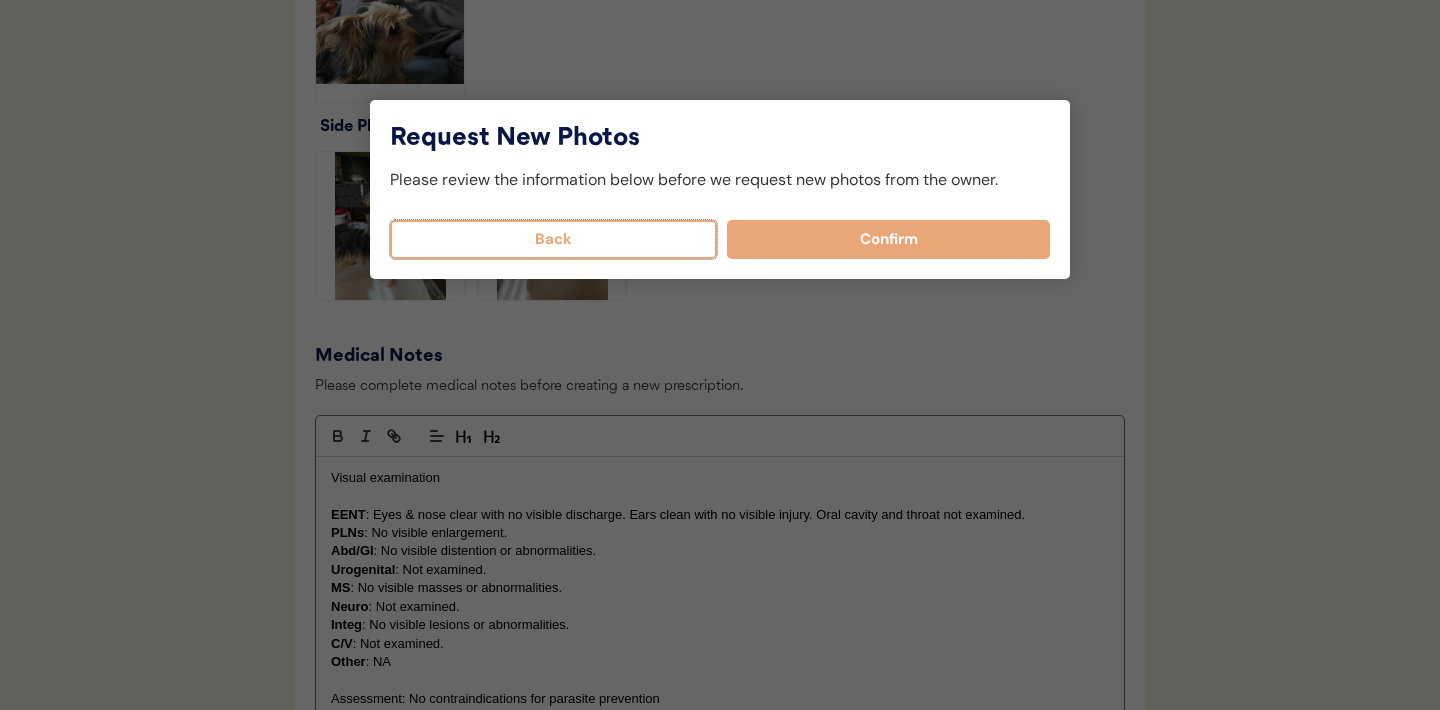 click on "Back" at bounding box center [553, 239] 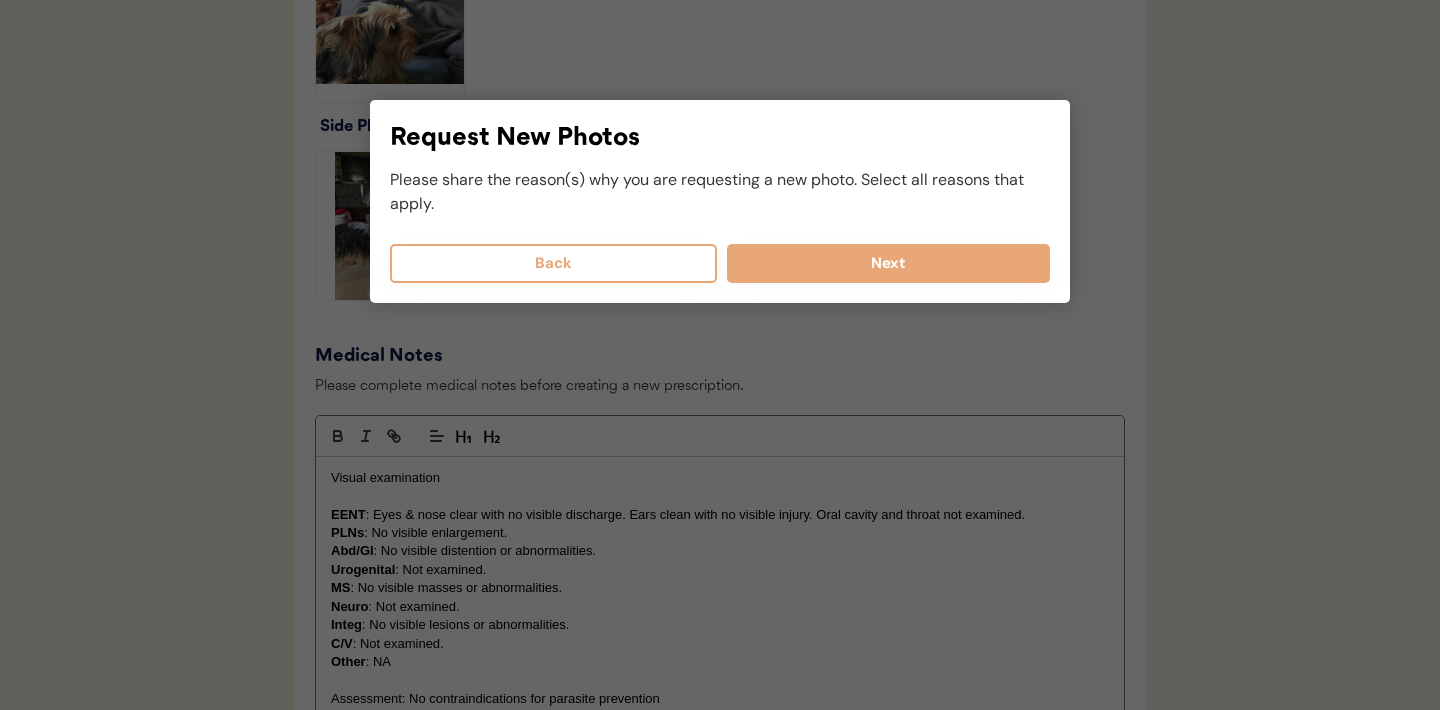 click on "Request New Photos Please select the photos you would like the owner to resubmit. Cancel Next Request New Photos Please share the reason(s) why you are requesting a new photo. Select all reasons that apply. Back Next Request New Photos Please review the information below before we request new photos from the owner. Reason for Request Back Confirm" at bounding box center [720, 201] 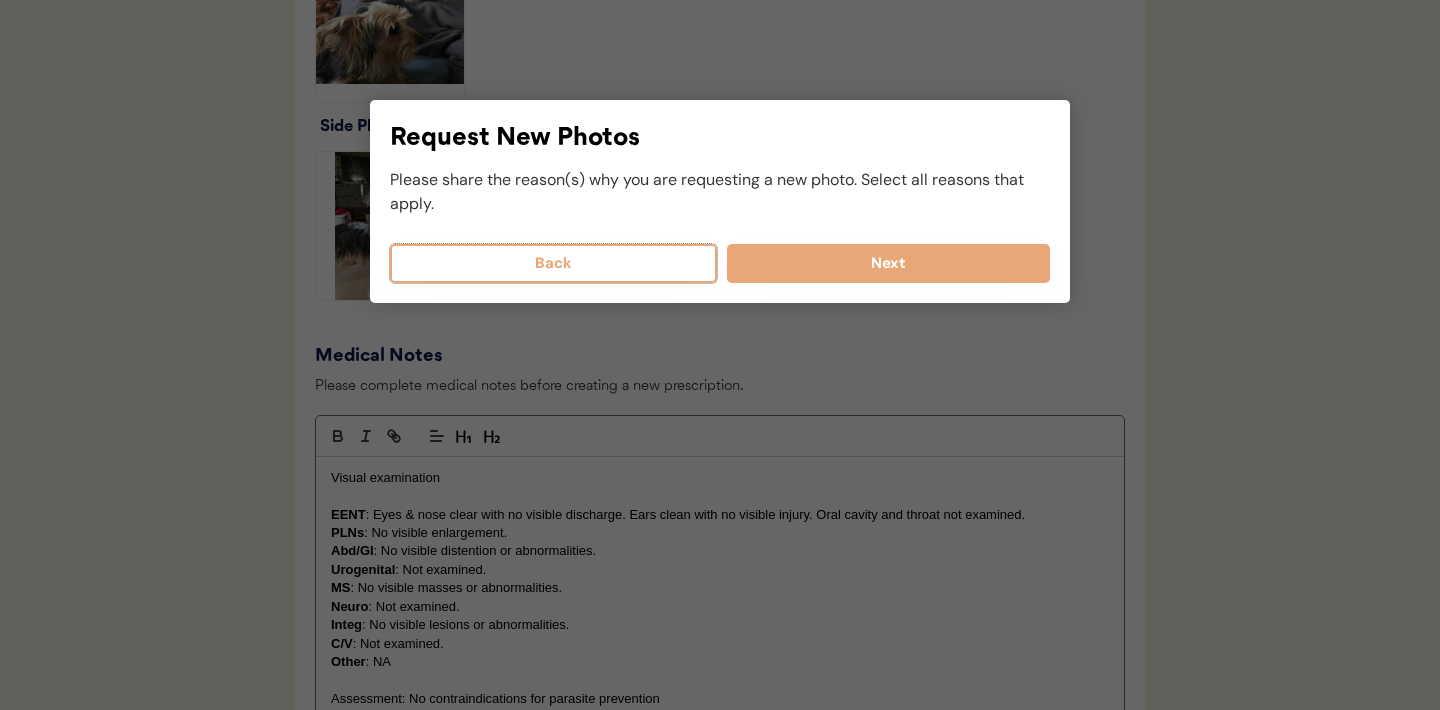 click on "Back" at bounding box center [553, 263] 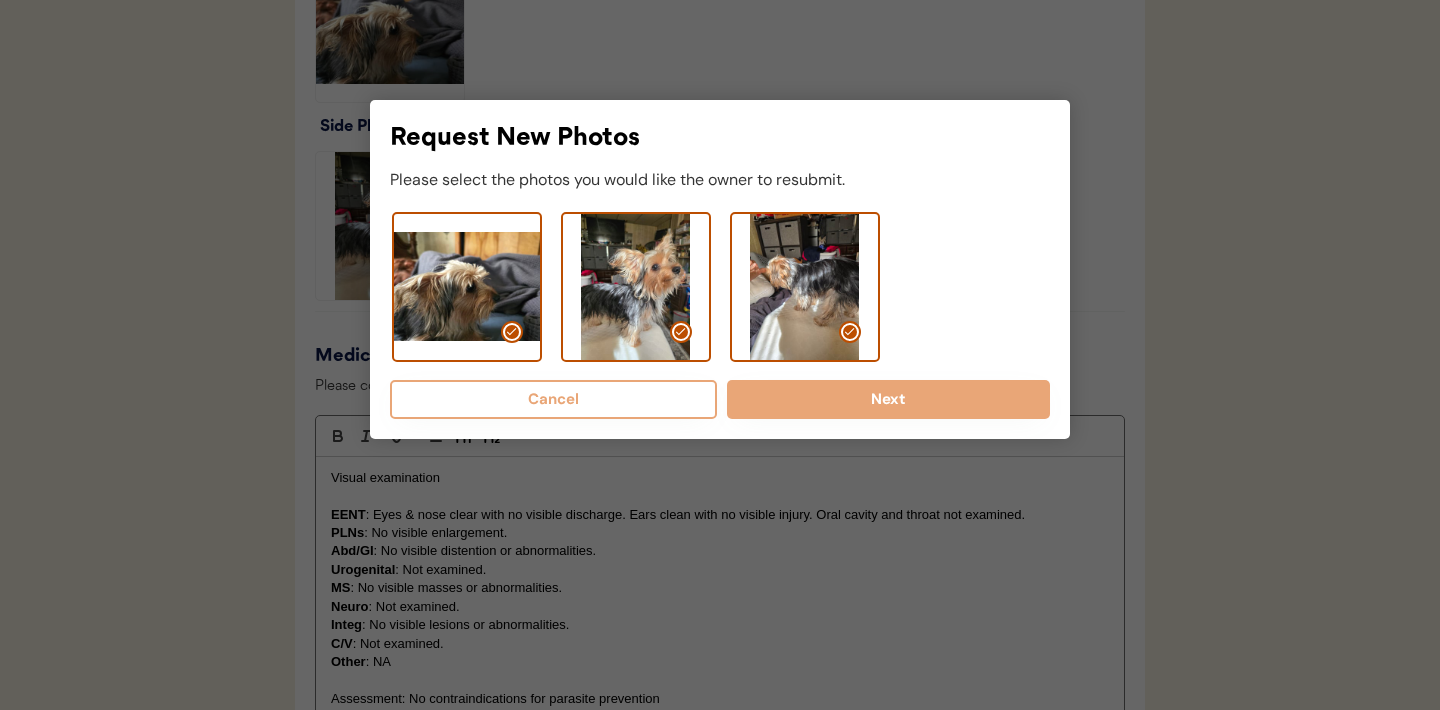 click at bounding box center [512, 332] 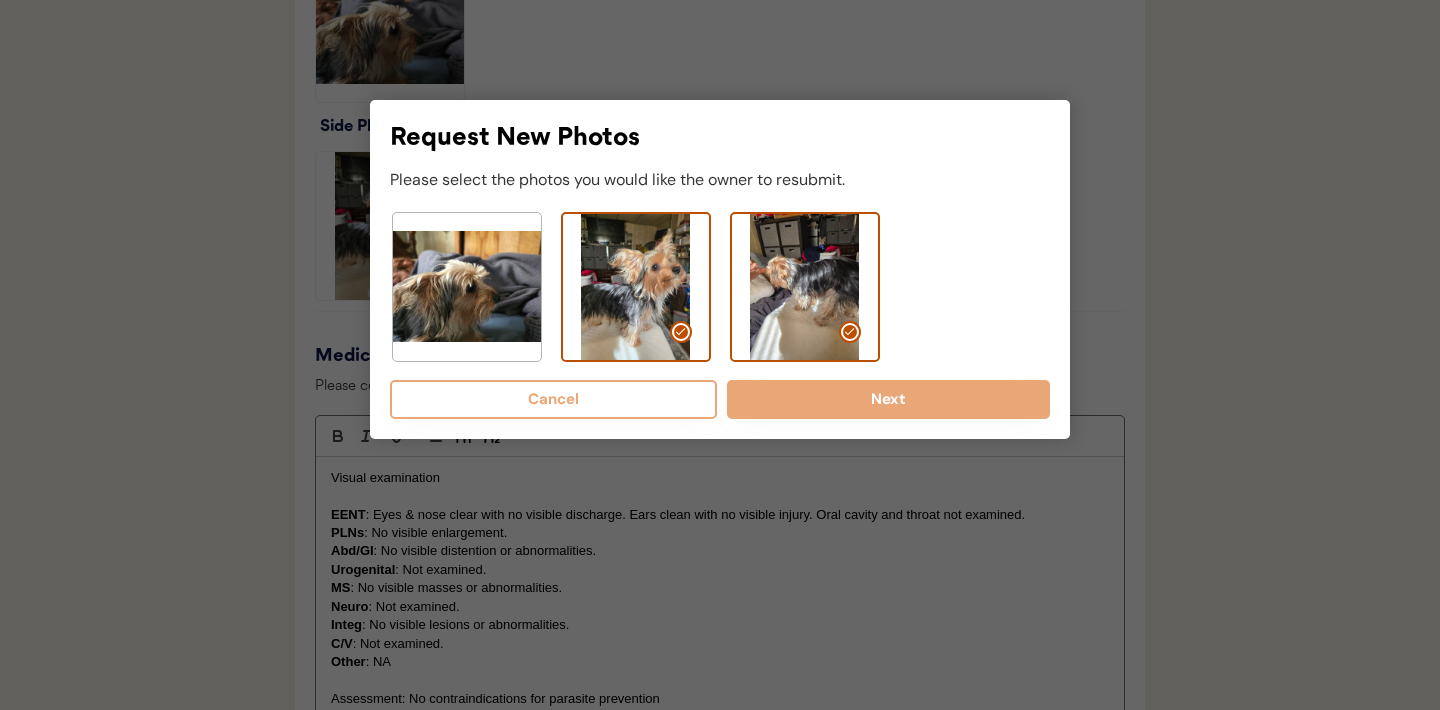 click 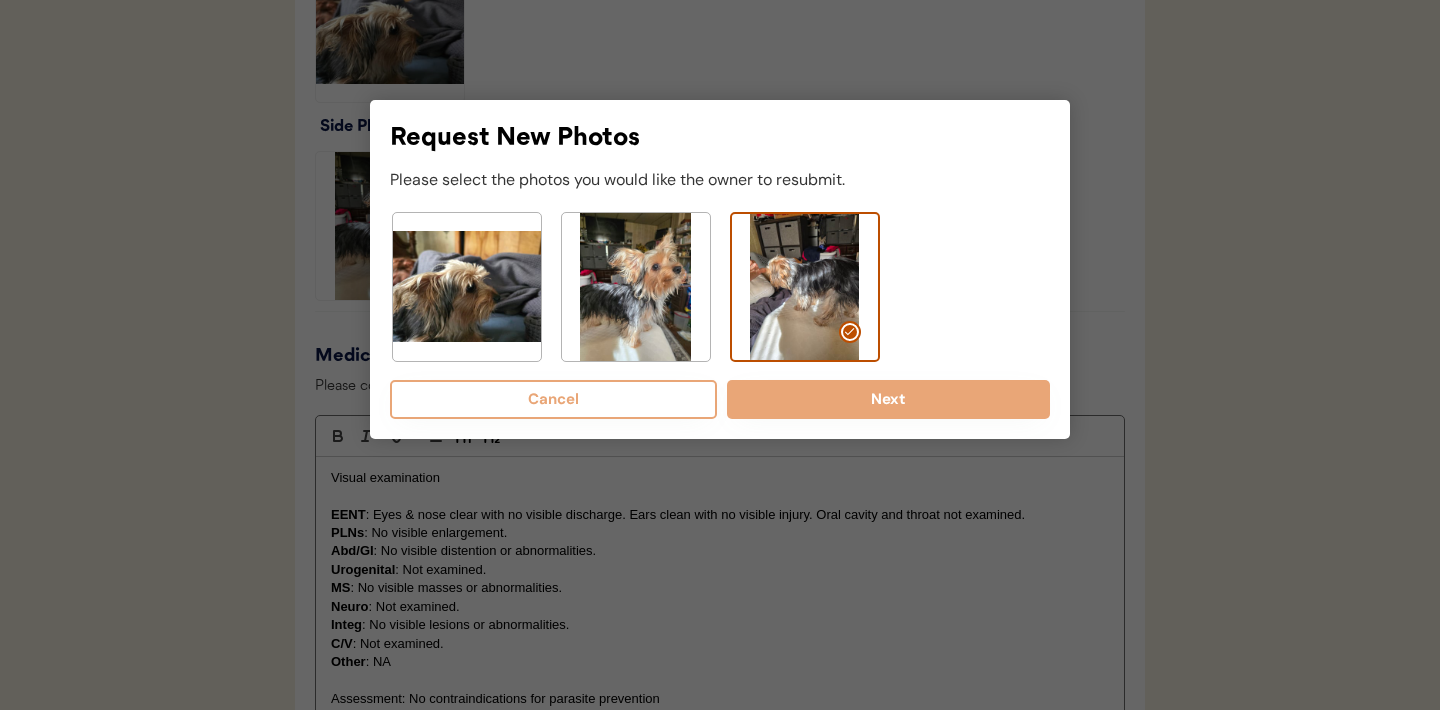 click 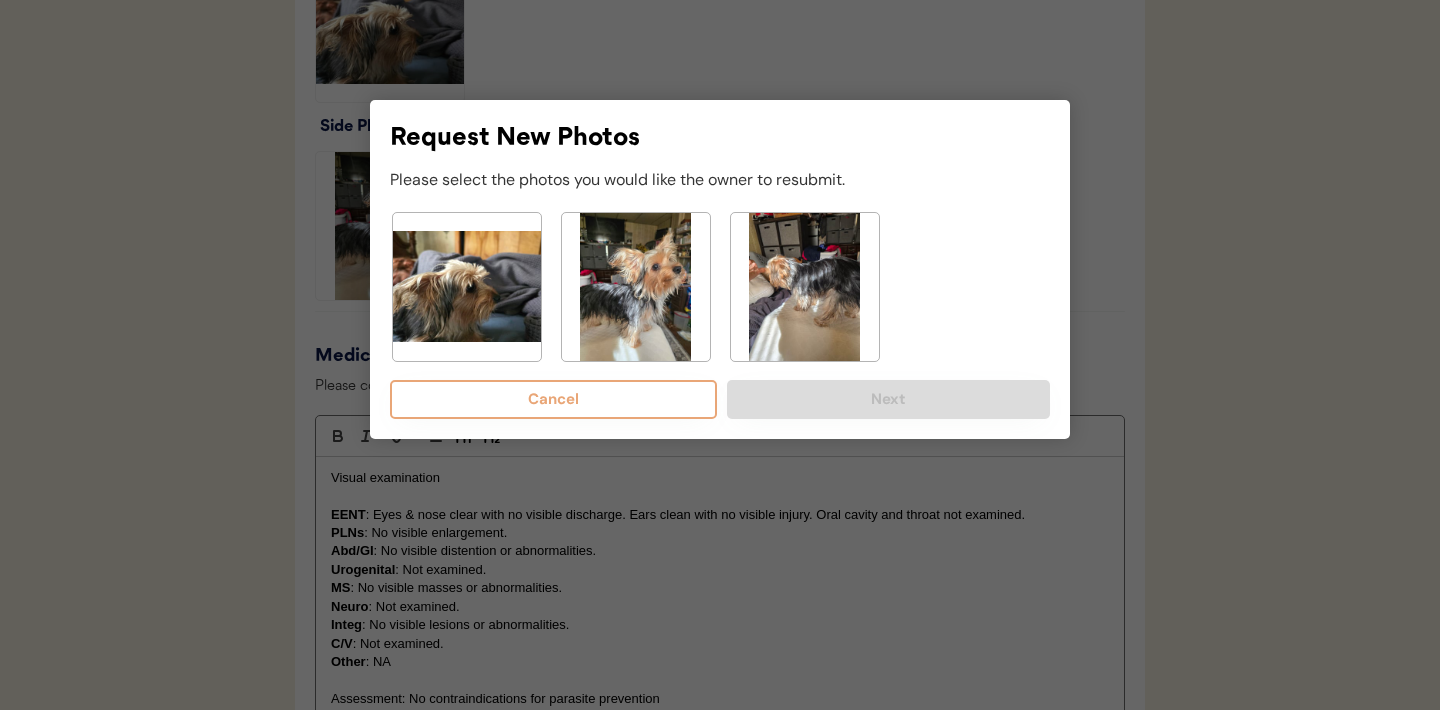 click on "Cancel" at bounding box center [553, 399] 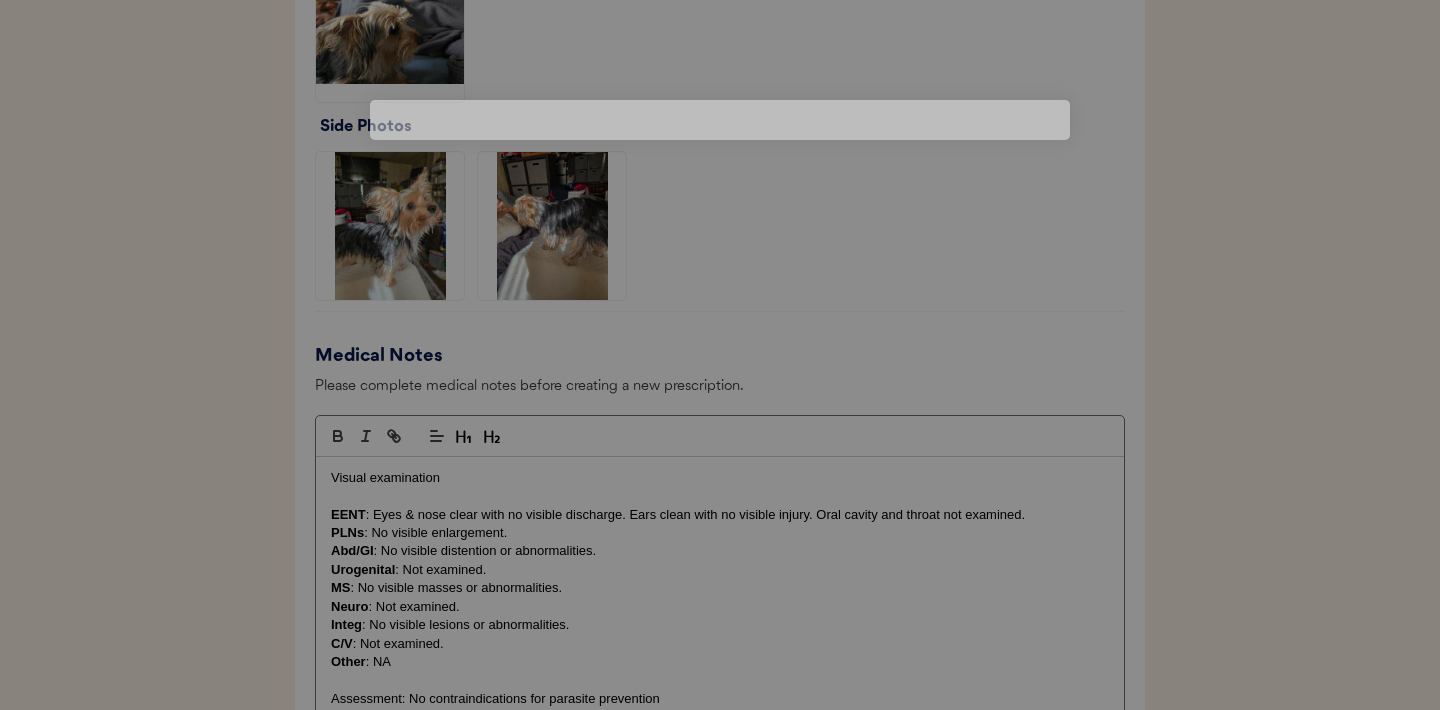 click on "Patients Consults Orders Admin Logout ← Return to Dashboard Patient: Toto
Loading...
Assigned Veterinarian Dr. Warren, DVM This customer has a shipping address in NY, a state you are not licensed in. Please reject their request and inform hello@otisforpets.com. Client Information Kimberly Potz 6113 Main Street Stafford, NY 14143 kpotz2016@gmail.com +15854831638 Patient Information Species: Canine Breed: Yorkshire Terrier Weight: 4 lbs Gender: Intact Male Birthdate: October 31, 2024 Patient Notes No note available. Medical History Consults Consult Weight
Submitted Reviewed Status Flea infestation treatment 4lbs July 15, 2025 Under Review Under Review Prescriptions No prescriptions on file Consult Overview No No" at bounding box center [720, -1259] 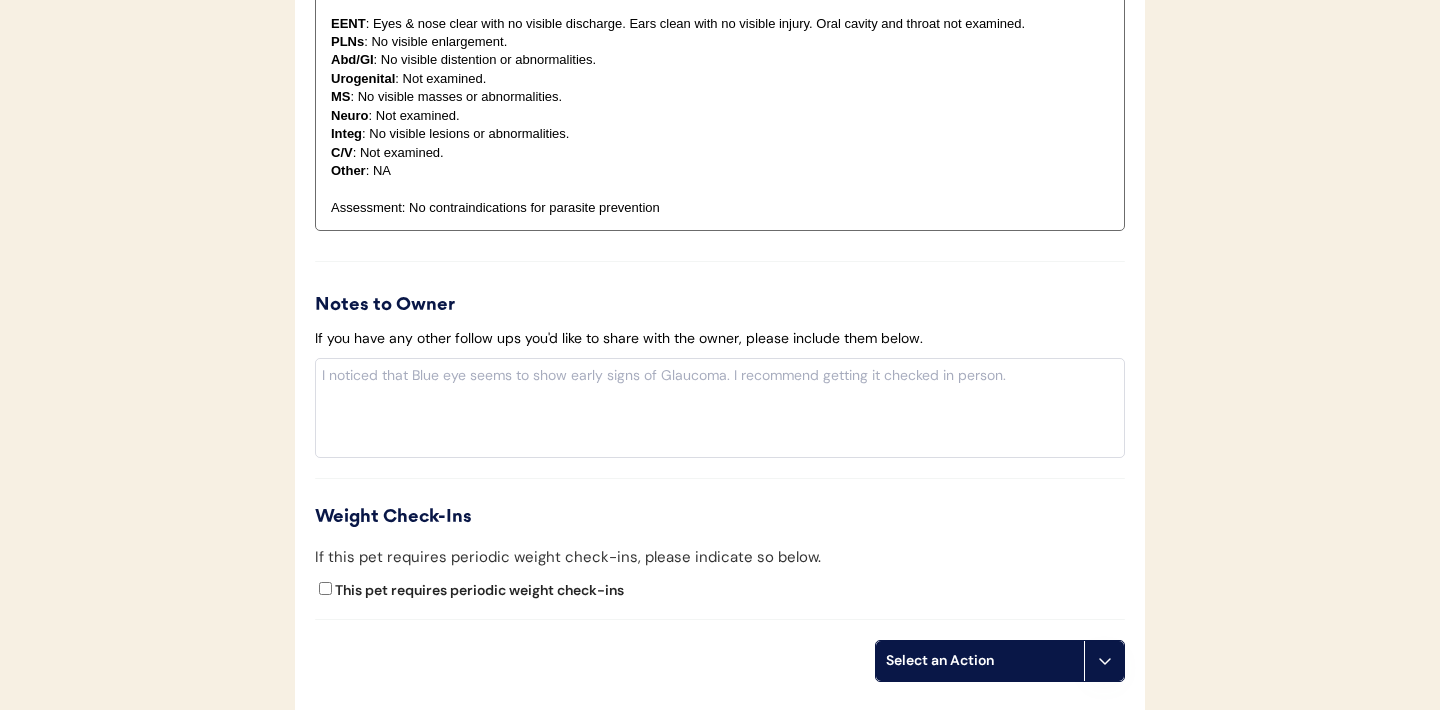 scroll, scrollTop: 2316, scrollLeft: 0, axis: vertical 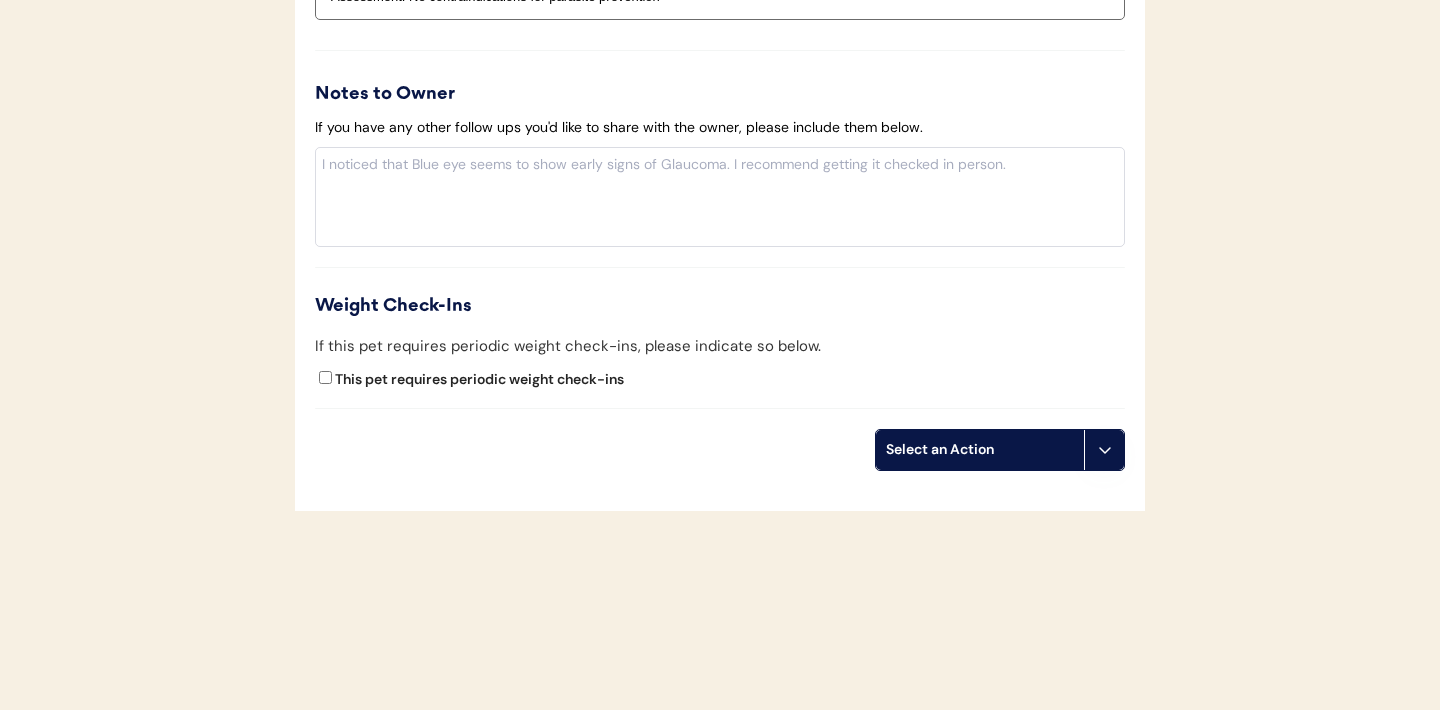 click 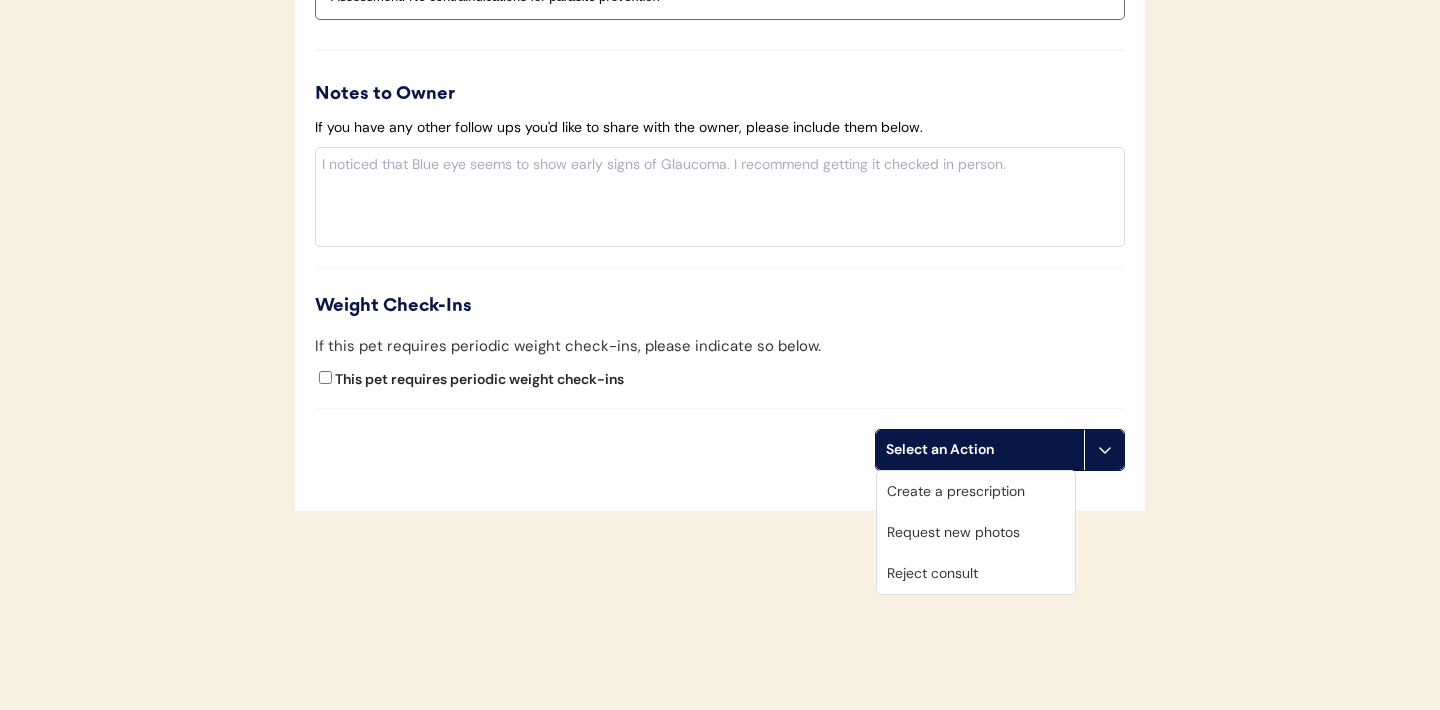 click on "Request new photos" at bounding box center [976, 532] 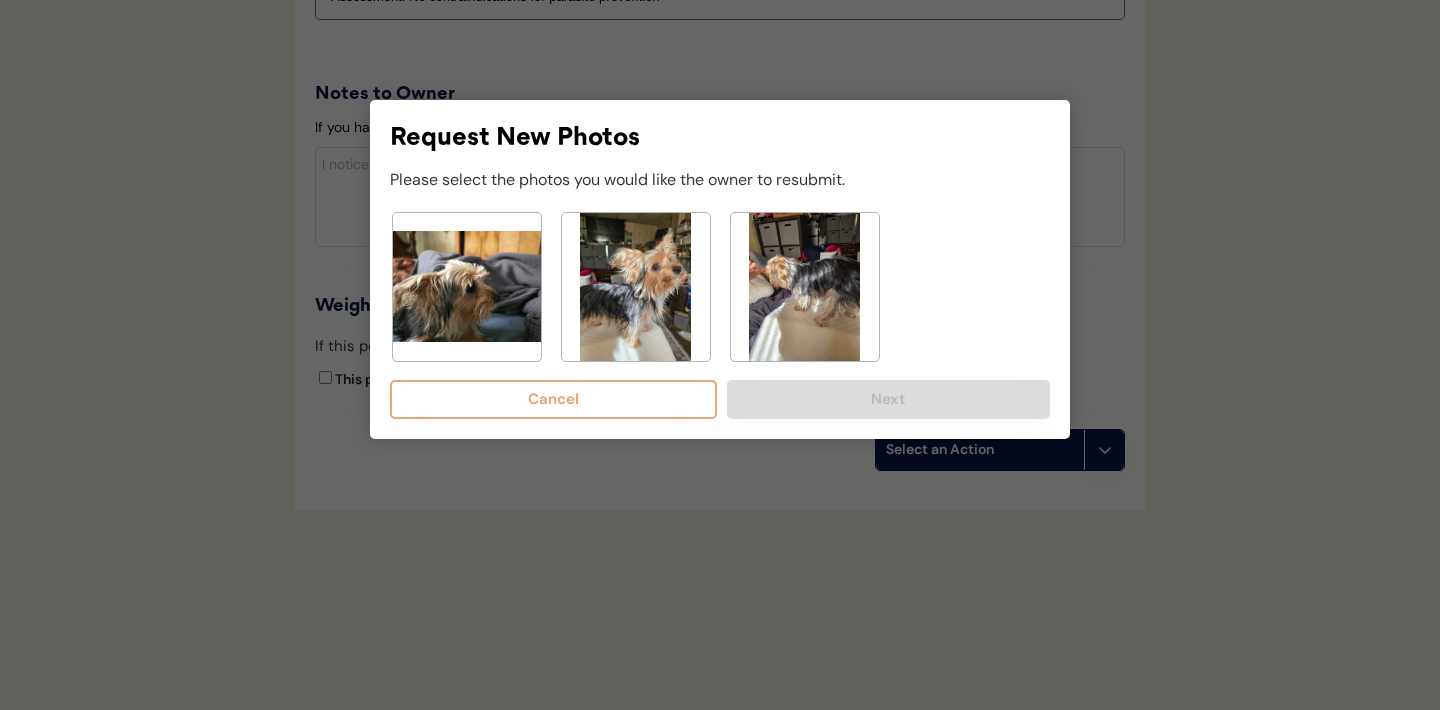 click 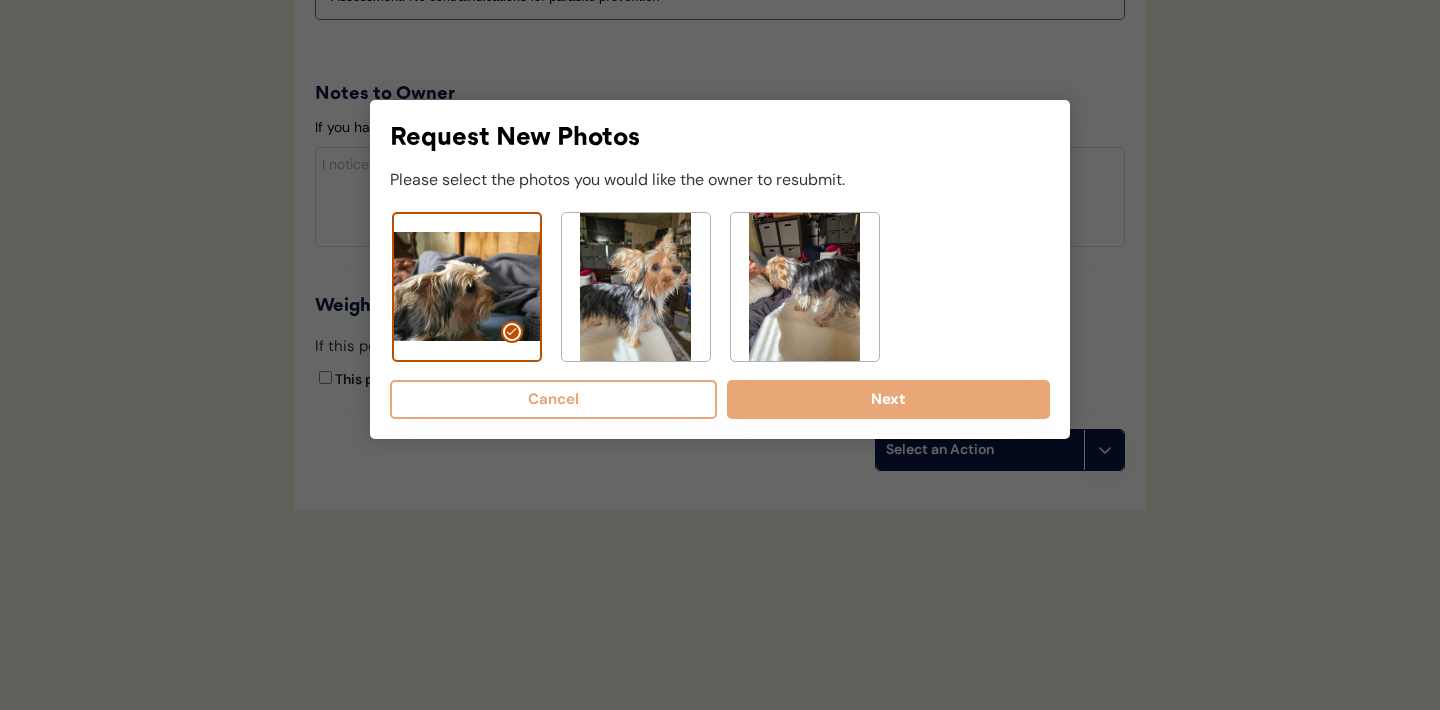 click 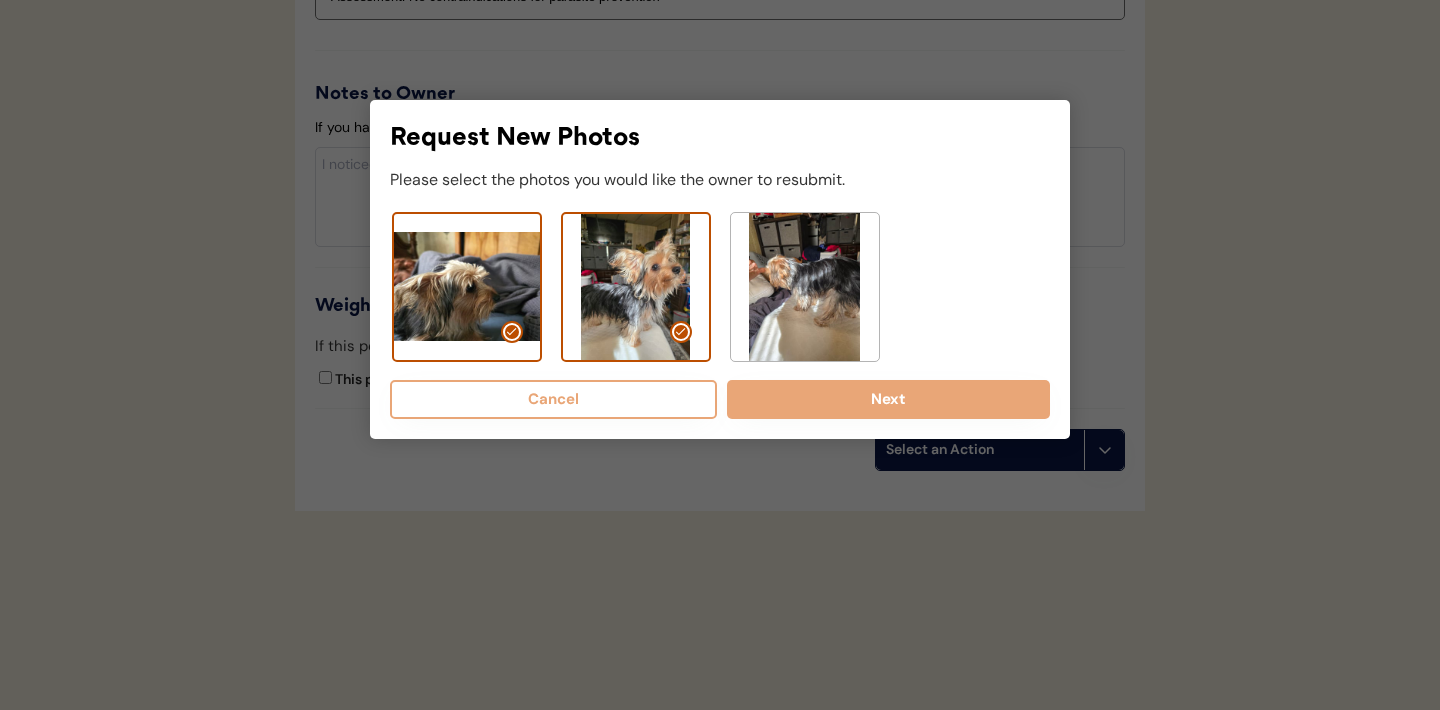 click 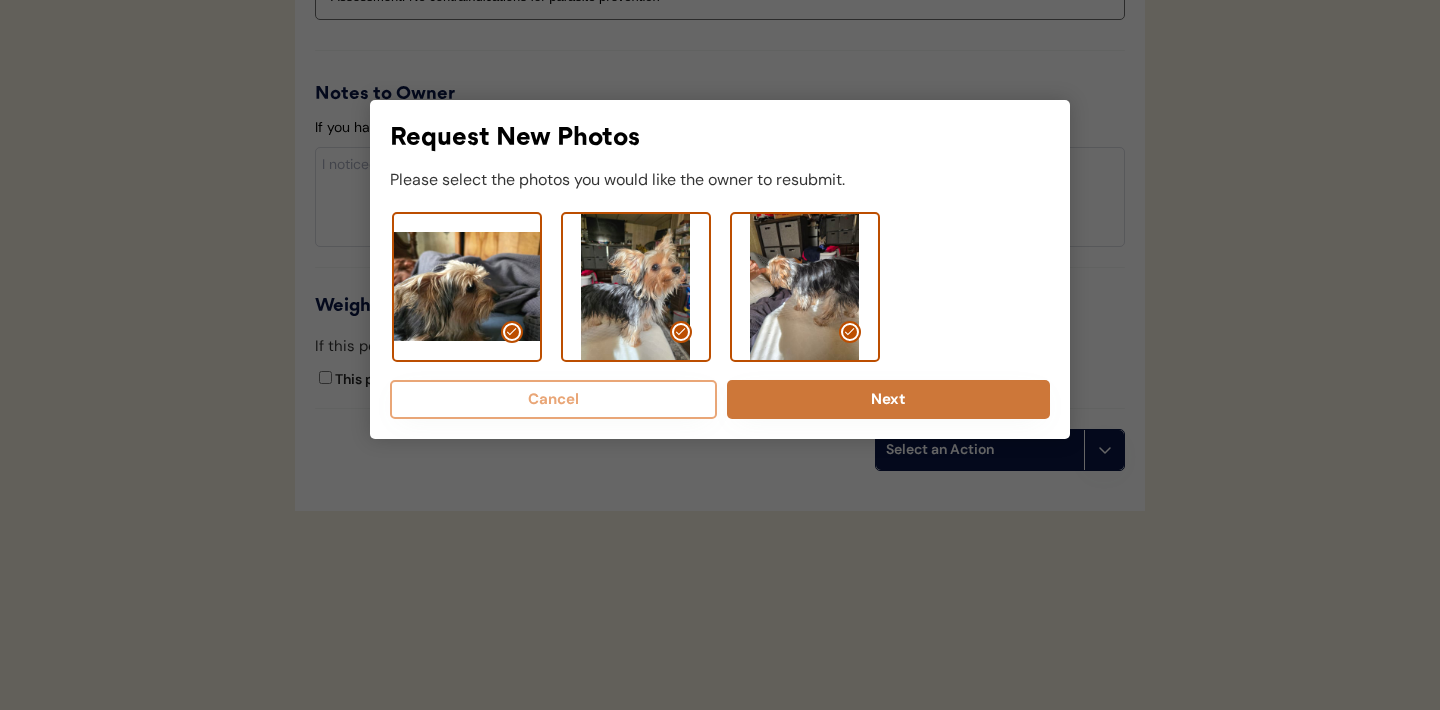 click on "Next" at bounding box center [888, 399] 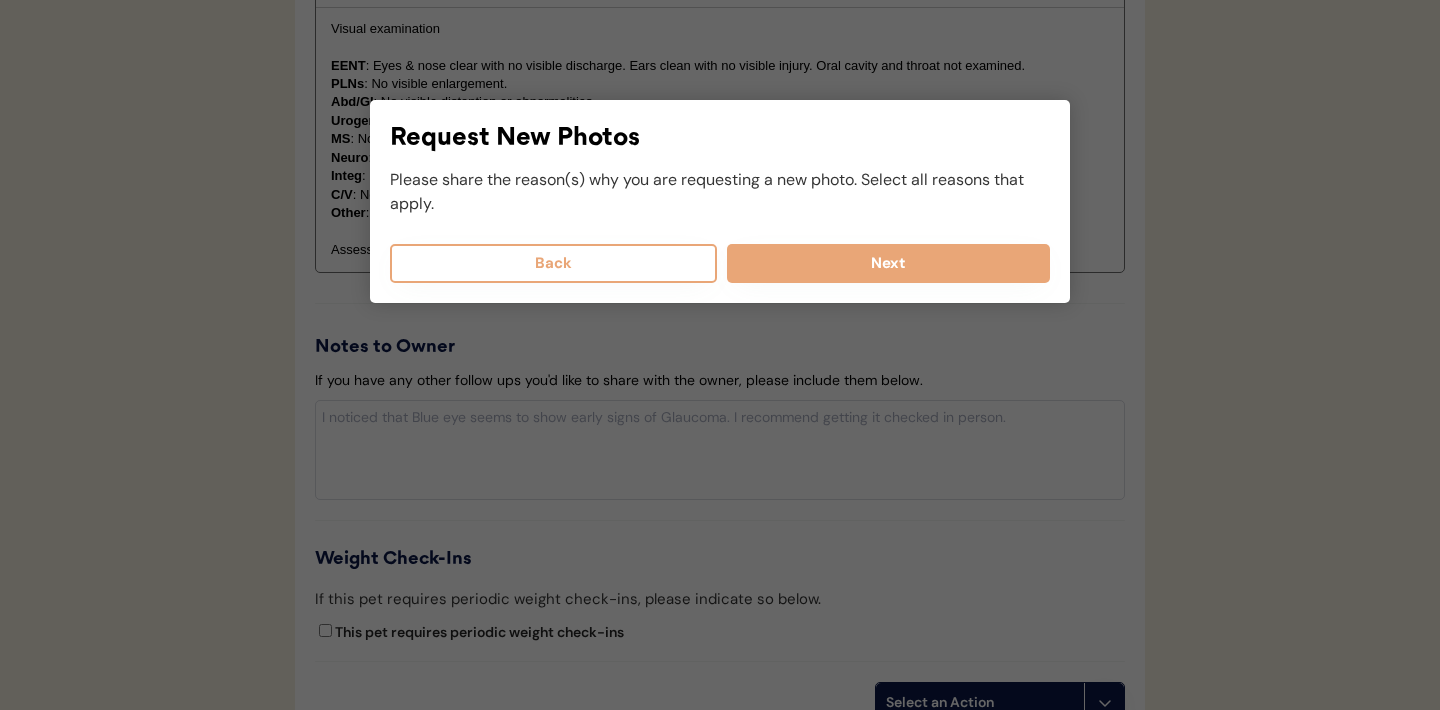 scroll, scrollTop: 2045, scrollLeft: 0, axis: vertical 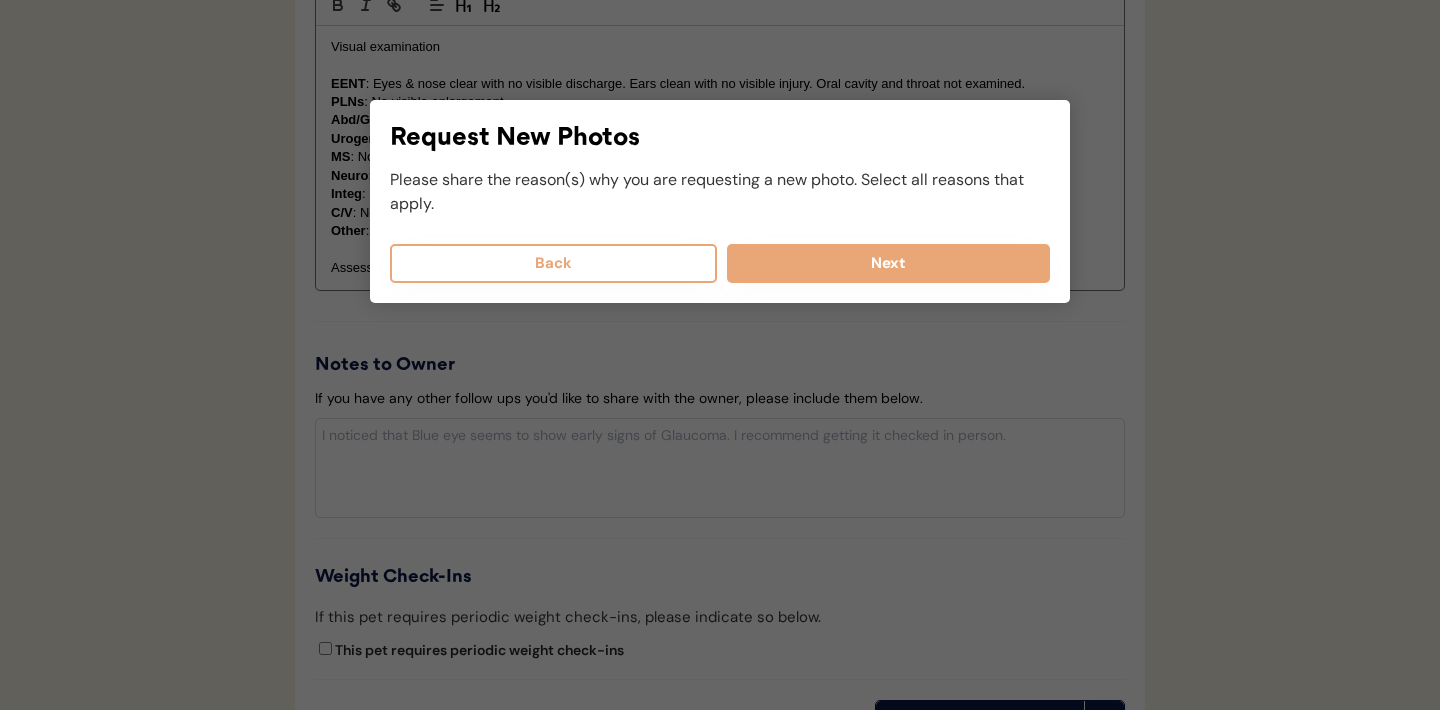 drag, startPoint x: 226, startPoint y: 28, endPoint x: 238, endPoint y: 51, distance: 25.942244 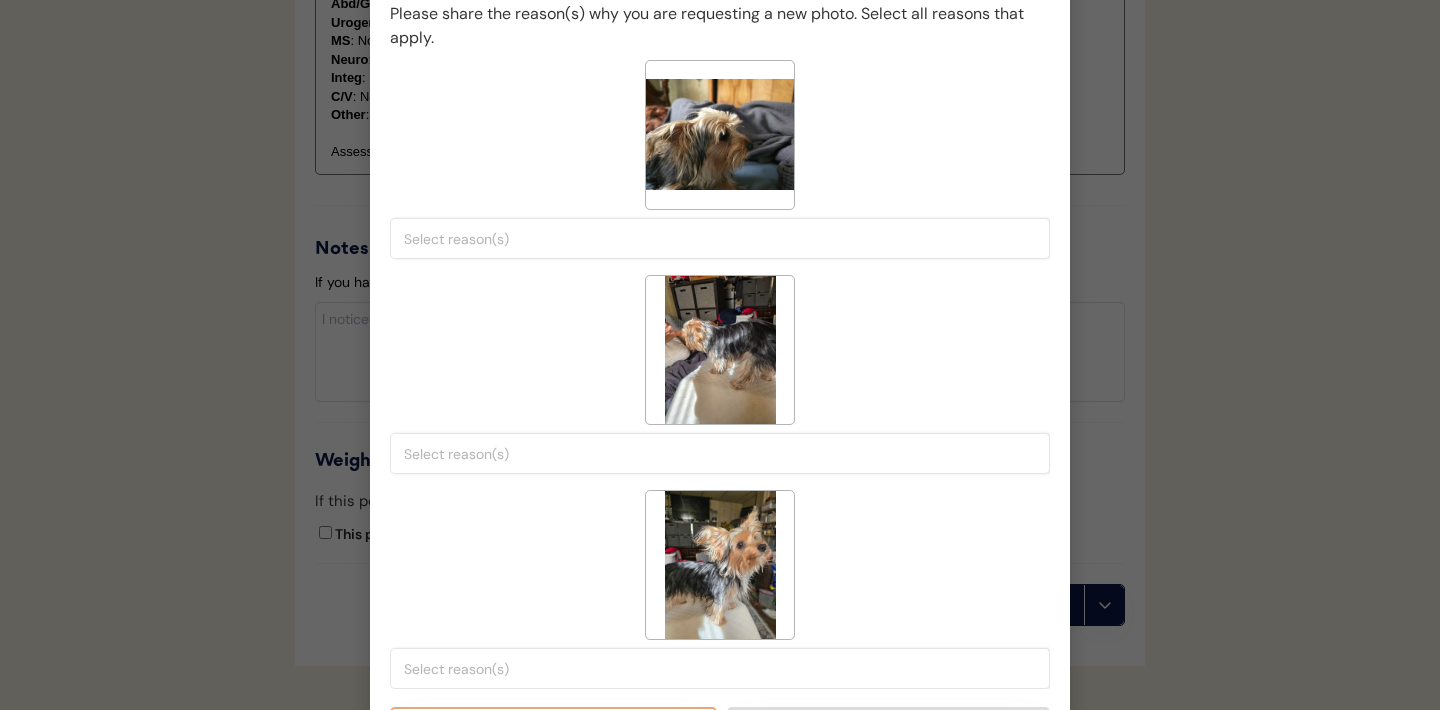 scroll, scrollTop: 2151, scrollLeft: 0, axis: vertical 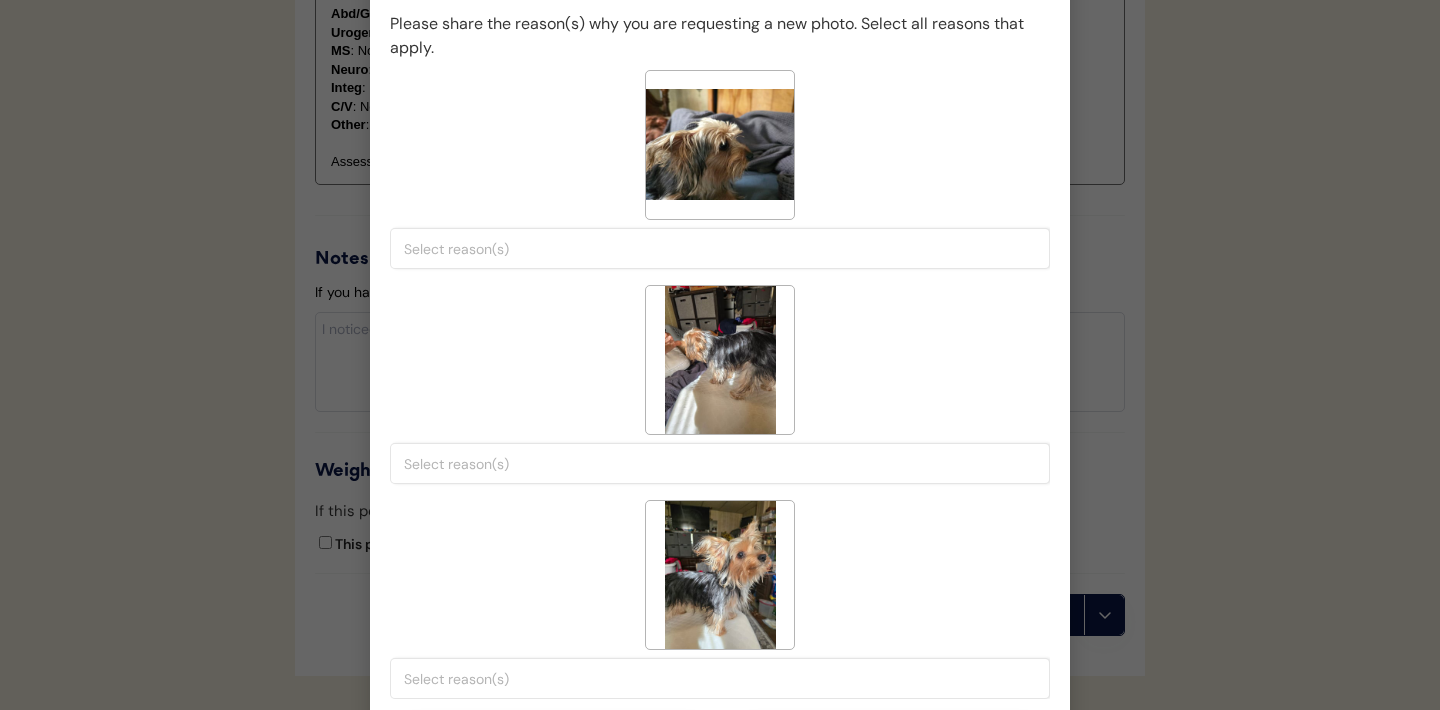 click at bounding box center [725, 249] 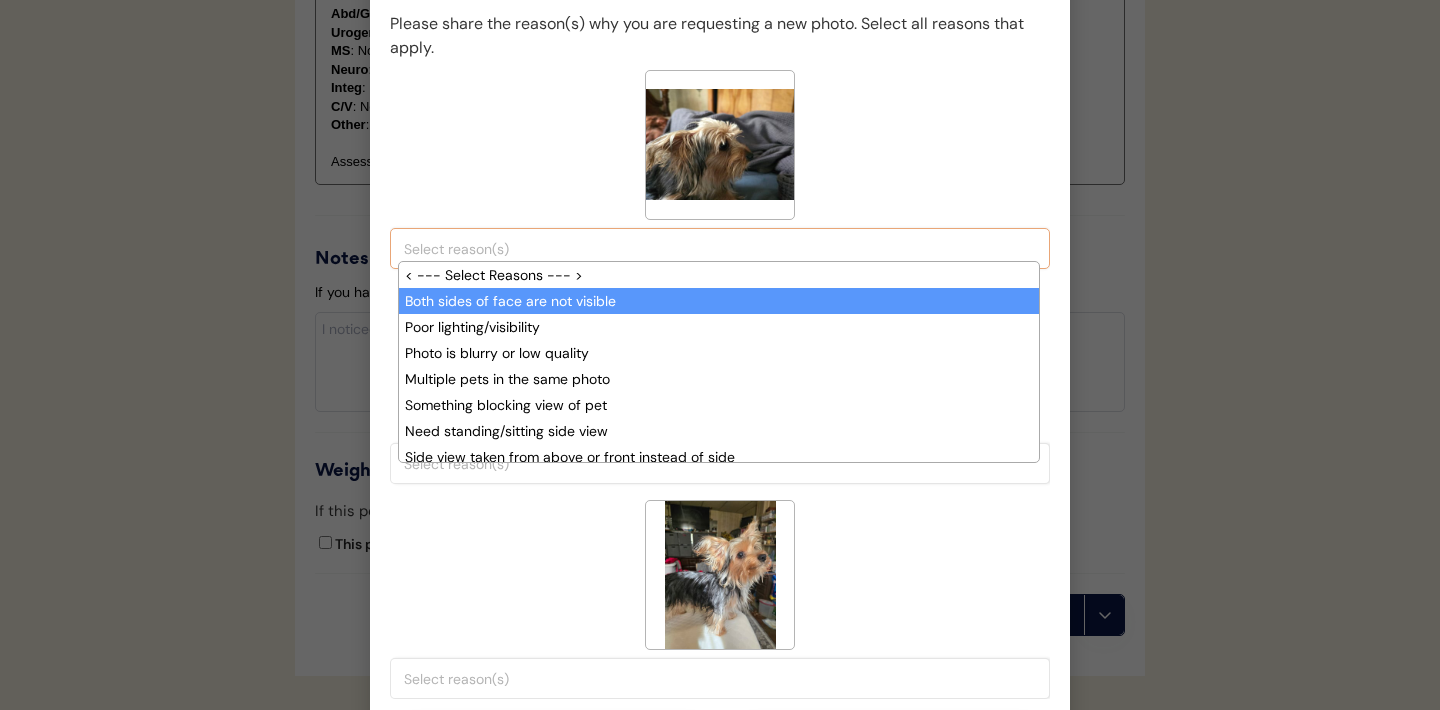 scroll, scrollTop: 17, scrollLeft: 0, axis: vertical 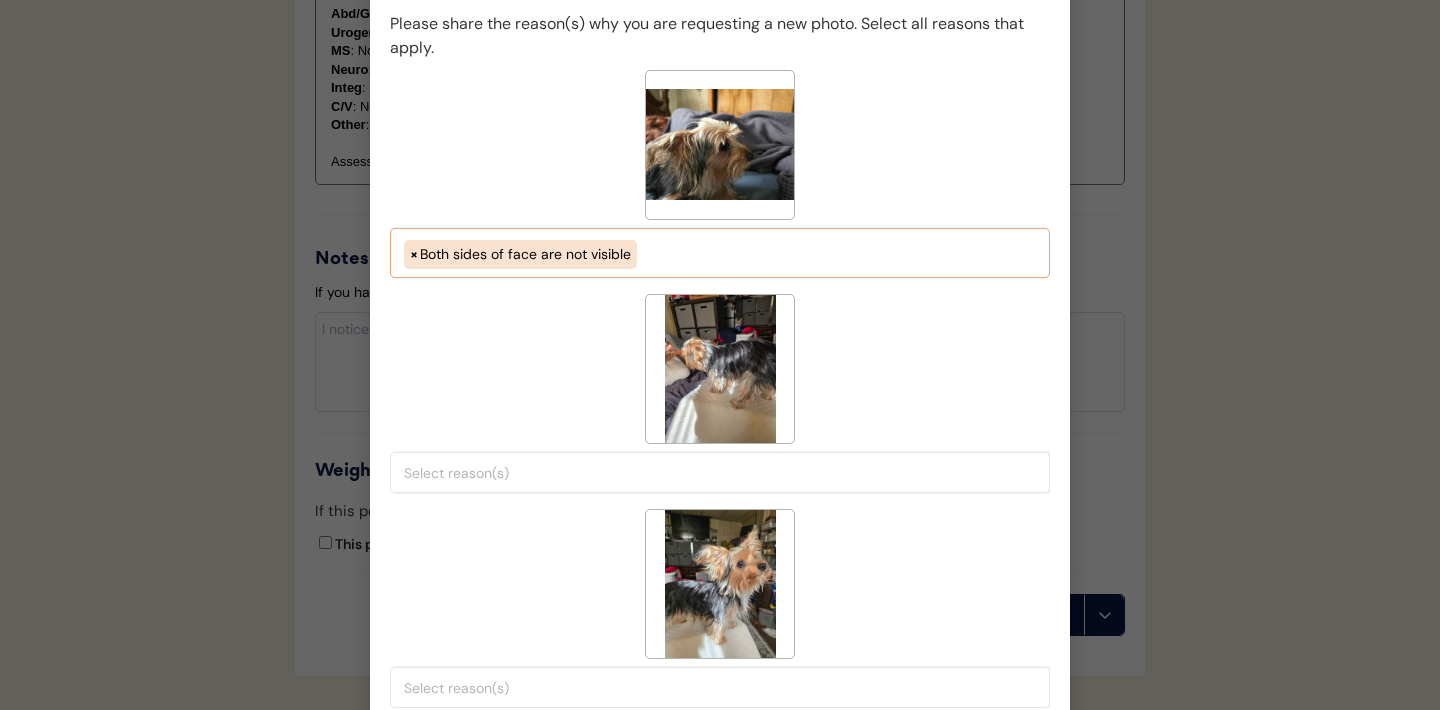 select on "both_sides_of_face_are_not_visible" 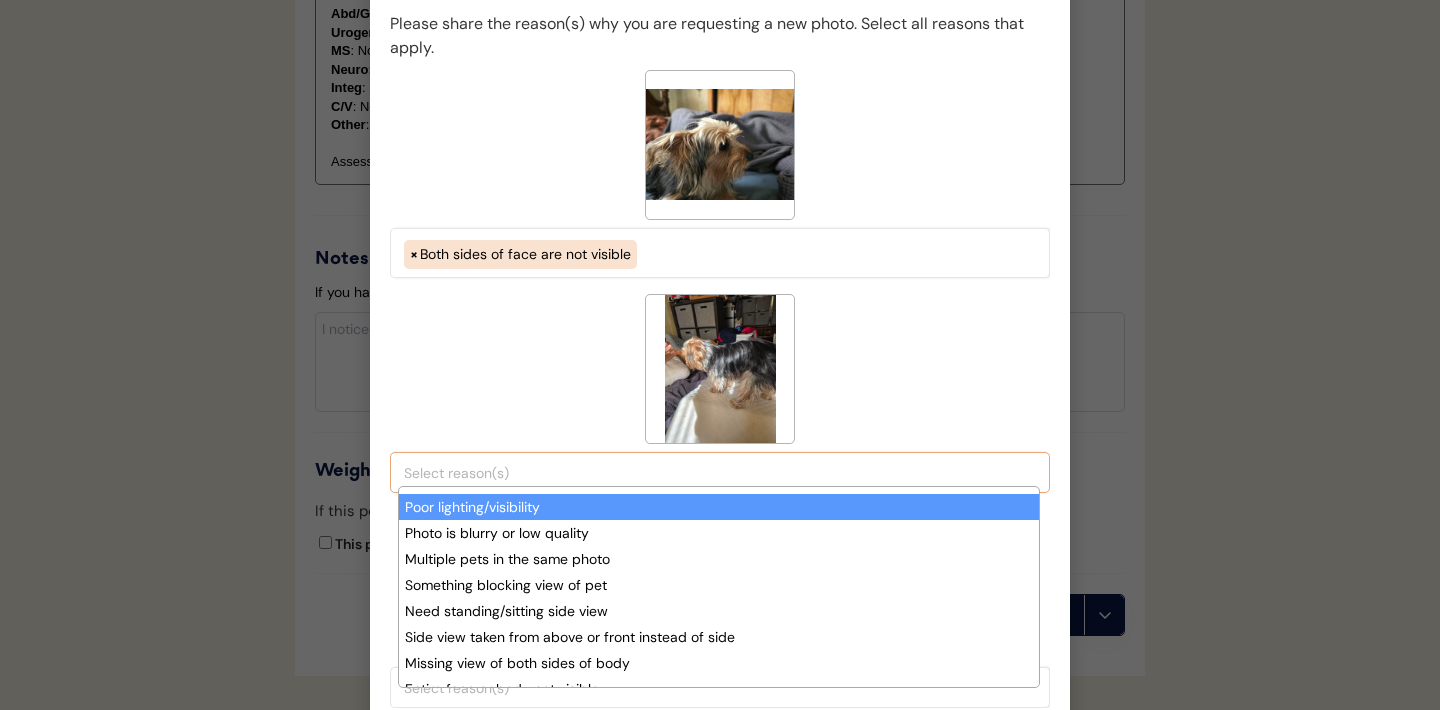 scroll, scrollTop: 52, scrollLeft: 0, axis: vertical 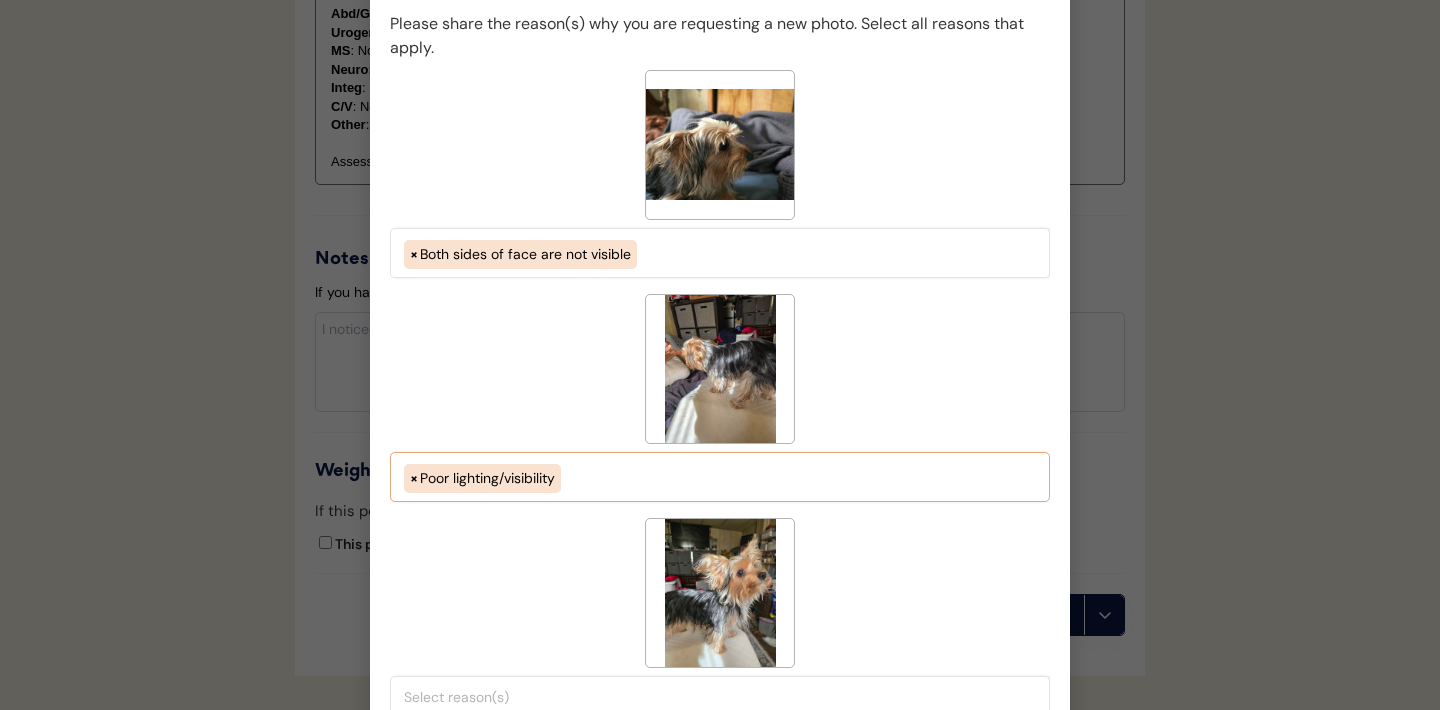 select on "porr_lighting" 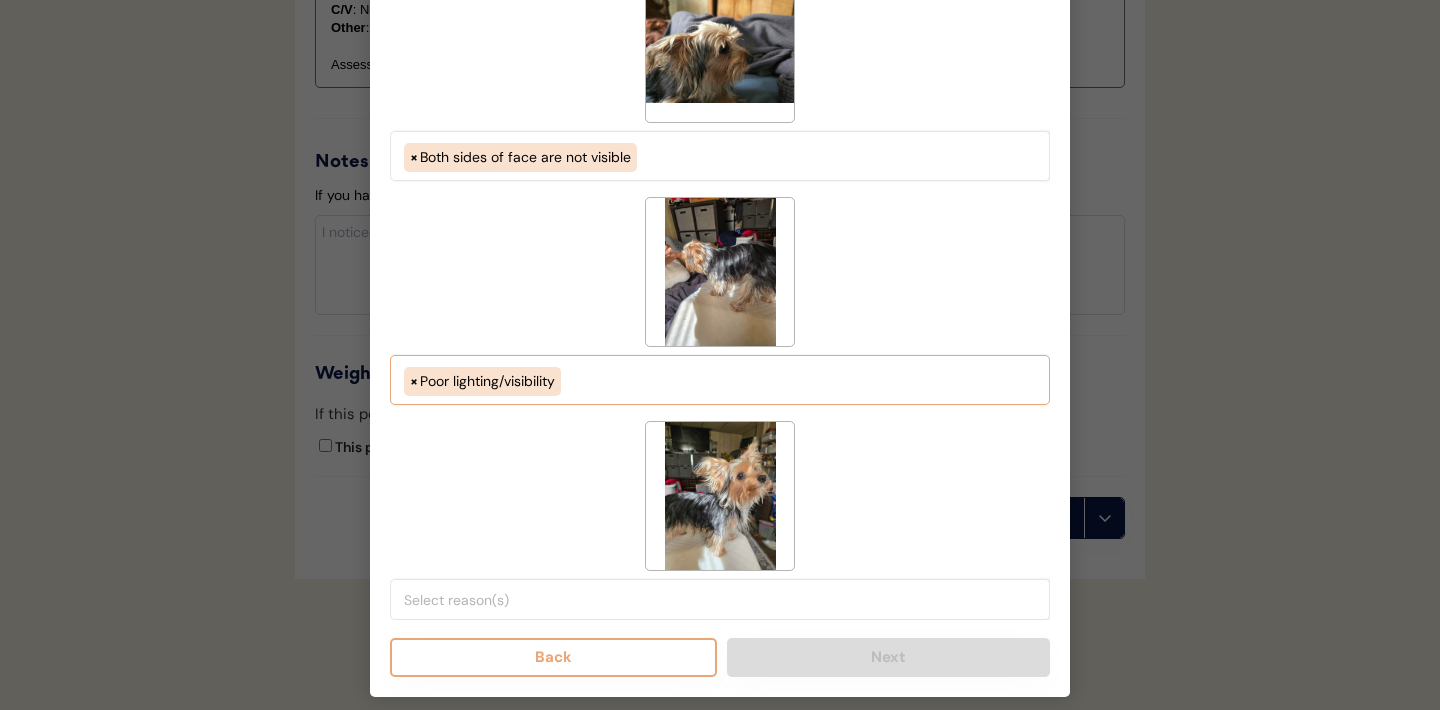 scroll, scrollTop: 2268, scrollLeft: 0, axis: vertical 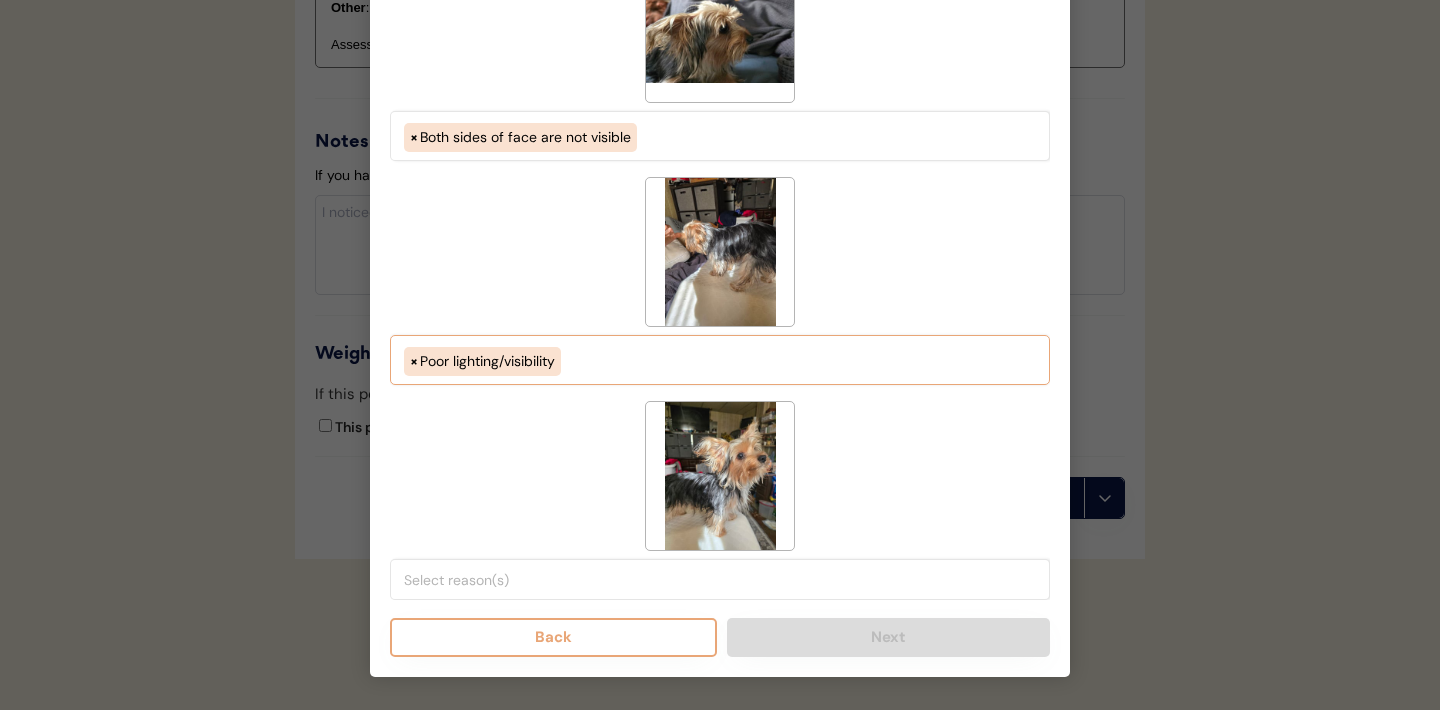 click at bounding box center (725, 580) 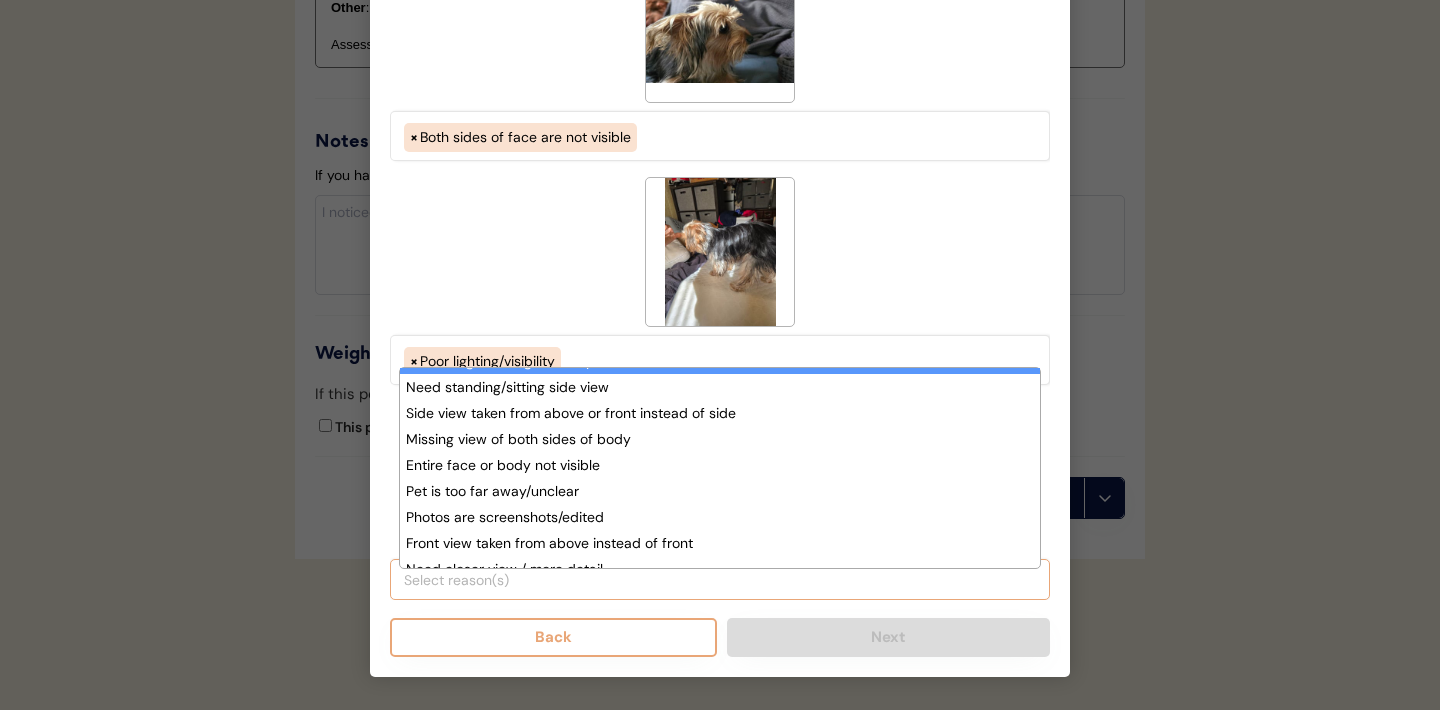 scroll, scrollTop: 154, scrollLeft: 0, axis: vertical 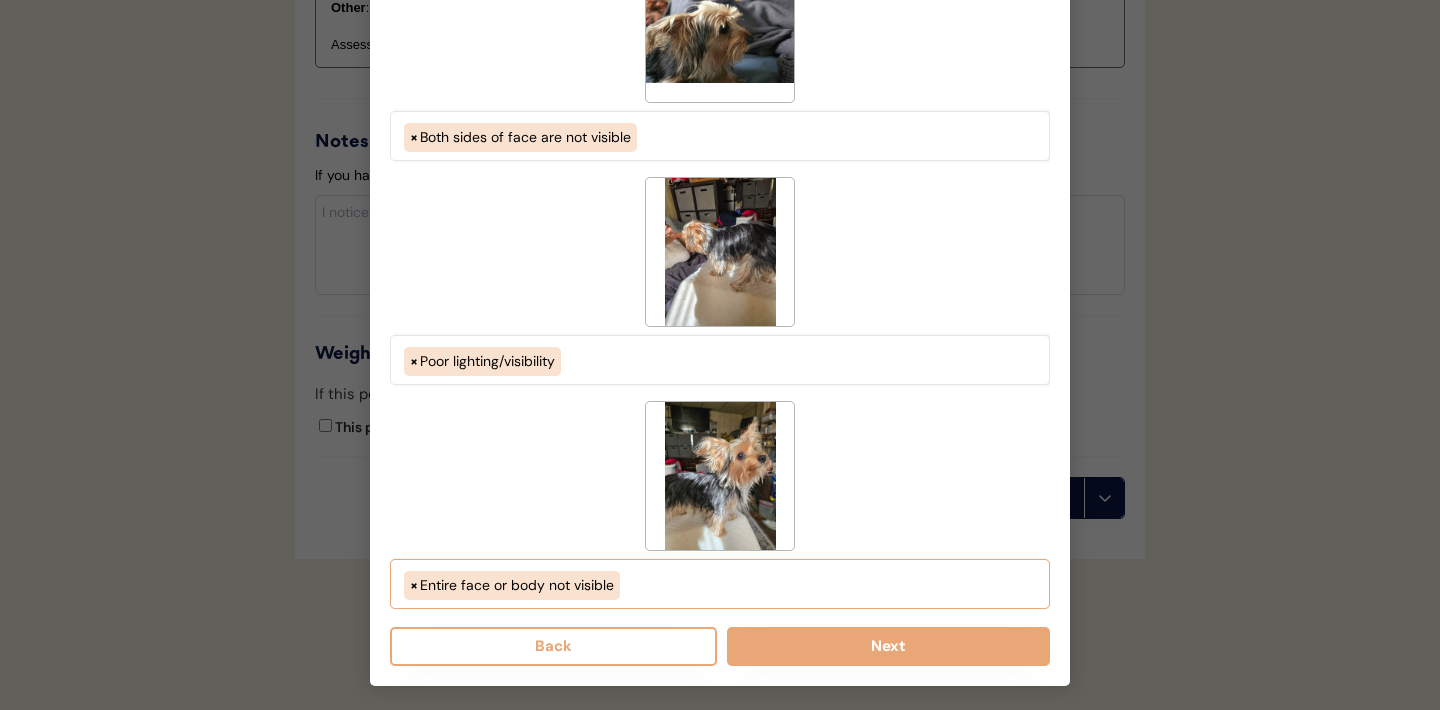 select on "pet_is_laying_down" 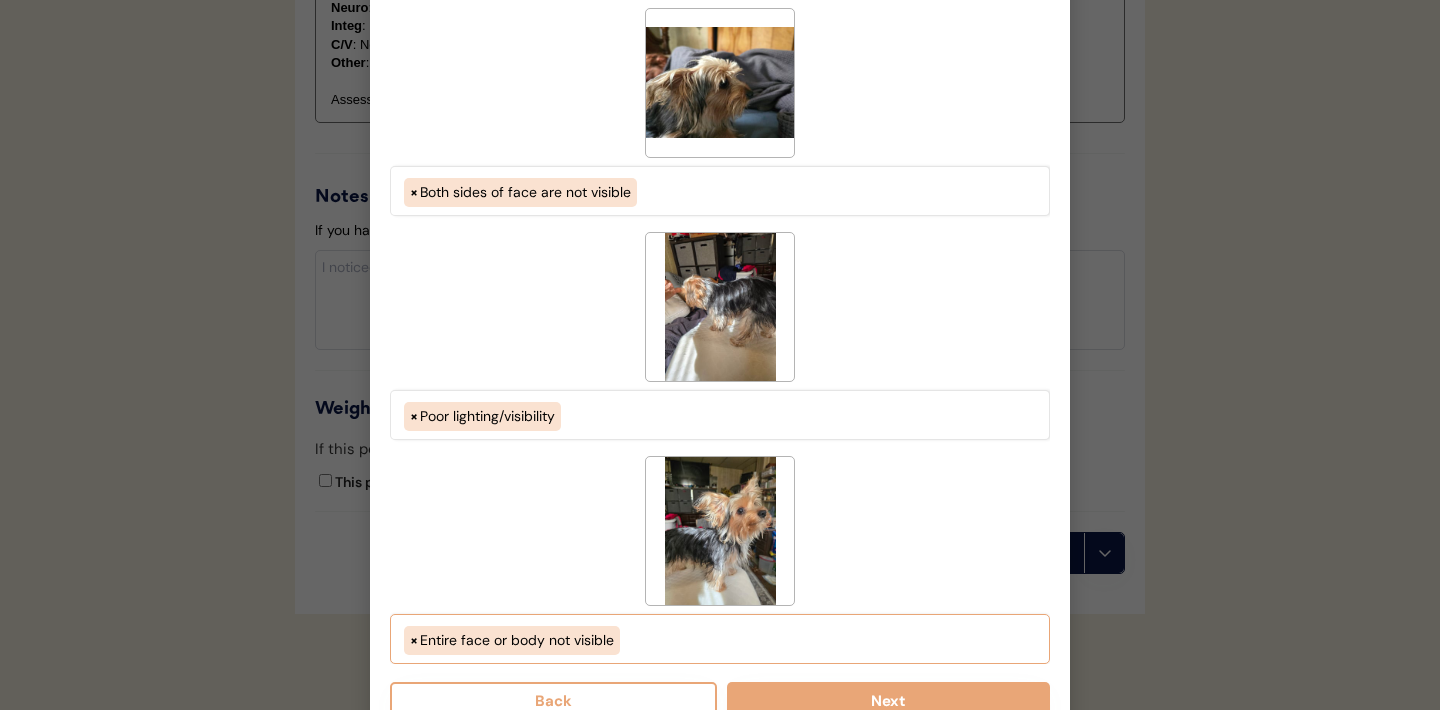 scroll, scrollTop: 2208, scrollLeft: 0, axis: vertical 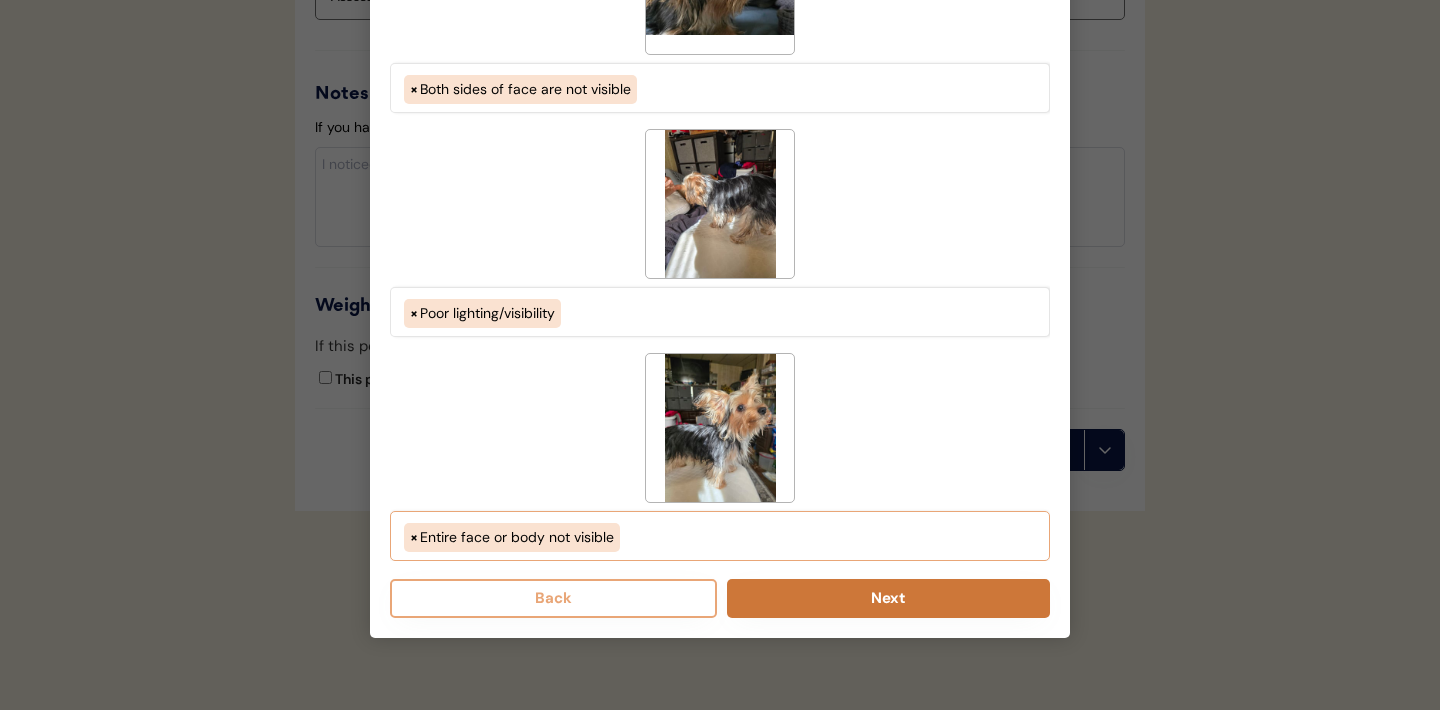 click on "Next" at bounding box center (888, 598) 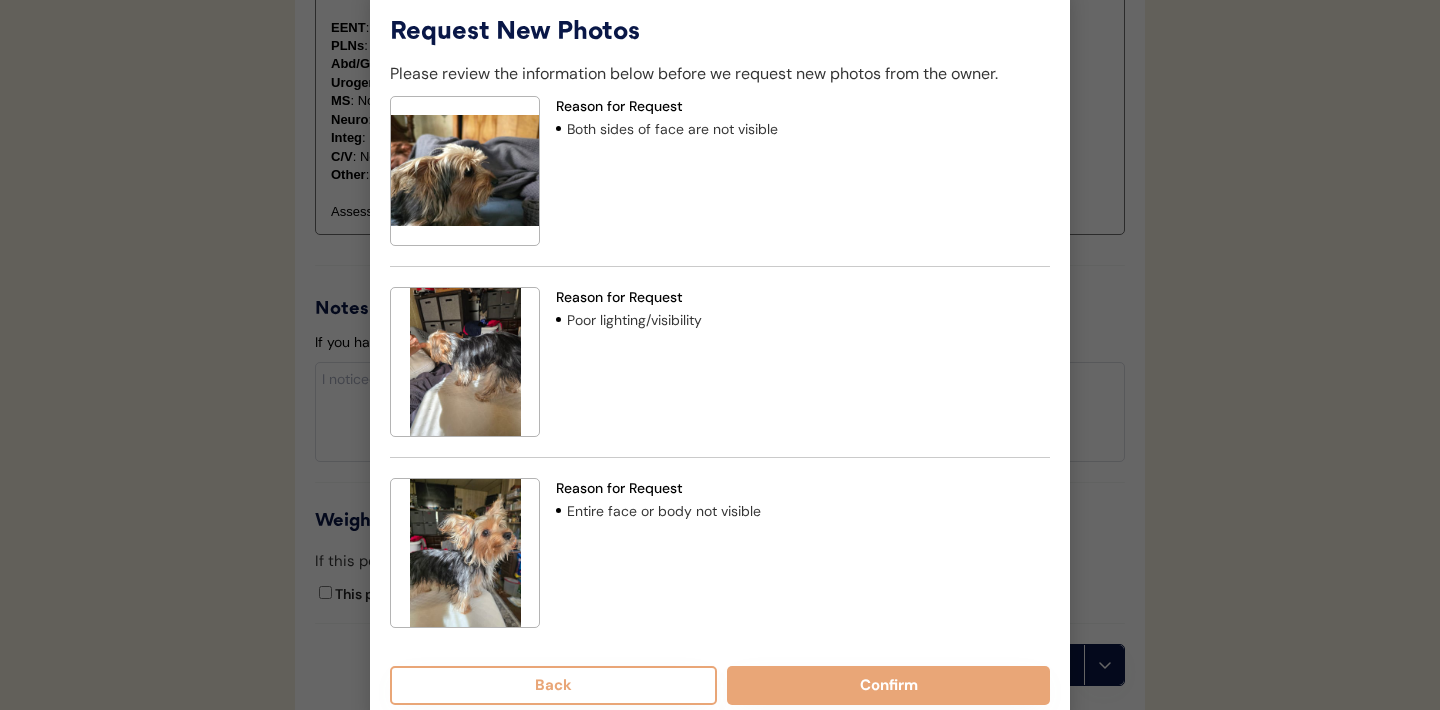 scroll, scrollTop: 2095, scrollLeft: 0, axis: vertical 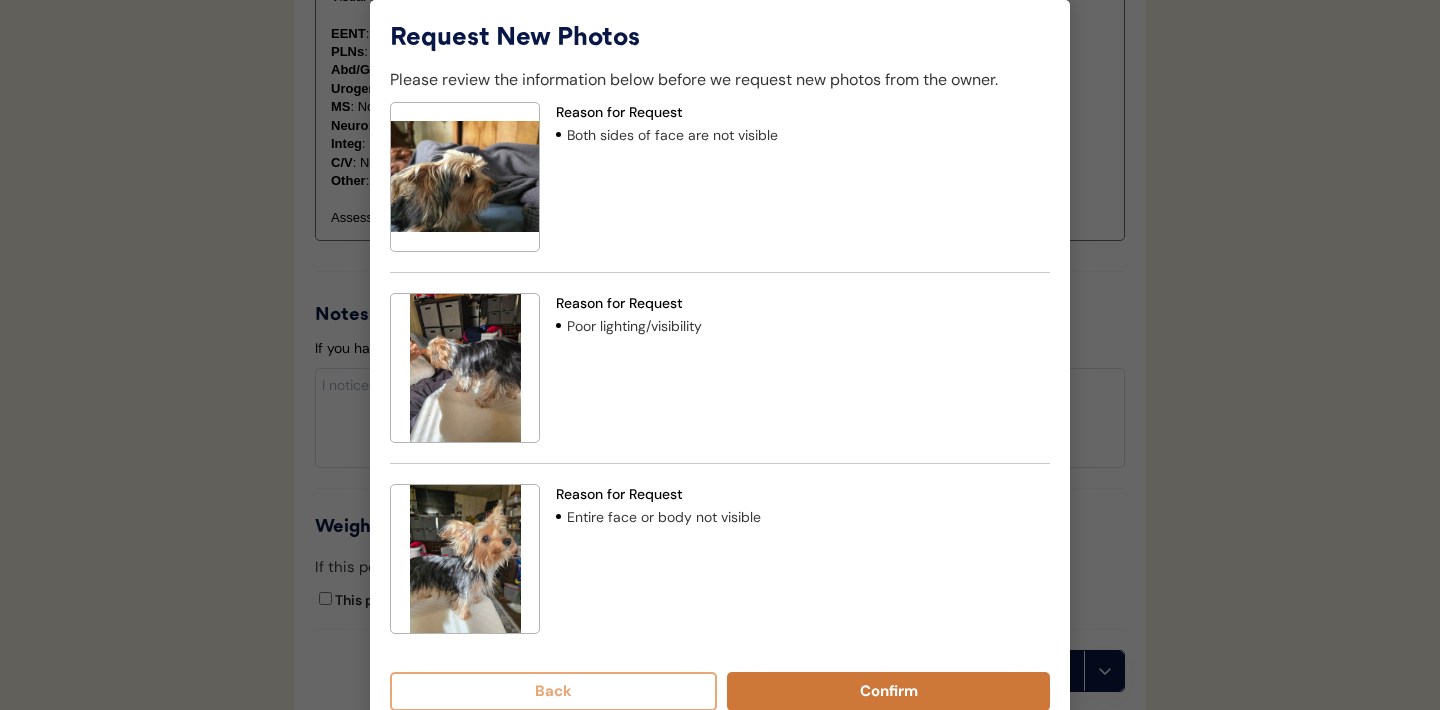 click on "Confirm" at bounding box center [888, 691] 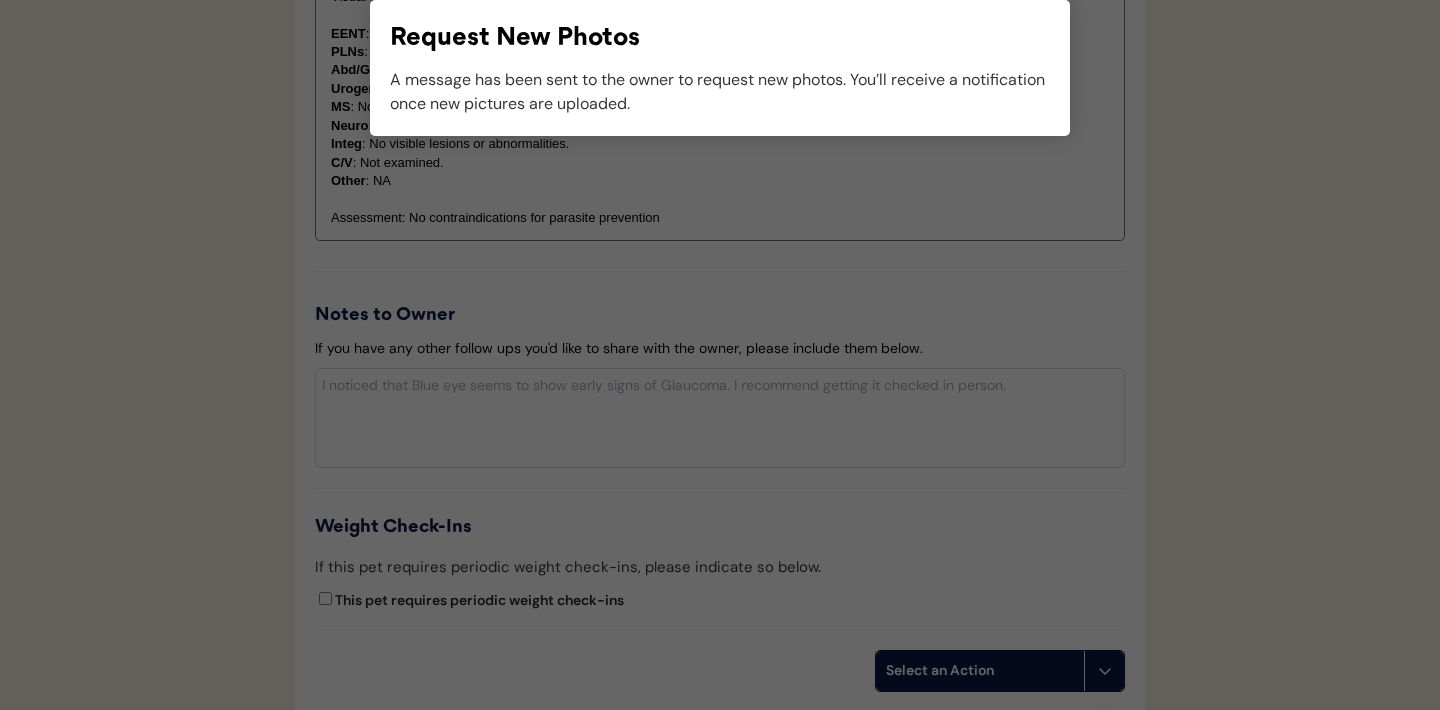 scroll, scrollTop: 2135, scrollLeft: 0, axis: vertical 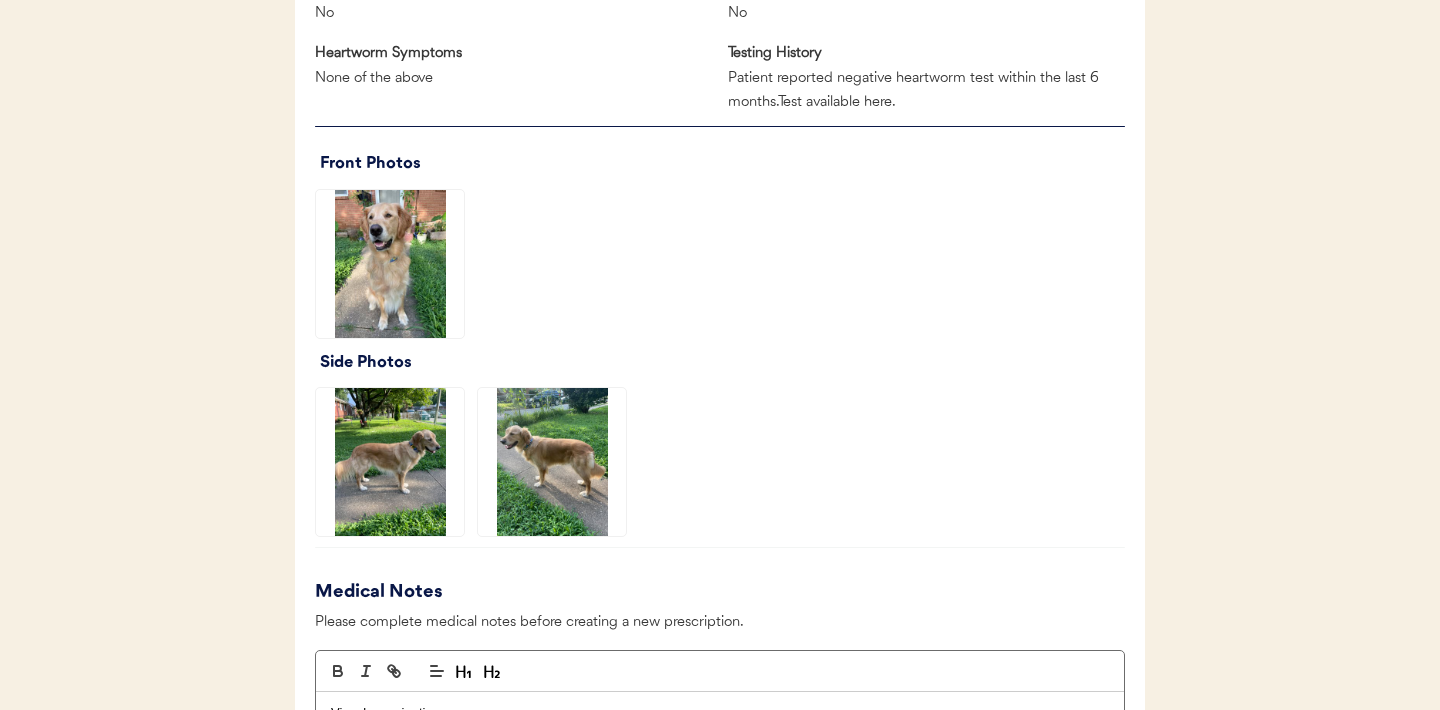 click 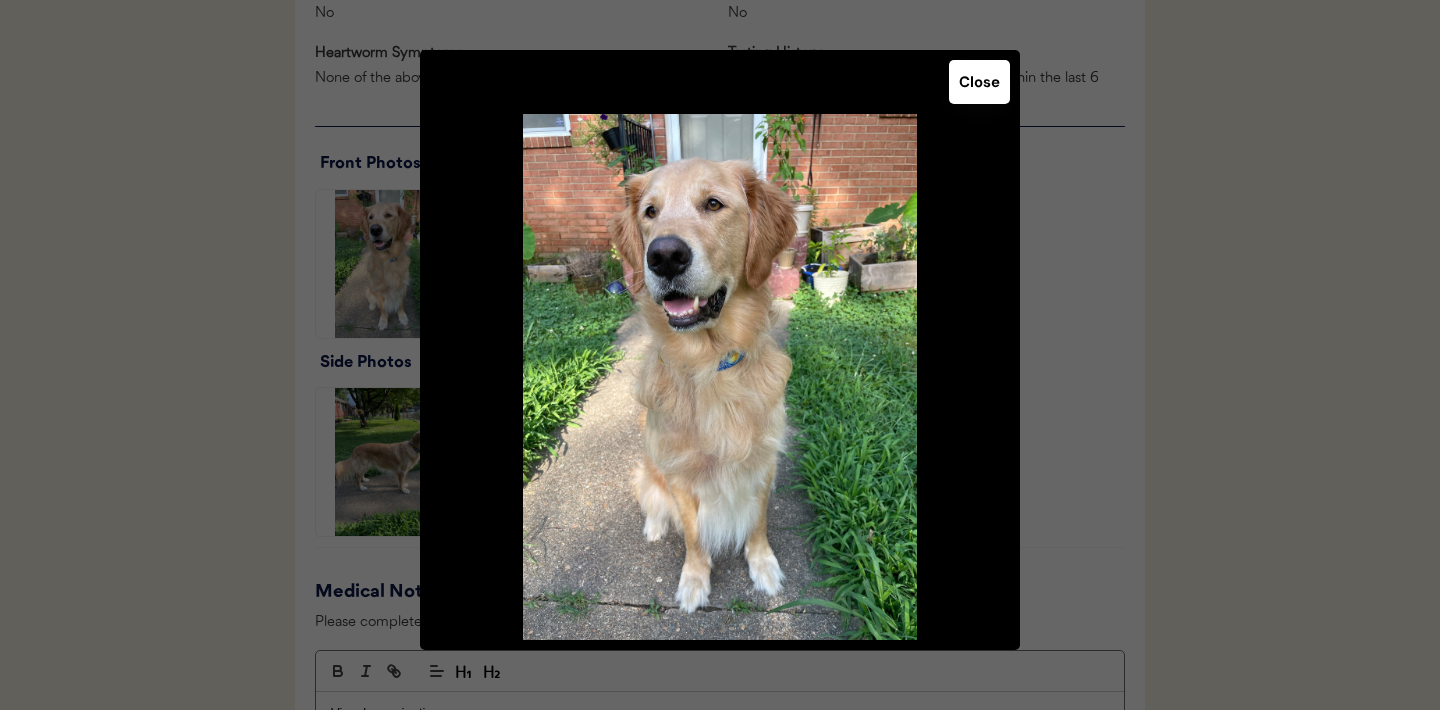 click on "Close" at bounding box center [979, 82] 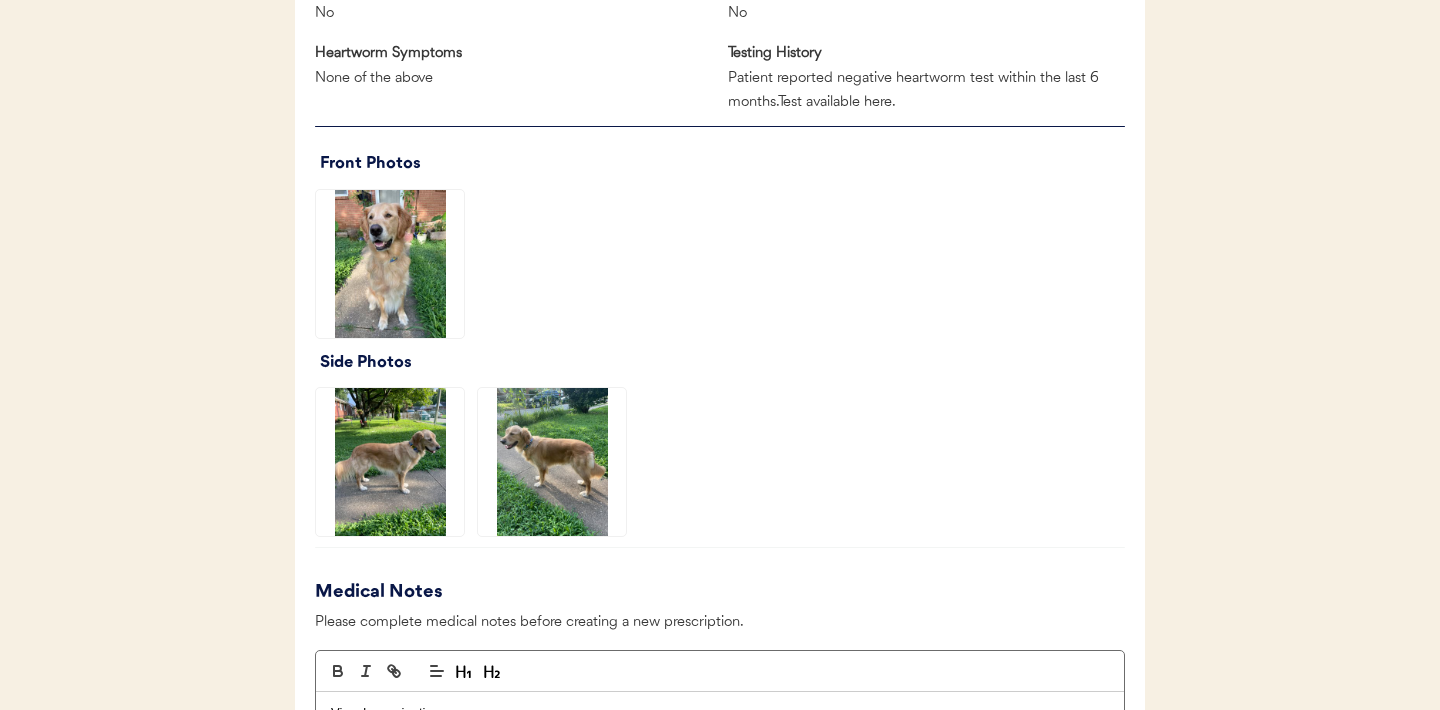 click 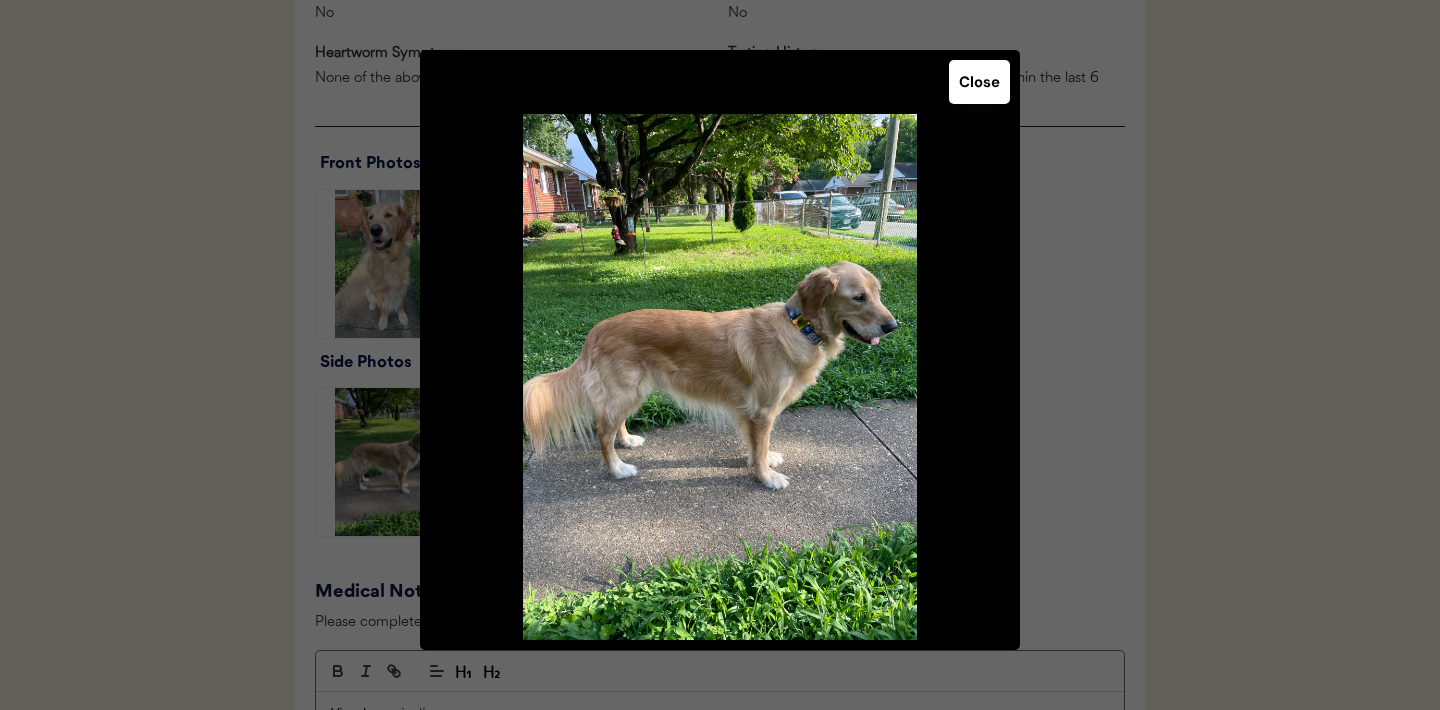 click on "Close" at bounding box center (979, 82) 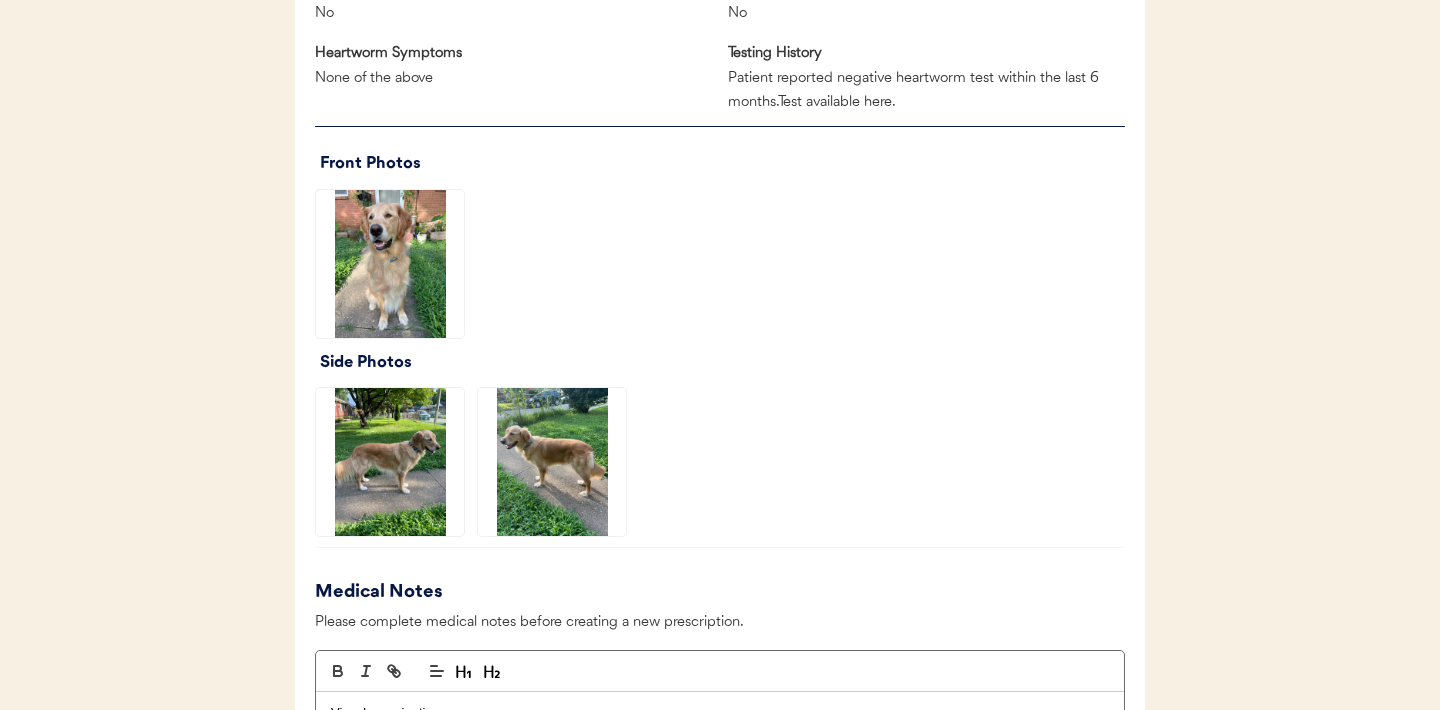 click 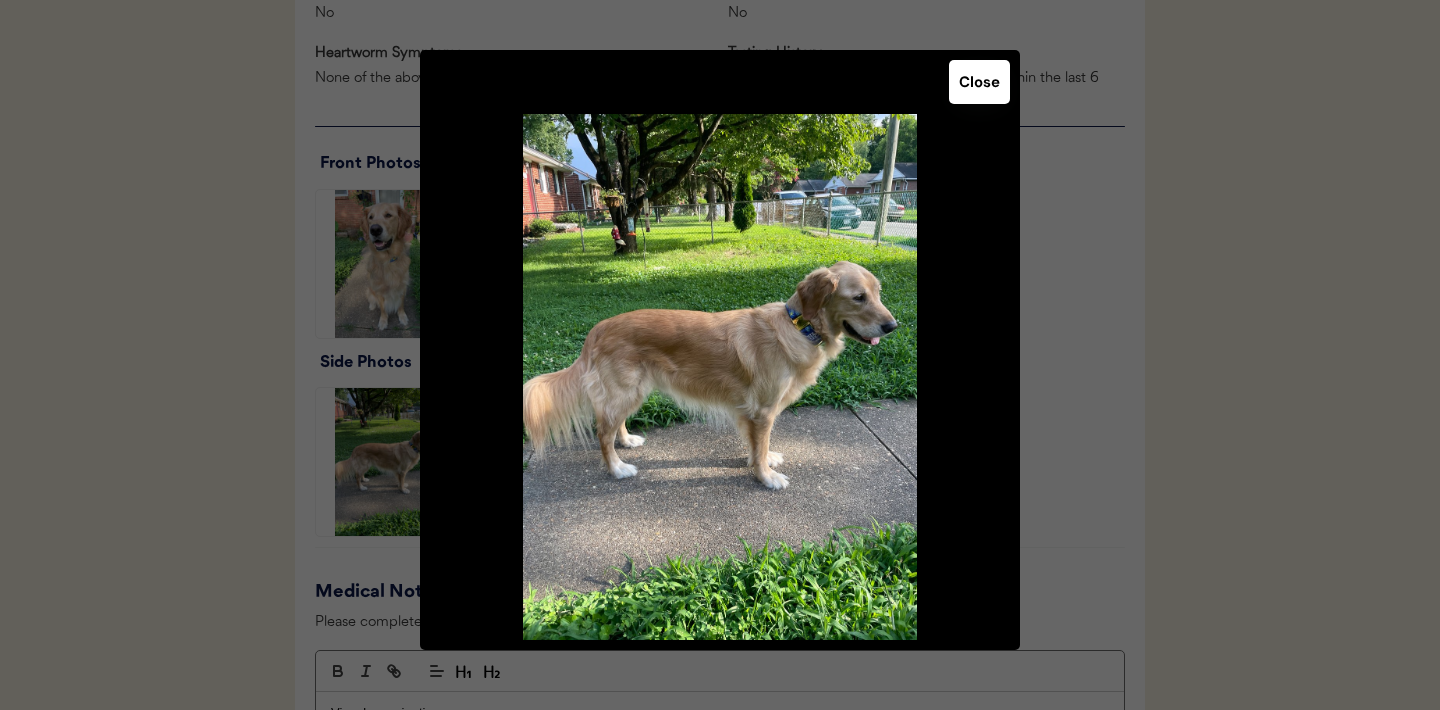 click on "Close" at bounding box center [979, 82] 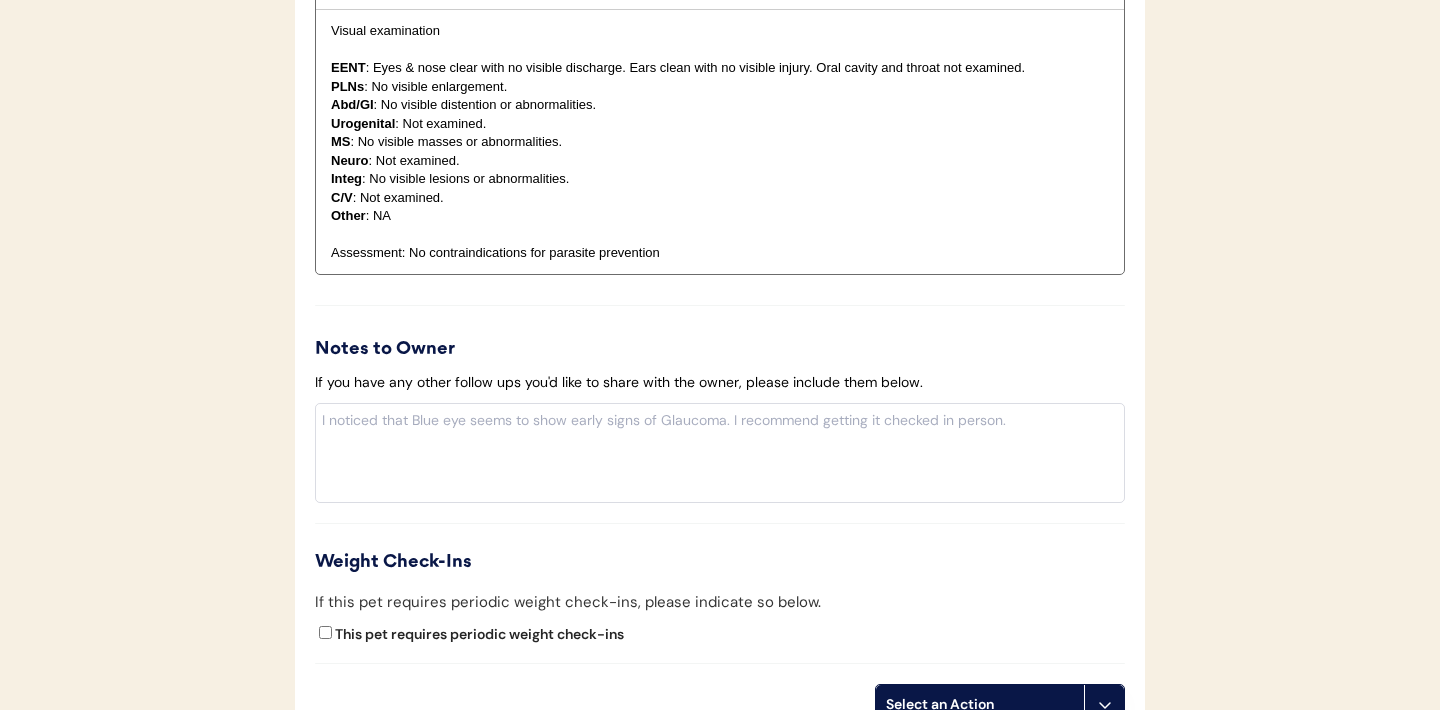 scroll, scrollTop: 2232, scrollLeft: 0, axis: vertical 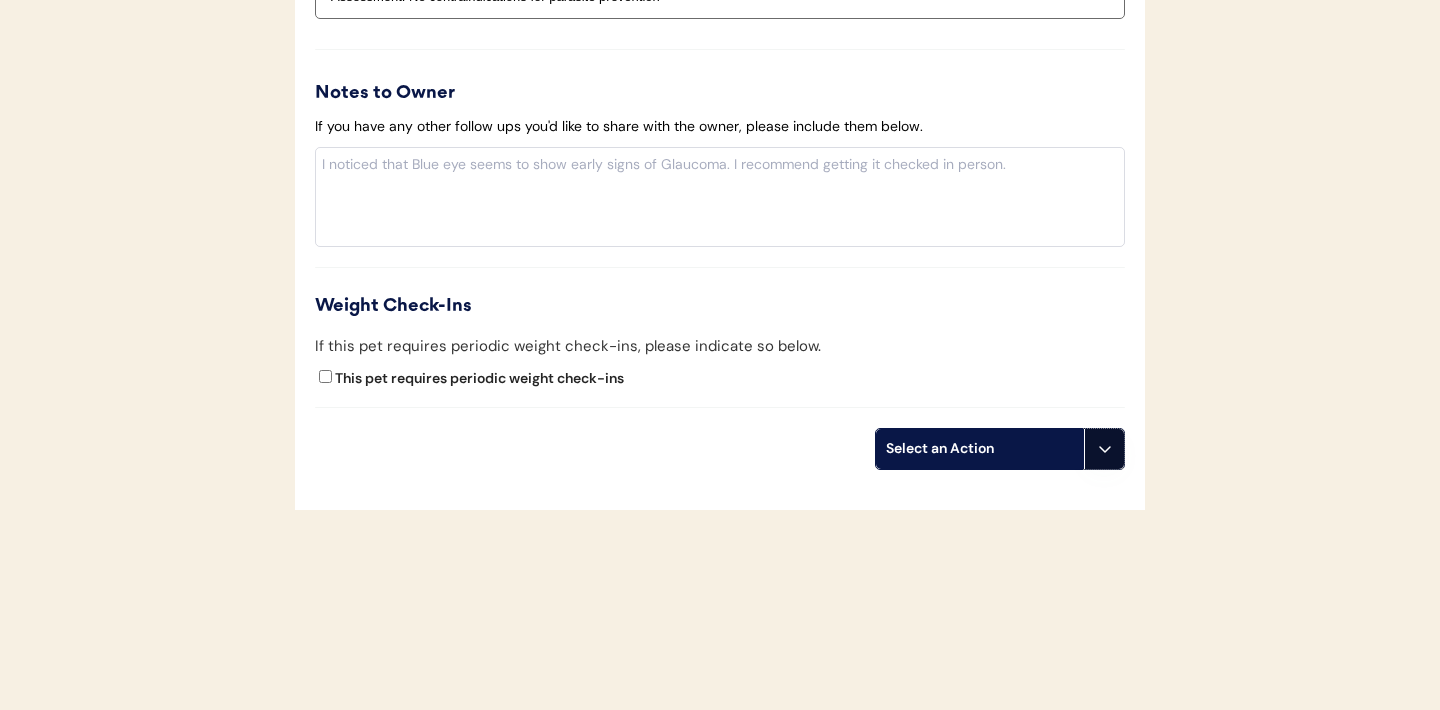 click 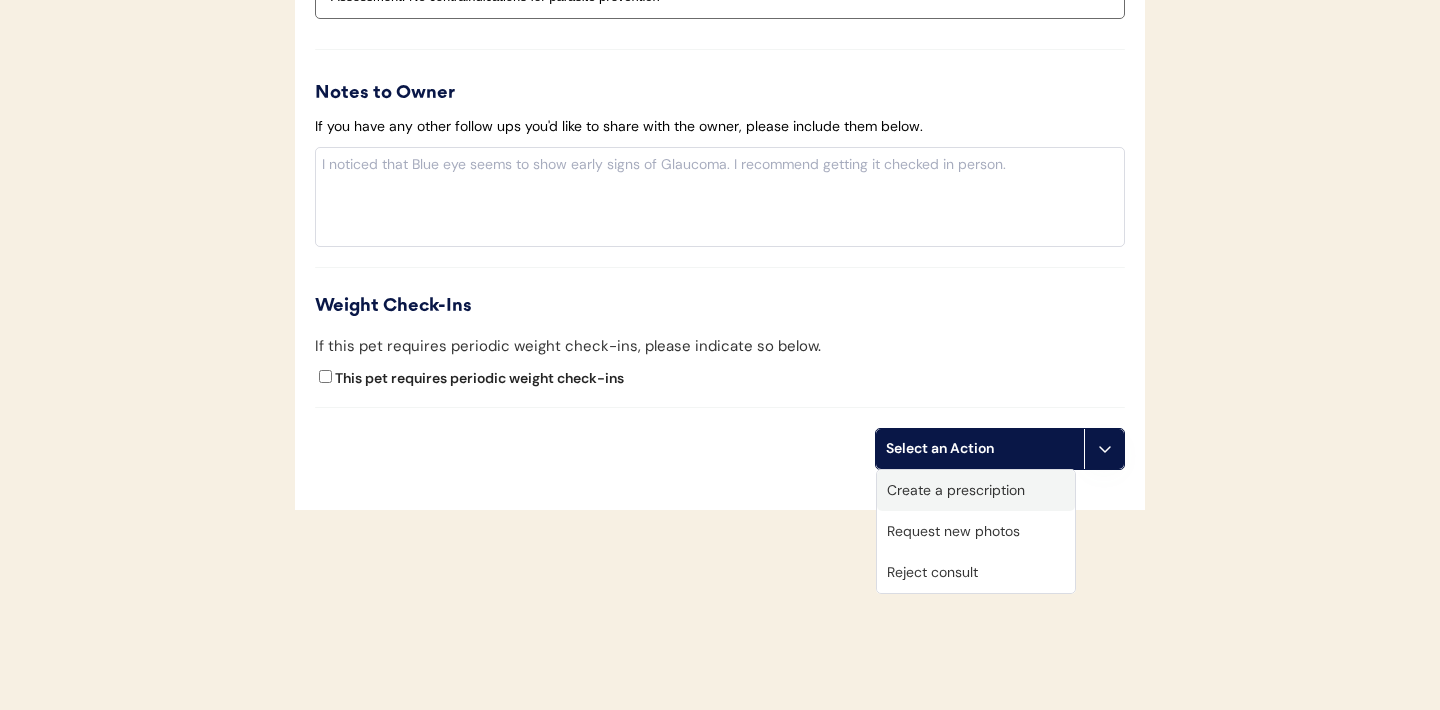 click on "Create a prescription" at bounding box center (976, 490) 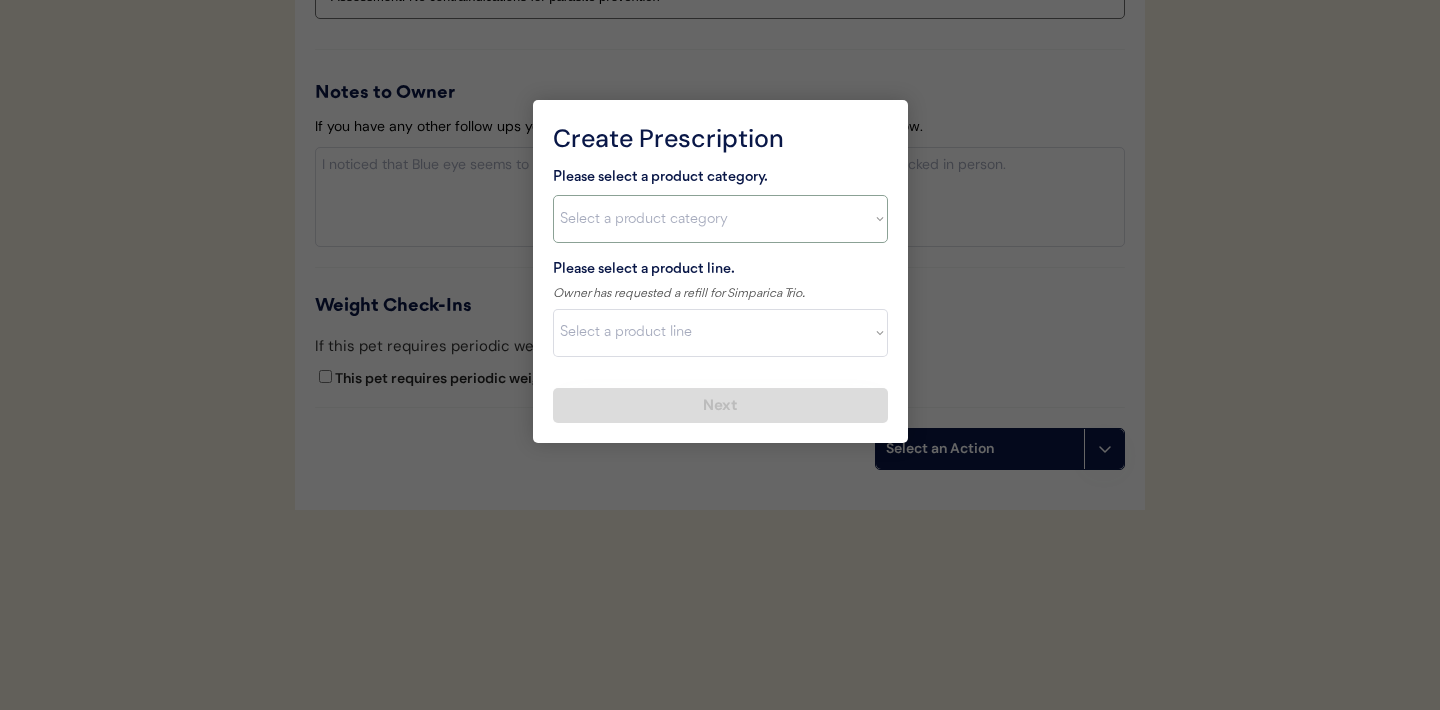 click on "Select a product category Allergies Antibiotics Anxiety Combo Parasite Prevention Flea & Tick Heartworm" at bounding box center [720, 219] 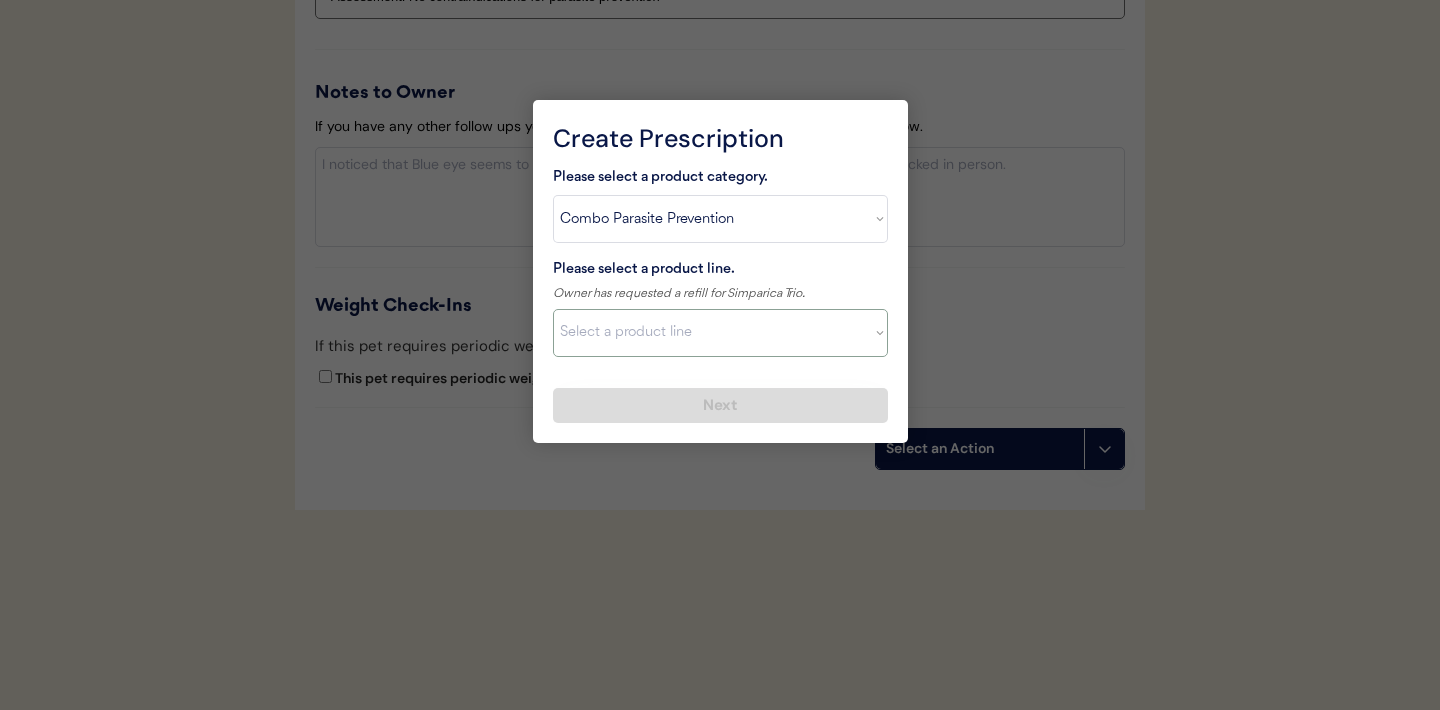 click on "Select a product line" at bounding box center (720, 333) 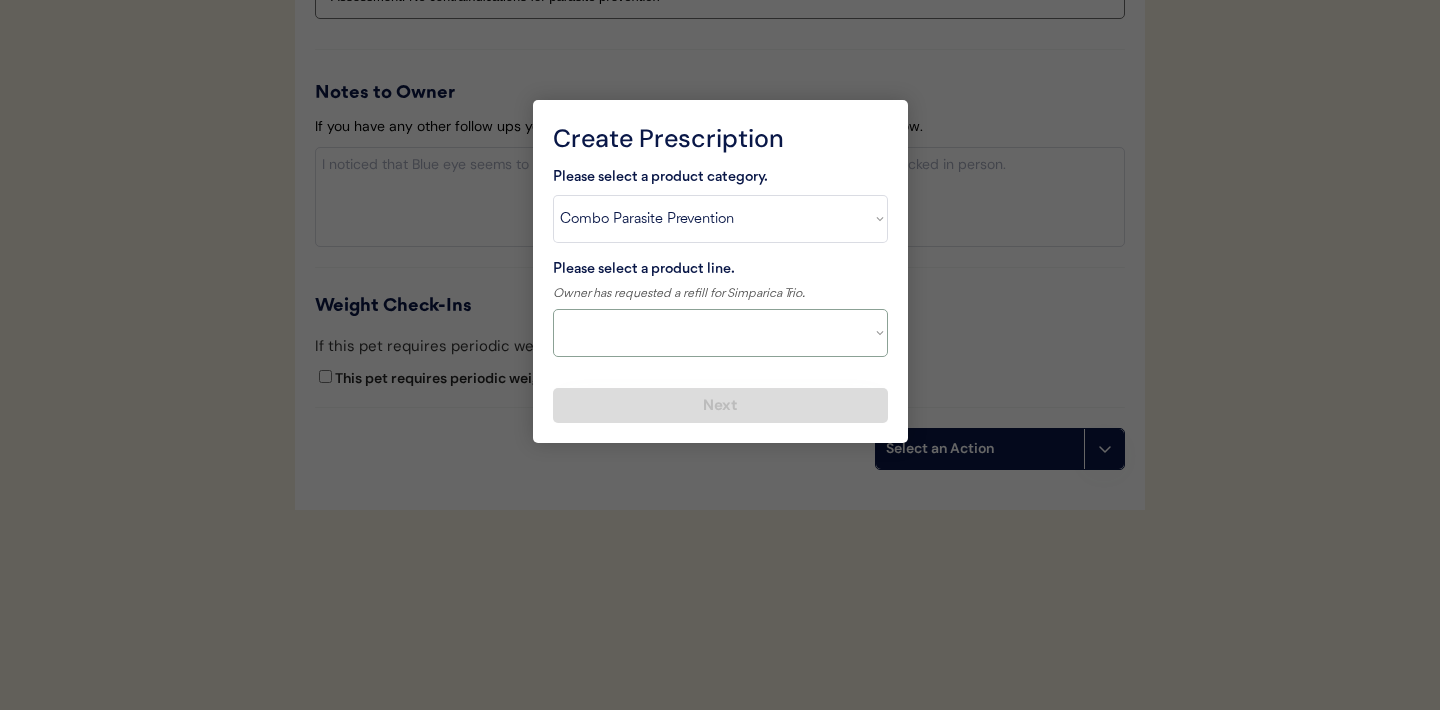 click on "Select a product category Allergies Antibiotics Anxiety Combo Parasite Prevention Flea & Tick Heartworm" at bounding box center [720, 219] 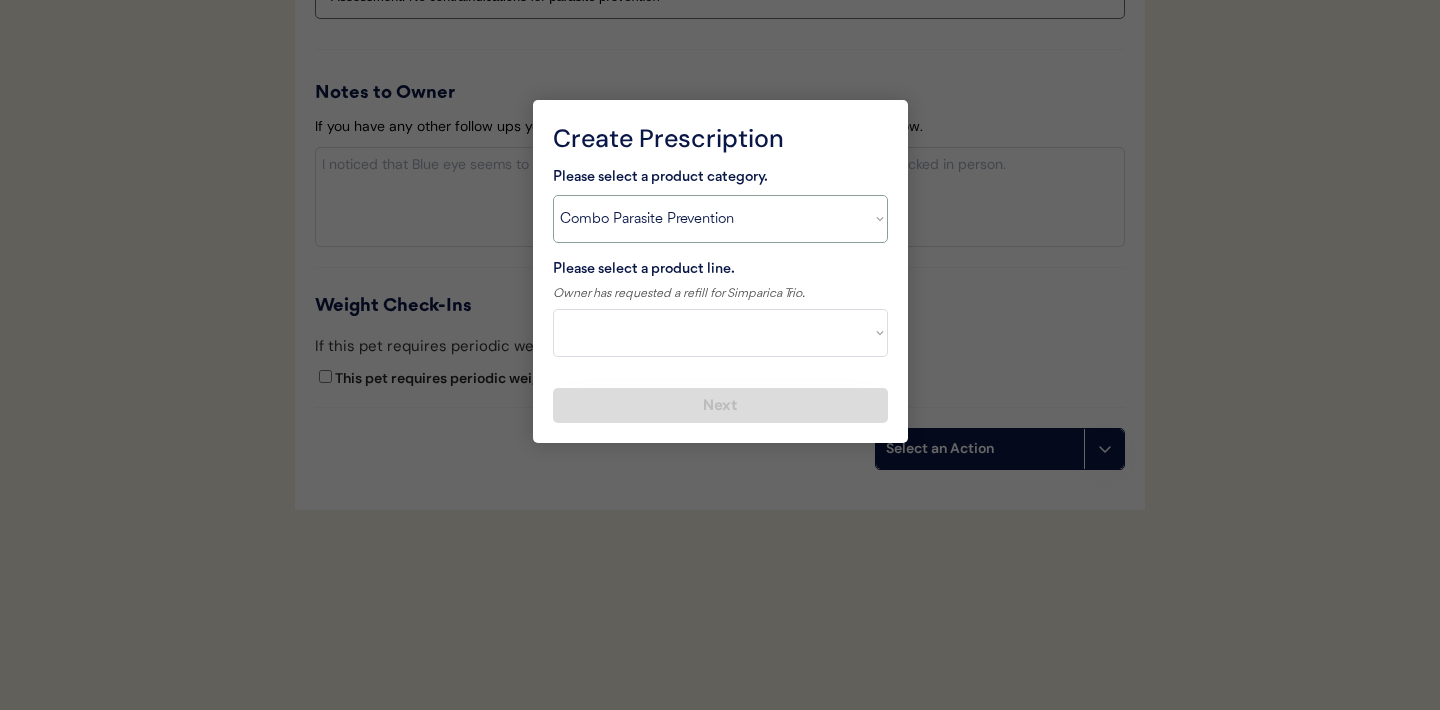 click on "Select a product line Advantage Multi for Dogs Credelio Quattro NexGard Plus NexGard Plus (3 Month) NexGard Plus (6 Month) Revolution for Dogs Sentinel Spectrum (3 Month) Simparica Trio Simparica Trio (12 Month) Simparica Trio (3 Month) Simparica Trio (6 Month) Trifexis" at bounding box center (720, 333) 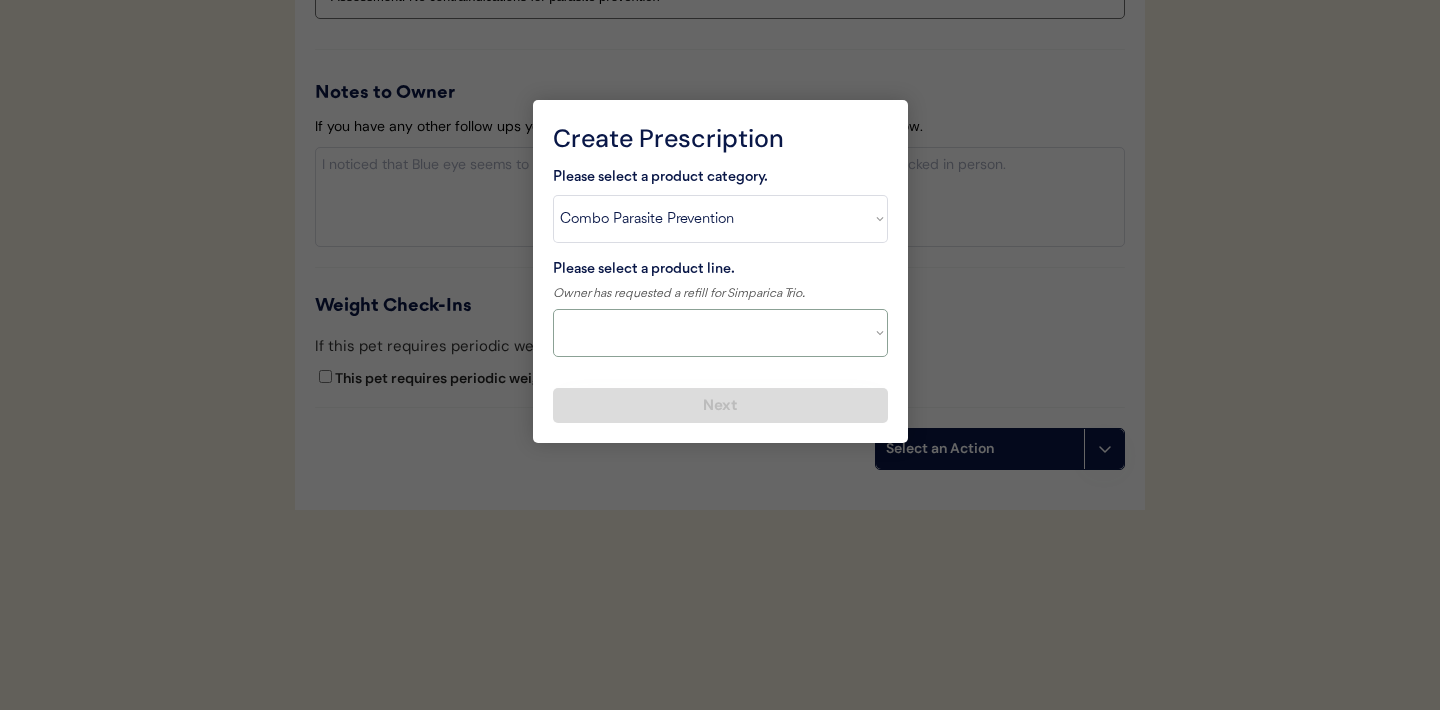 select on ""Simparica Trio"" 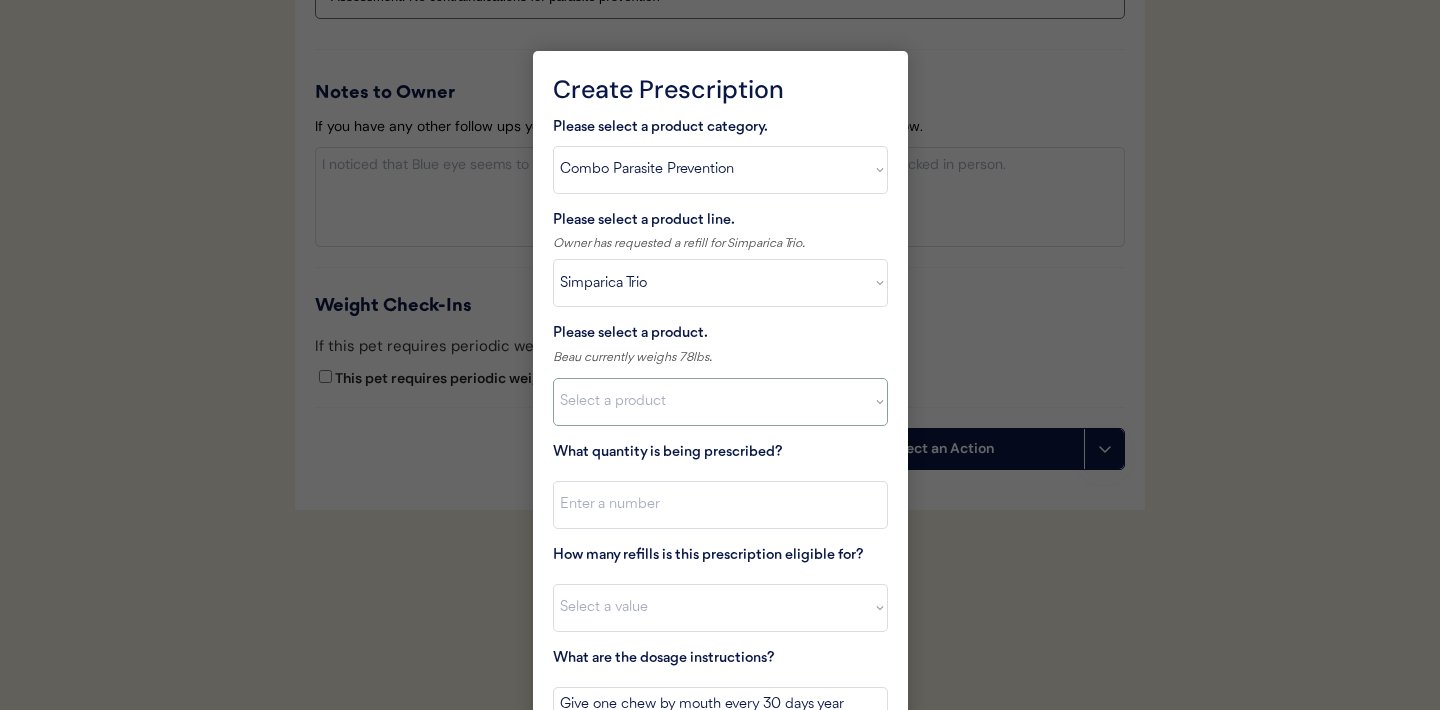 click on "Select a product Simparica Trio, 2.8 - 5.5lbs Simparica Trio, 5.6 - 11lbs Simparica Trio, 11.1 - 22lbs Simparica Trio, 22.1 - 44lbs Simparica Trio, 44.1 - 88lbs Simparica Trio, 88.1 - 132lbs" at bounding box center (720, 402) 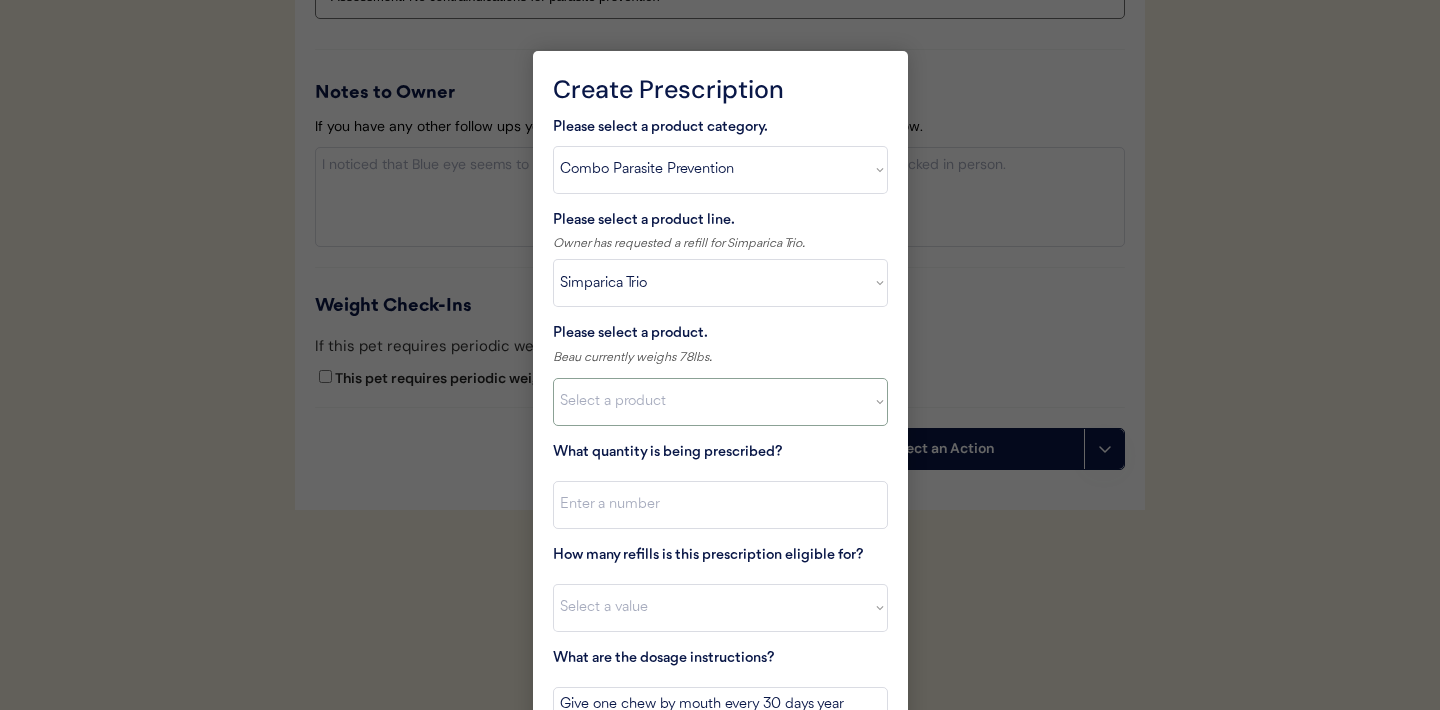 select on ""1348695171700984260__LOOKUP__1704773707524x987977572973748600"" 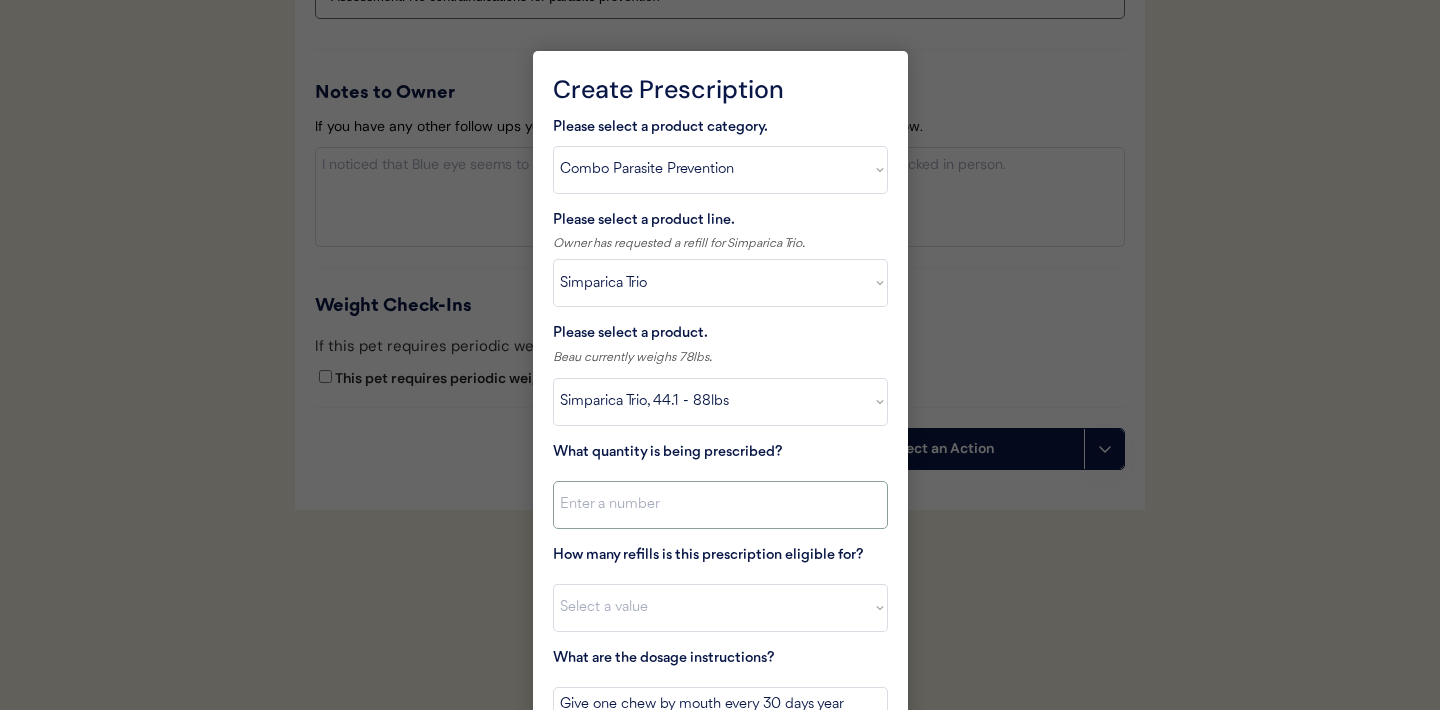 click at bounding box center [720, 505] 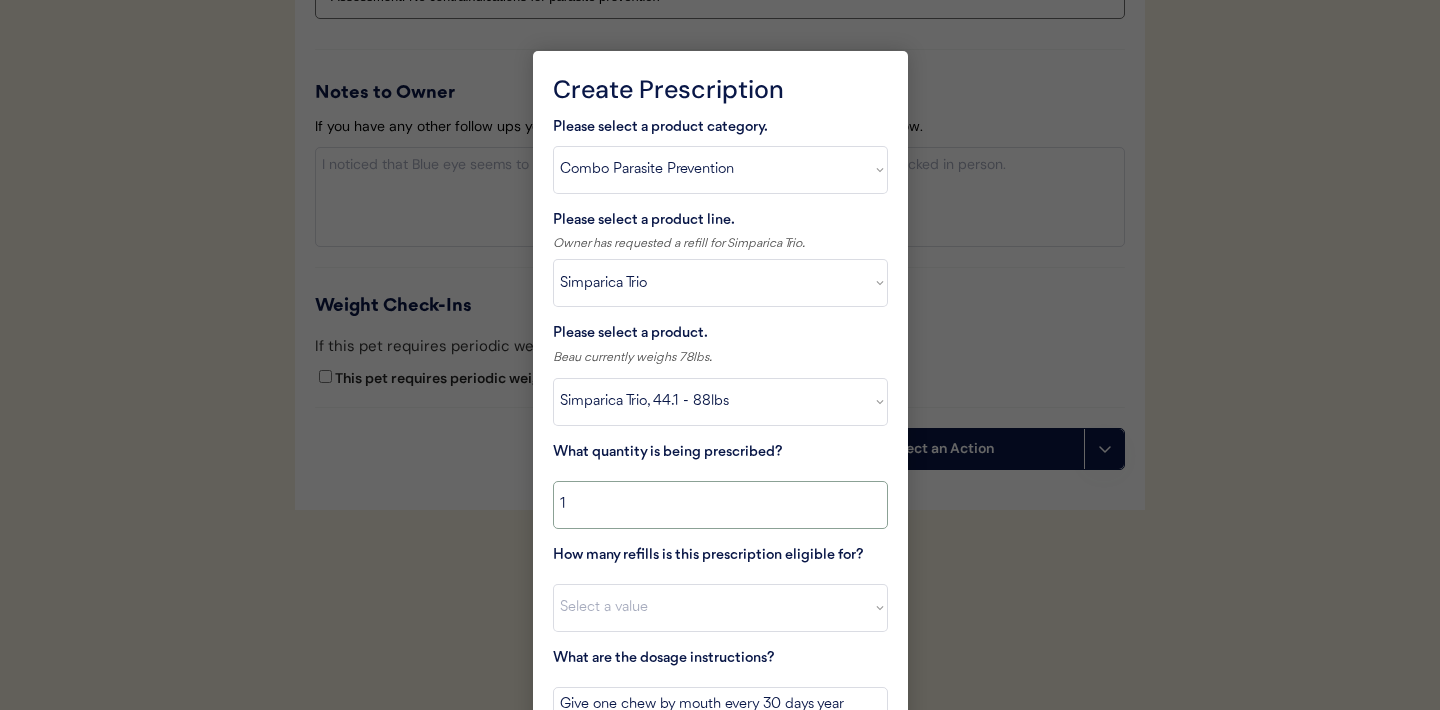 scroll, scrollTop: 2274, scrollLeft: 0, axis: vertical 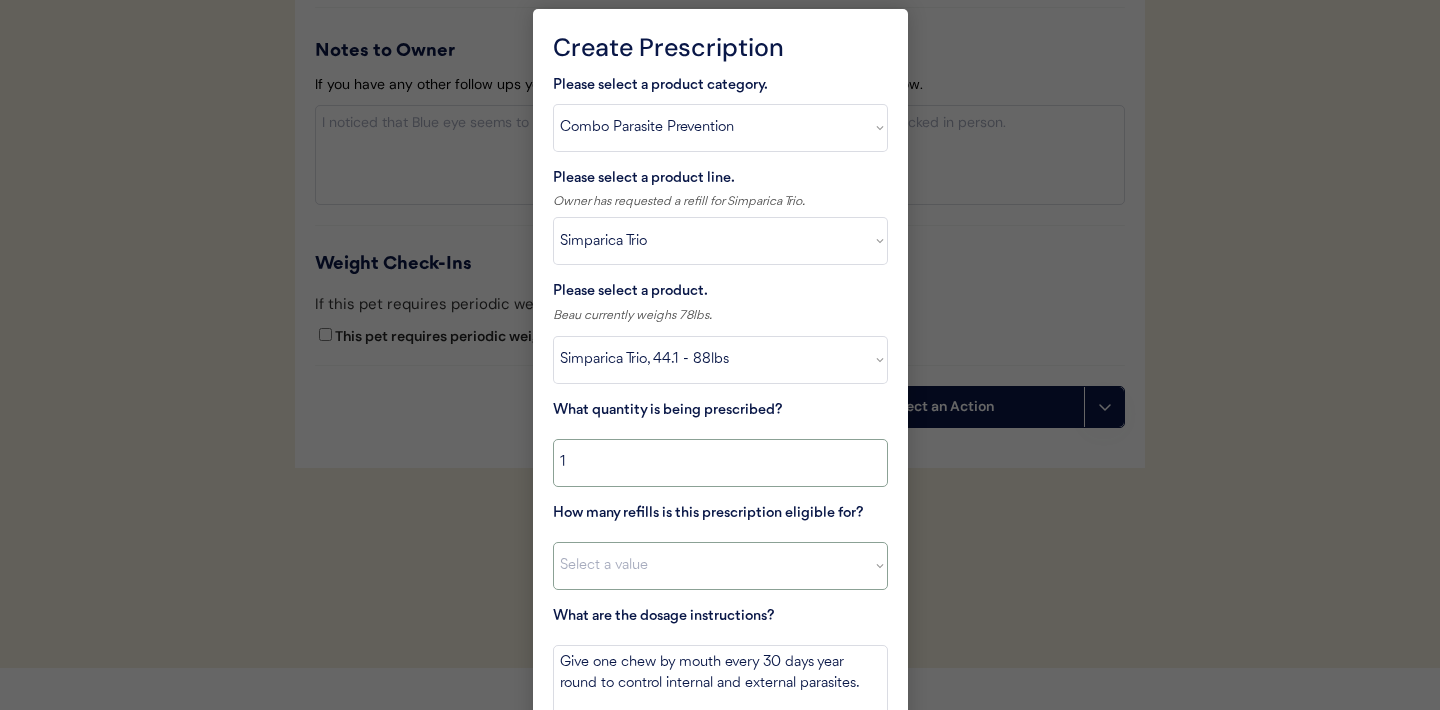 type on "1" 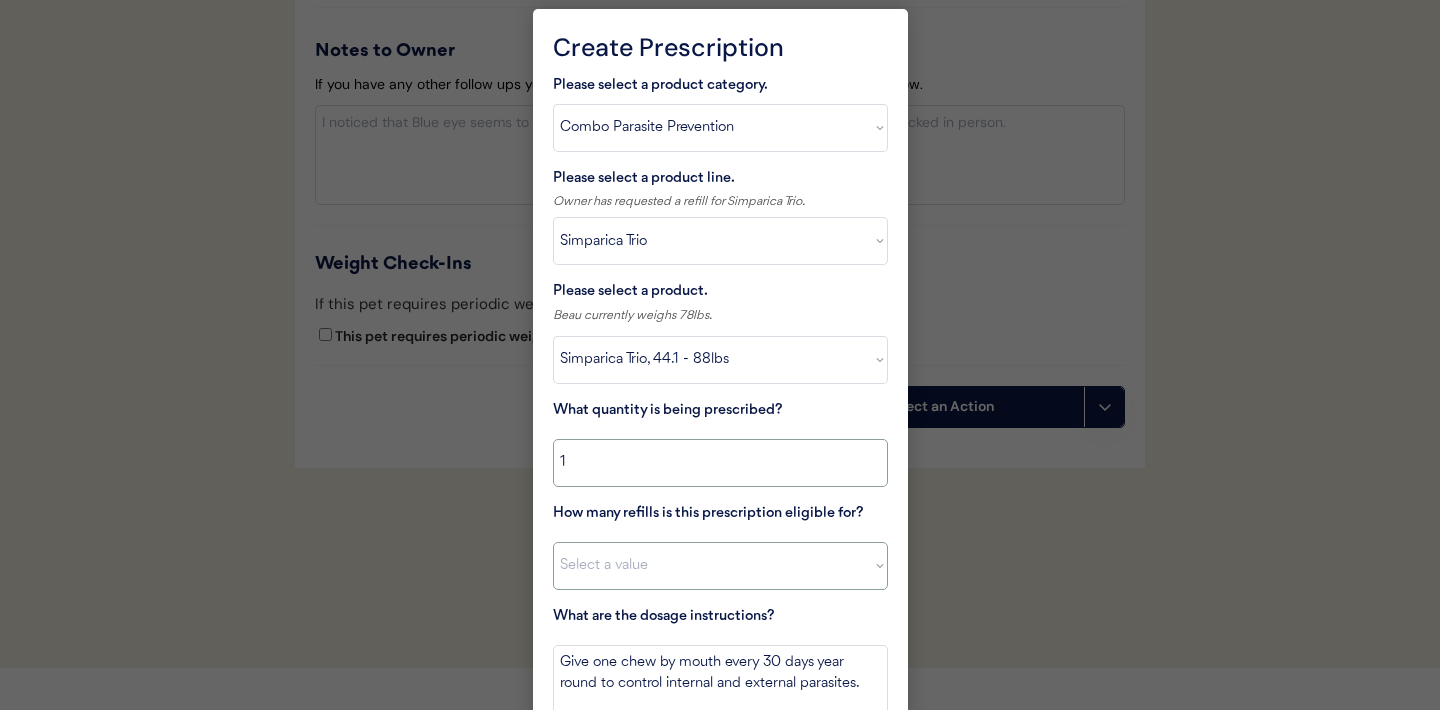 click on "Select a value 0 1 2 3 4 5 6 7 8 10 11" at bounding box center (720, 566) 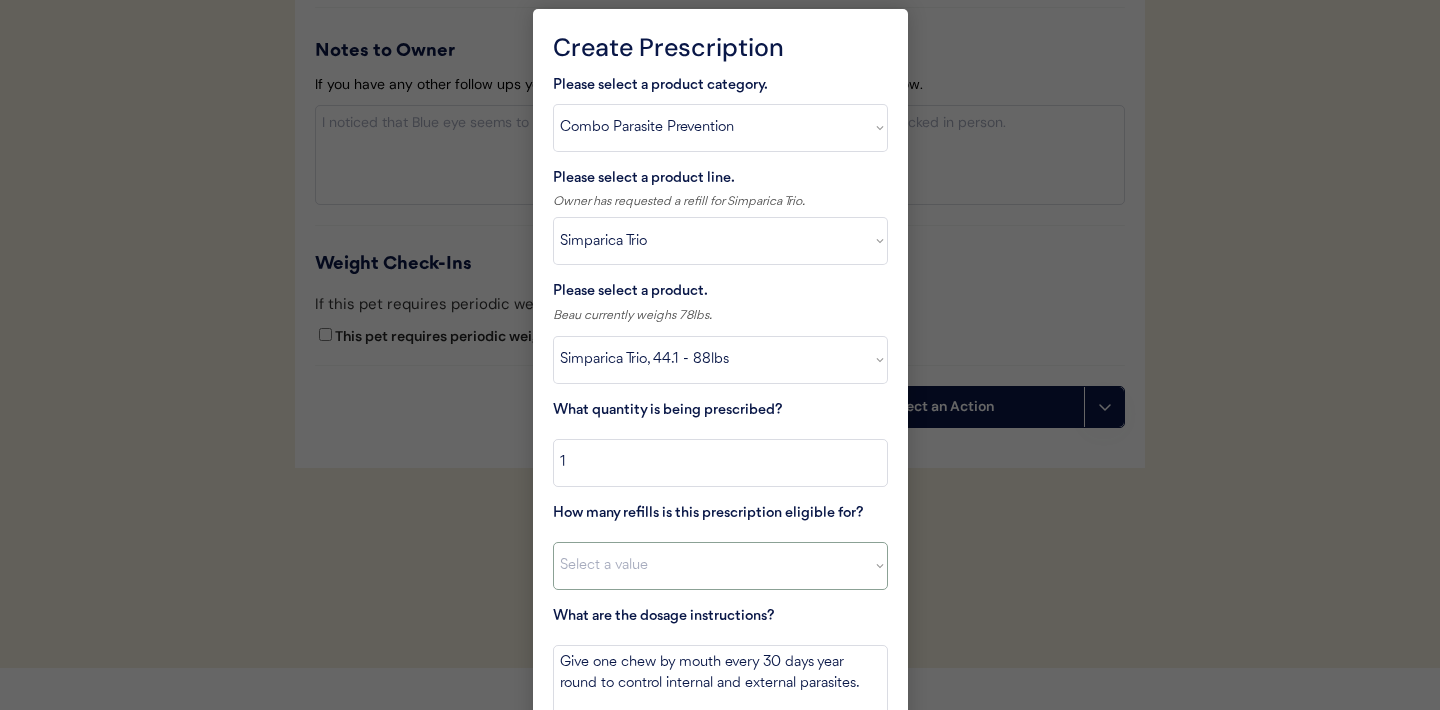 select on "11" 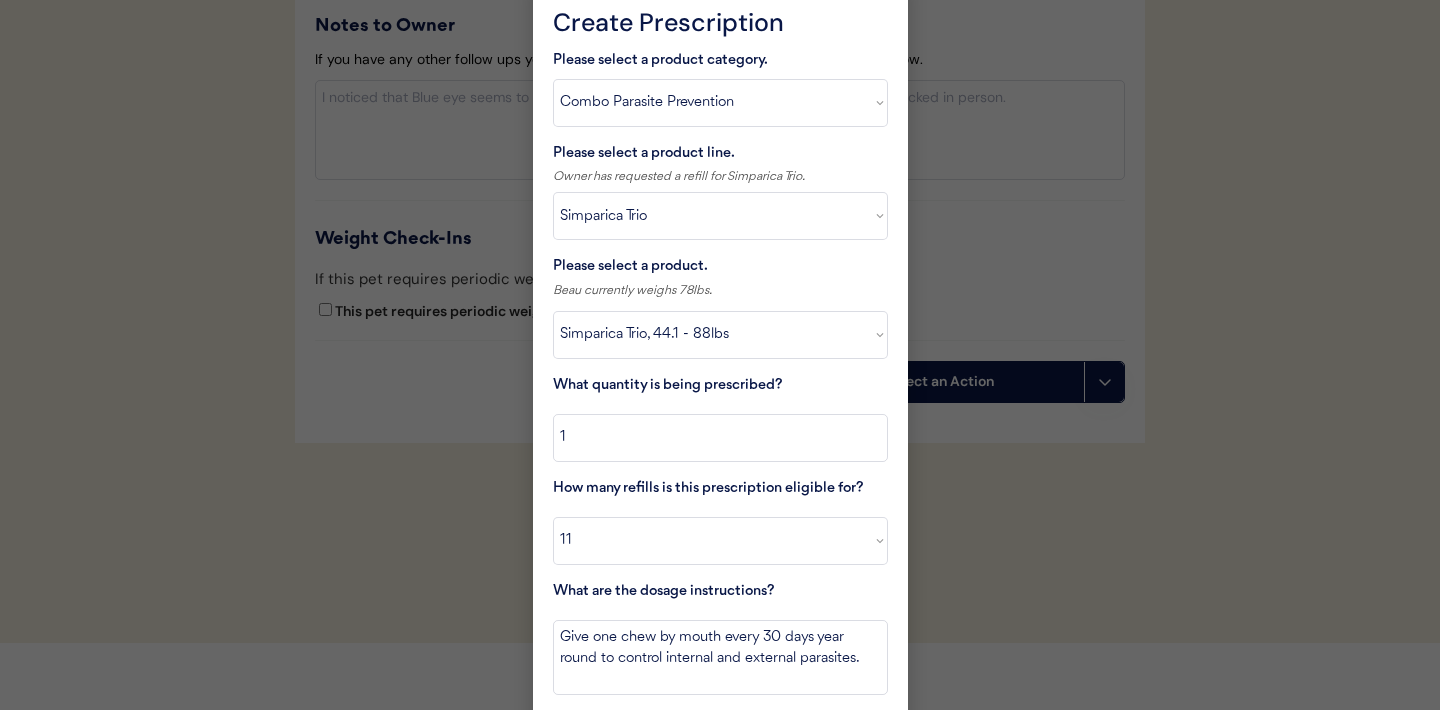 scroll, scrollTop: 2369, scrollLeft: 0, axis: vertical 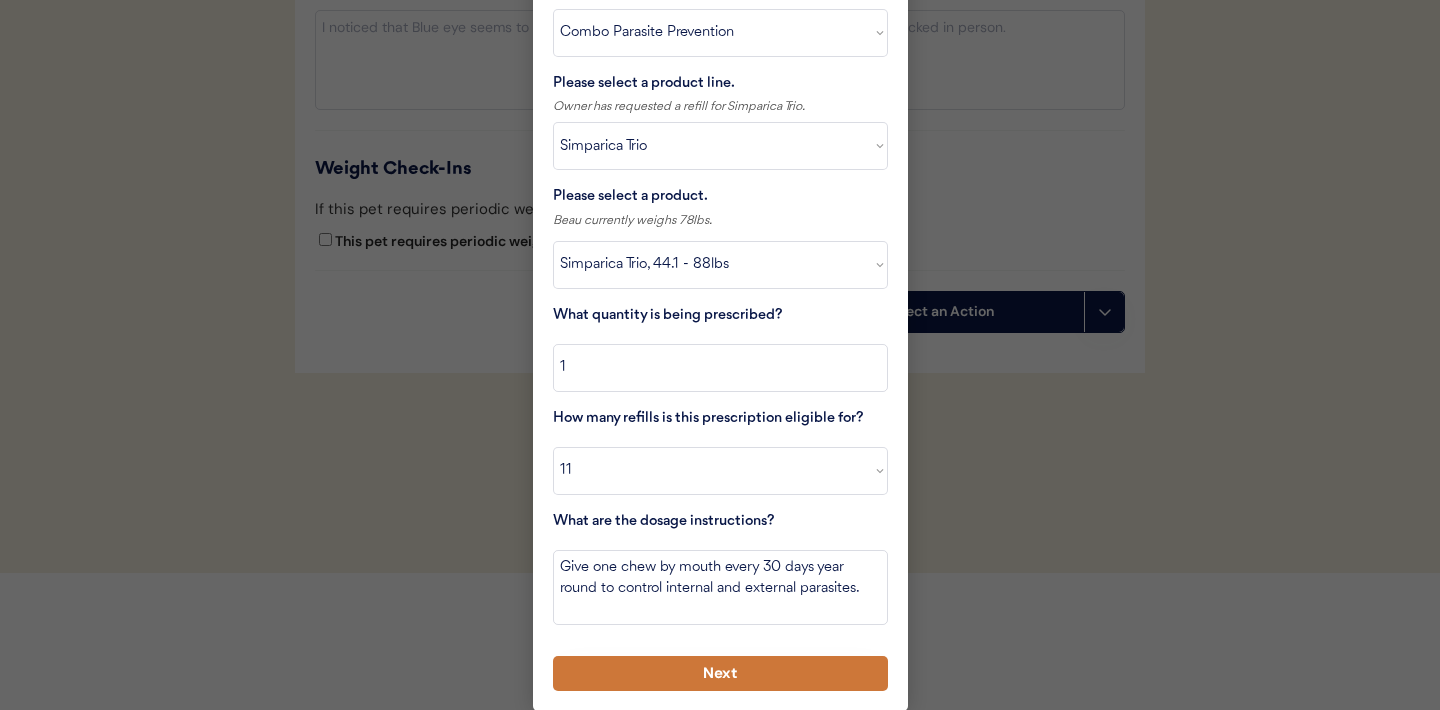 click on "Next" at bounding box center [720, 673] 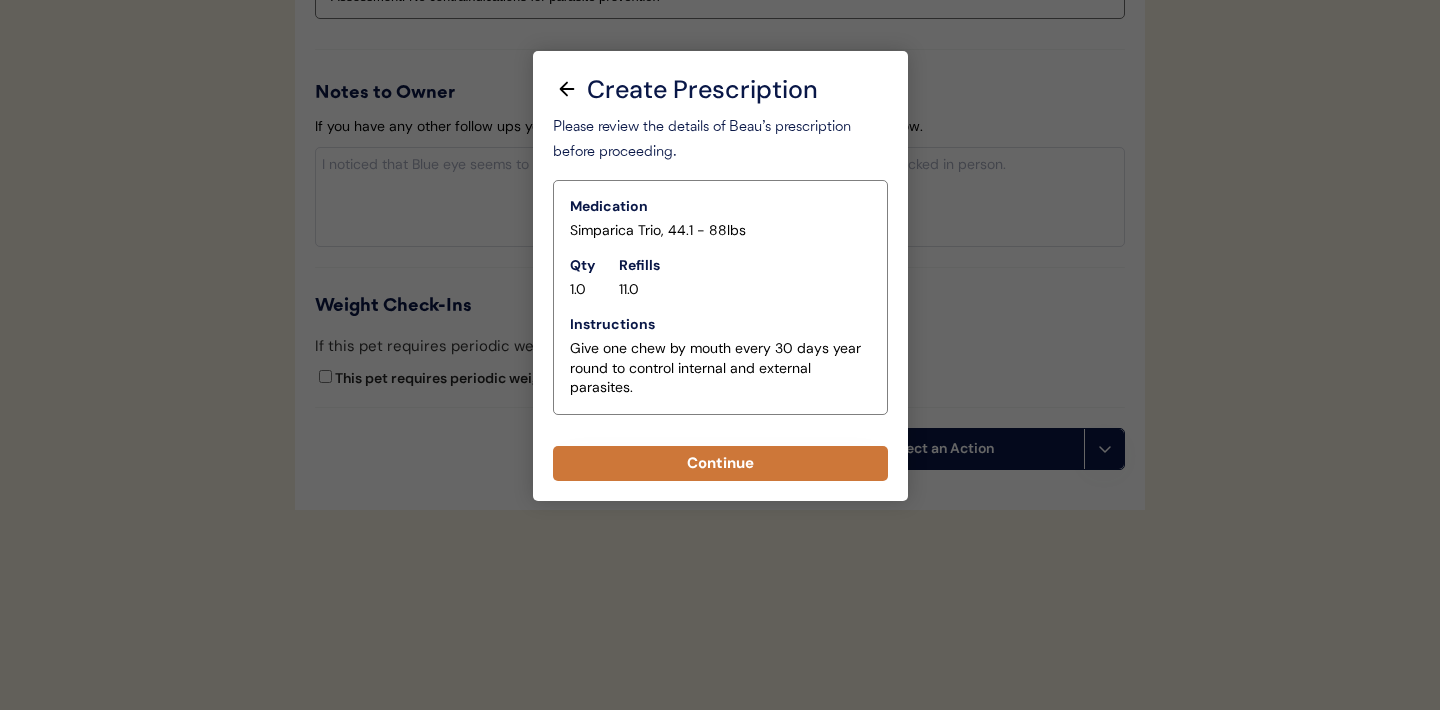 click on "Continue" at bounding box center [720, 463] 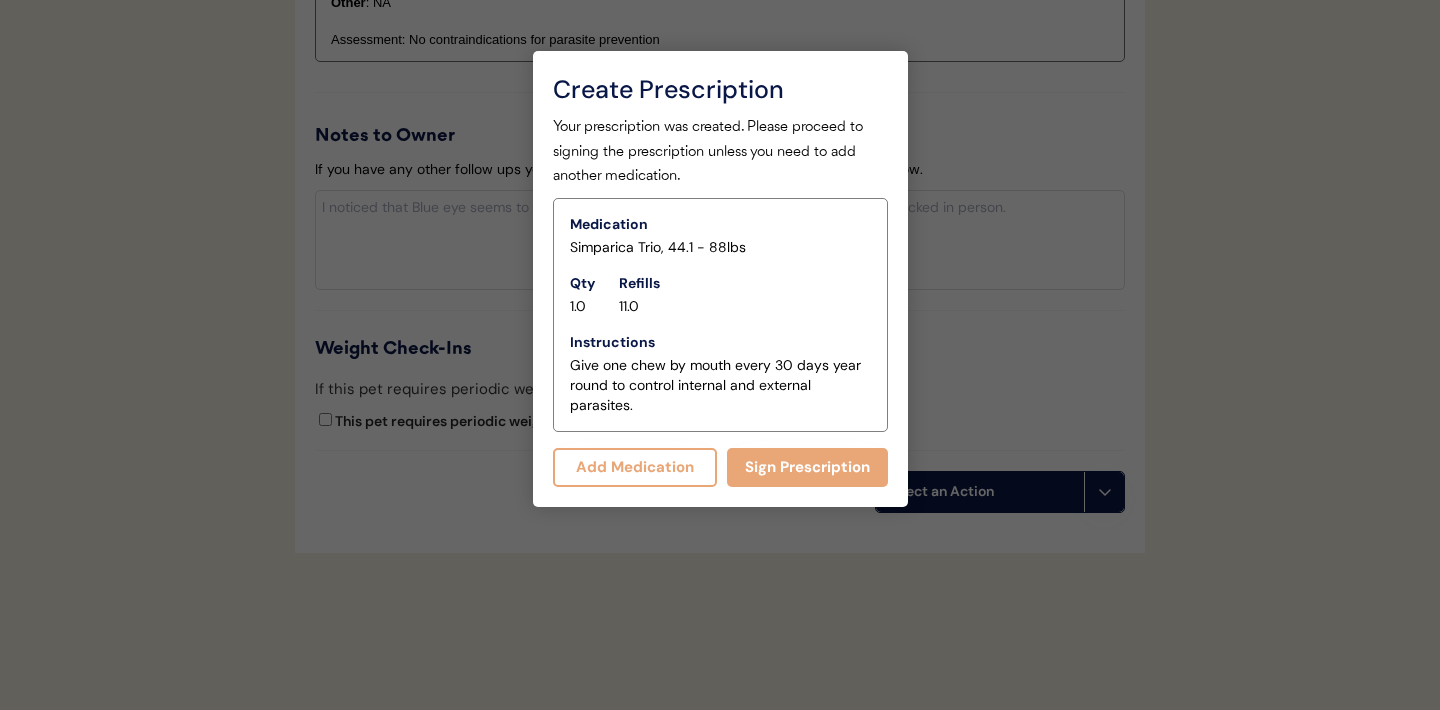scroll, scrollTop: 2275, scrollLeft: 0, axis: vertical 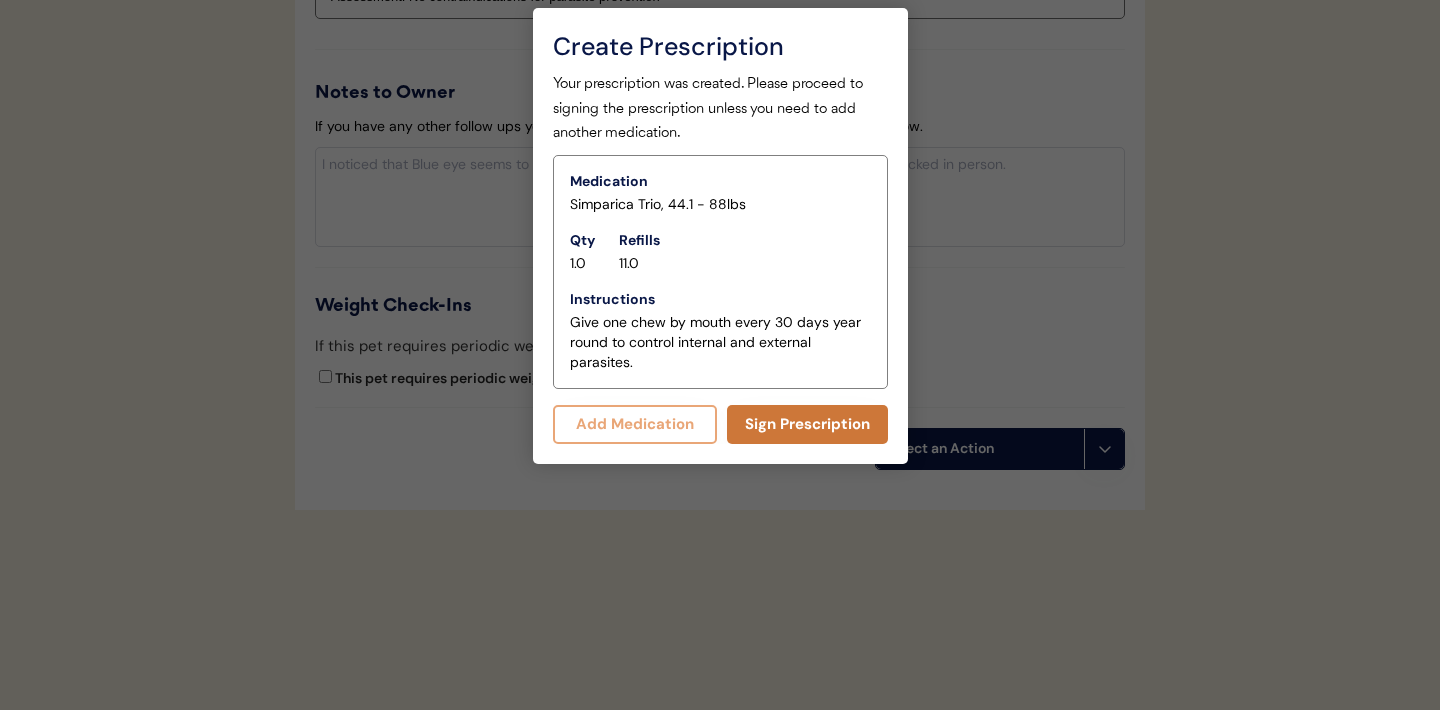 click on "Sign Prescription" at bounding box center [807, 424] 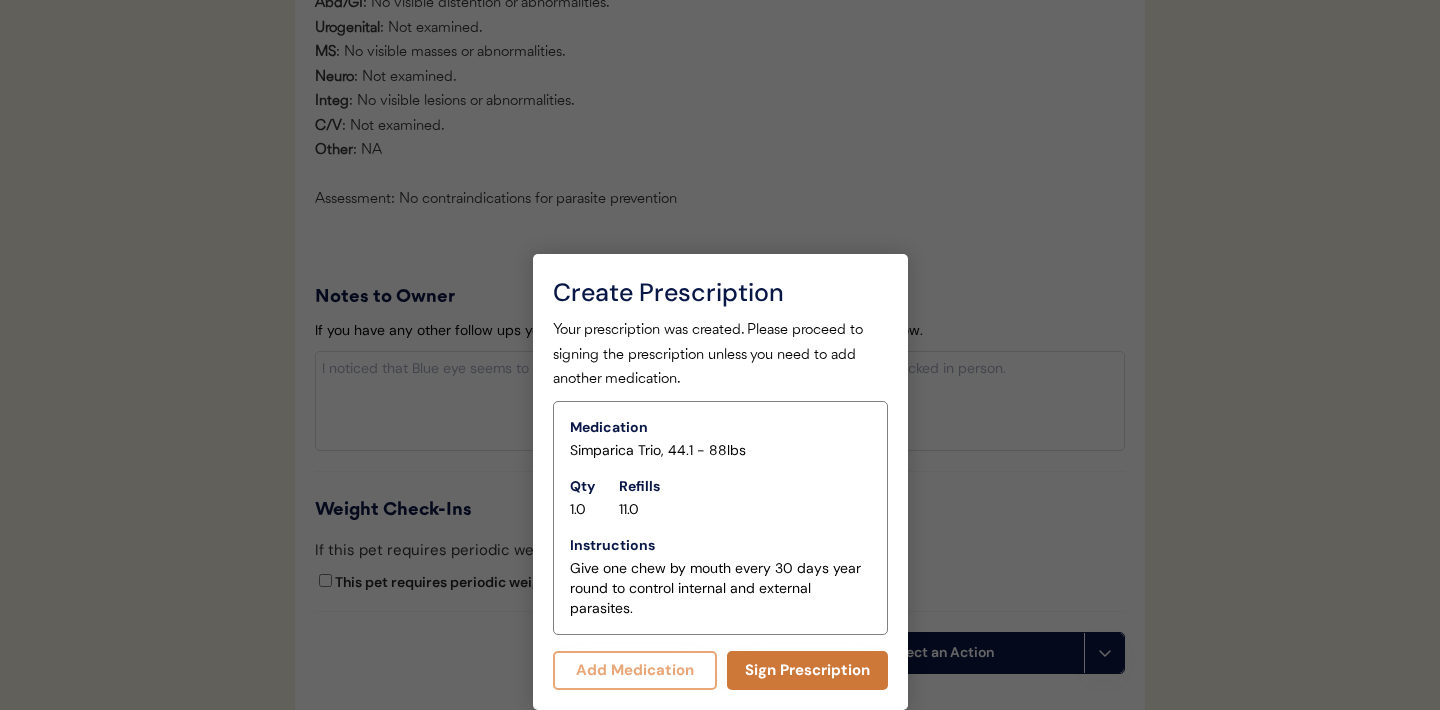 scroll, scrollTop: 2257, scrollLeft: 0, axis: vertical 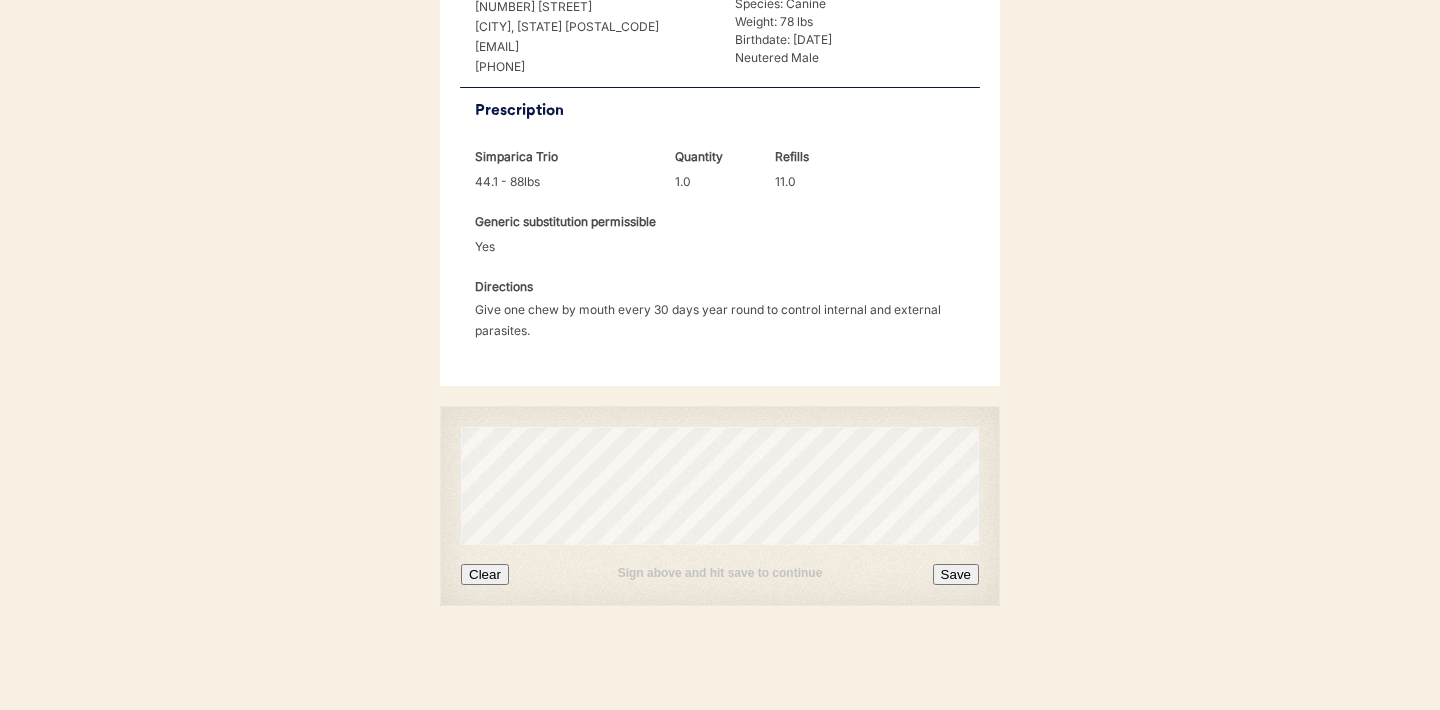 click on "Clear" at bounding box center (485, 574) 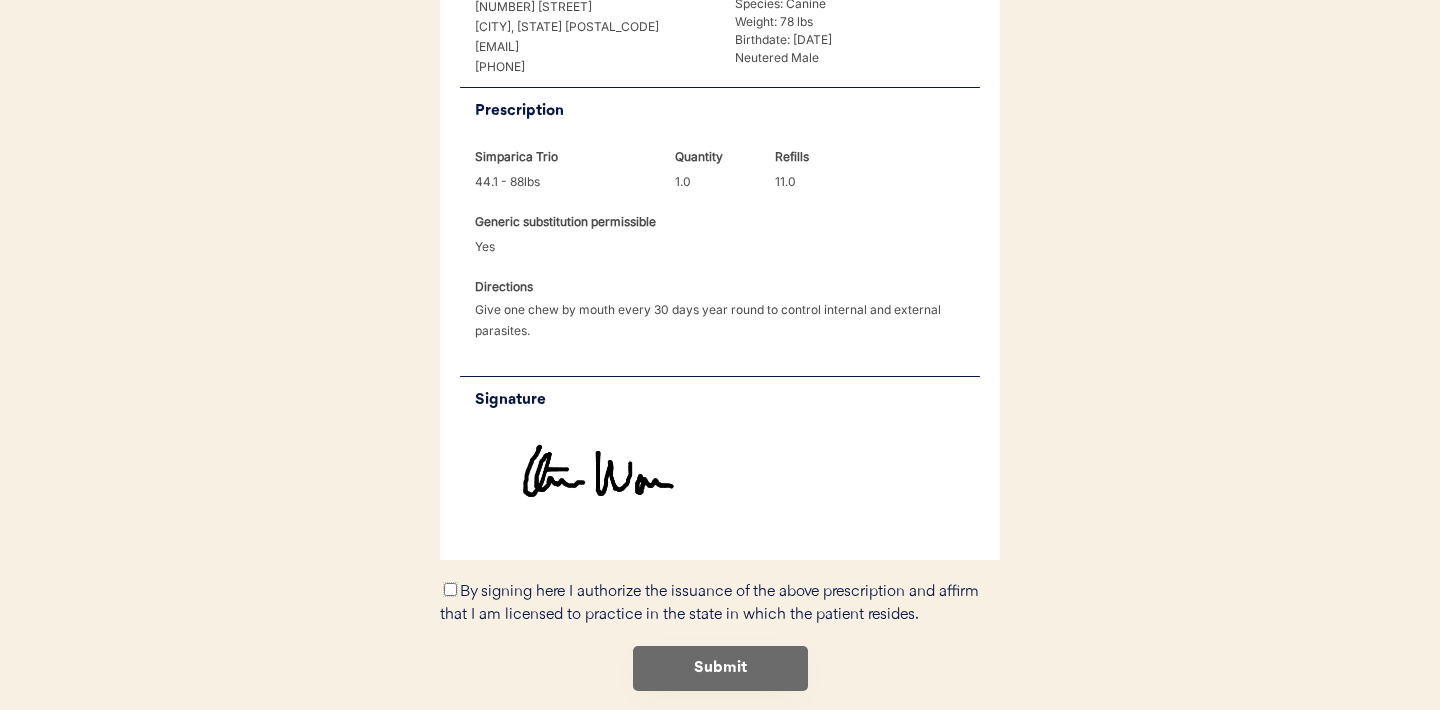click on "By signing here I authorize the issuance of the above prescription and affirm that I am licensed to practice in the state in which the patient resides." at bounding box center [450, 589] 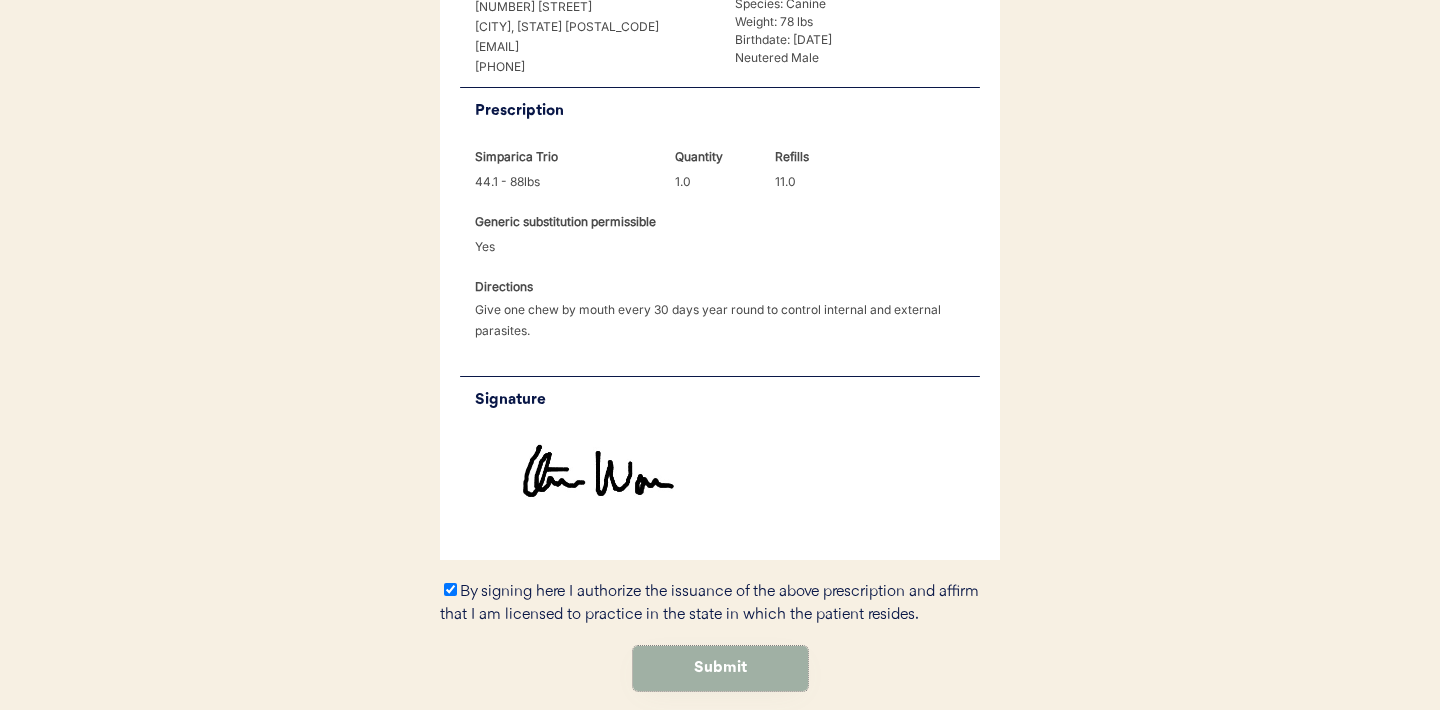 click on "Submit" at bounding box center [720, 668] 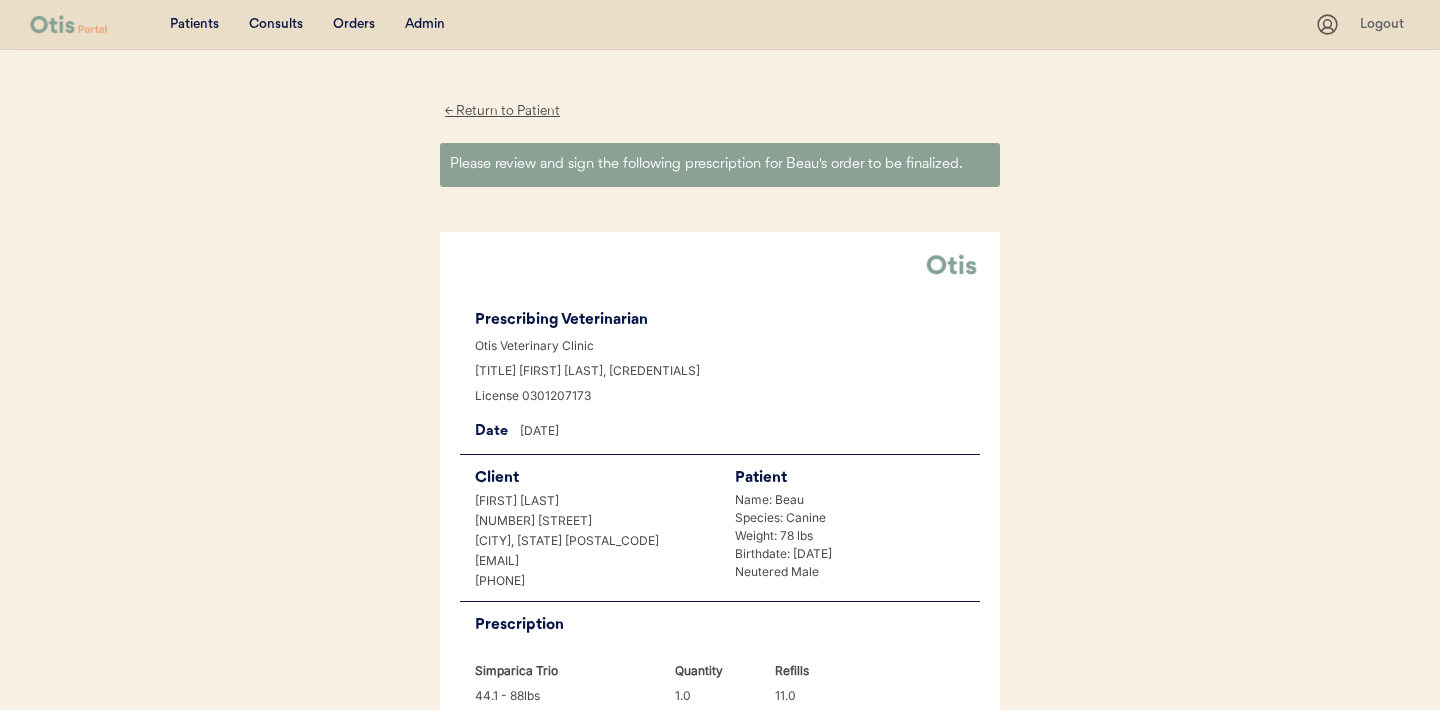 scroll, scrollTop: 0, scrollLeft: 0, axis: both 